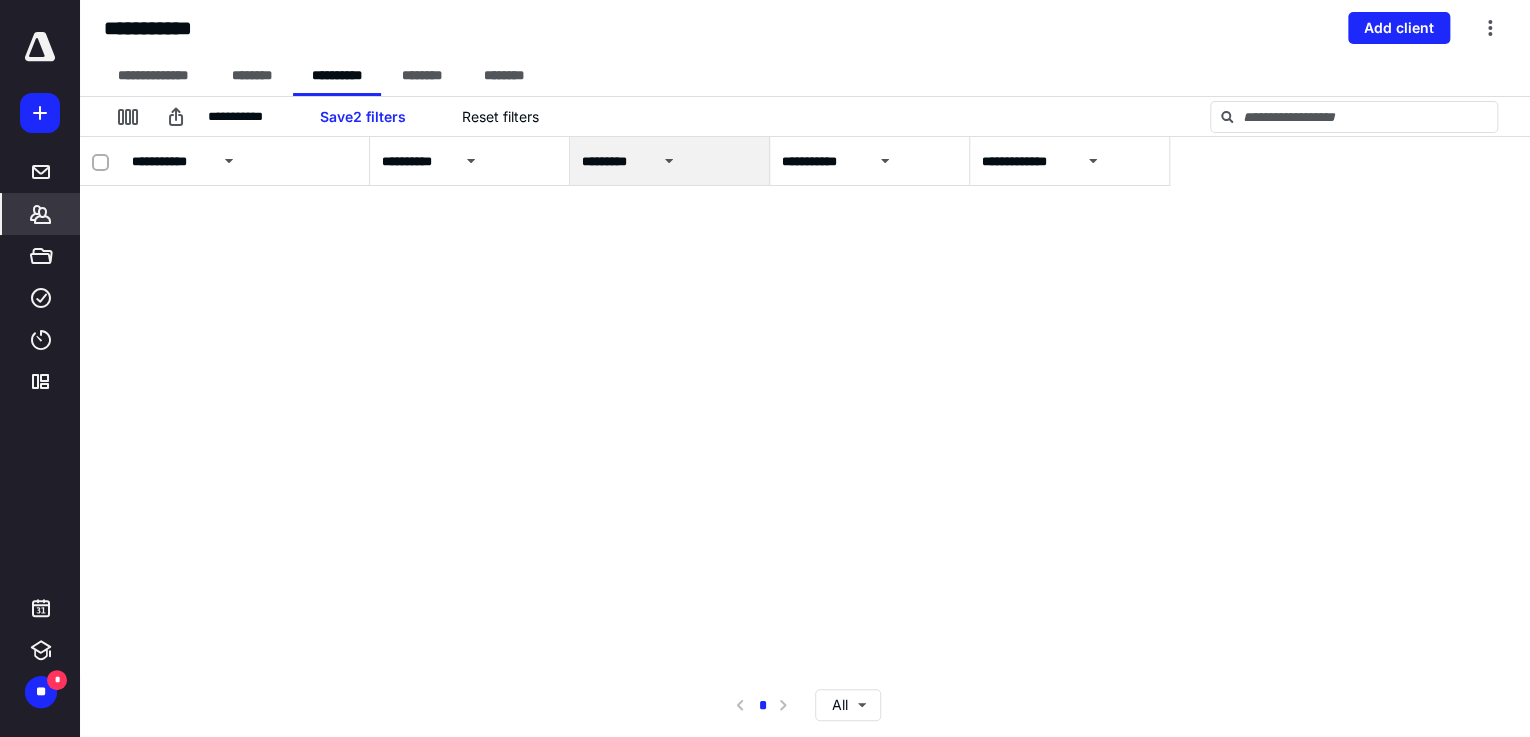 scroll, scrollTop: 0, scrollLeft: 0, axis: both 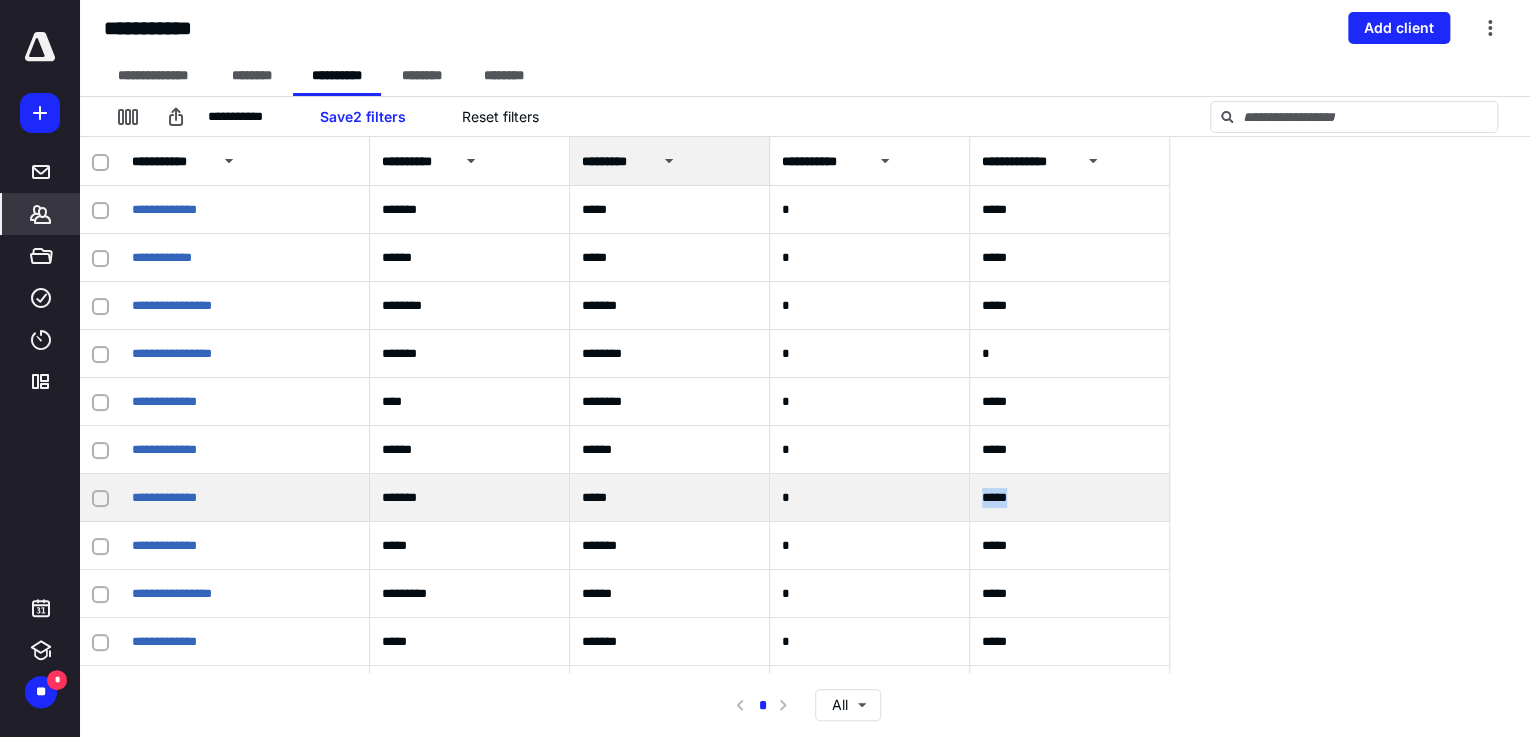 drag, startPoint x: 1030, startPoint y: 496, endPoint x: 976, endPoint y: 497, distance: 54.00926 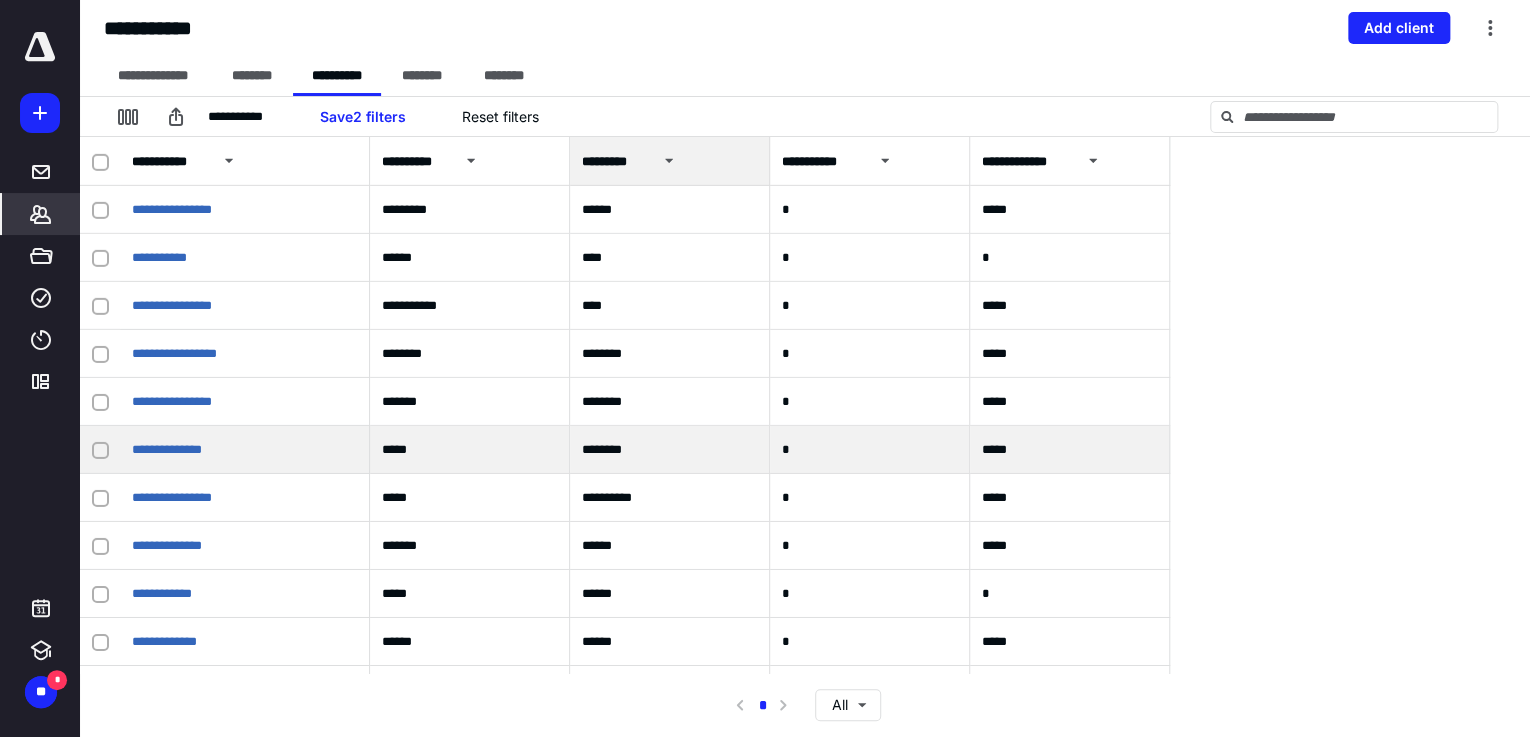 scroll, scrollTop: 22560, scrollLeft: 0, axis: vertical 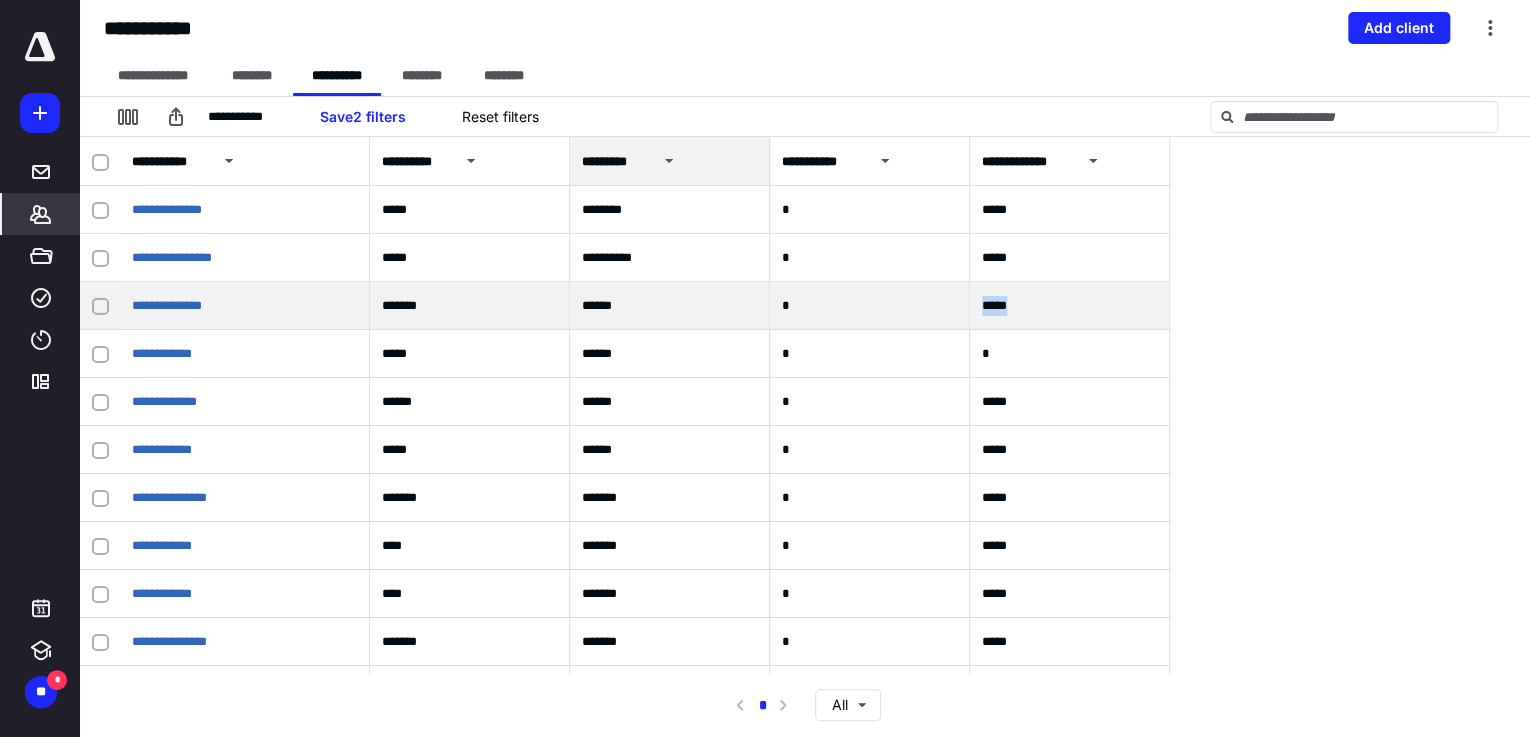drag, startPoint x: 1048, startPoint y: 312, endPoint x: 975, endPoint y: 312, distance: 73 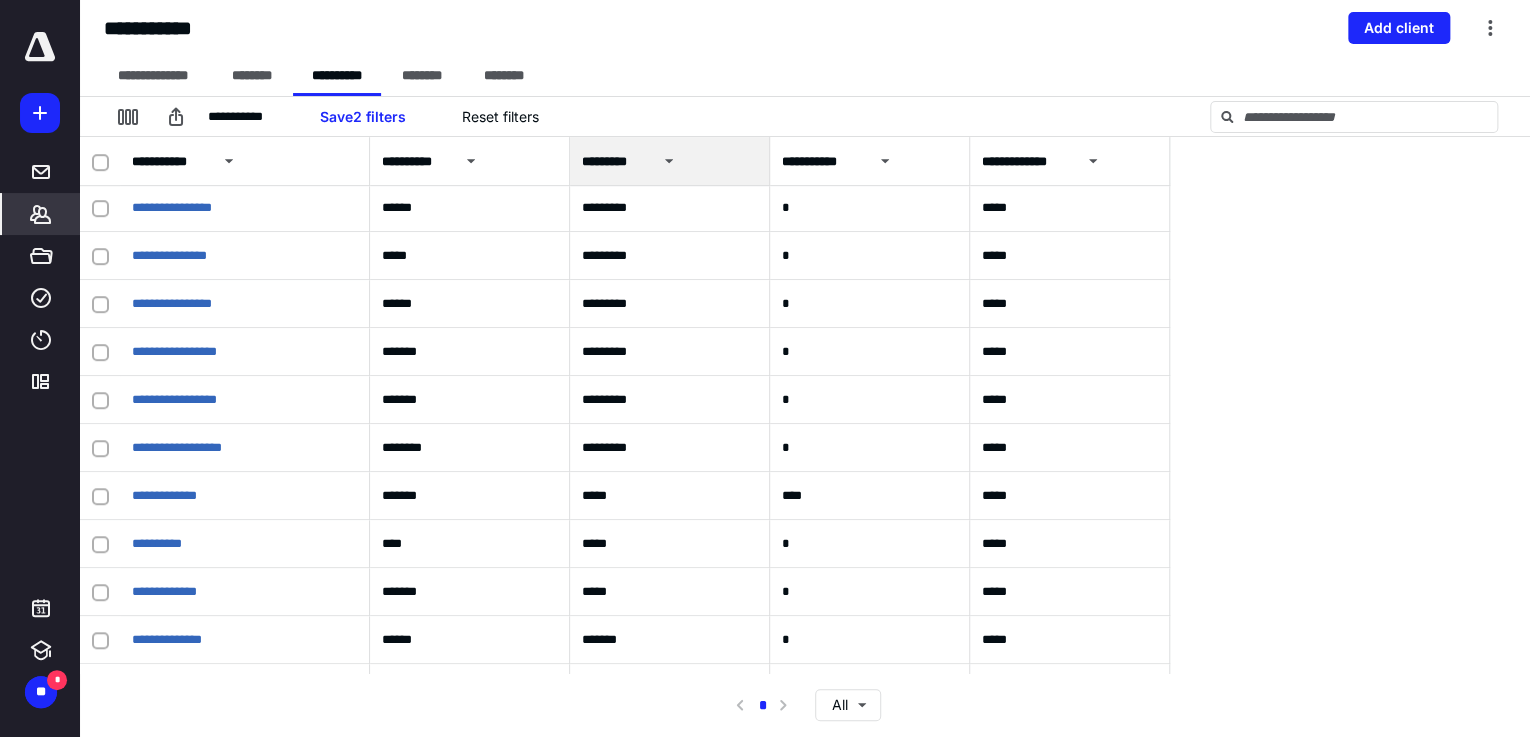 scroll, scrollTop: 4136, scrollLeft: 0, axis: vertical 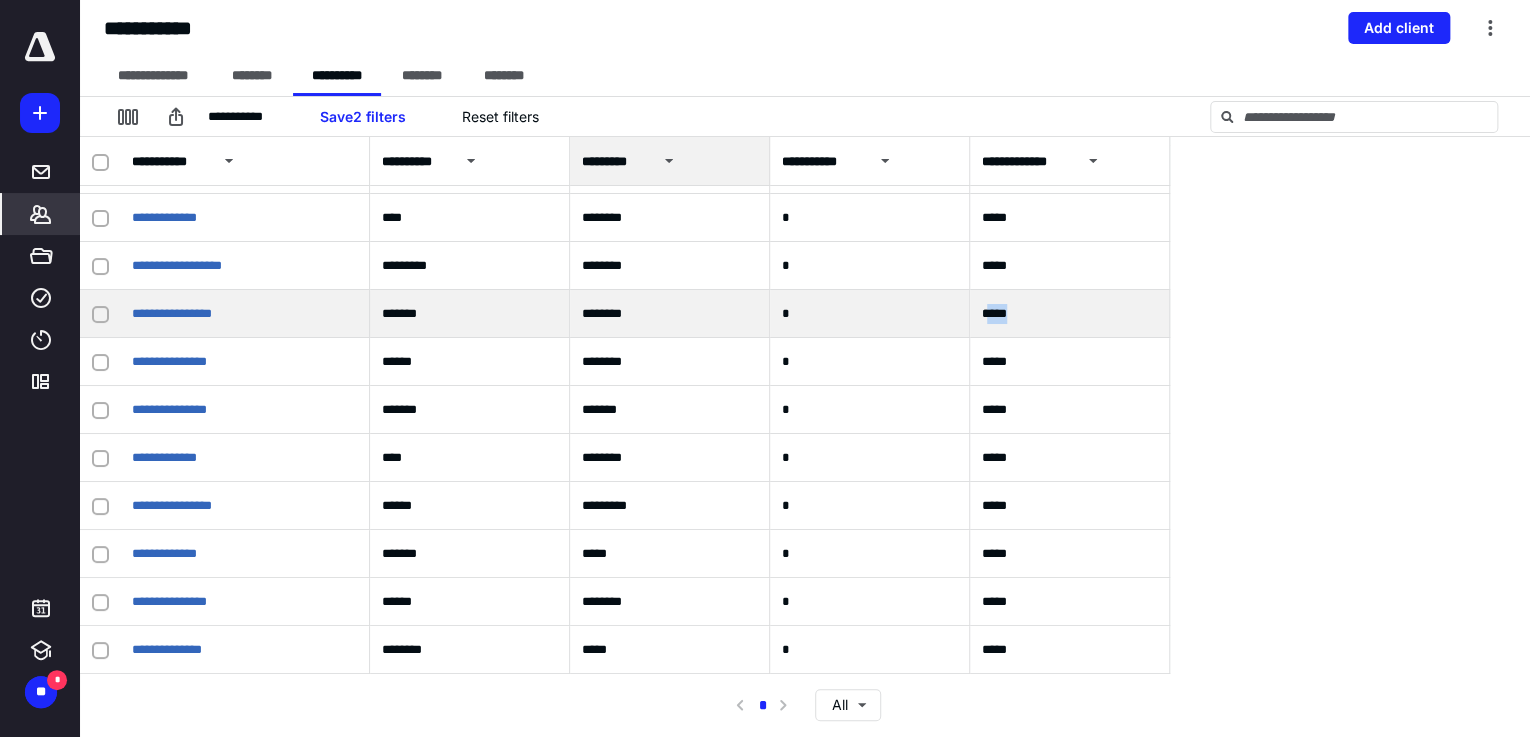 drag, startPoint x: 1020, startPoint y: 312, endPoint x: 986, endPoint y: 313, distance: 34.0147 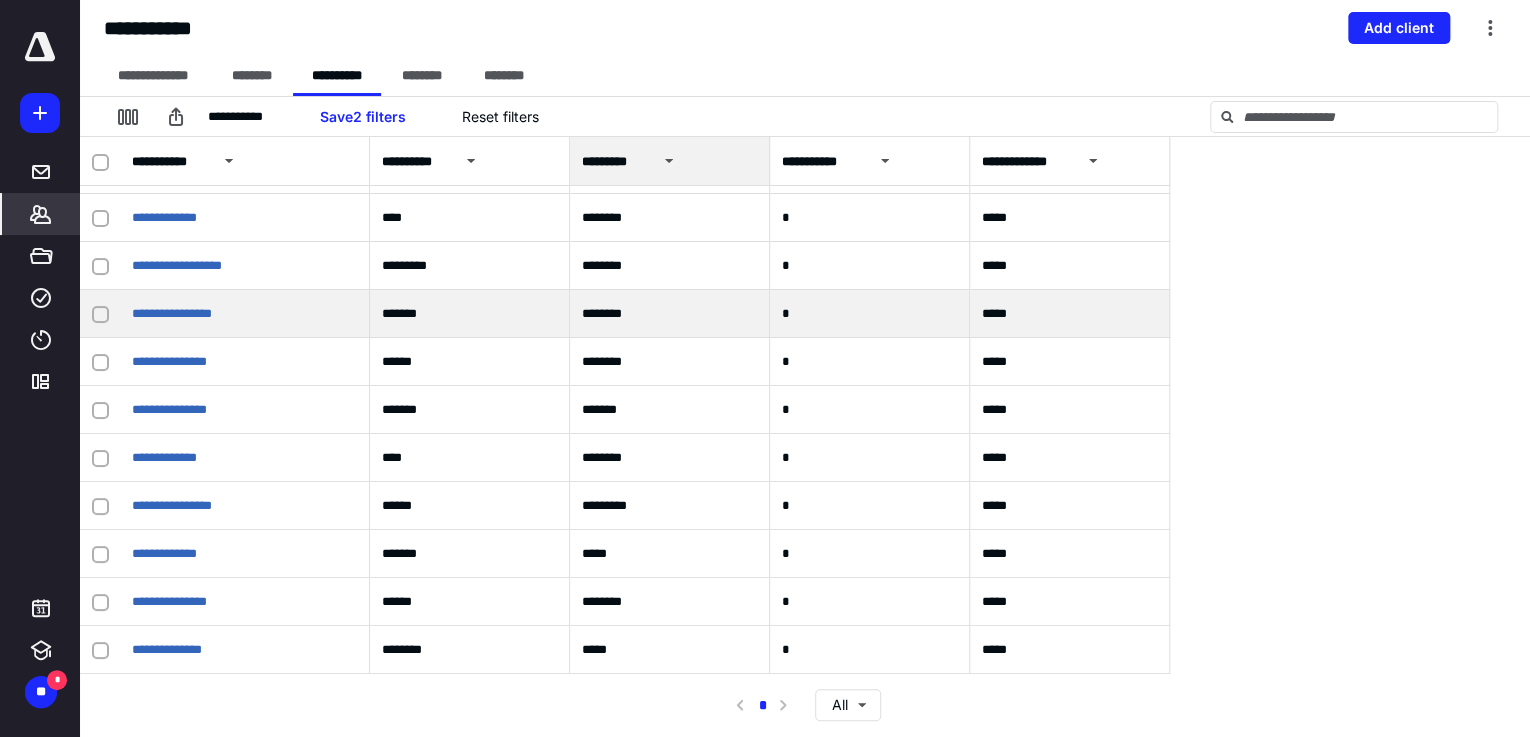click on "*****" at bounding box center (1070, 314) 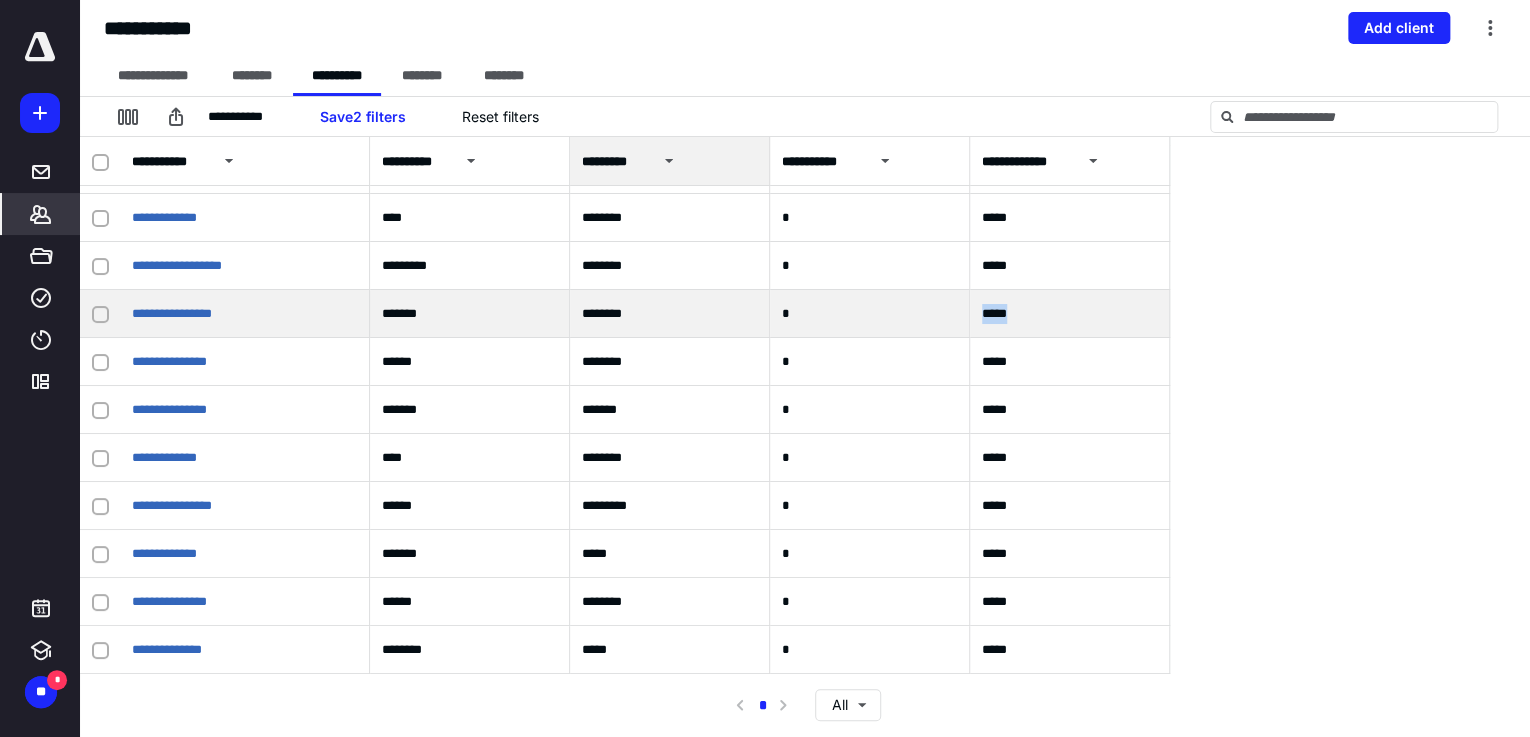 drag, startPoint x: 984, startPoint y: 312, endPoint x: 1028, endPoint y: 315, distance: 44.102154 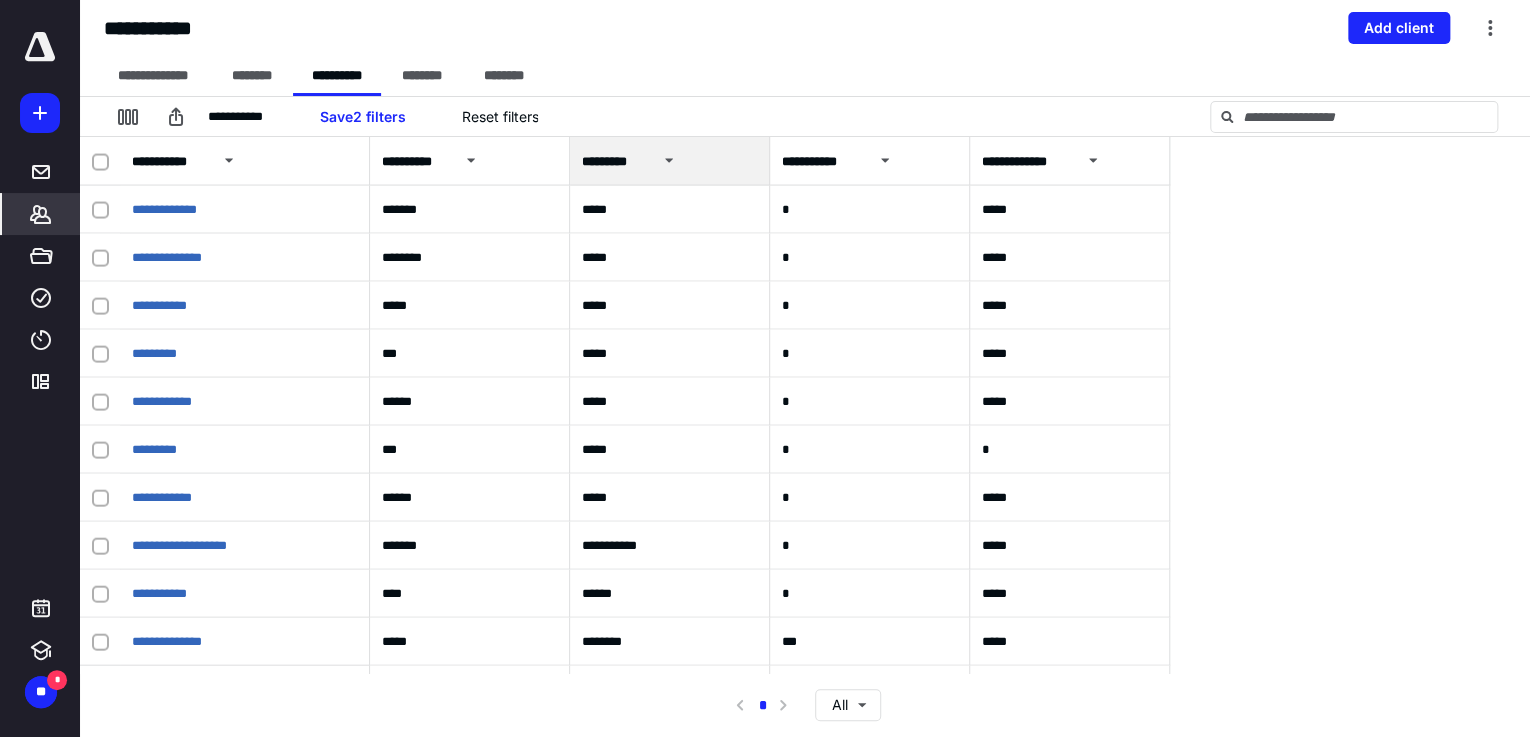 scroll, scrollTop: 25354, scrollLeft: 0, axis: vertical 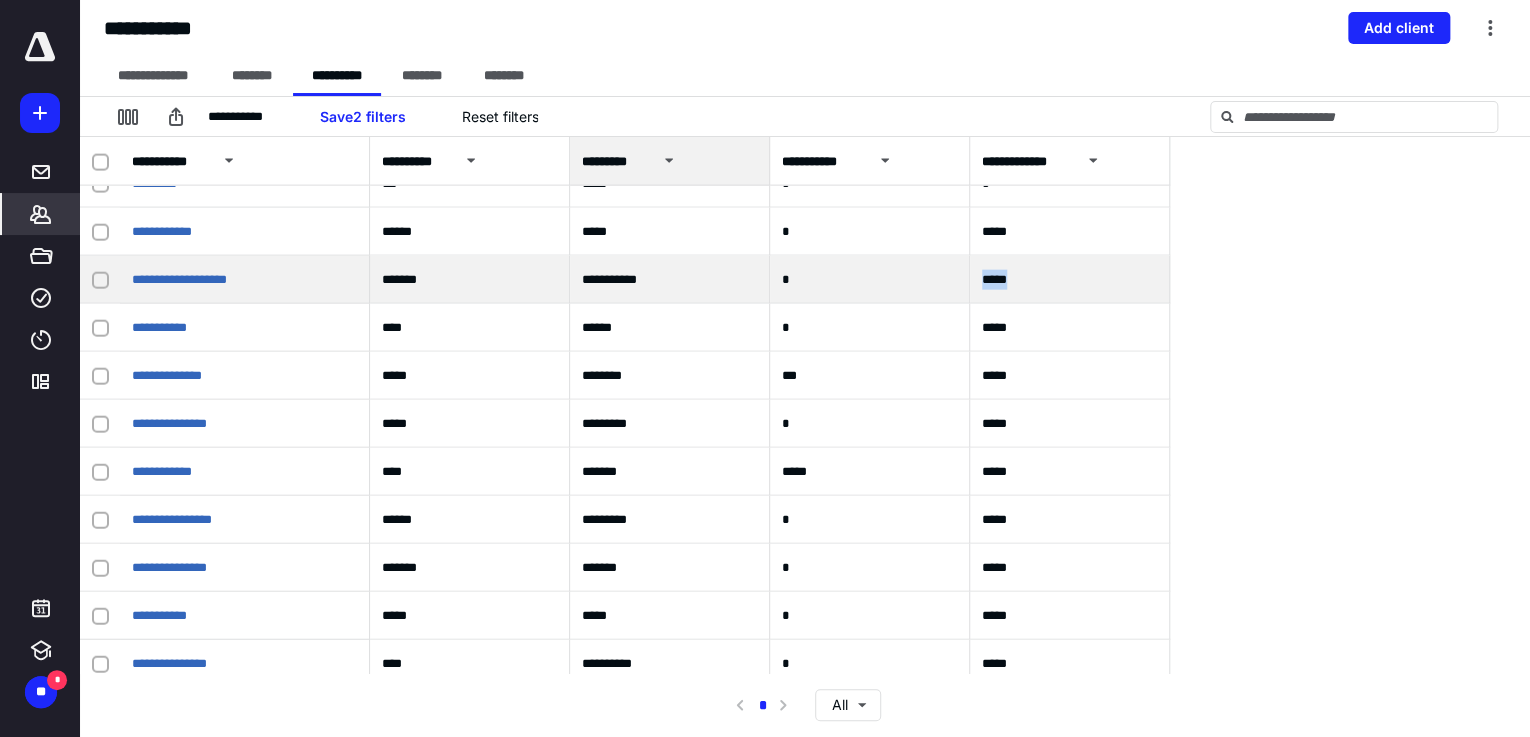 drag, startPoint x: 1024, startPoint y: 284, endPoint x: 982, endPoint y: 288, distance: 42.190044 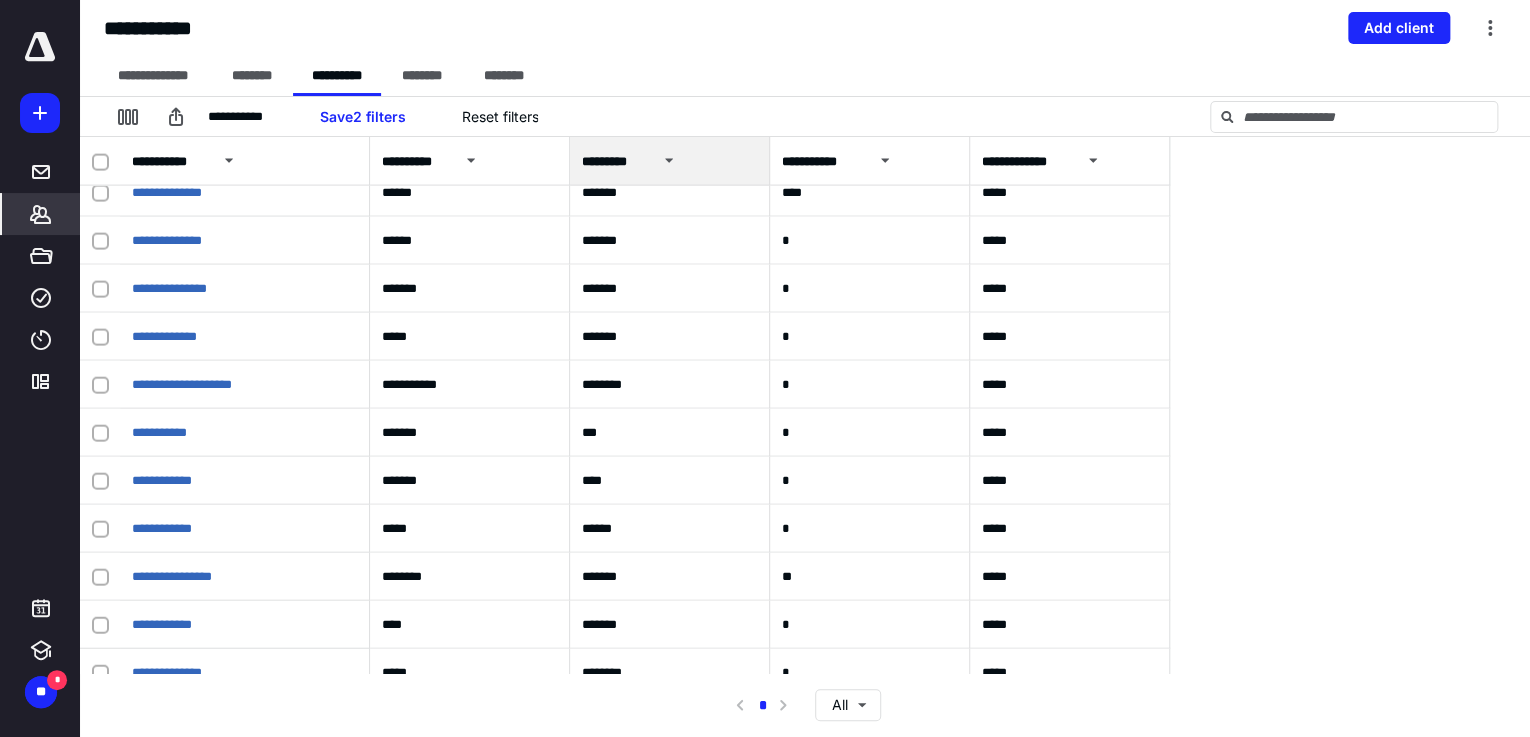 scroll, scrollTop: 10204, scrollLeft: 0, axis: vertical 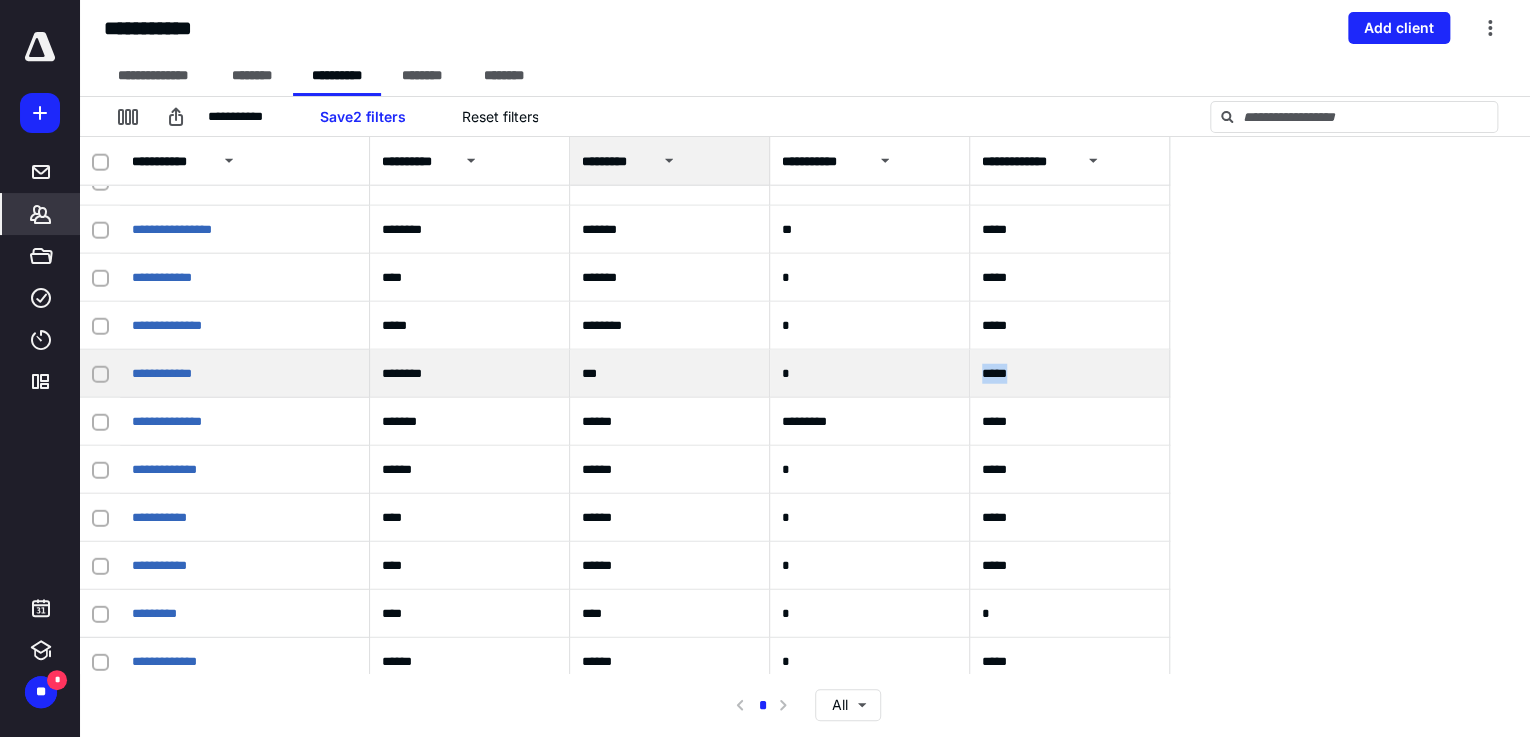 drag, startPoint x: 1032, startPoint y: 376, endPoint x: 976, endPoint y: 375, distance: 56.008926 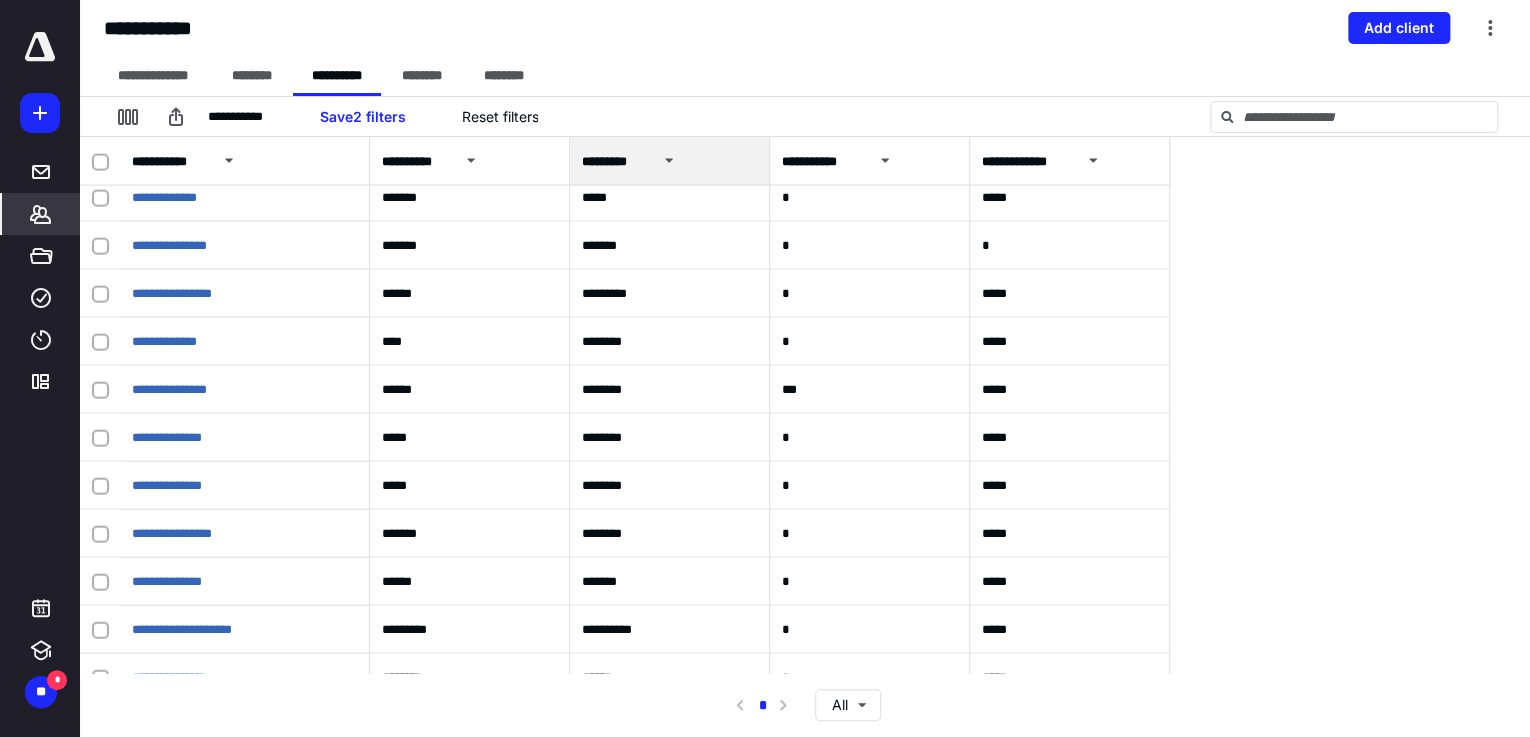 scroll, scrollTop: 18124, scrollLeft: 0, axis: vertical 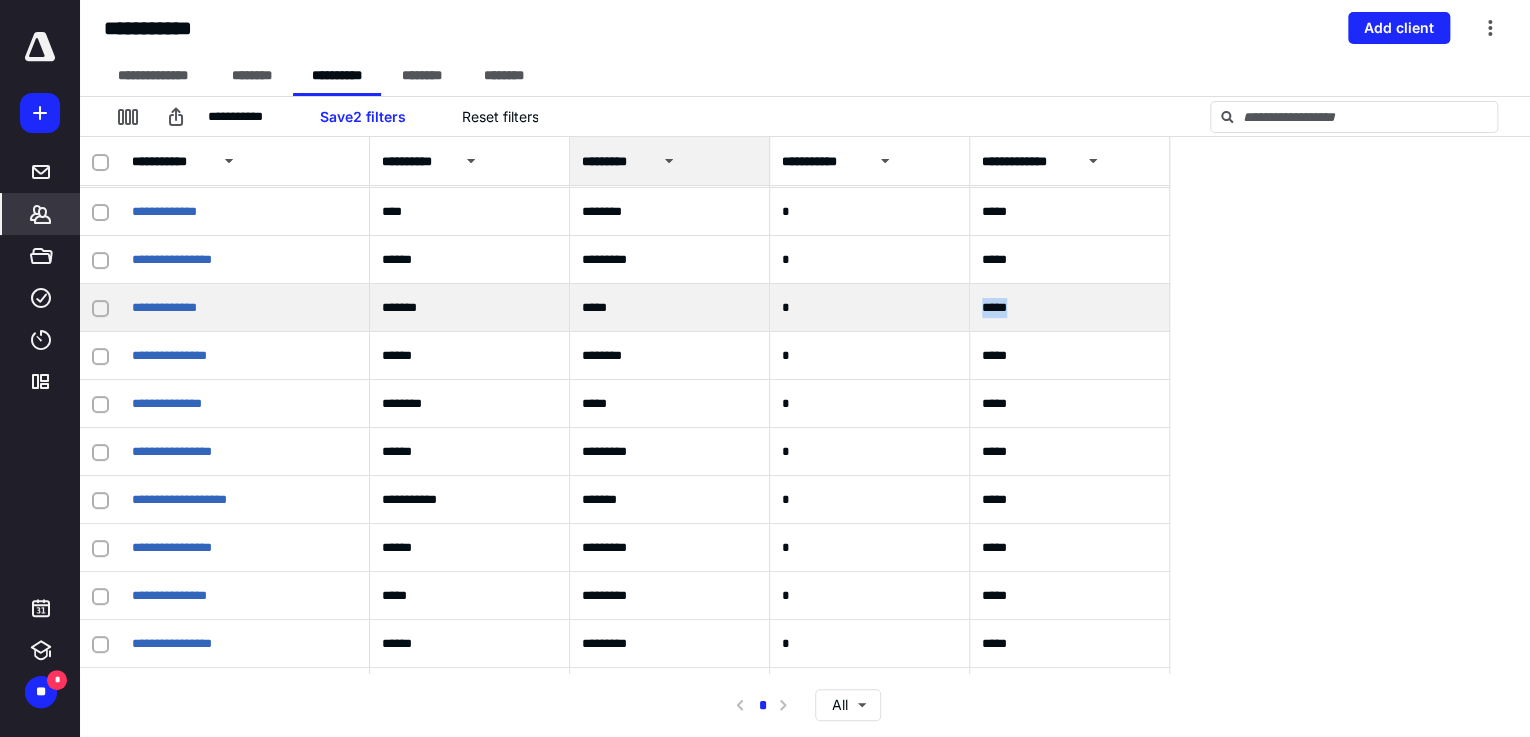 drag, startPoint x: 1038, startPoint y: 306, endPoint x: 969, endPoint y: 310, distance: 69.115845 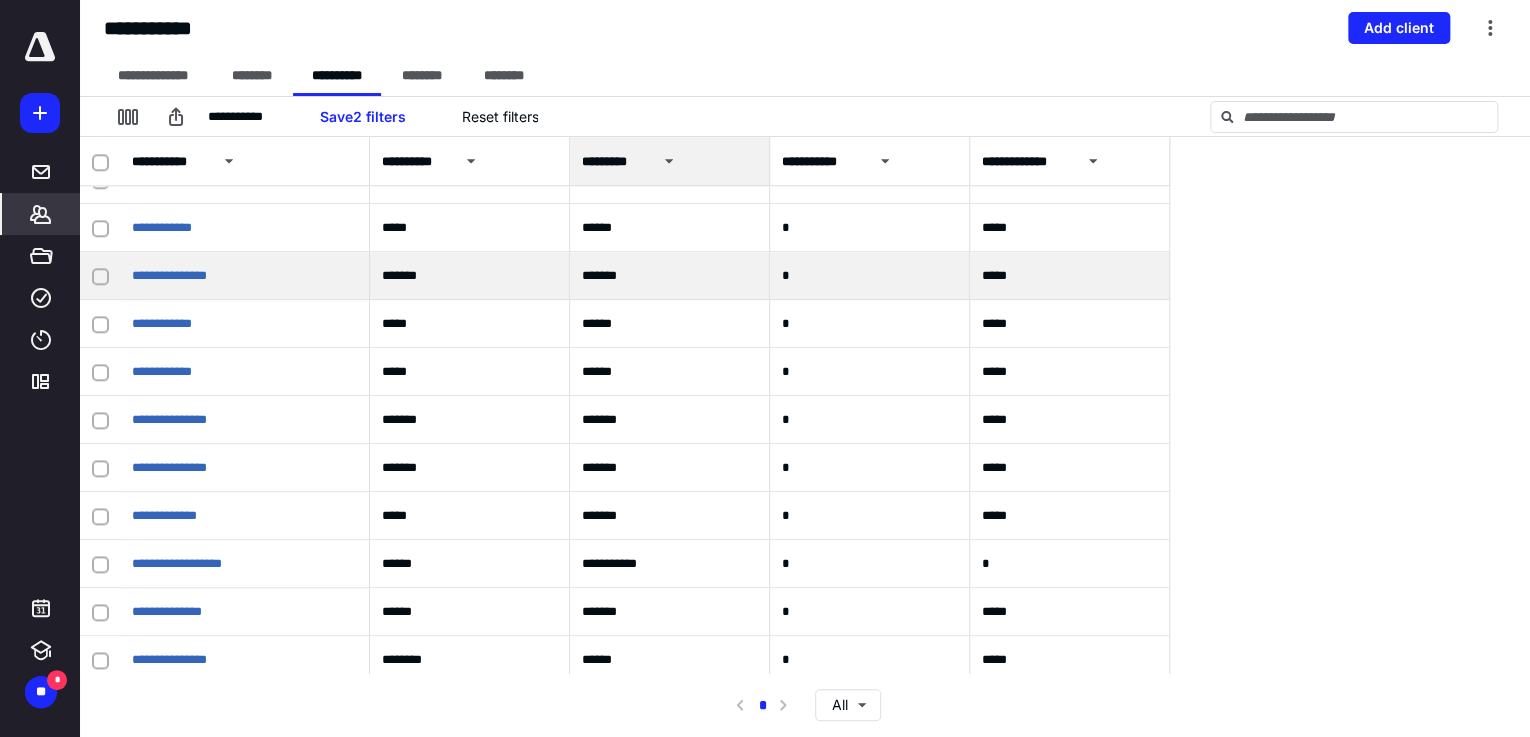 scroll, scrollTop: 8542, scrollLeft: 0, axis: vertical 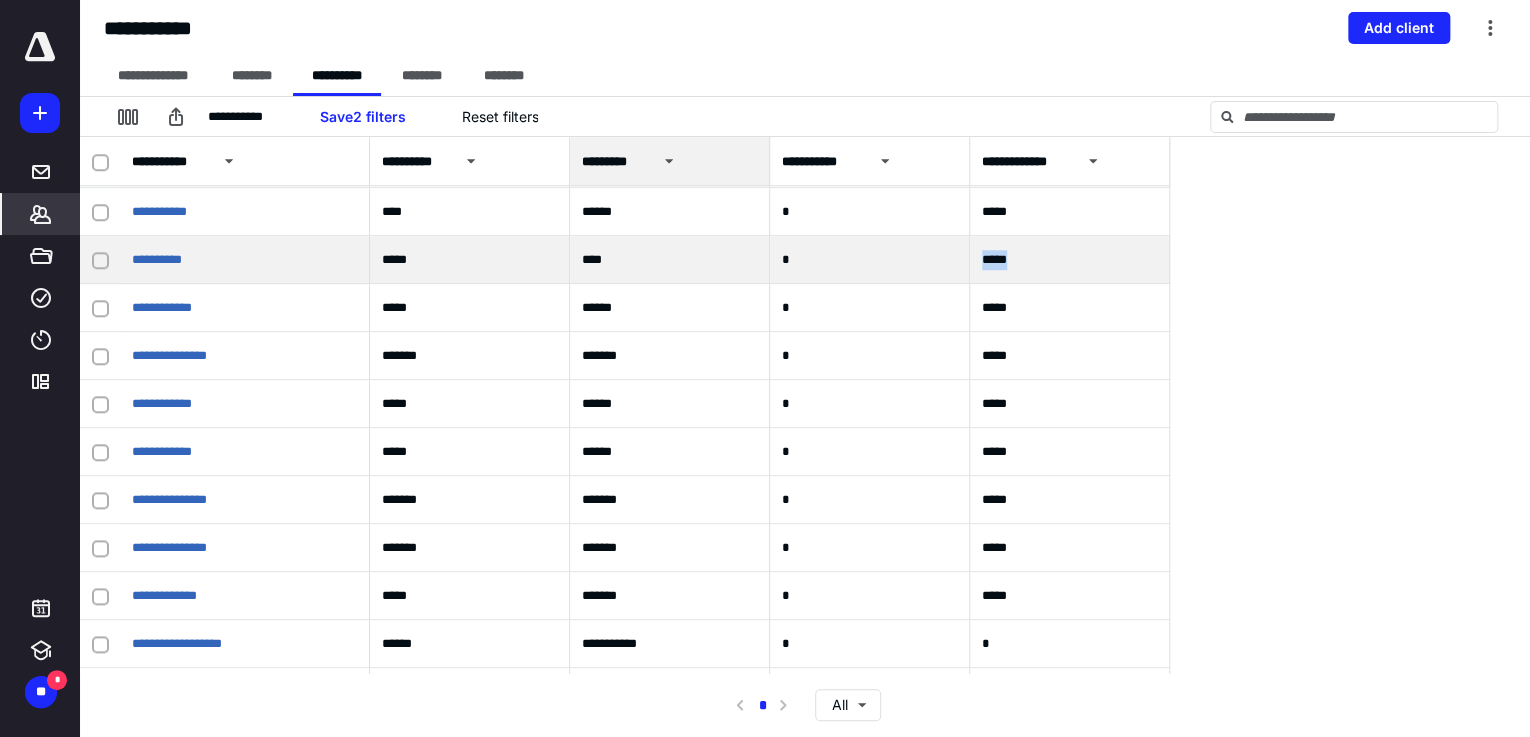 drag, startPoint x: 984, startPoint y: 263, endPoint x: 1063, endPoint y: 259, distance: 79.101204 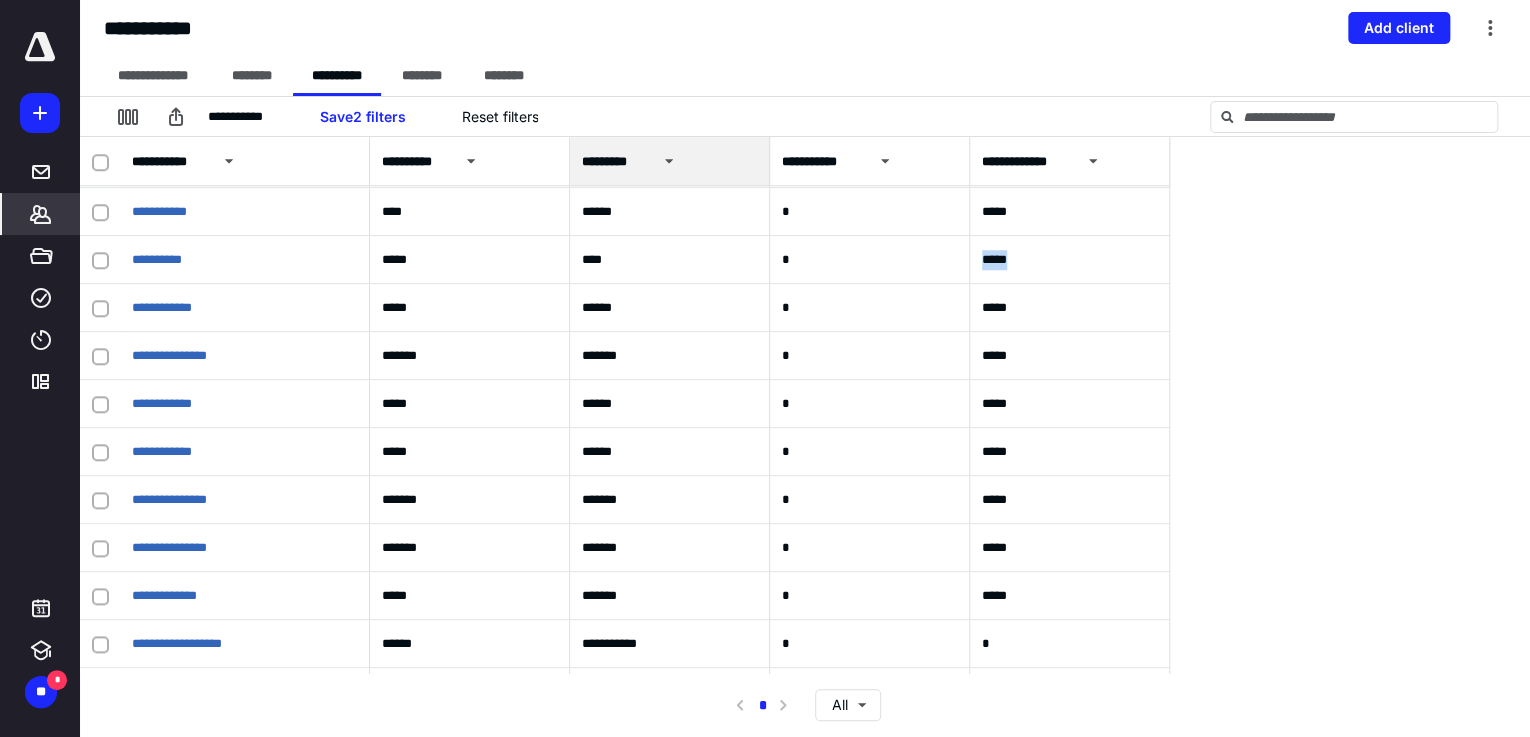 scroll, scrollTop: 9182, scrollLeft: 0, axis: vertical 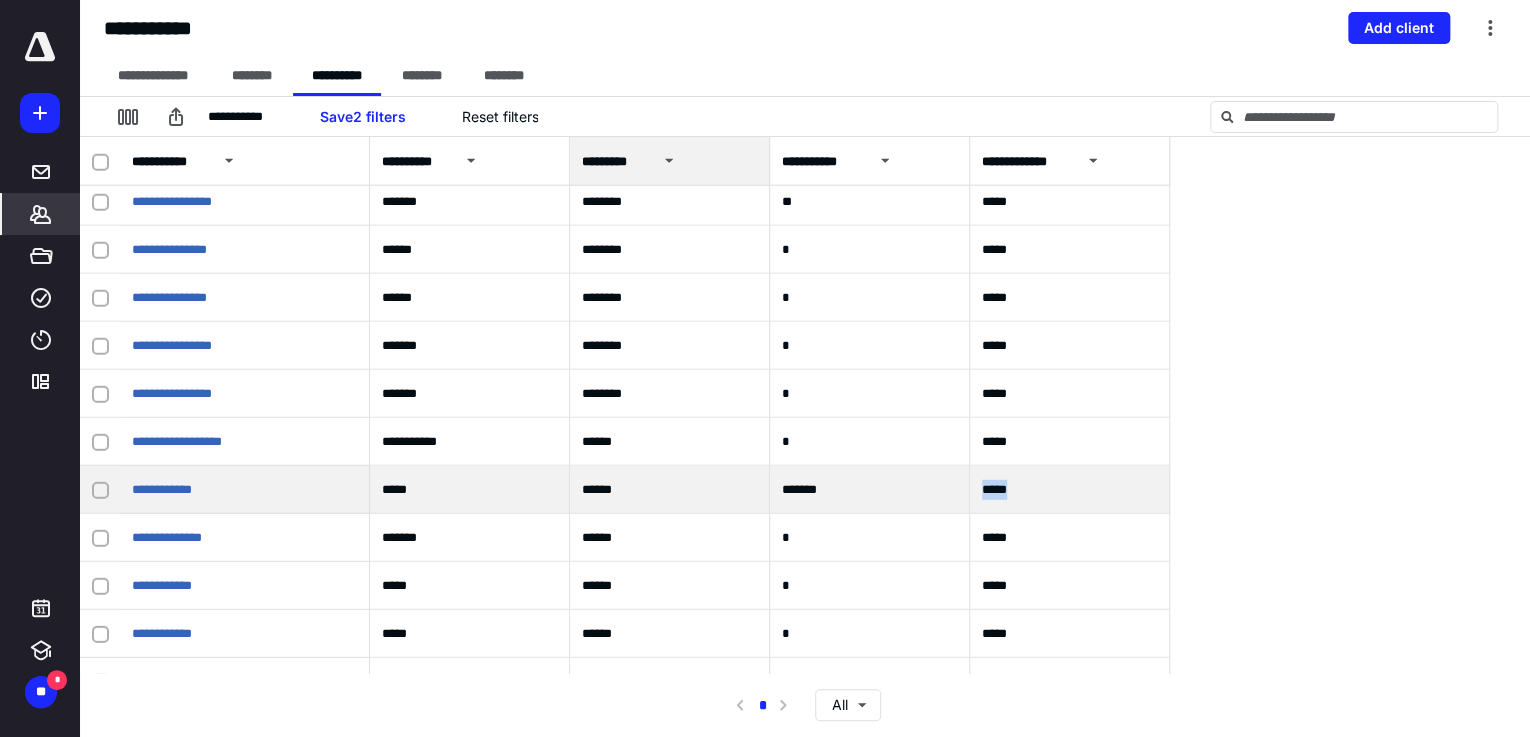 drag, startPoint x: 1043, startPoint y: 489, endPoint x: 972, endPoint y: 496, distance: 71.34424 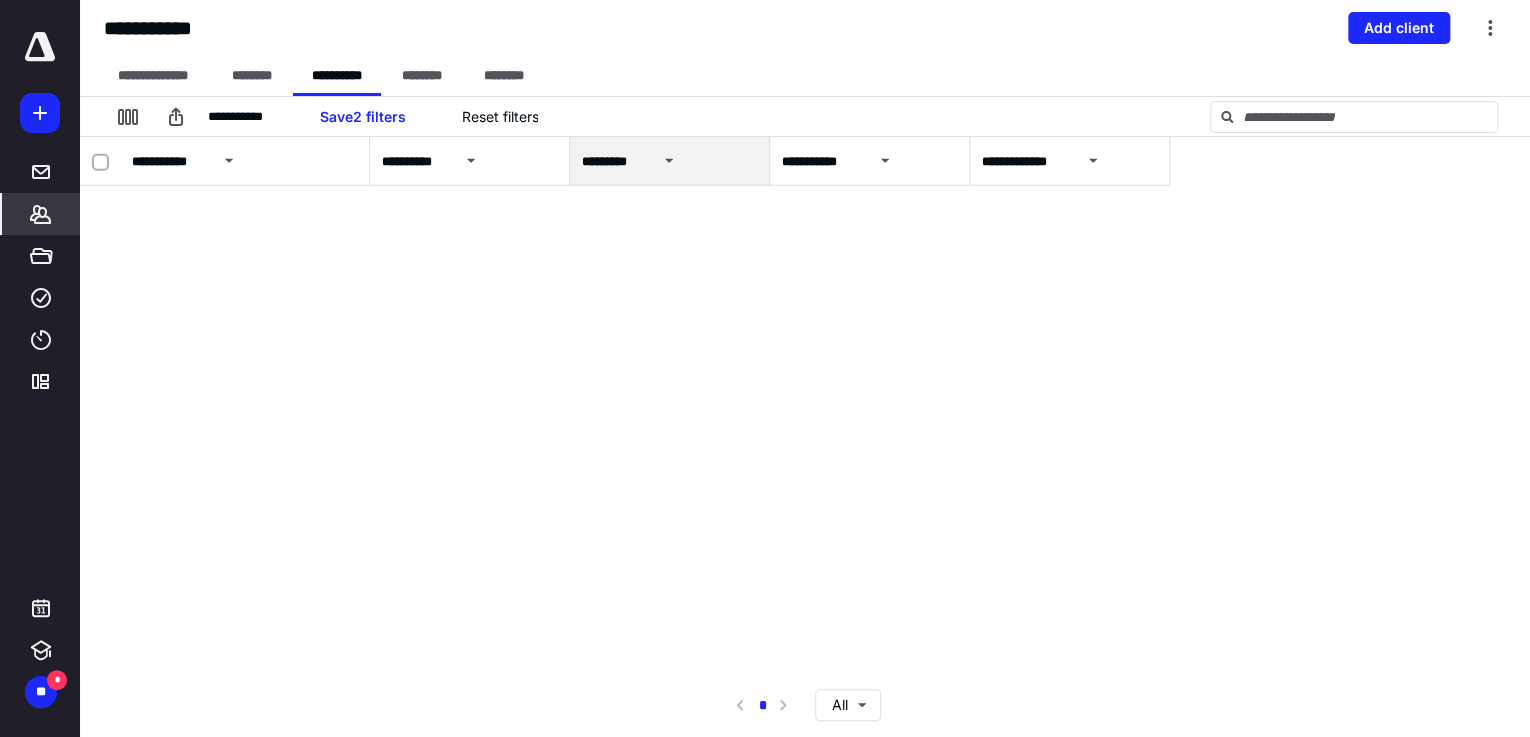 scroll, scrollTop: 0, scrollLeft: 0, axis: both 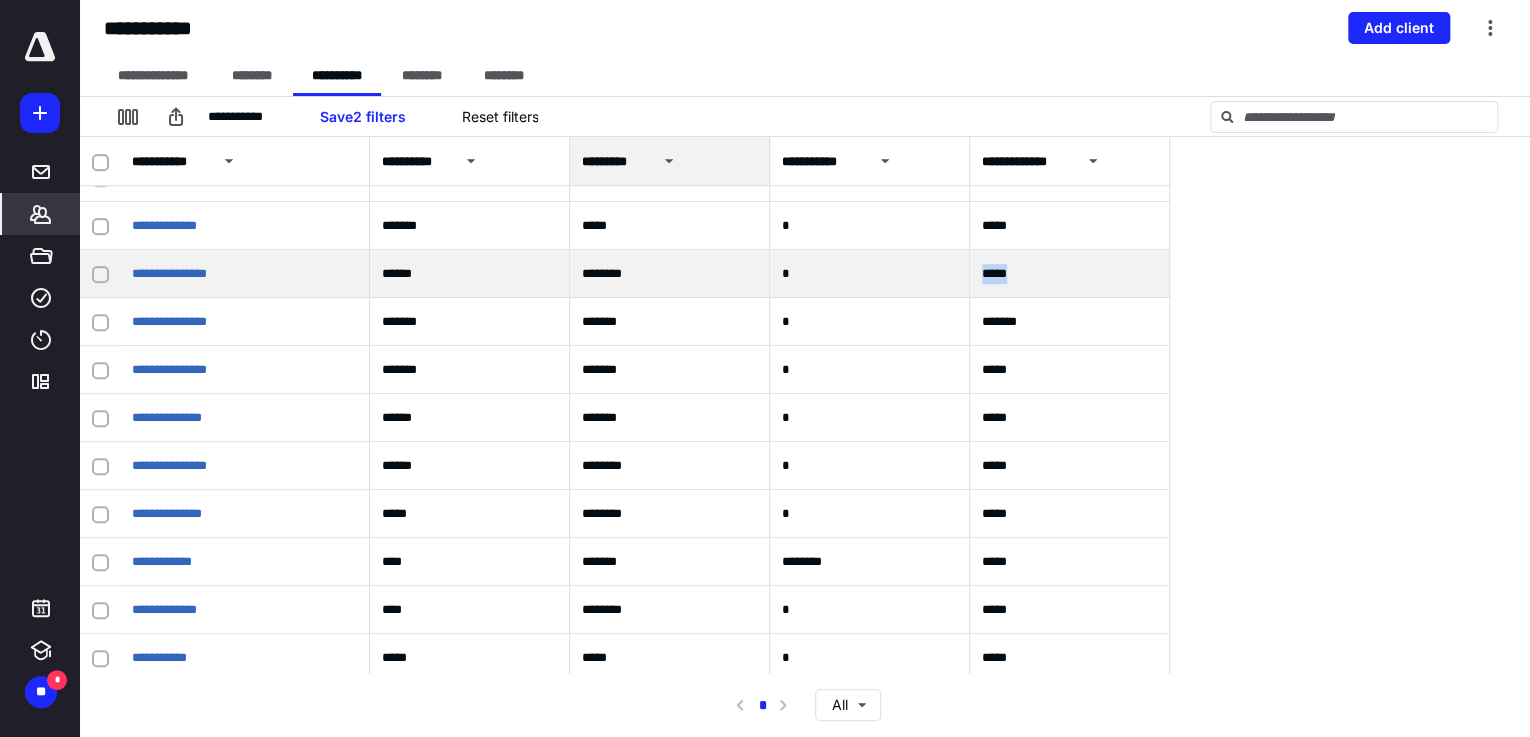 drag, startPoint x: 1035, startPoint y: 276, endPoint x: 985, endPoint y: 272, distance: 50.159744 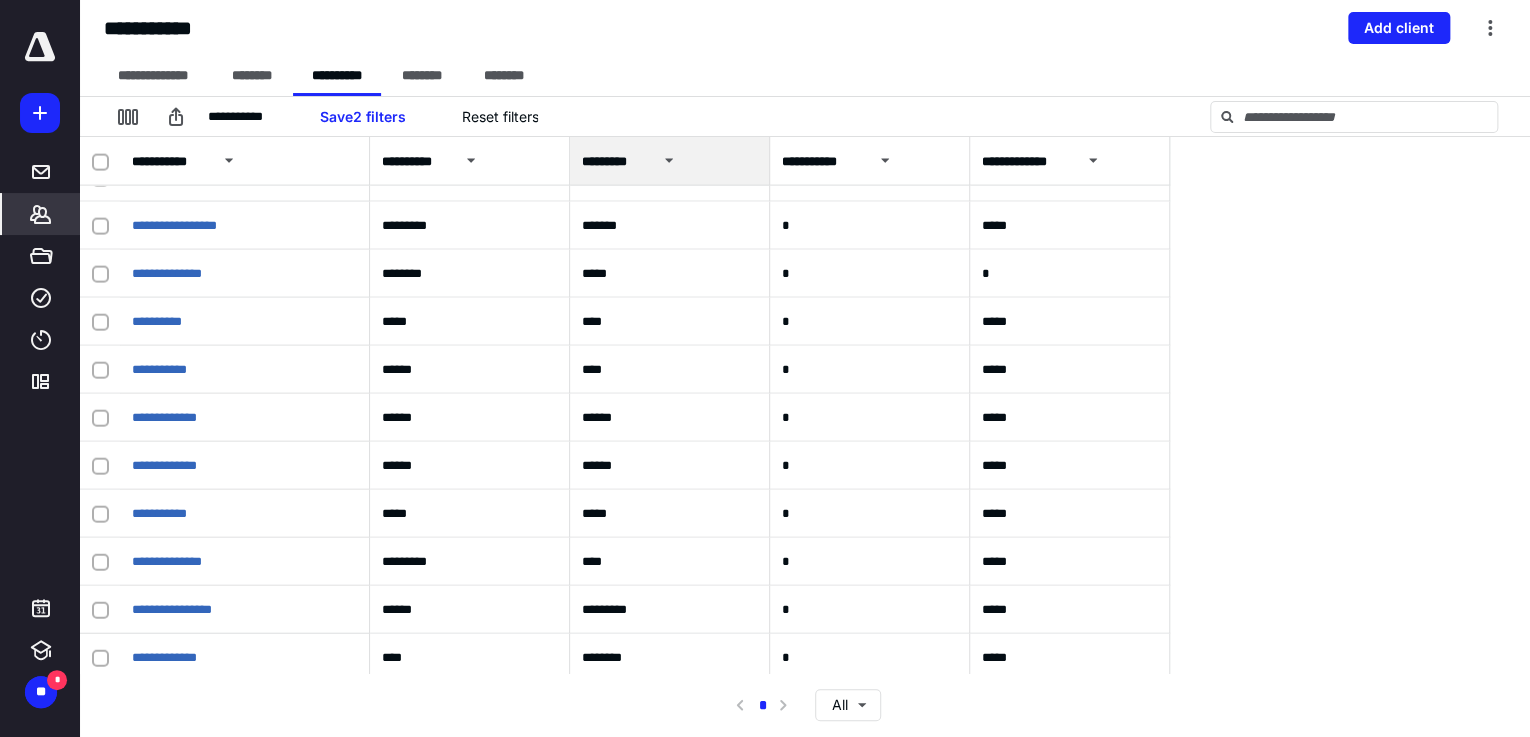 scroll, scrollTop: 2320, scrollLeft: 0, axis: vertical 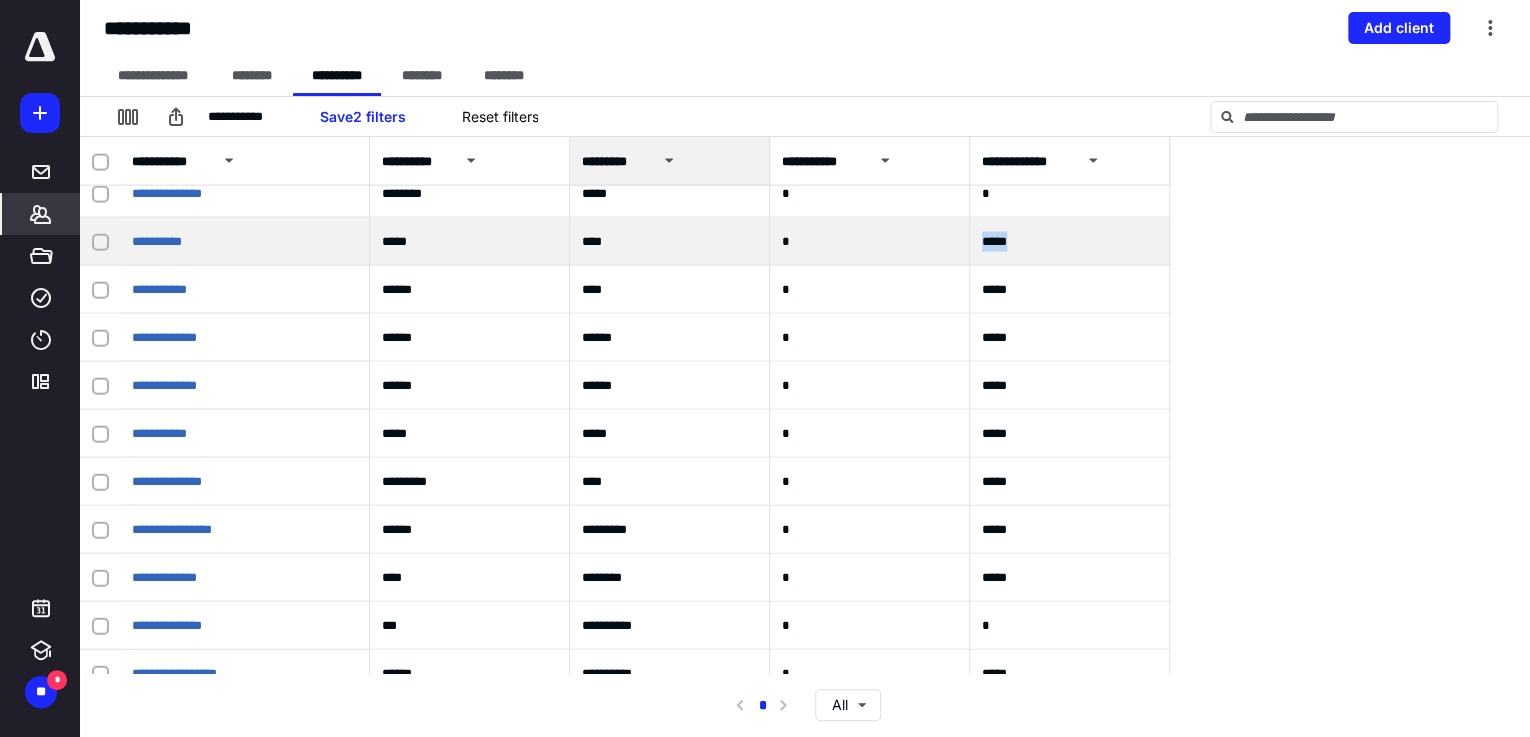 drag, startPoint x: 1088, startPoint y: 242, endPoint x: 966, endPoint y: 243, distance: 122.0041 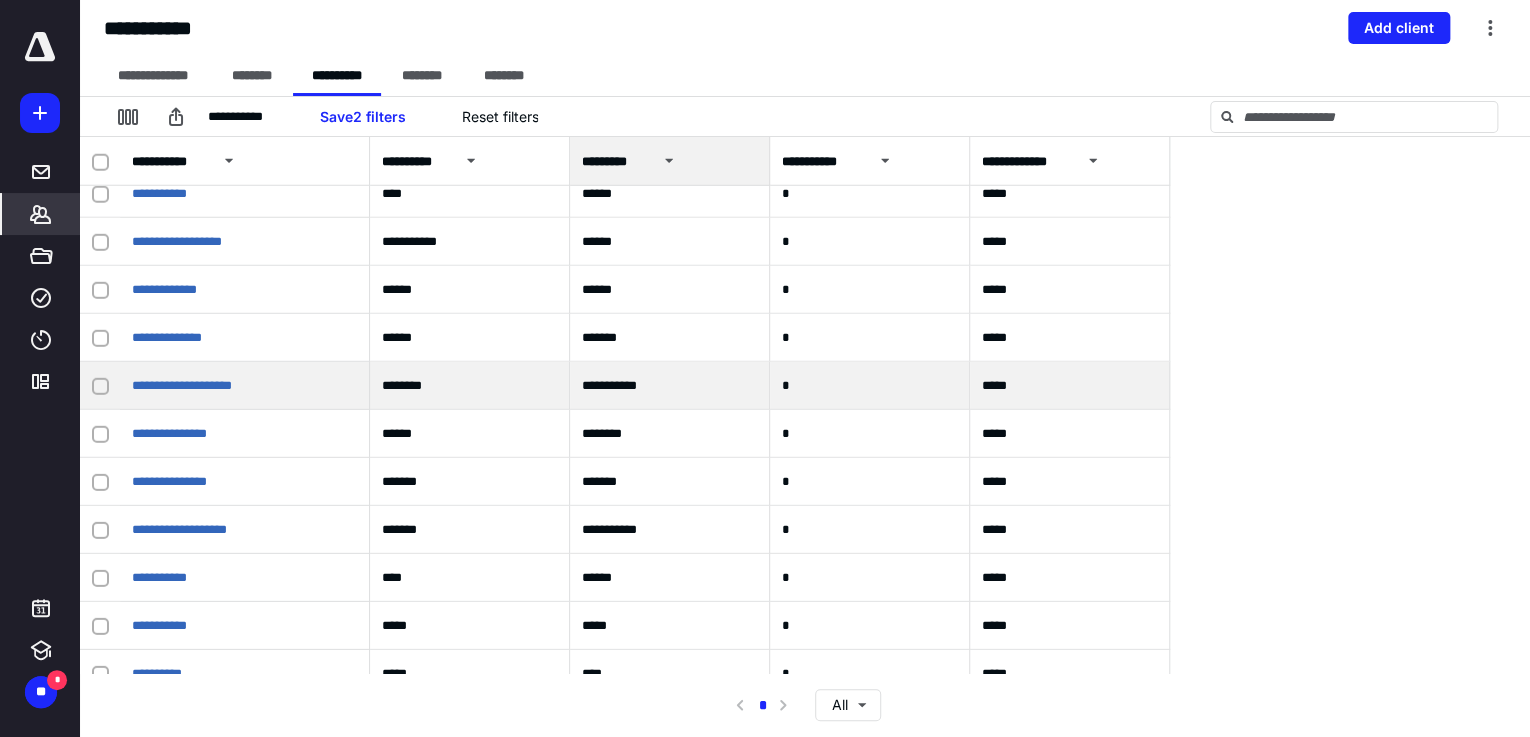 scroll, scrollTop: 6800, scrollLeft: 0, axis: vertical 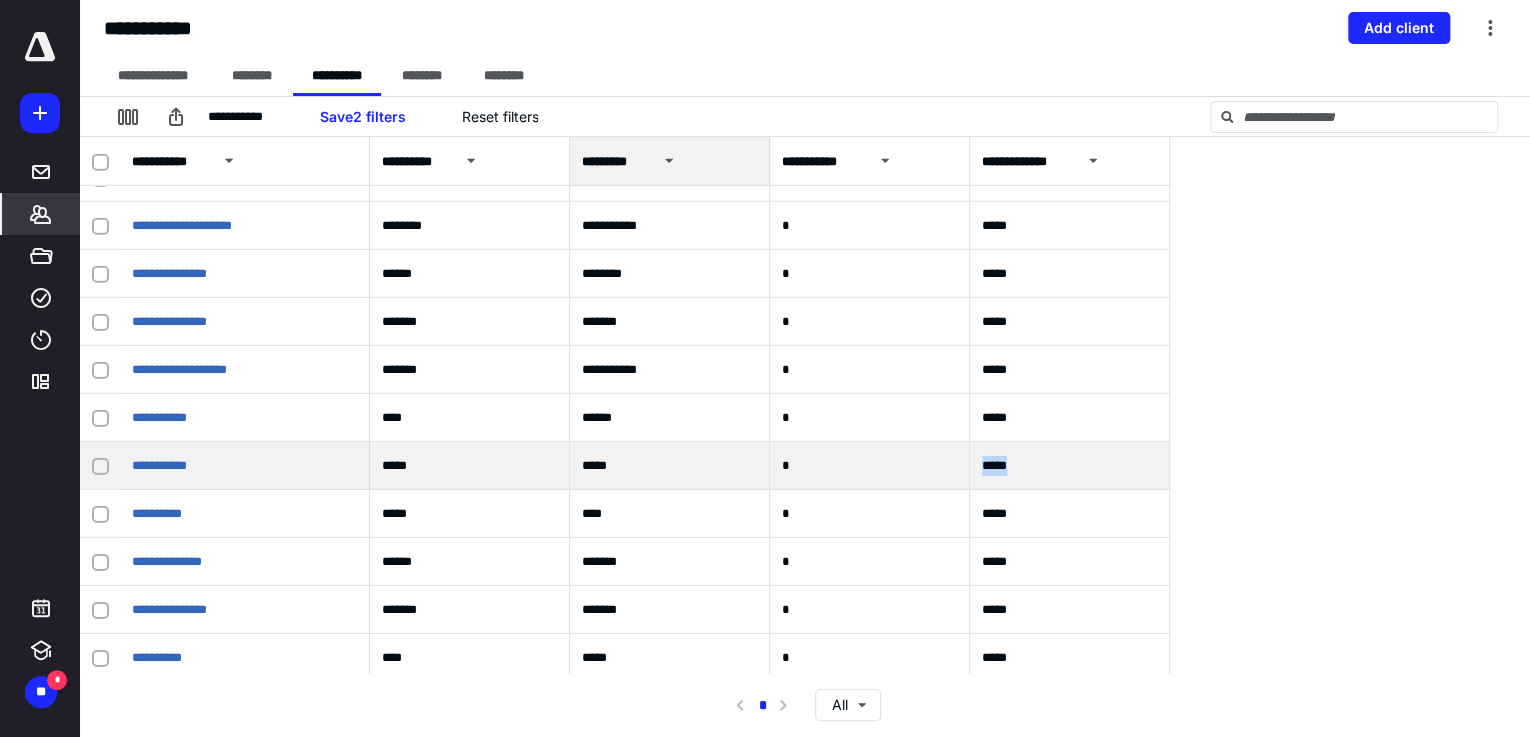 drag, startPoint x: 1028, startPoint y: 468, endPoint x: 974, endPoint y: 473, distance: 54.230988 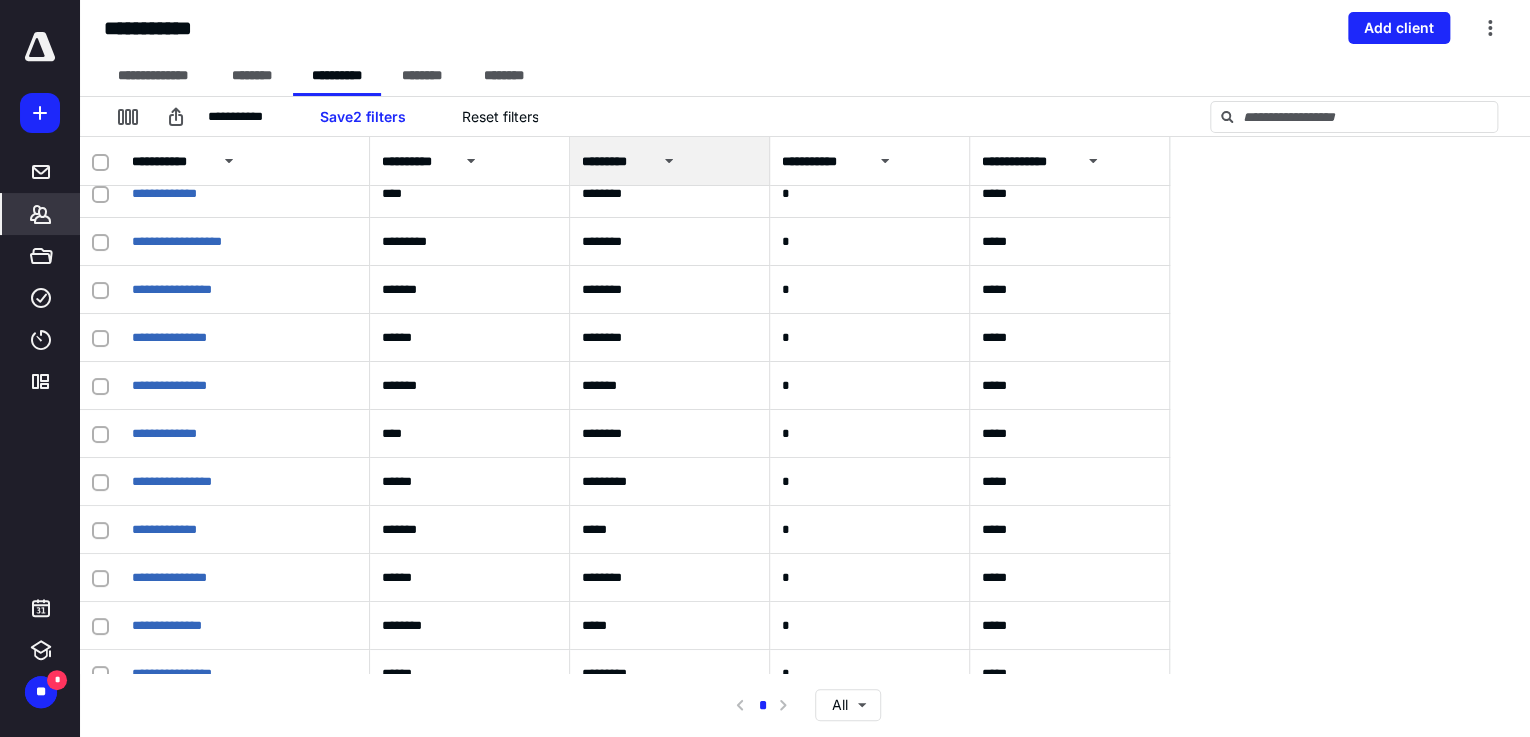 scroll, scrollTop: 3200, scrollLeft: 0, axis: vertical 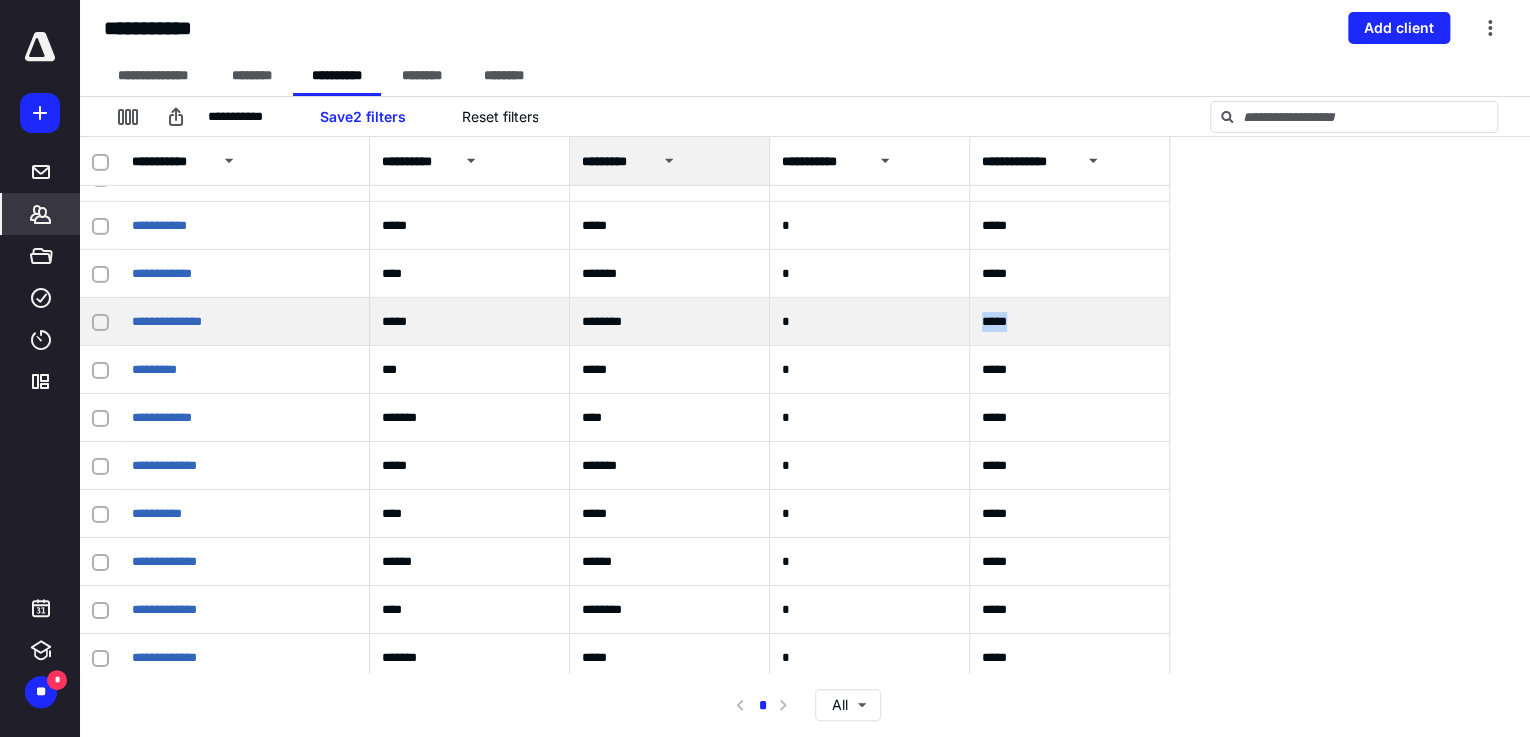 drag, startPoint x: 1031, startPoint y: 324, endPoint x: 974, endPoint y: 324, distance: 57 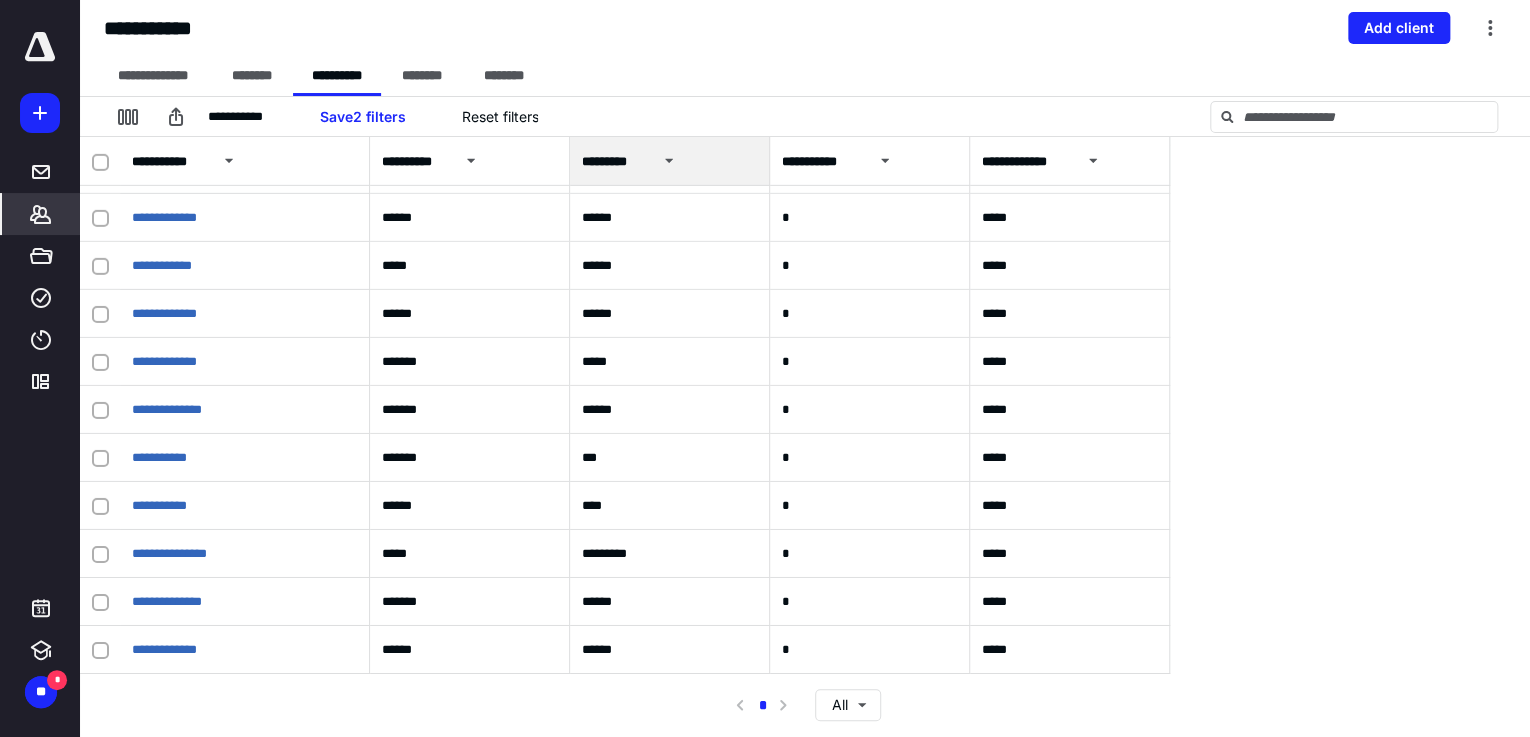 scroll, scrollTop: 29672, scrollLeft: 0, axis: vertical 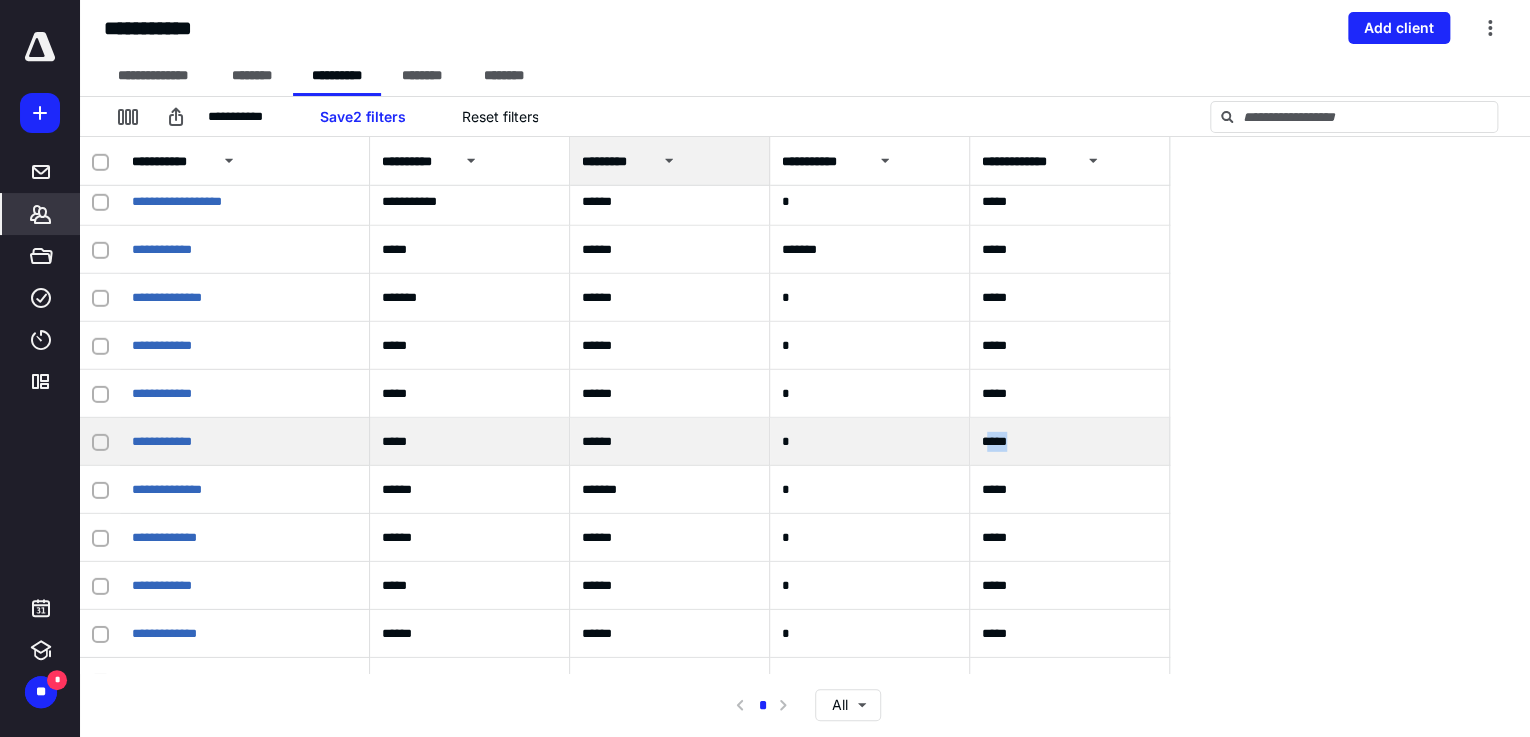 drag, startPoint x: 1028, startPoint y: 436, endPoint x: 988, endPoint y: 440, distance: 40.1995 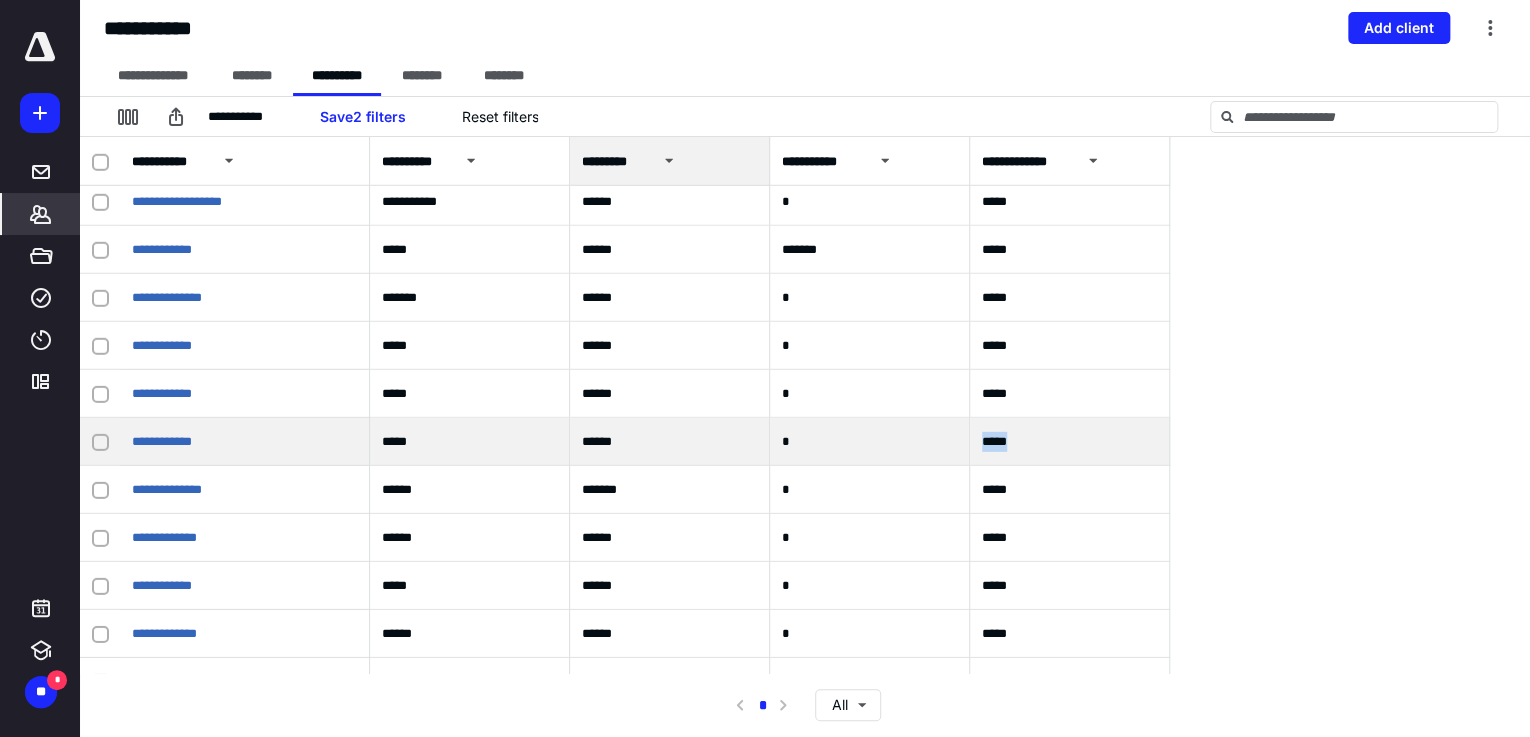 drag, startPoint x: 988, startPoint y: 440, endPoint x: 1021, endPoint y: 446, distance: 33.54102 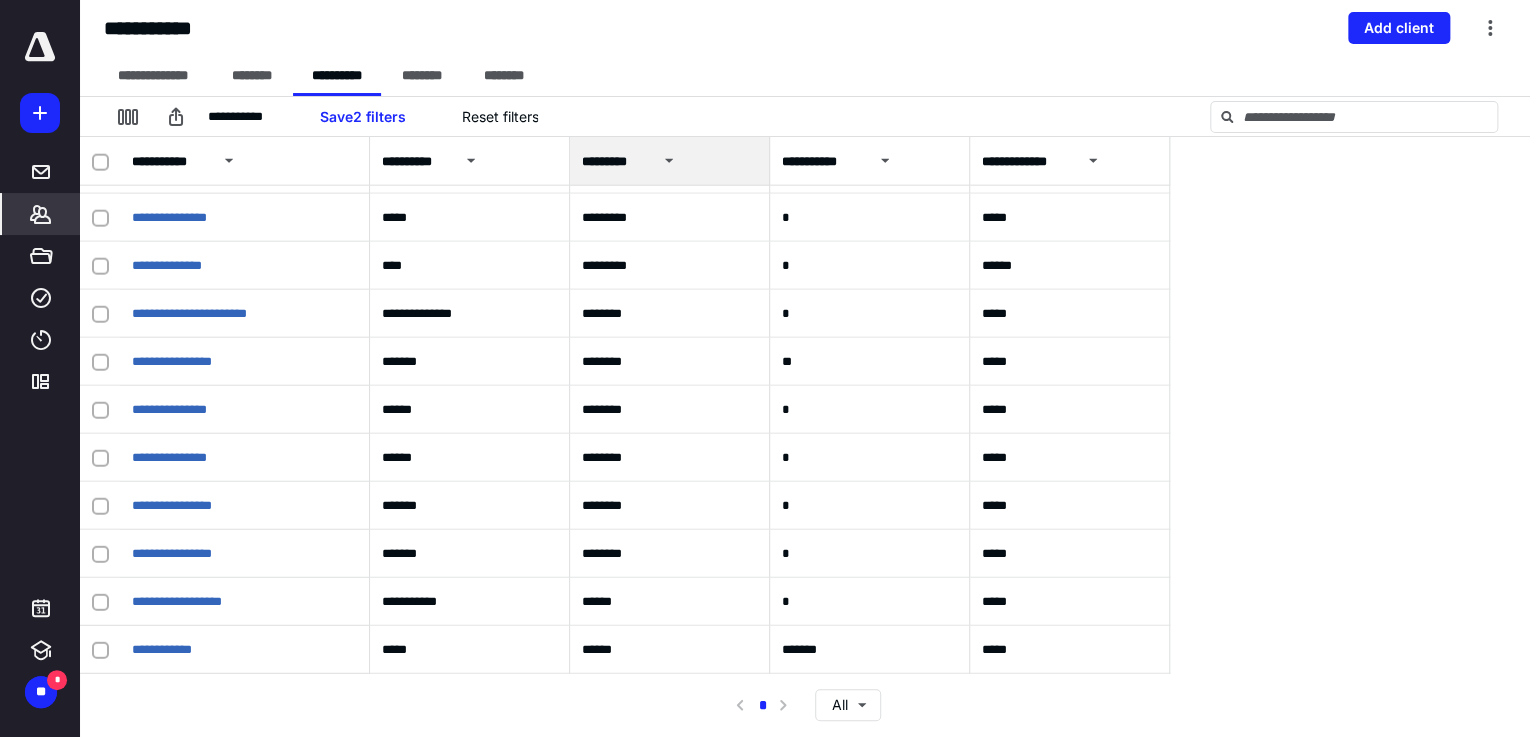 scroll, scrollTop: 28792, scrollLeft: 0, axis: vertical 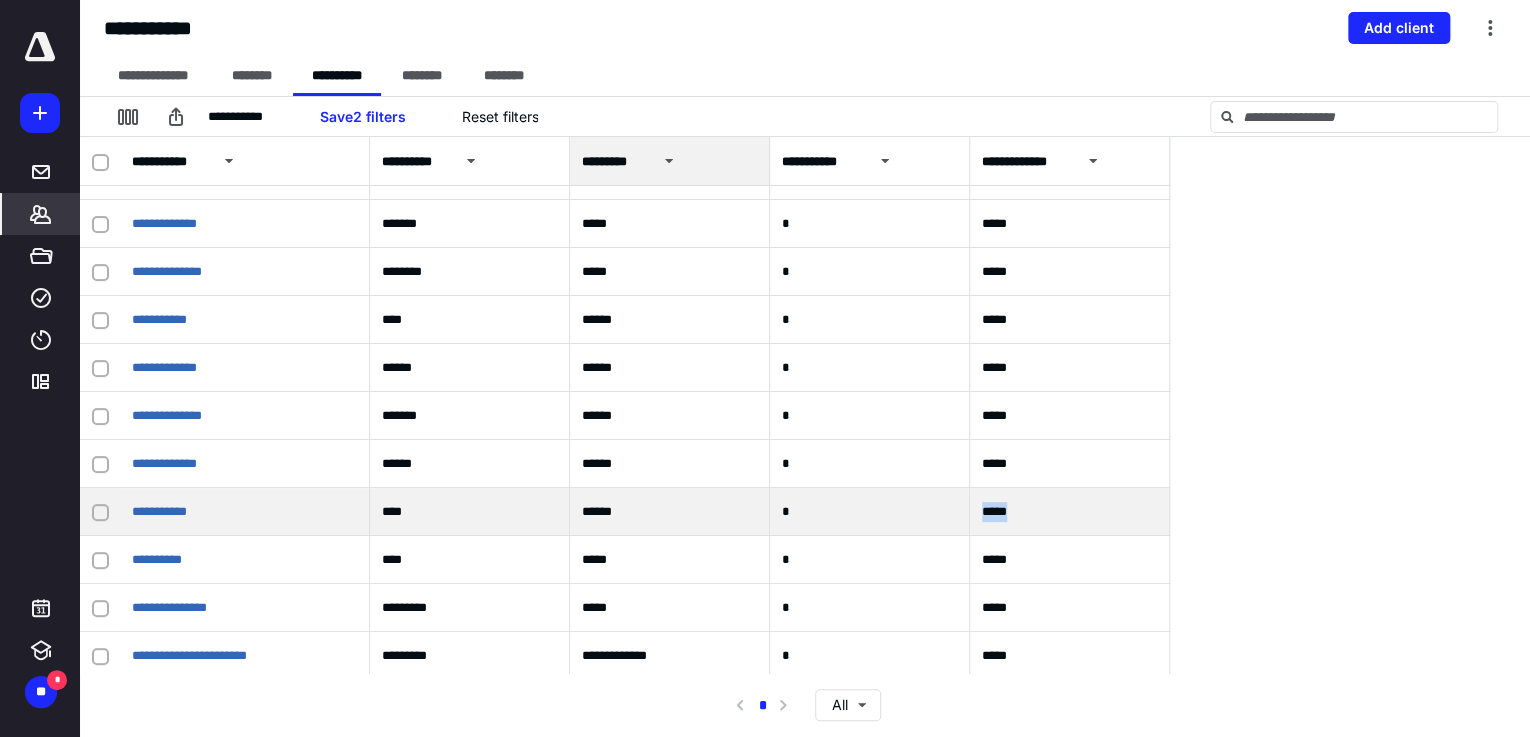 drag, startPoint x: 1024, startPoint y: 516, endPoint x: 973, endPoint y: 517, distance: 51.009804 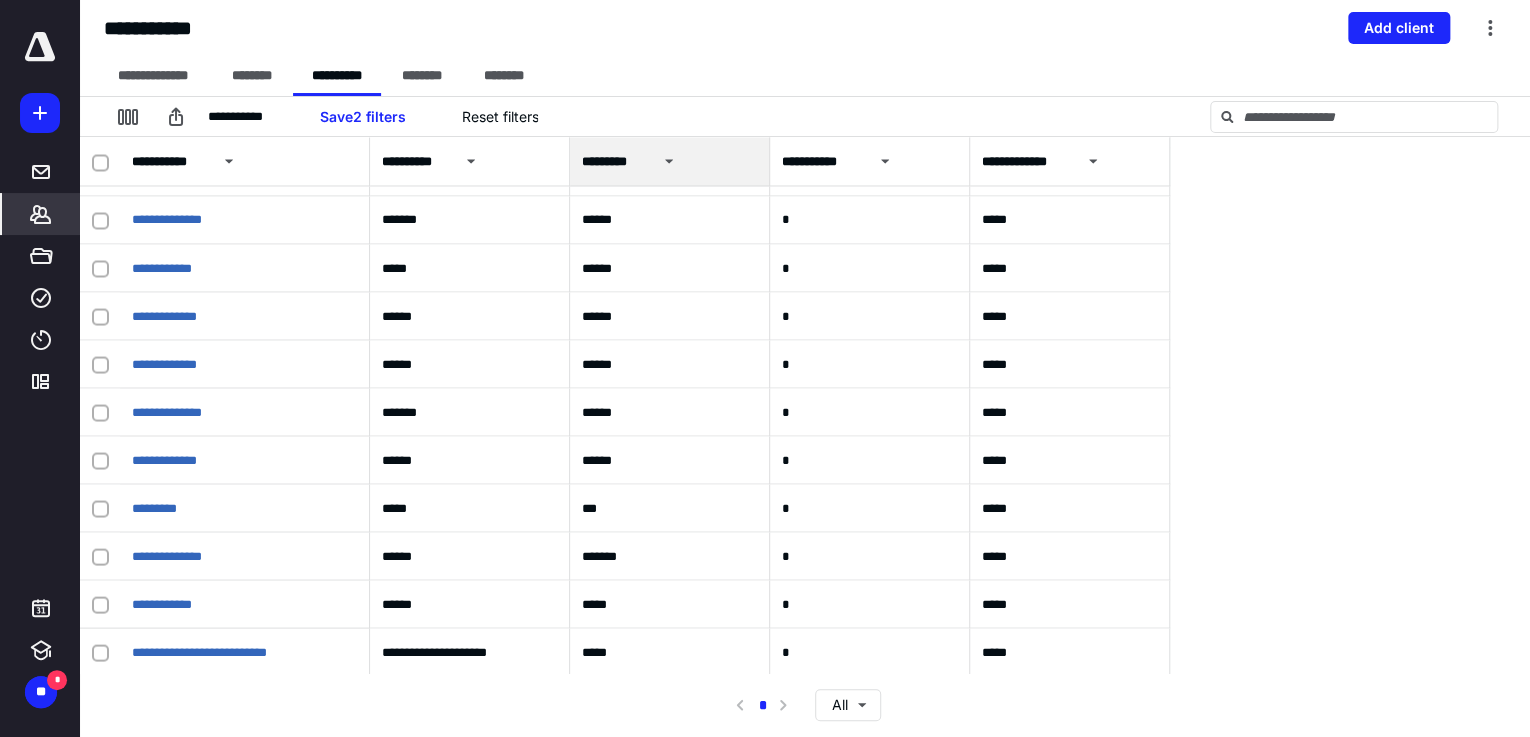 scroll, scrollTop: 28649, scrollLeft: 0, axis: vertical 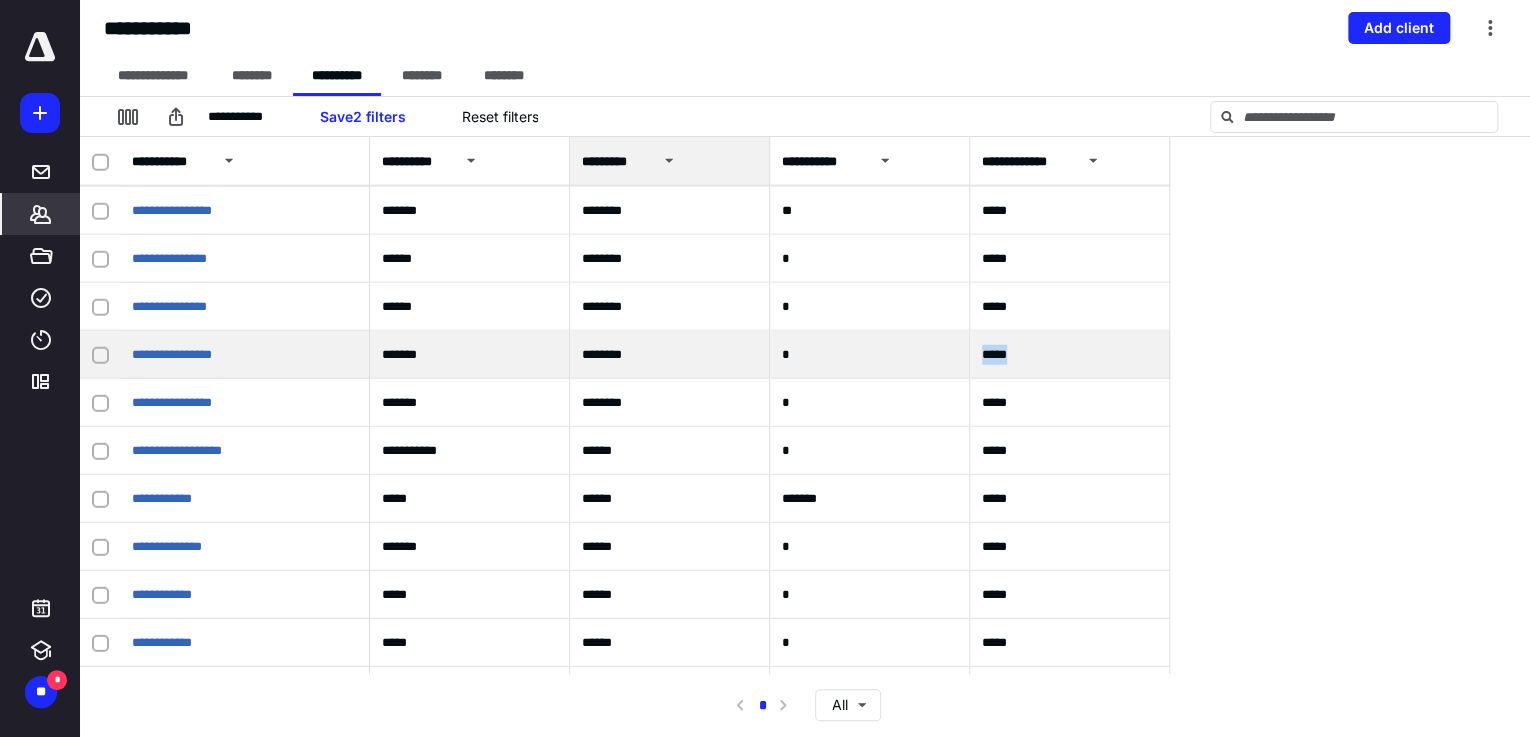 drag, startPoint x: 1032, startPoint y: 360, endPoint x: 979, endPoint y: 346, distance: 54.81788 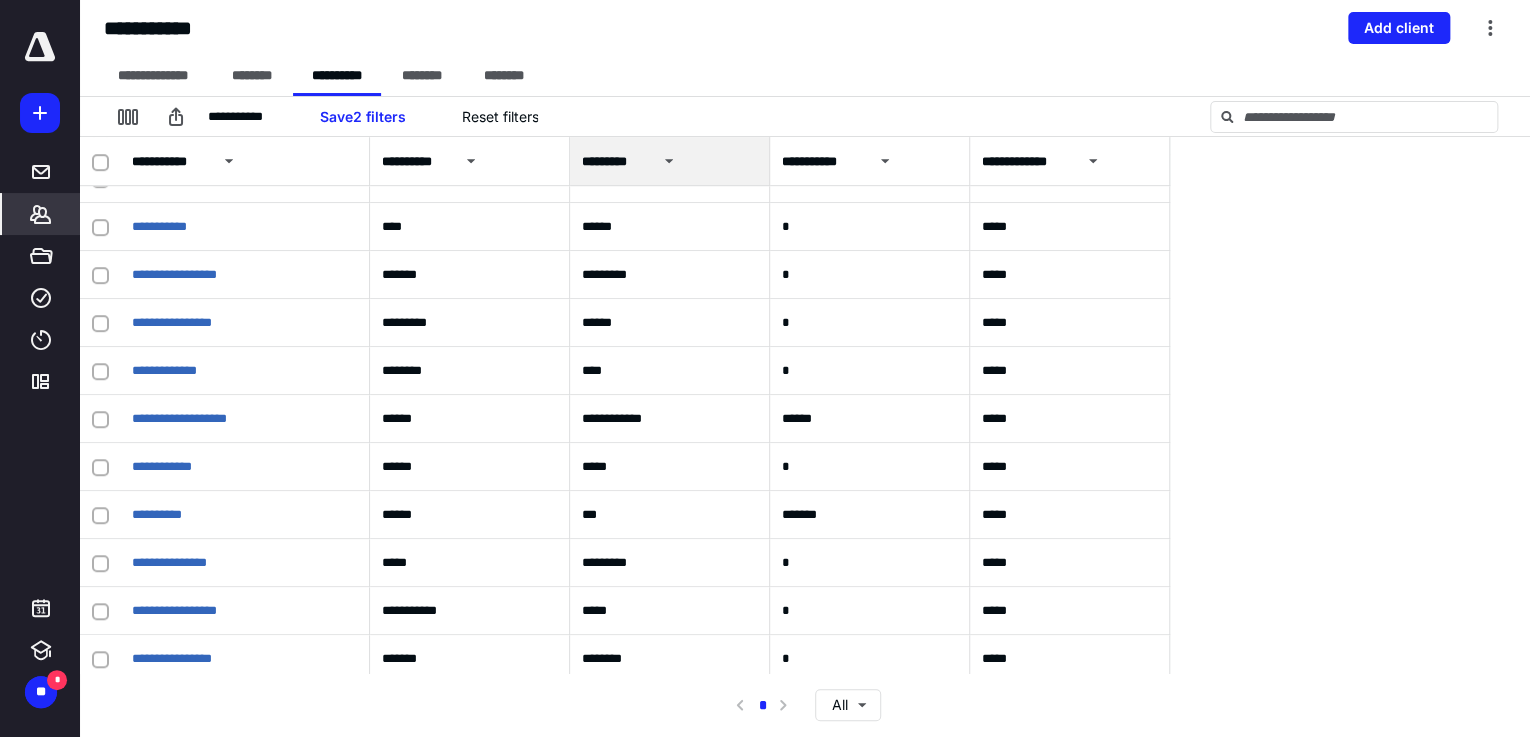 scroll, scrollTop: 19743, scrollLeft: 0, axis: vertical 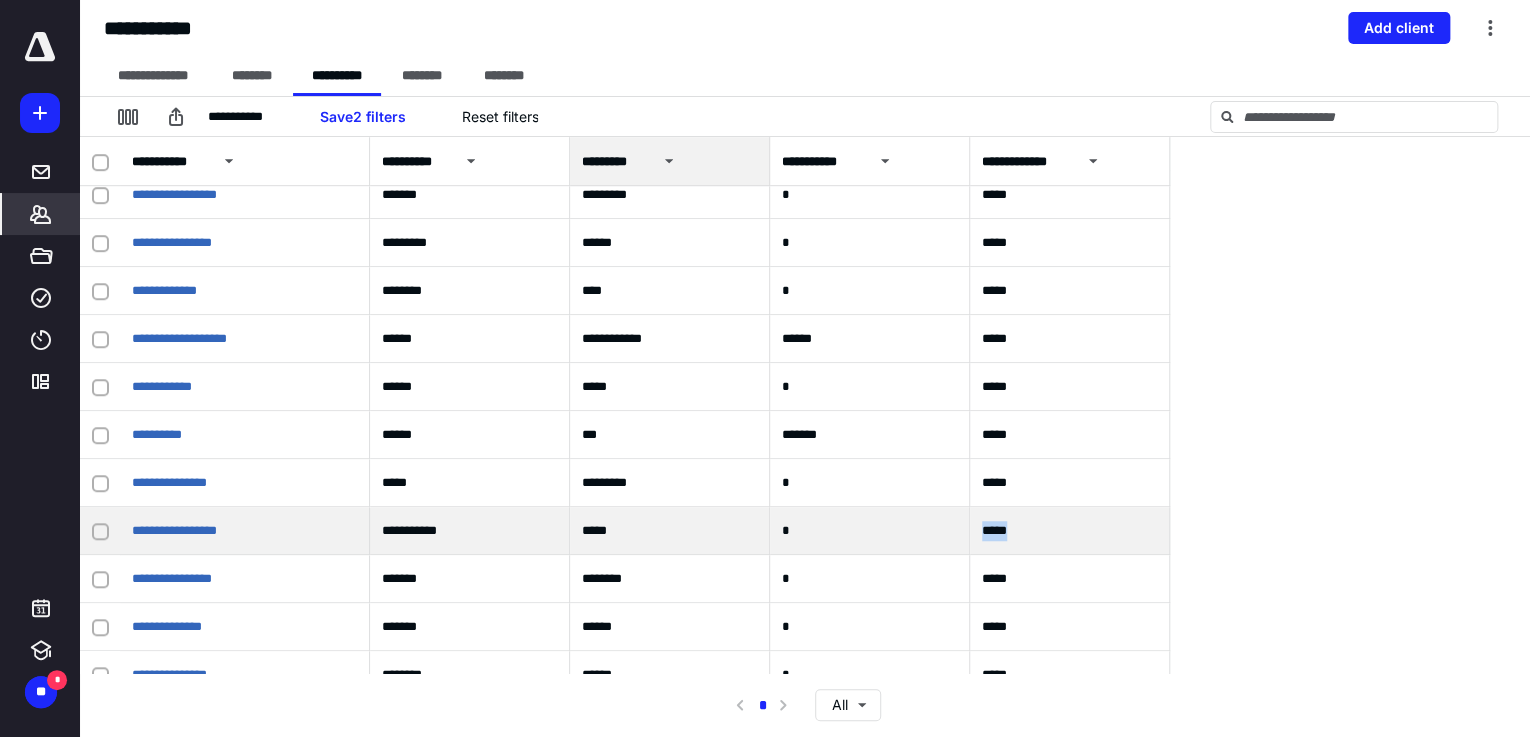 drag, startPoint x: 1028, startPoint y: 528, endPoint x: 966, endPoint y: 539, distance: 62.968246 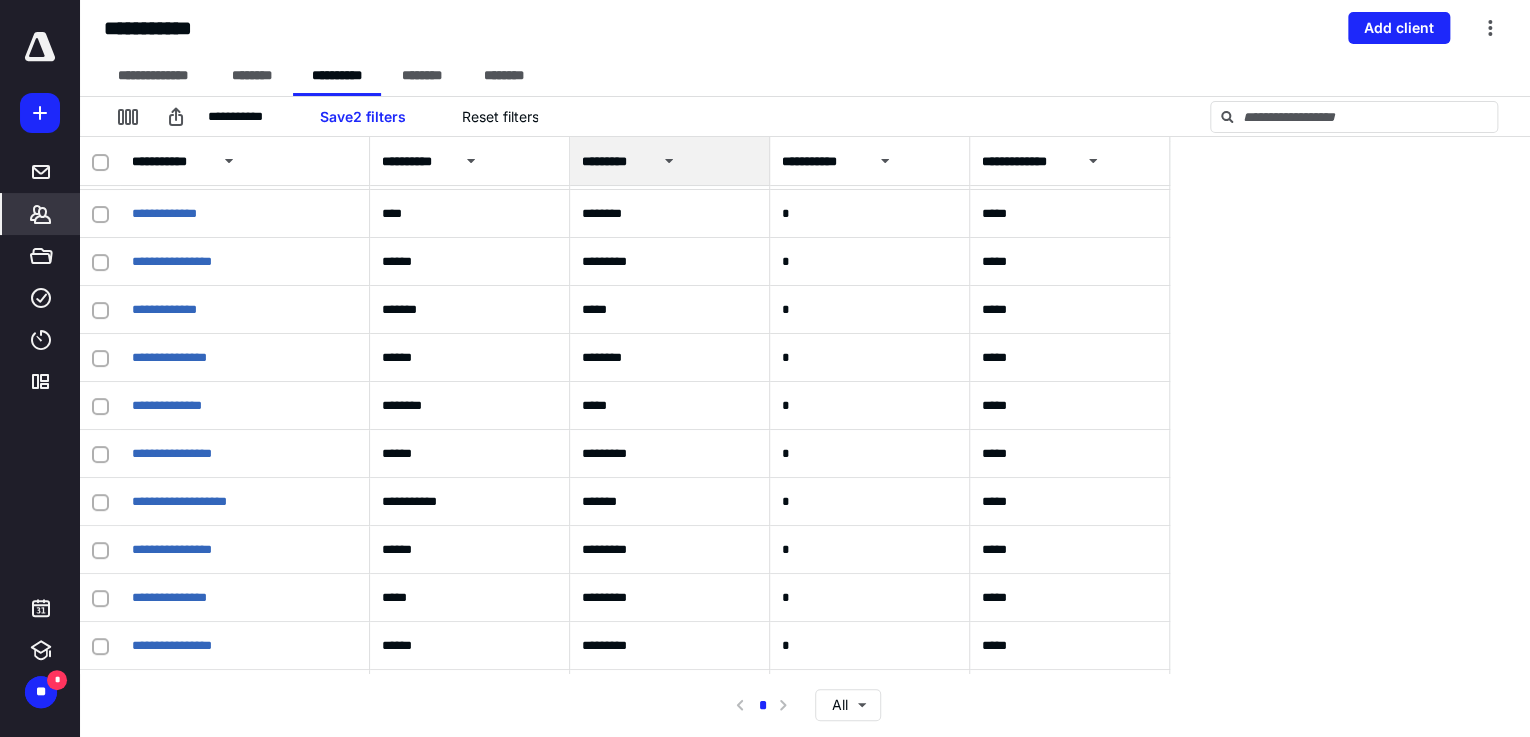scroll, scrollTop: 3932, scrollLeft: 0, axis: vertical 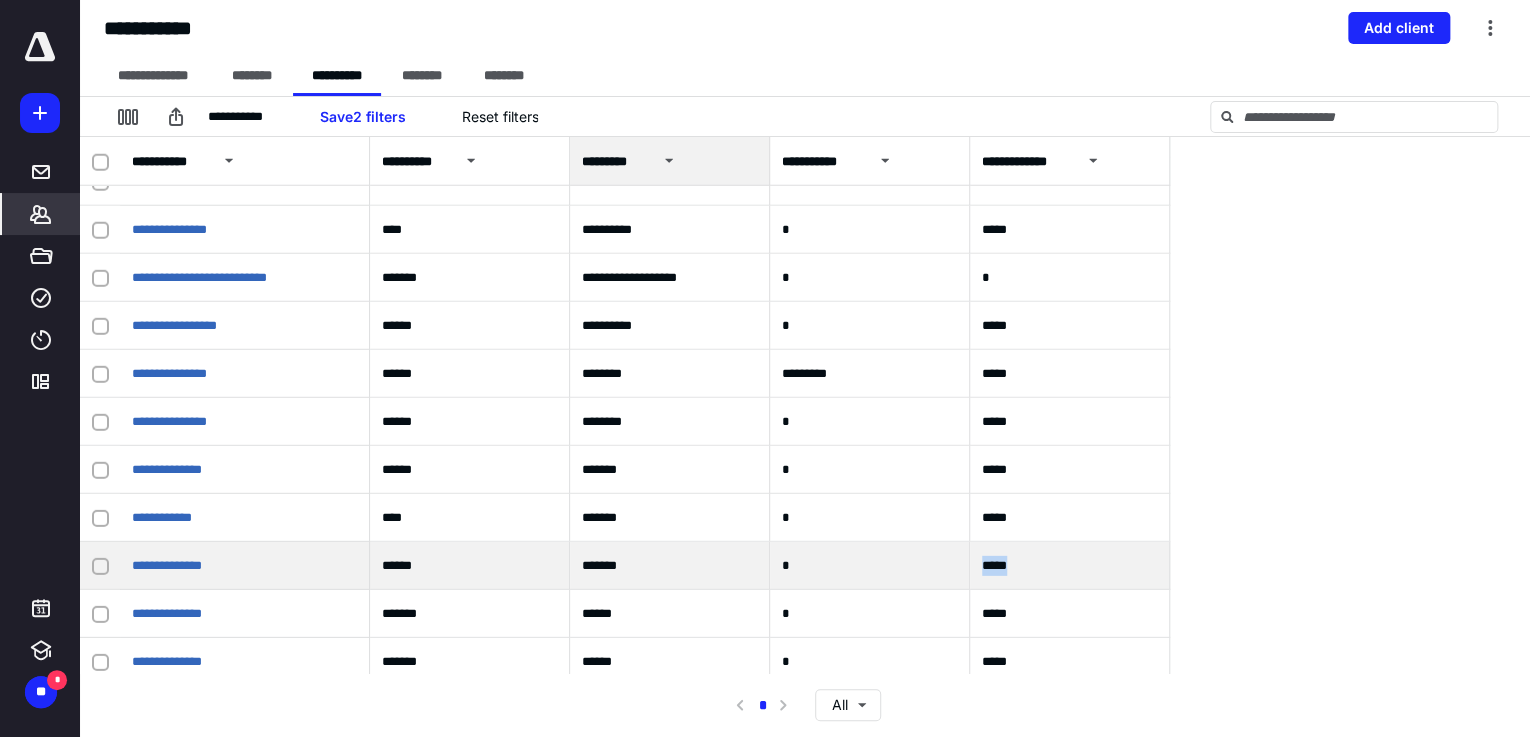 drag, startPoint x: 1039, startPoint y: 568, endPoint x: 964, endPoint y: 568, distance: 75 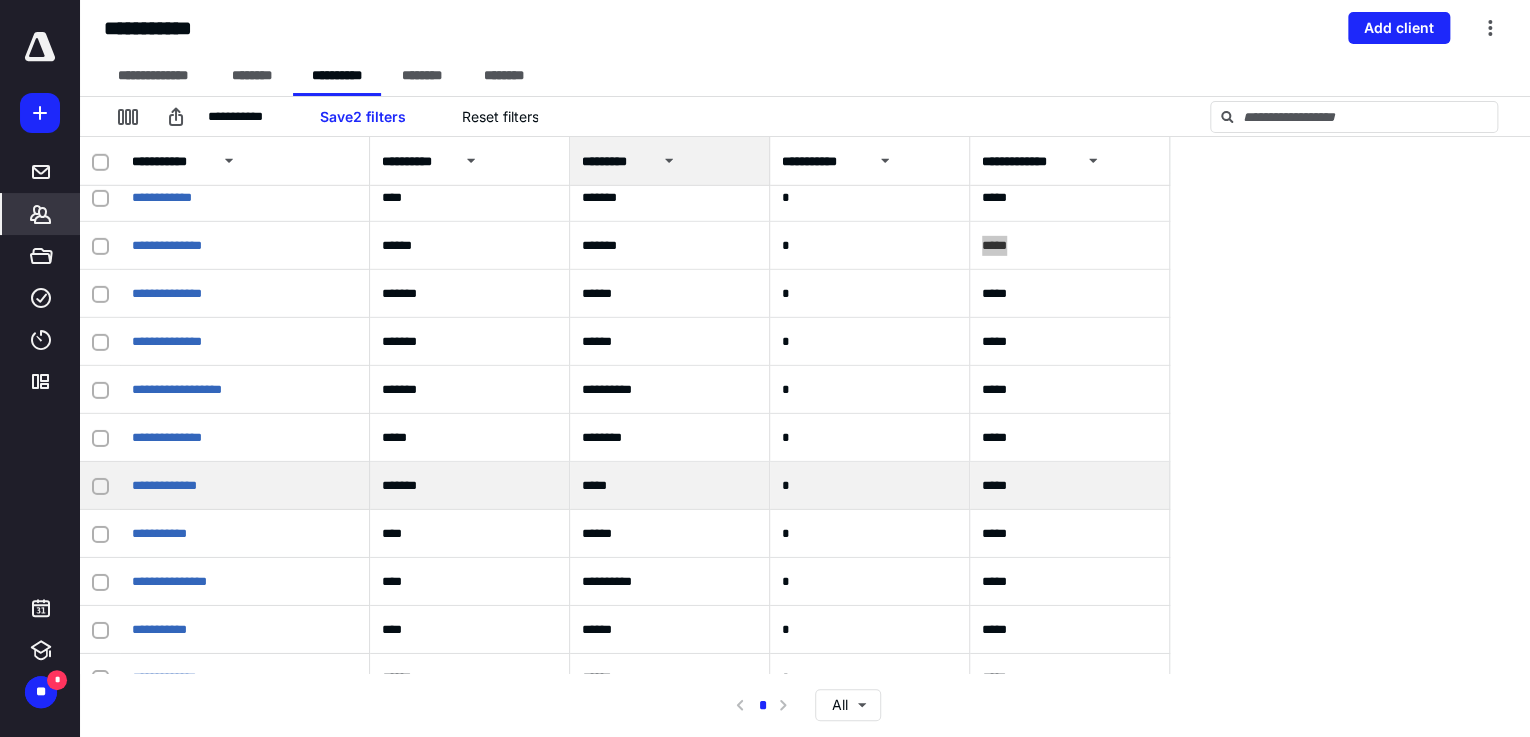 scroll, scrollTop: 25708, scrollLeft: 0, axis: vertical 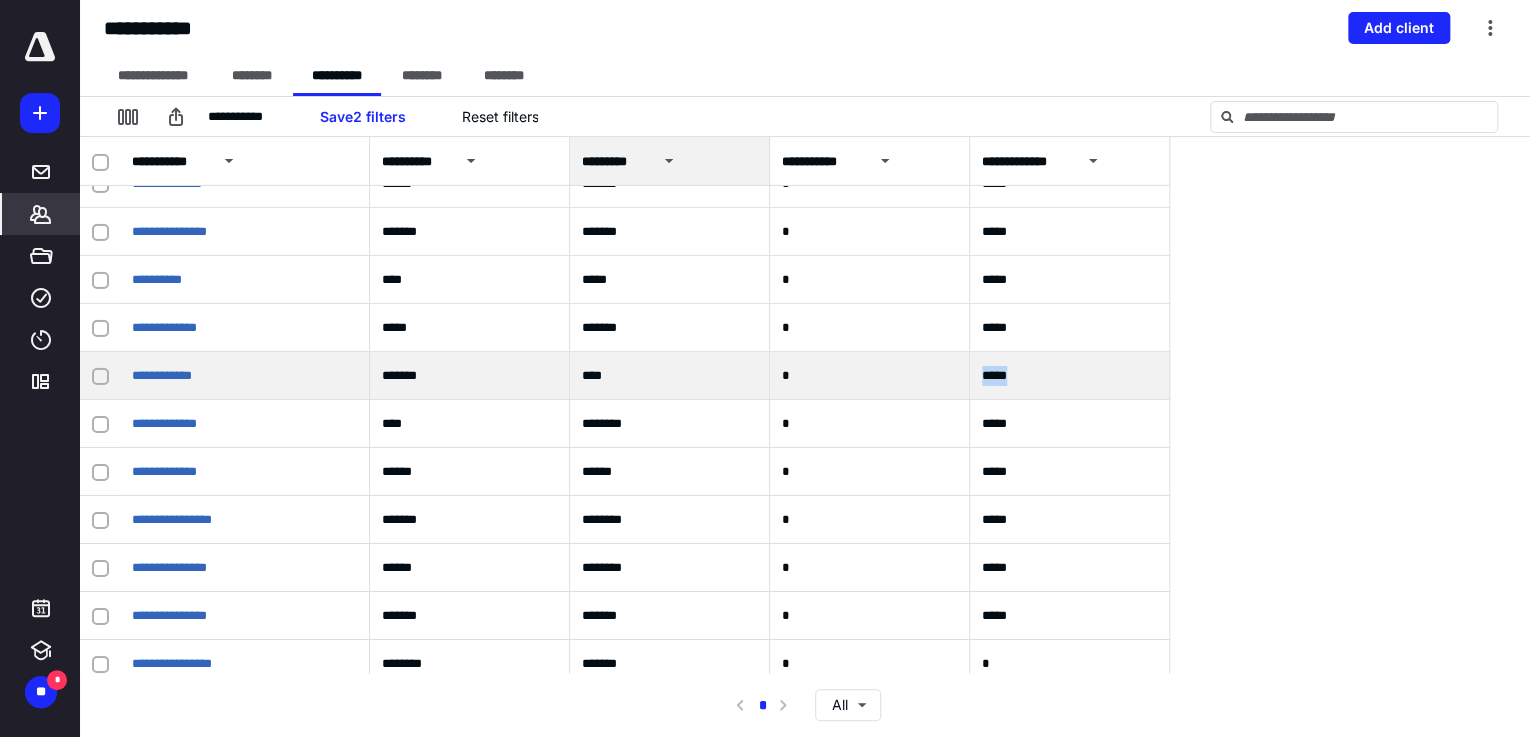 drag, startPoint x: 1032, startPoint y: 373, endPoint x: 971, endPoint y: 382, distance: 61.66036 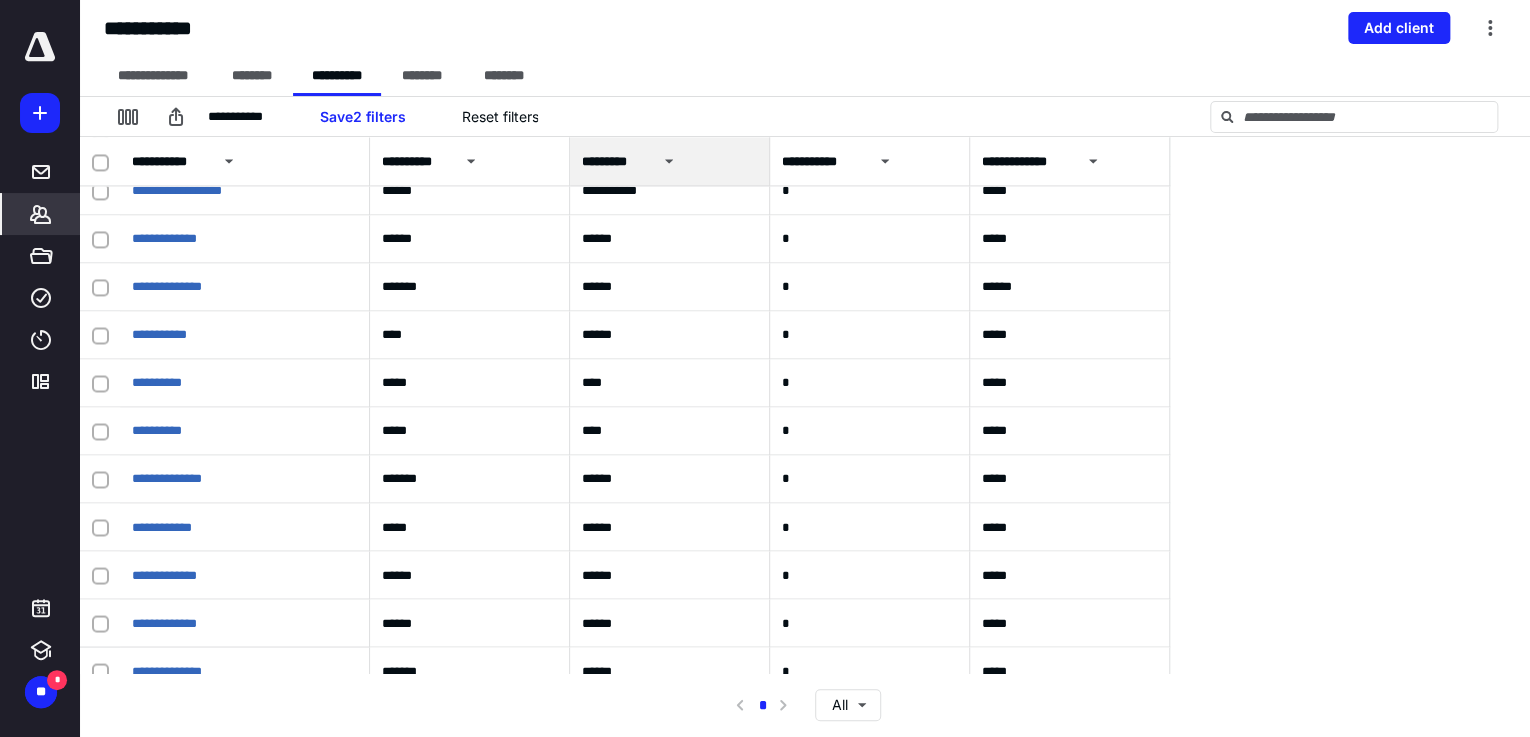 scroll, scrollTop: 27891, scrollLeft: 0, axis: vertical 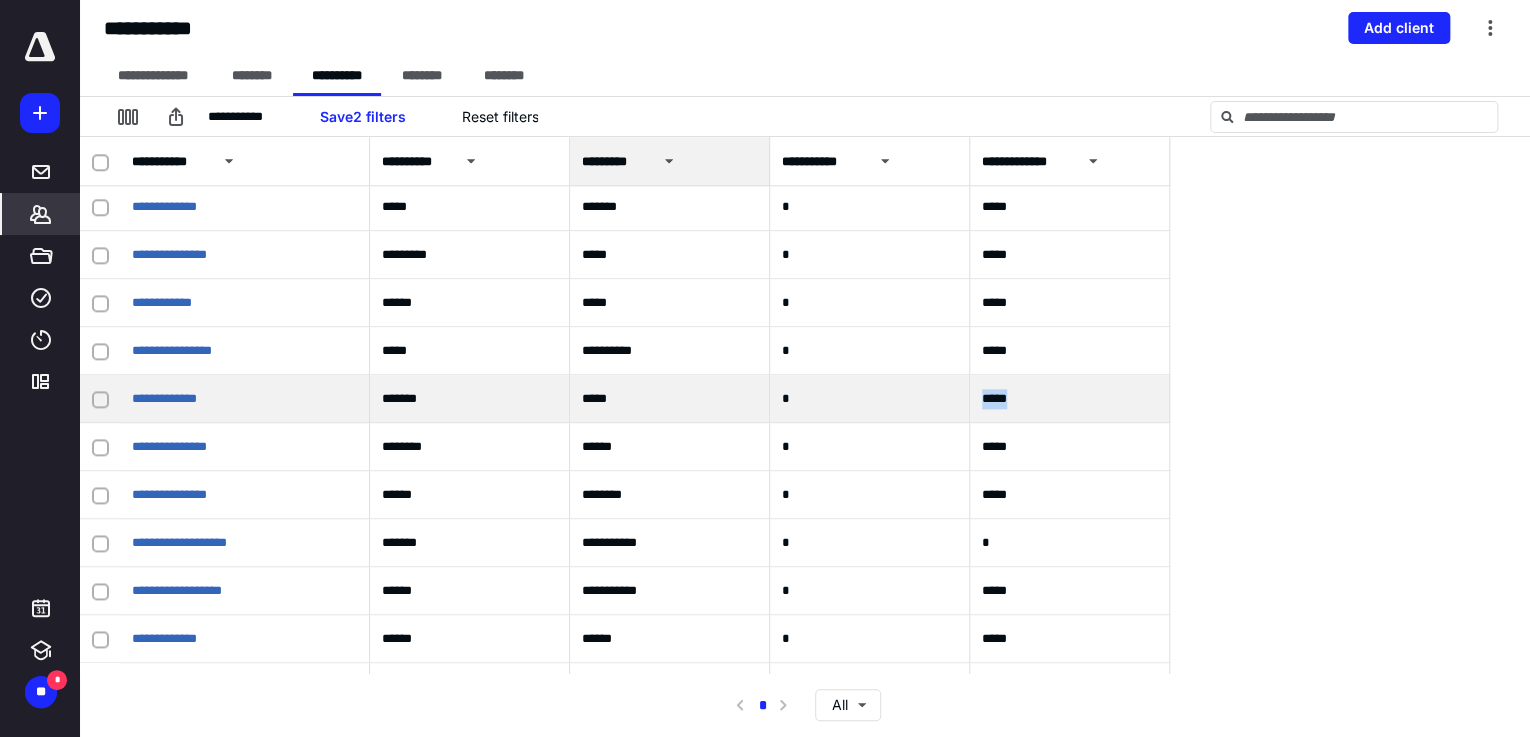 drag, startPoint x: 1028, startPoint y: 401, endPoint x: 963, endPoint y: 412, distance: 65.9242 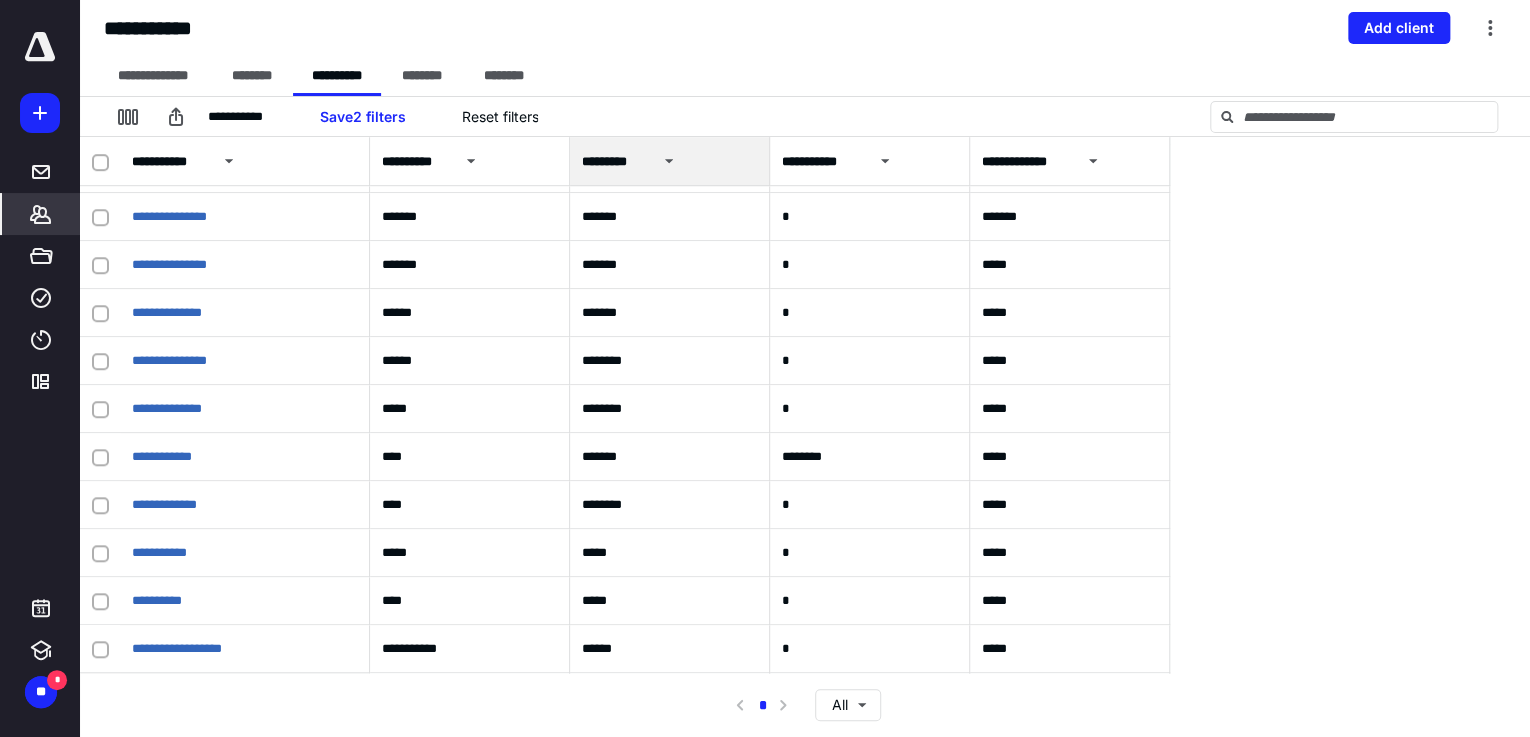 scroll, scrollTop: 0, scrollLeft: 0, axis: both 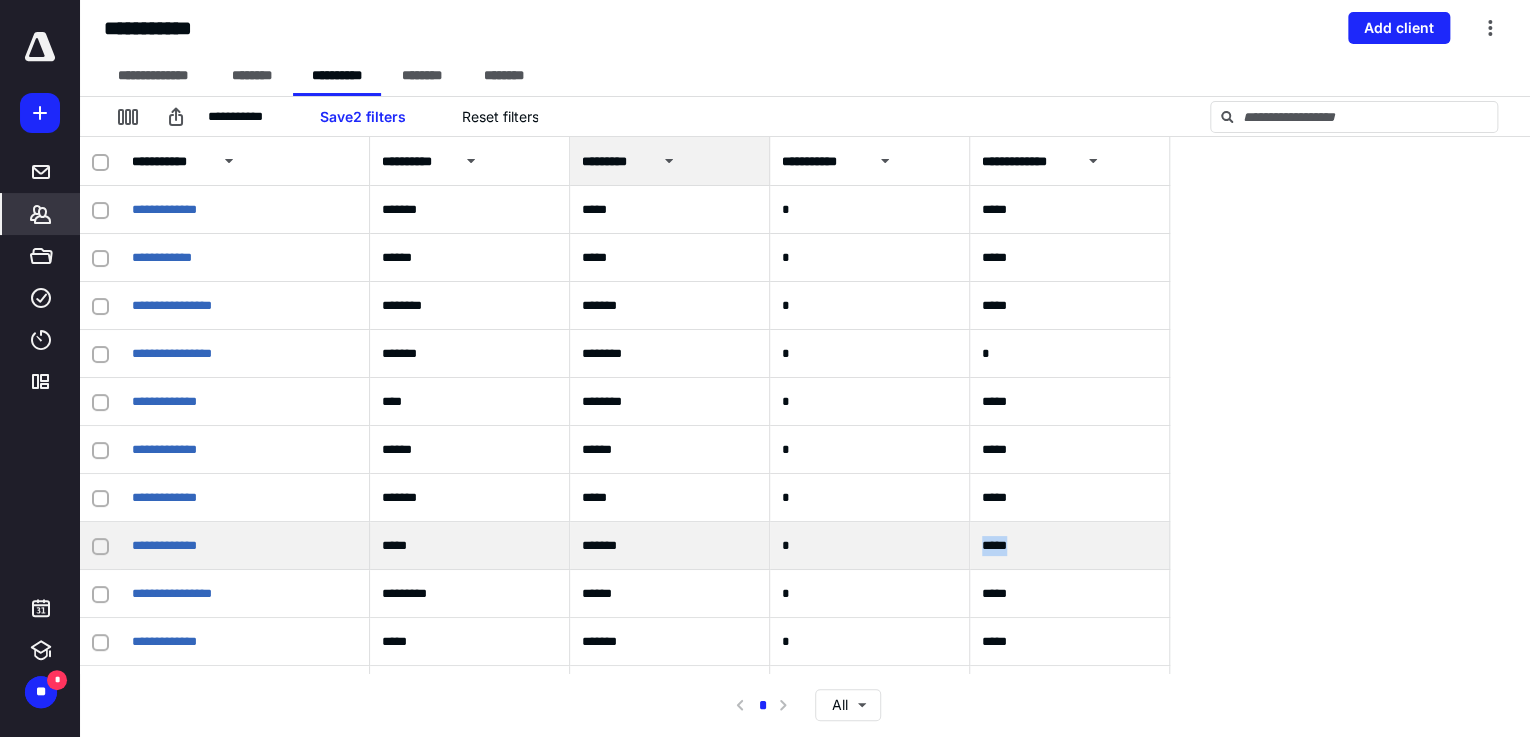 drag, startPoint x: 1040, startPoint y: 556, endPoint x: 959, endPoint y: 552, distance: 81.09871 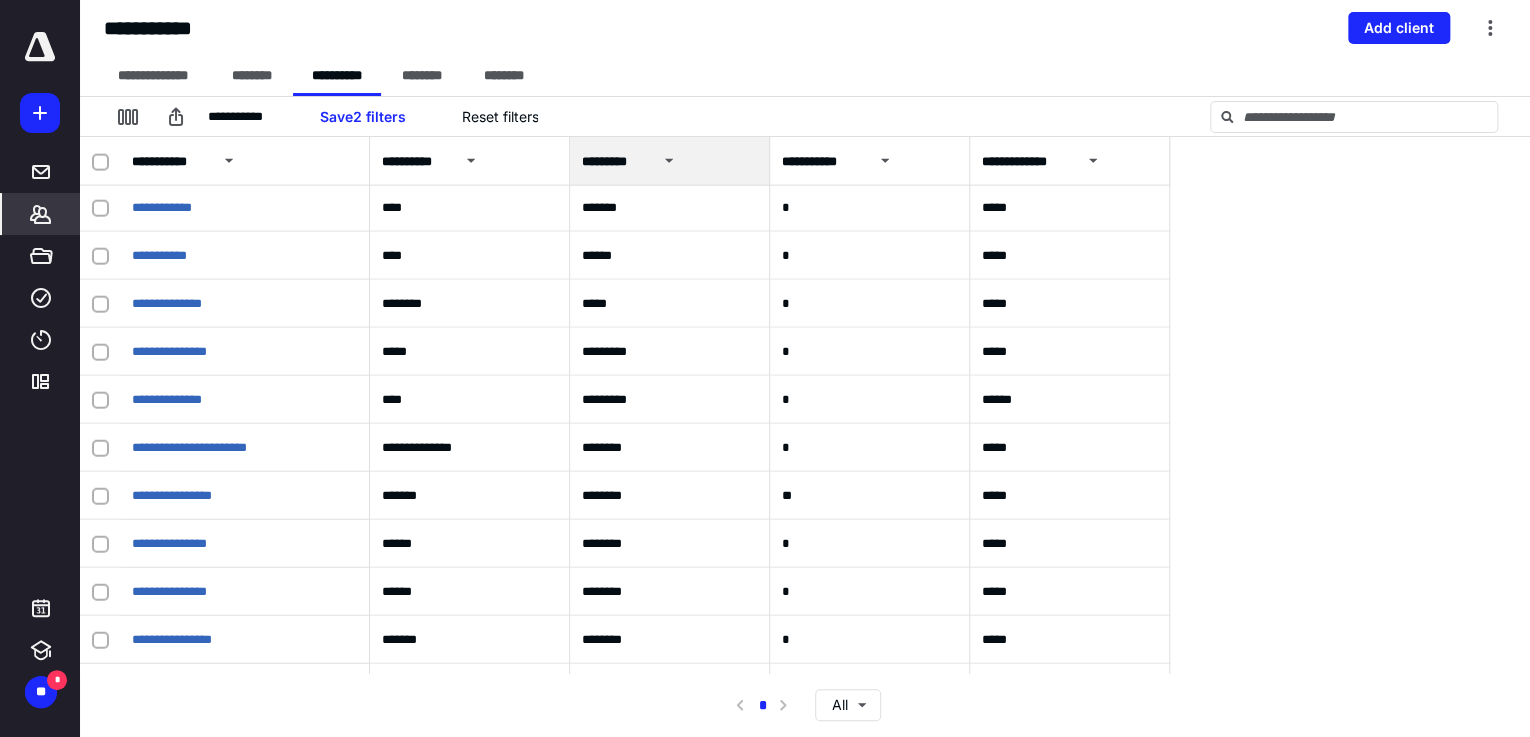 scroll, scrollTop: 29538, scrollLeft: 0, axis: vertical 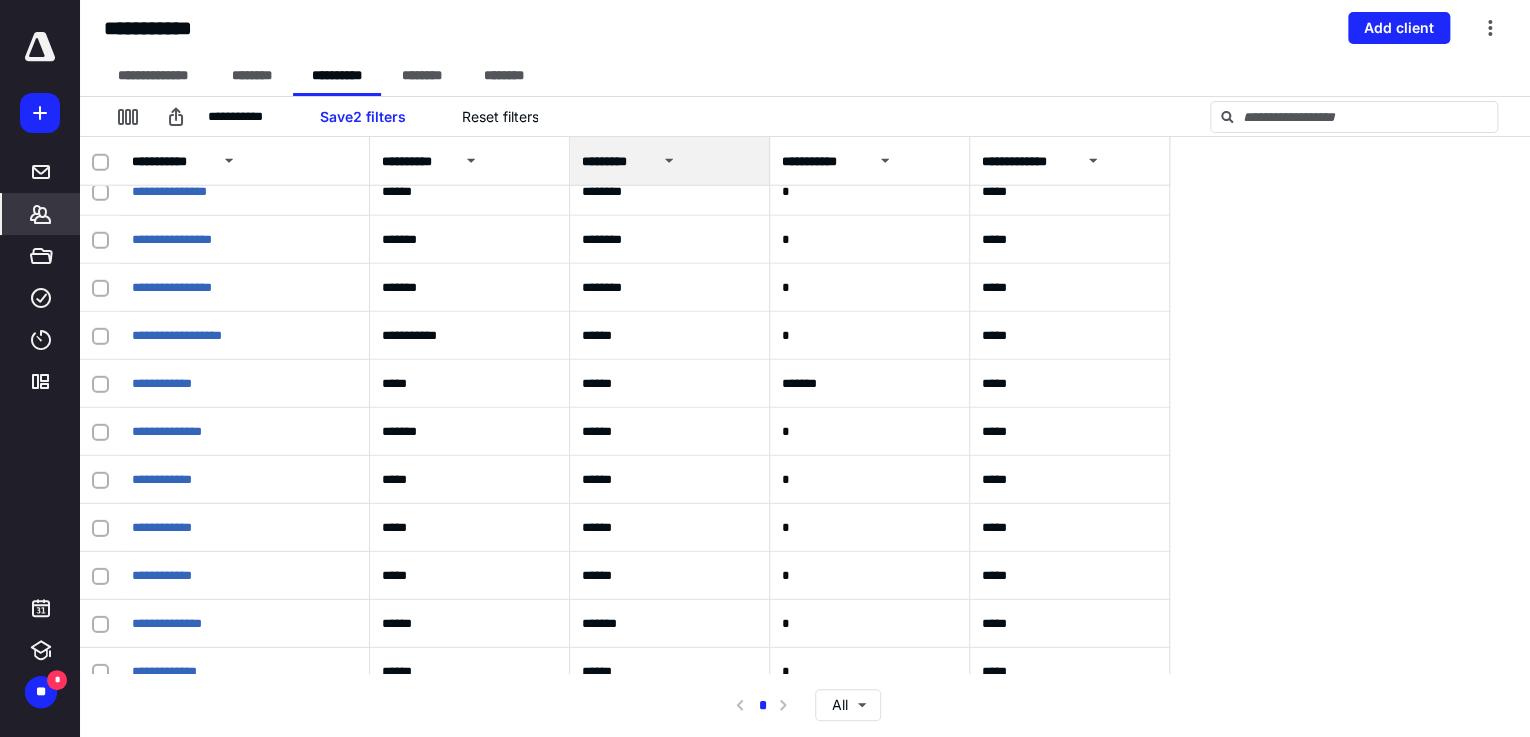 click on "**********" at bounding box center [805, 405] 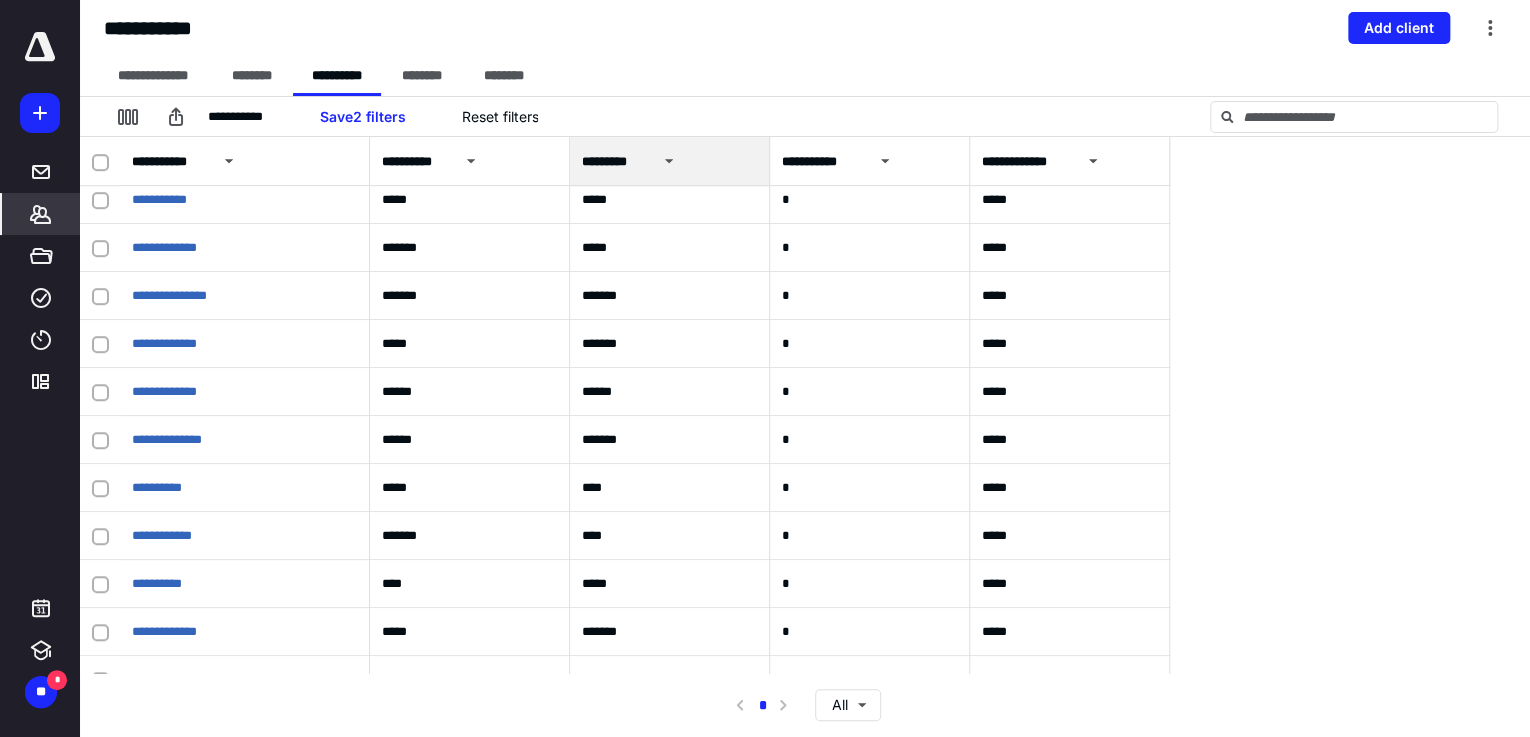 scroll, scrollTop: 15505, scrollLeft: 0, axis: vertical 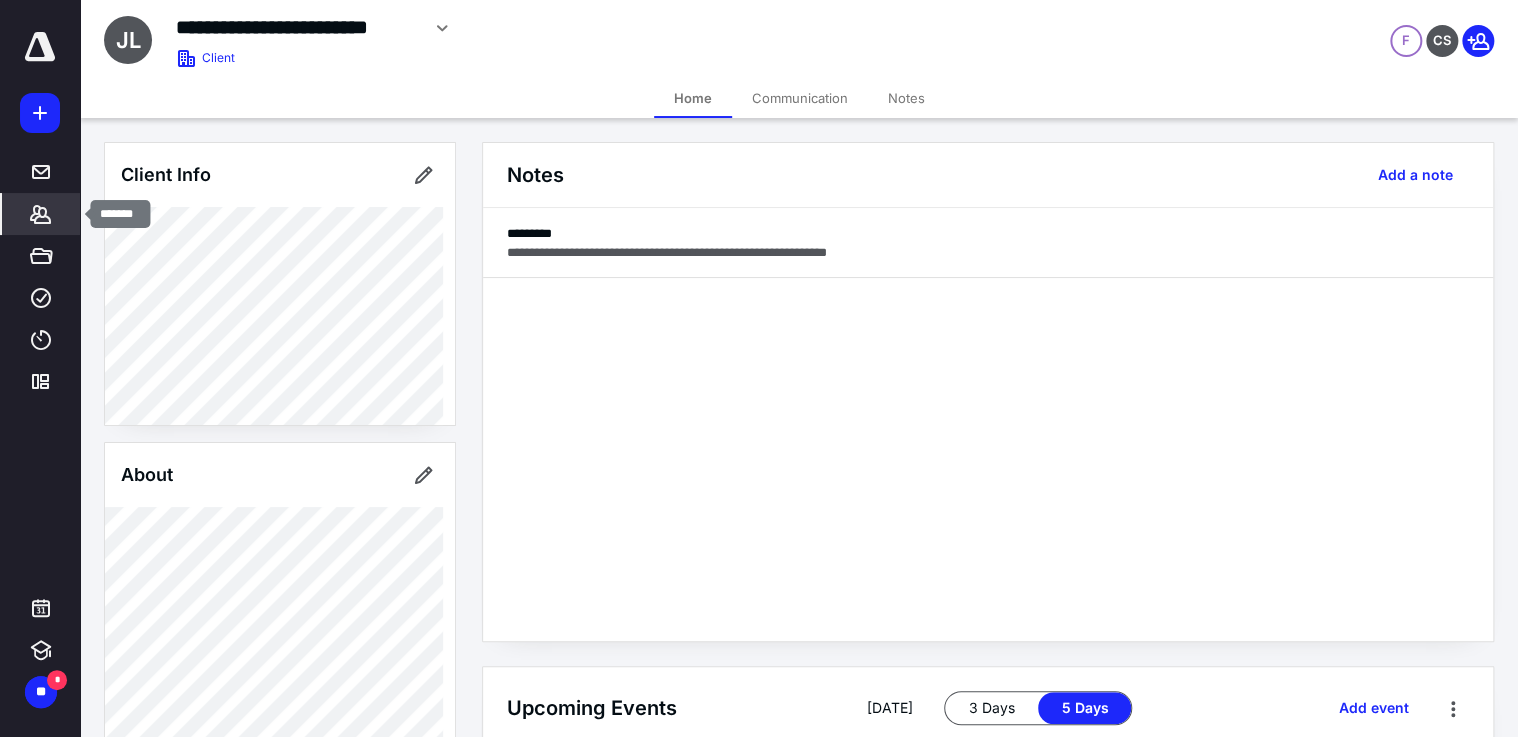 click 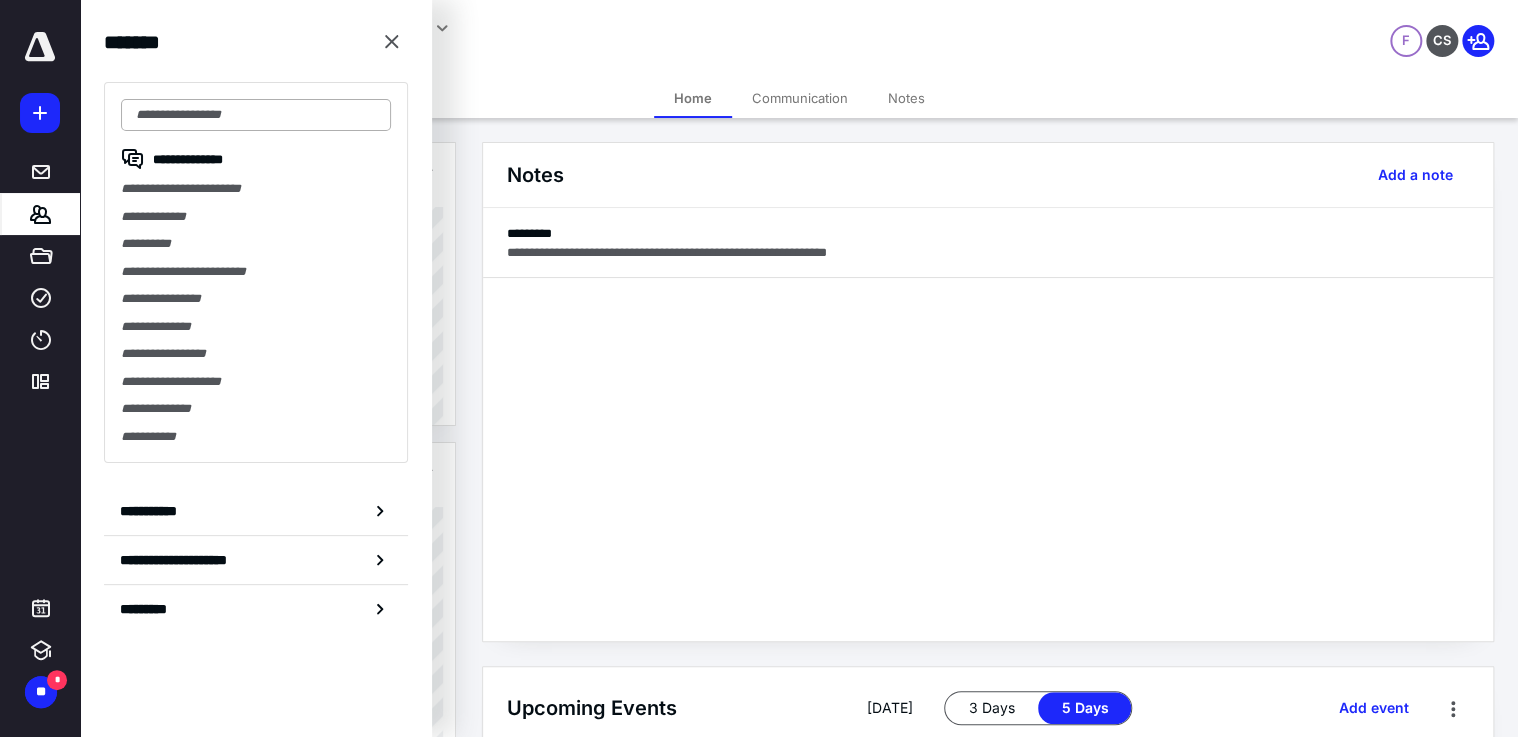 click at bounding box center [256, 115] 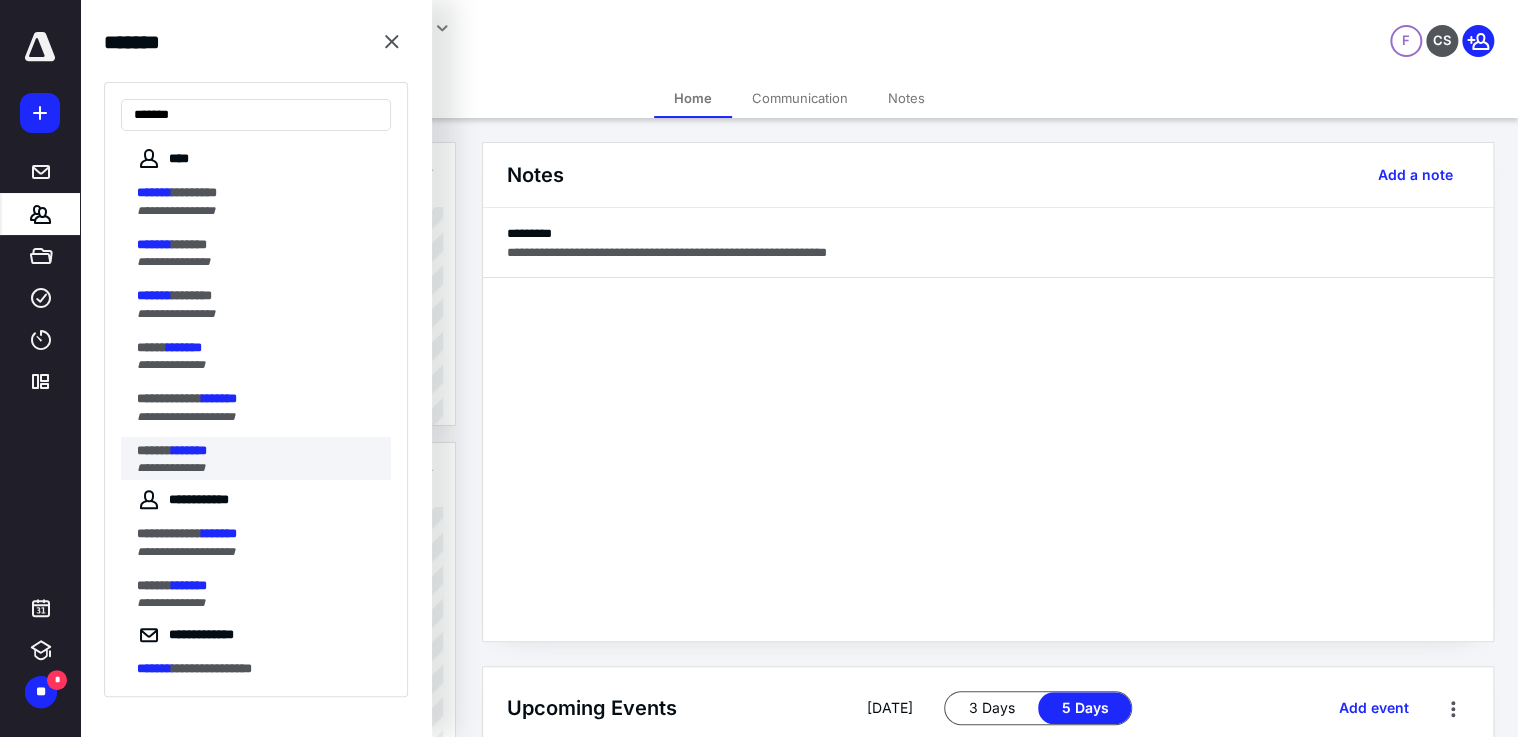 type on "*******" 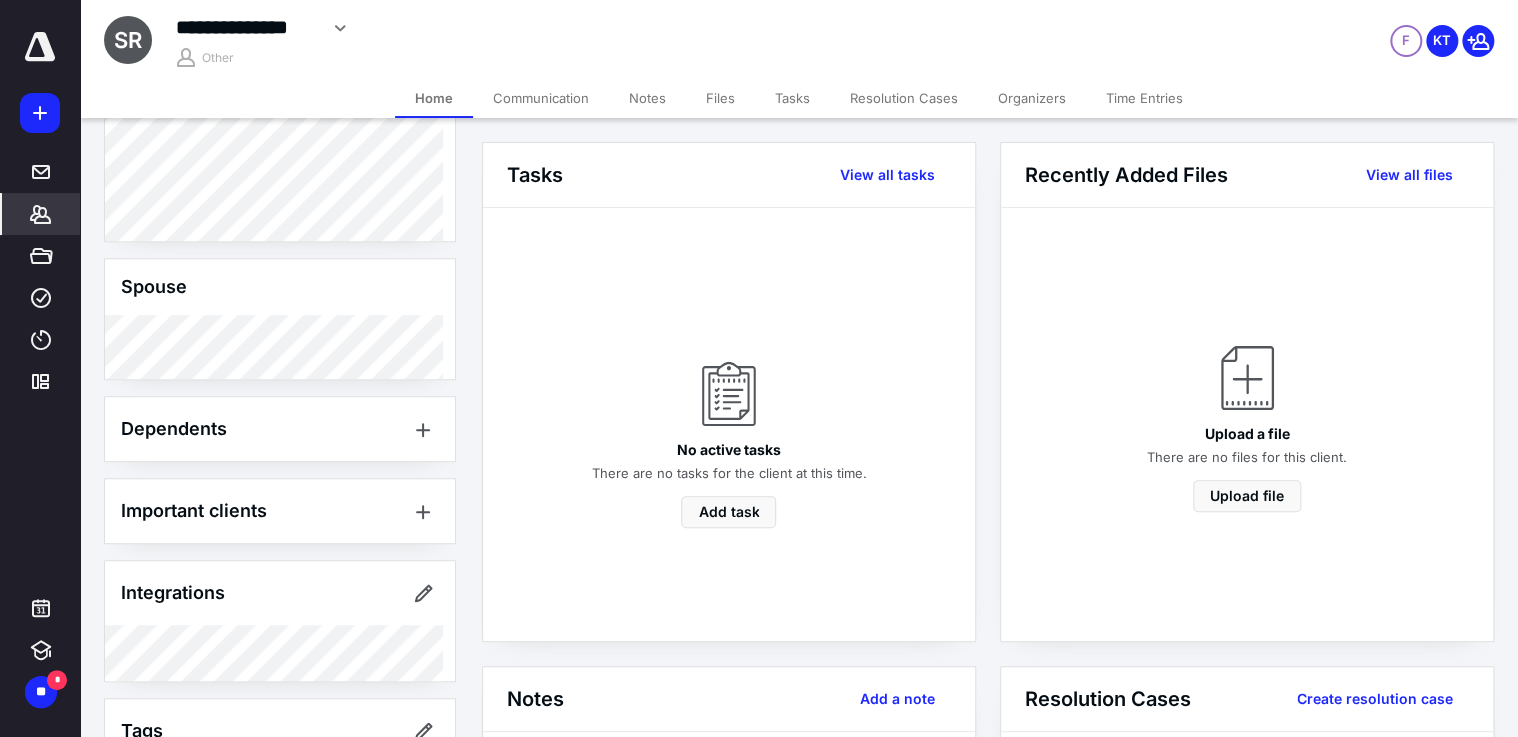 scroll, scrollTop: 528, scrollLeft: 0, axis: vertical 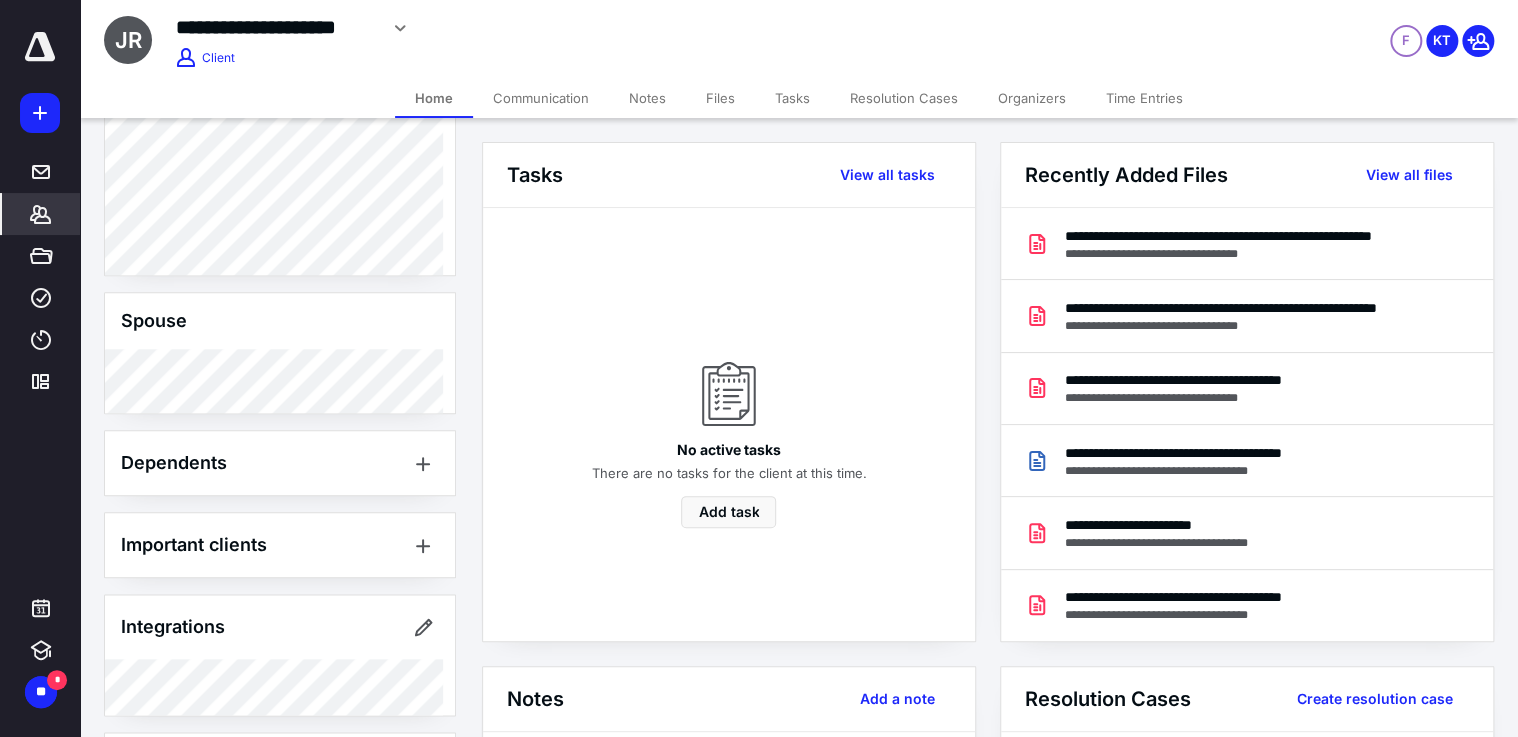 click on "Client Portal [PERSON_NAME] Logged [DATE][DATE] Client Info About Spouse Dependents Important clients Integrations Tags Manage all tags" at bounding box center [280, 20] 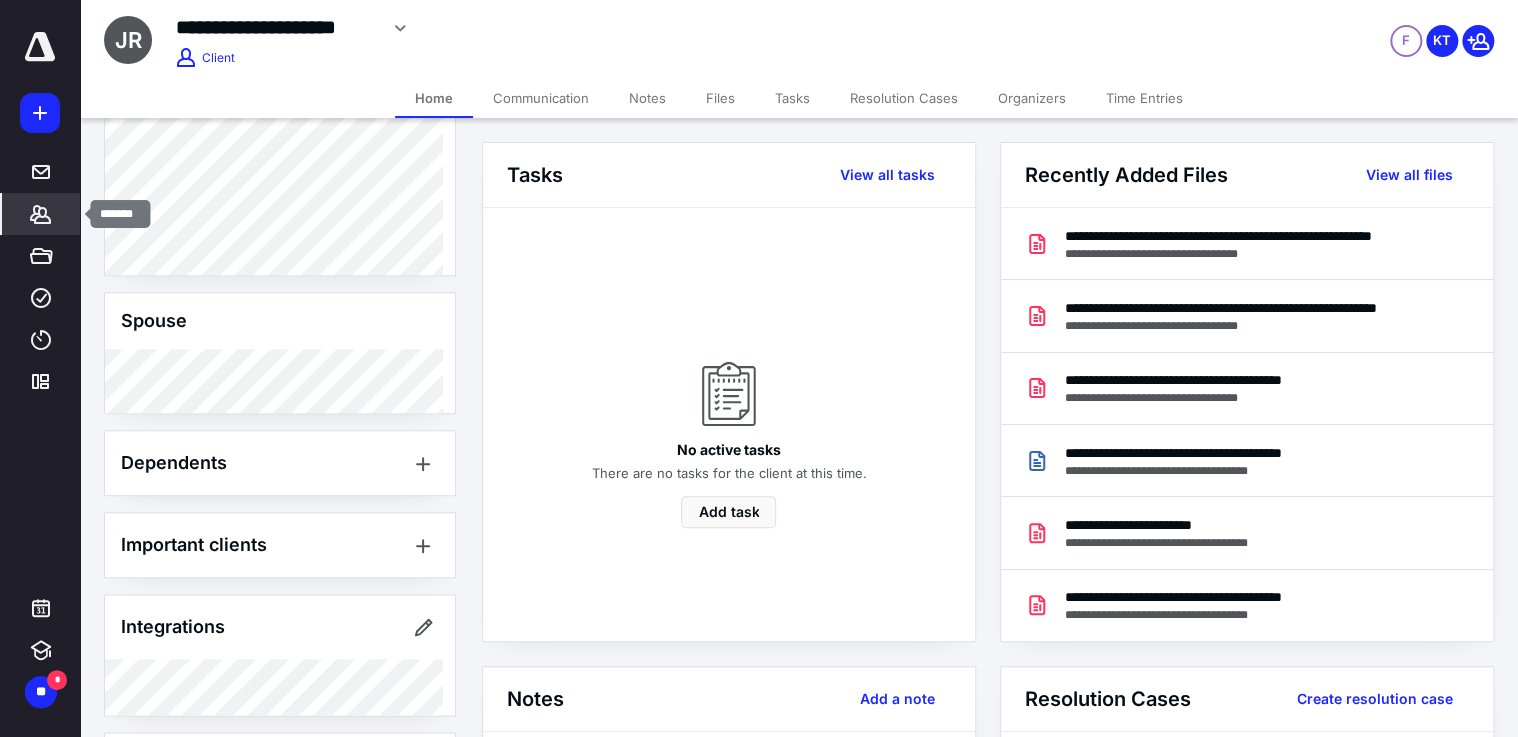 click 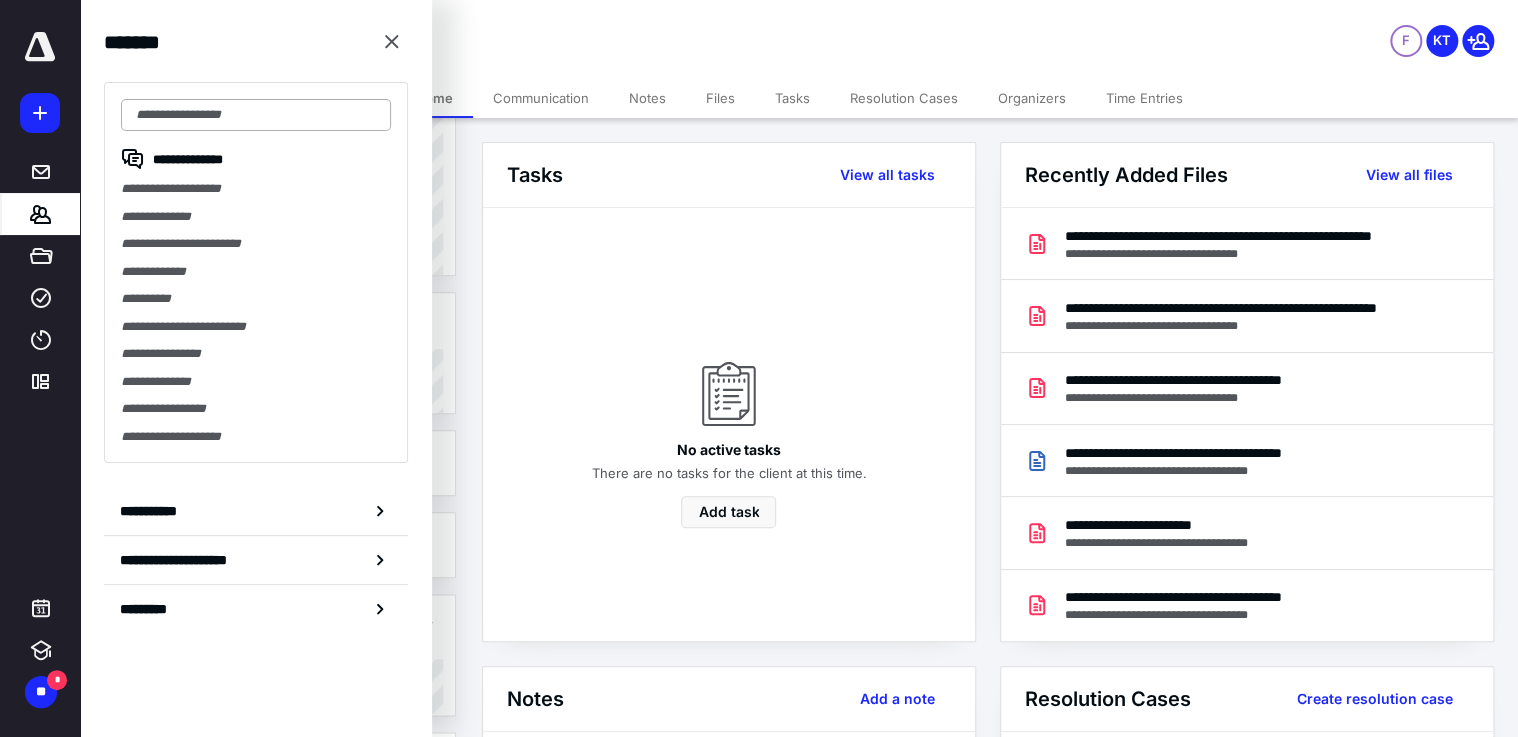 click at bounding box center (256, 115) 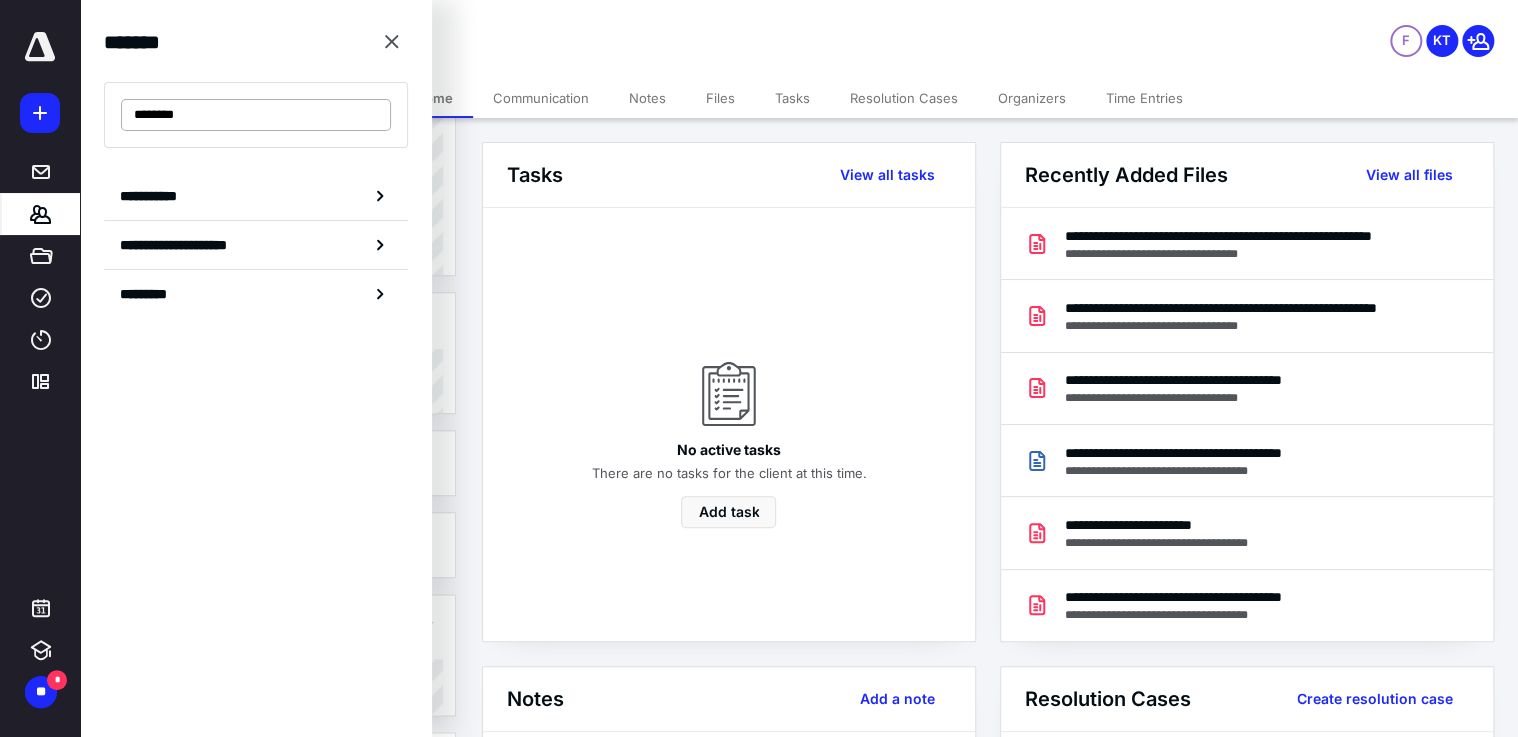 drag, startPoint x: 266, startPoint y: 119, endPoint x: 150, endPoint y: 117, distance: 116.01724 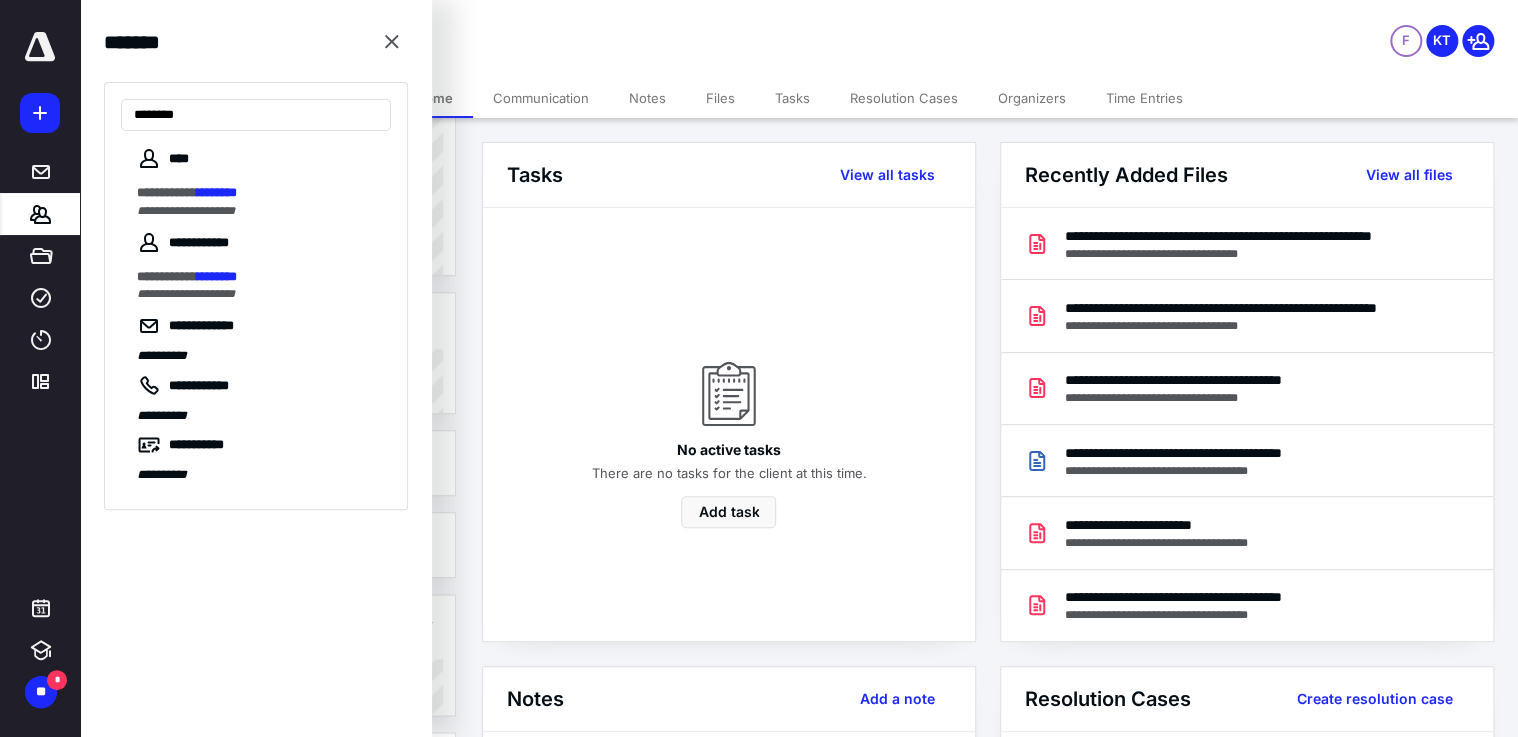 type on "********" 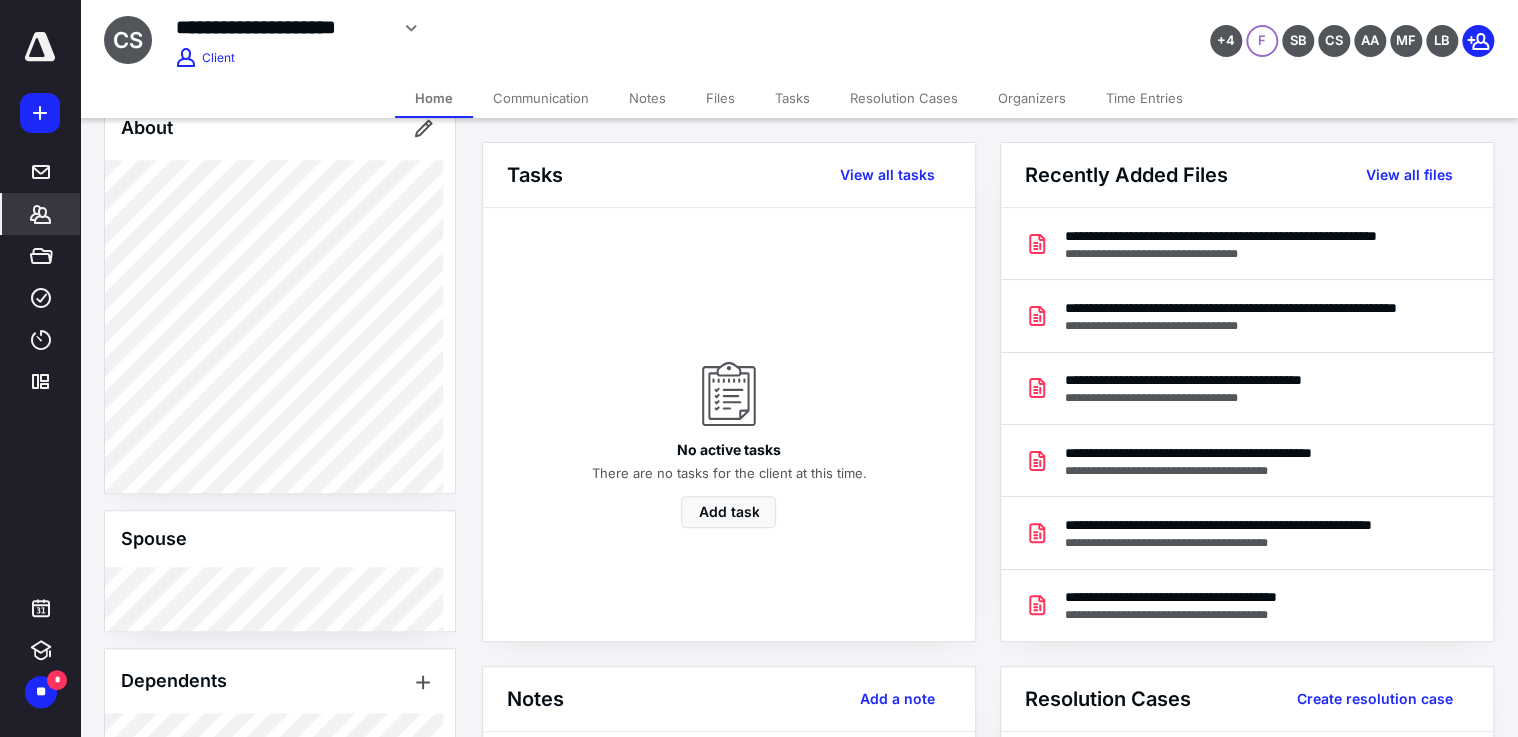 scroll, scrollTop: 1360, scrollLeft: 0, axis: vertical 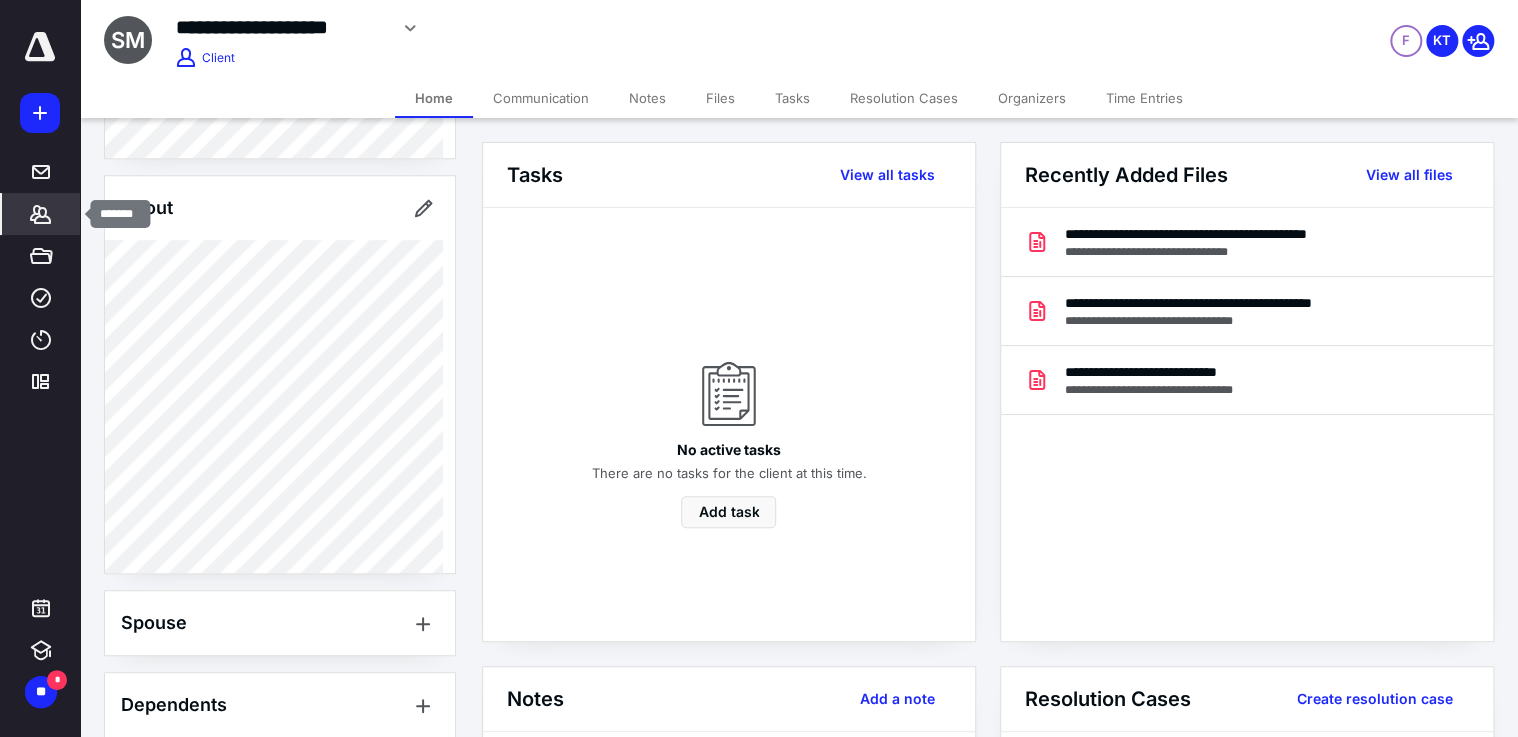 drag, startPoint x: 40, startPoint y: 222, endPoint x: 50, endPoint y: 204, distance: 20.59126 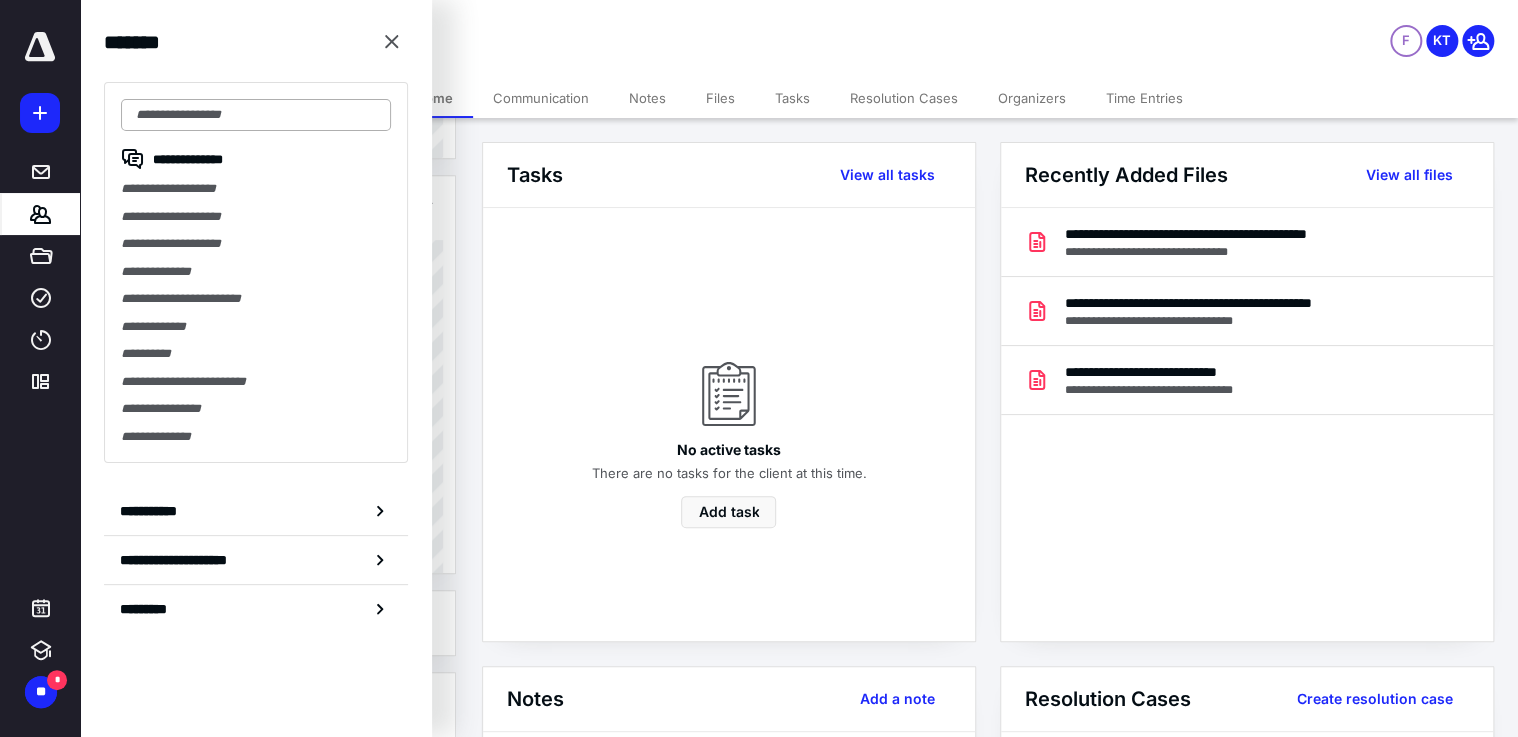 click at bounding box center [256, 115] 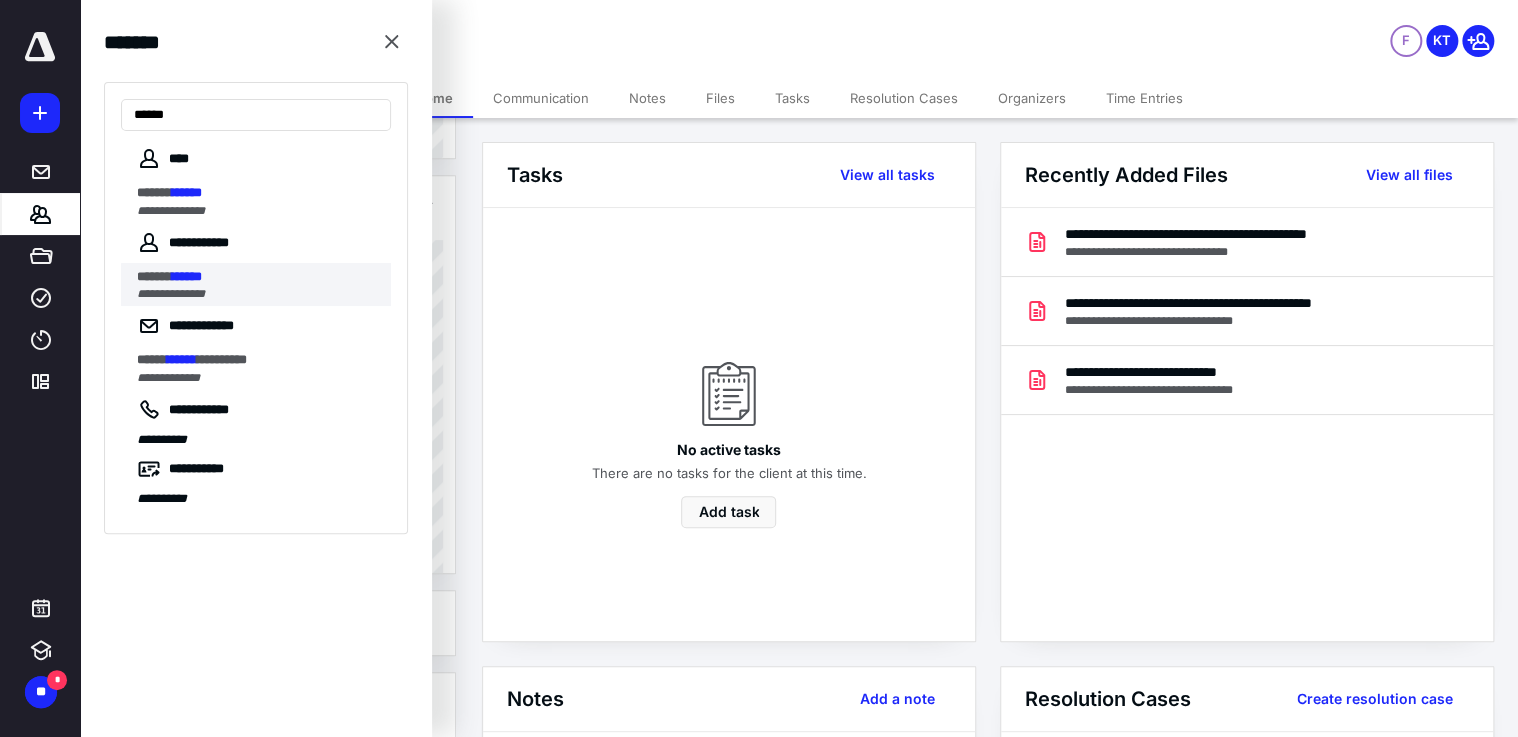 type on "******" 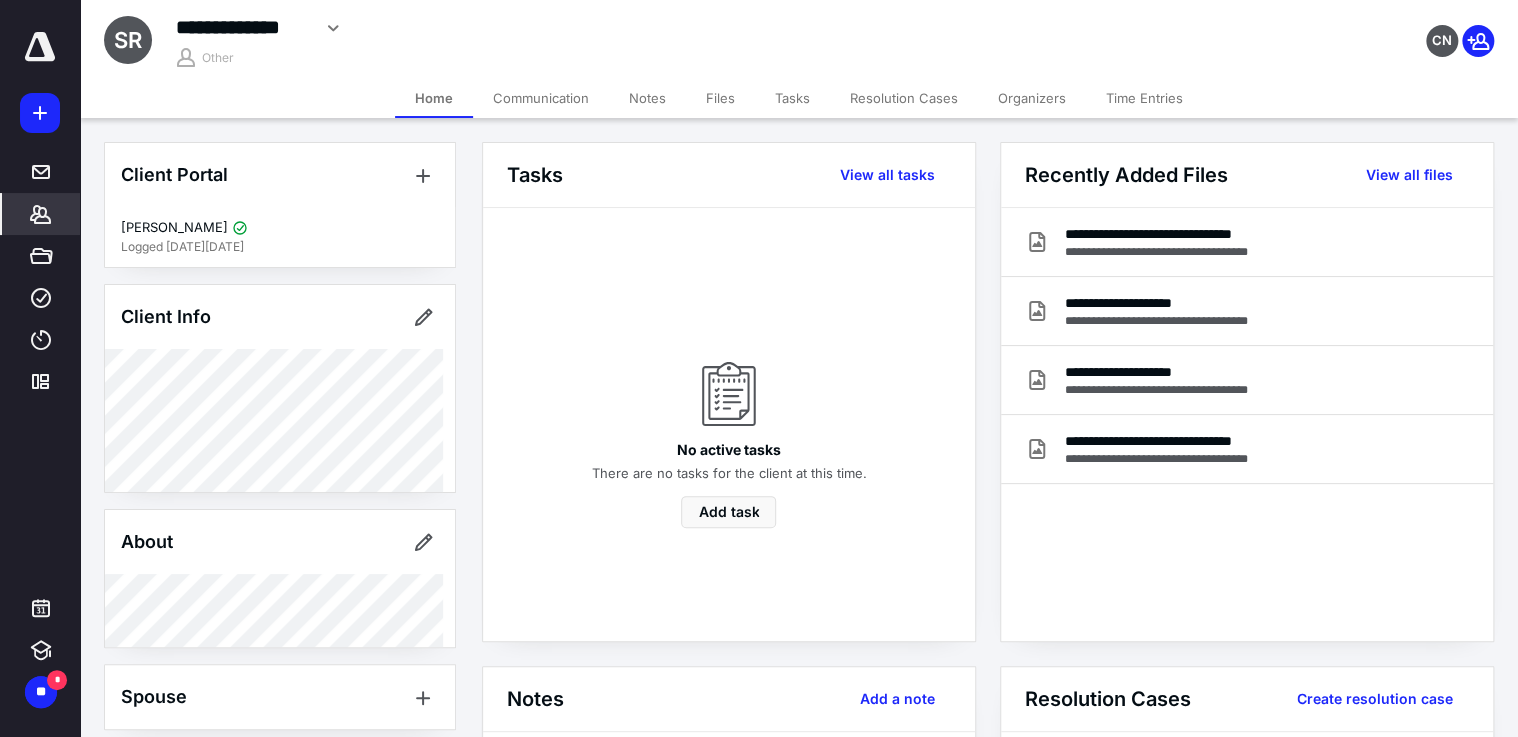 scroll, scrollTop: 396, scrollLeft: 0, axis: vertical 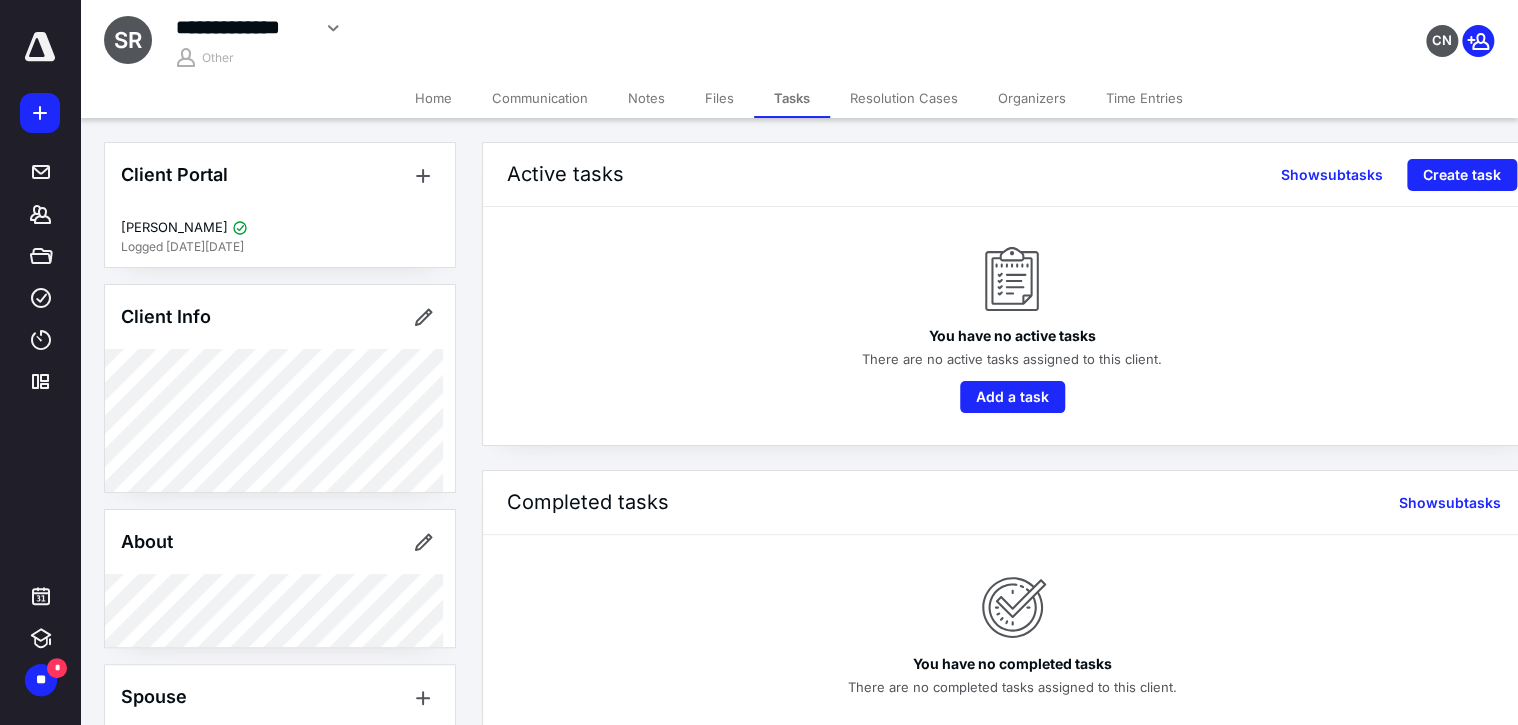 click on "Notes" at bounding box center [646, 98] 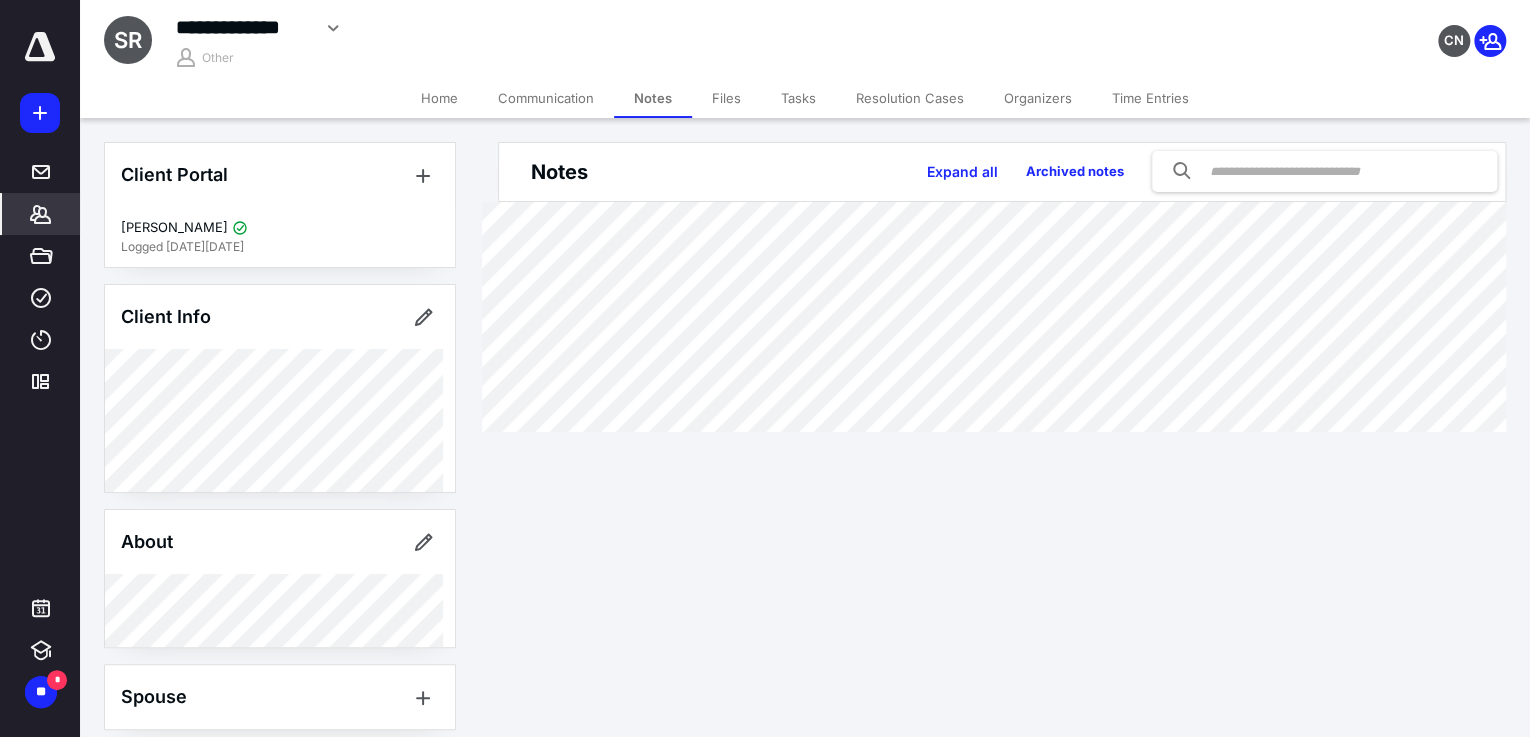 click 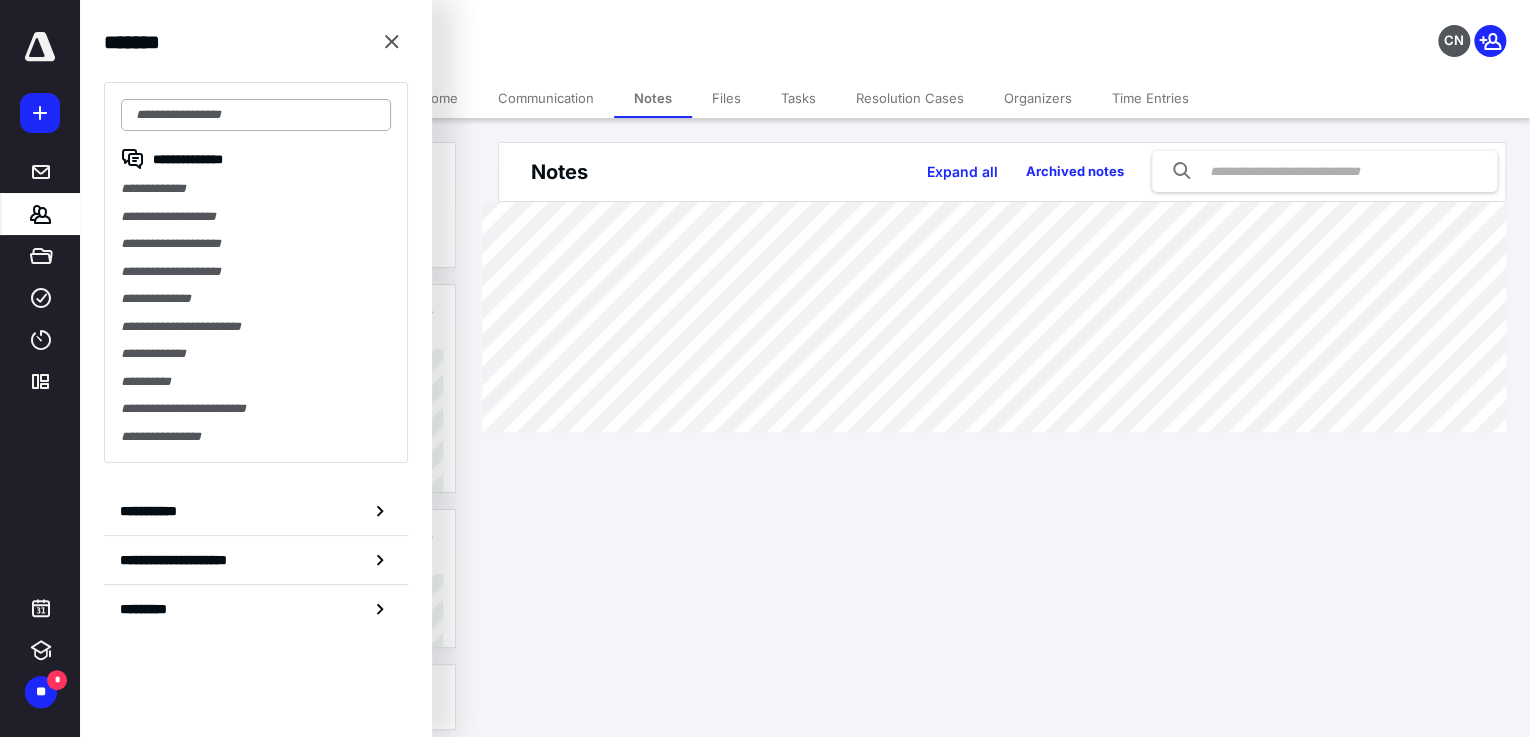 click at bounding box center (256, 115) 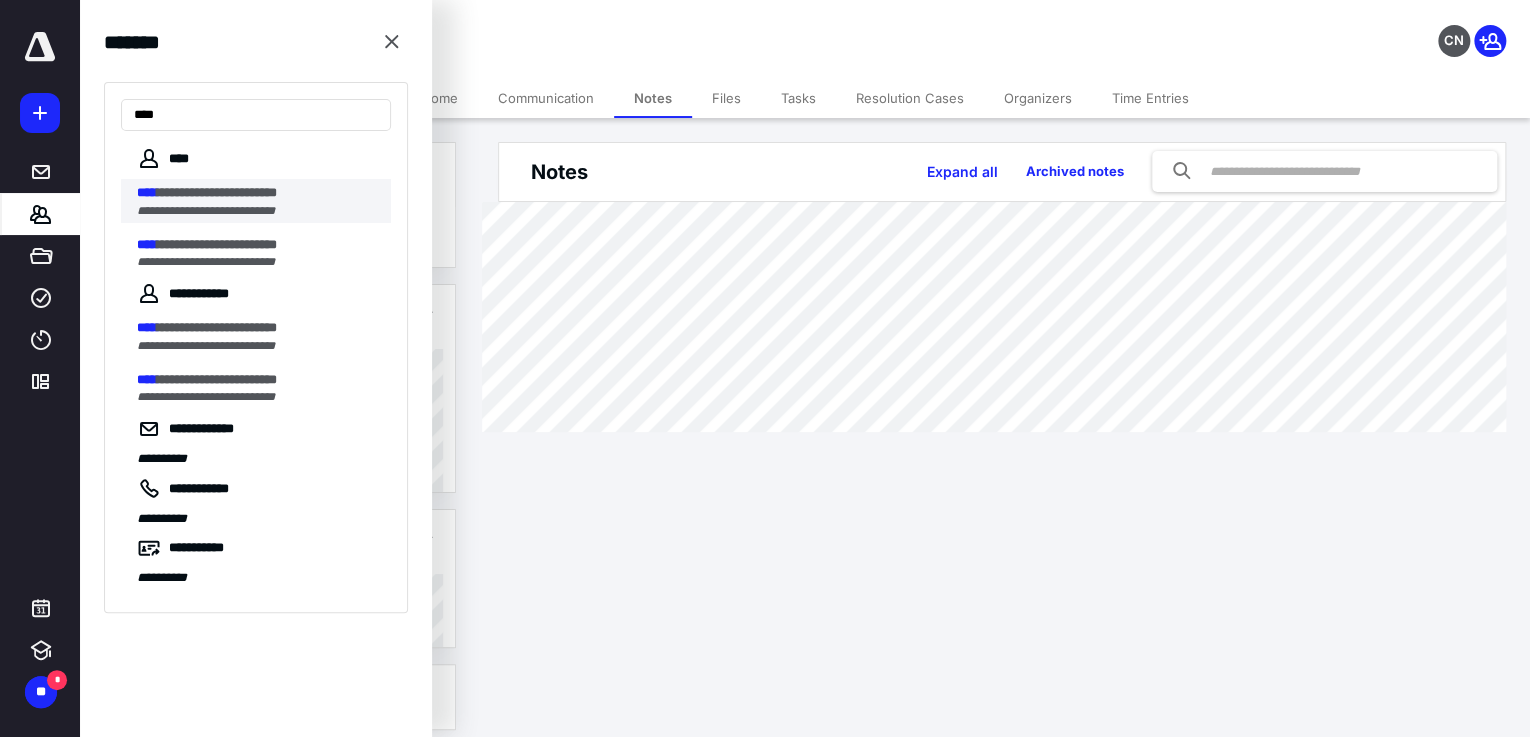type on "****" 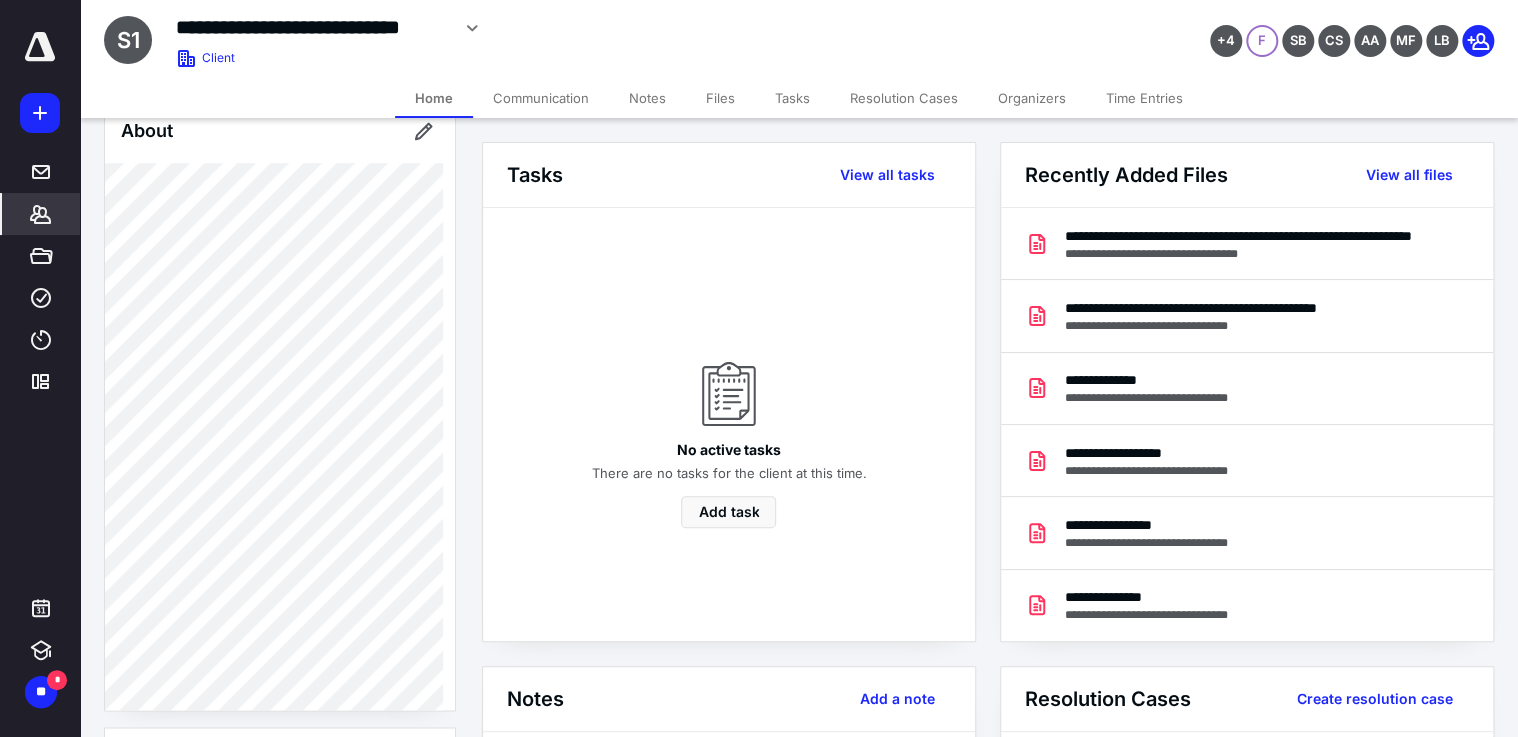 scroll, scrollTop: 960, scrollLeft: 0, axis: vertical 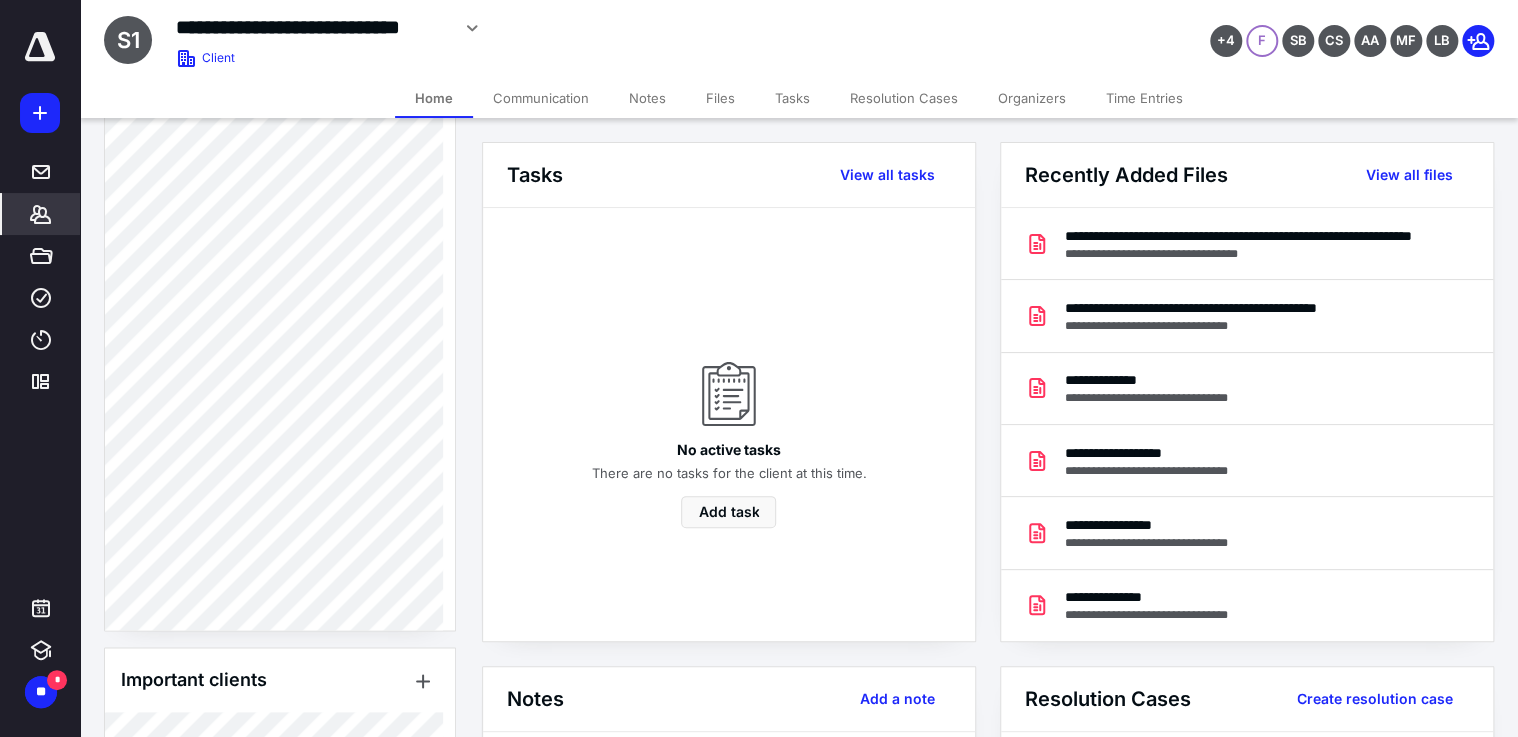click on "Client Portal [PERSON_NAME] Logged [DATE][DATE] [PERSON_NAME] Gretsch Logged [DATE][DATE] [PERSON_NAME] Logged [DATE][DATE] Client Info About Important clients Integrations Linked clients Tags Manage all tags" at bounding box center [280, 268] 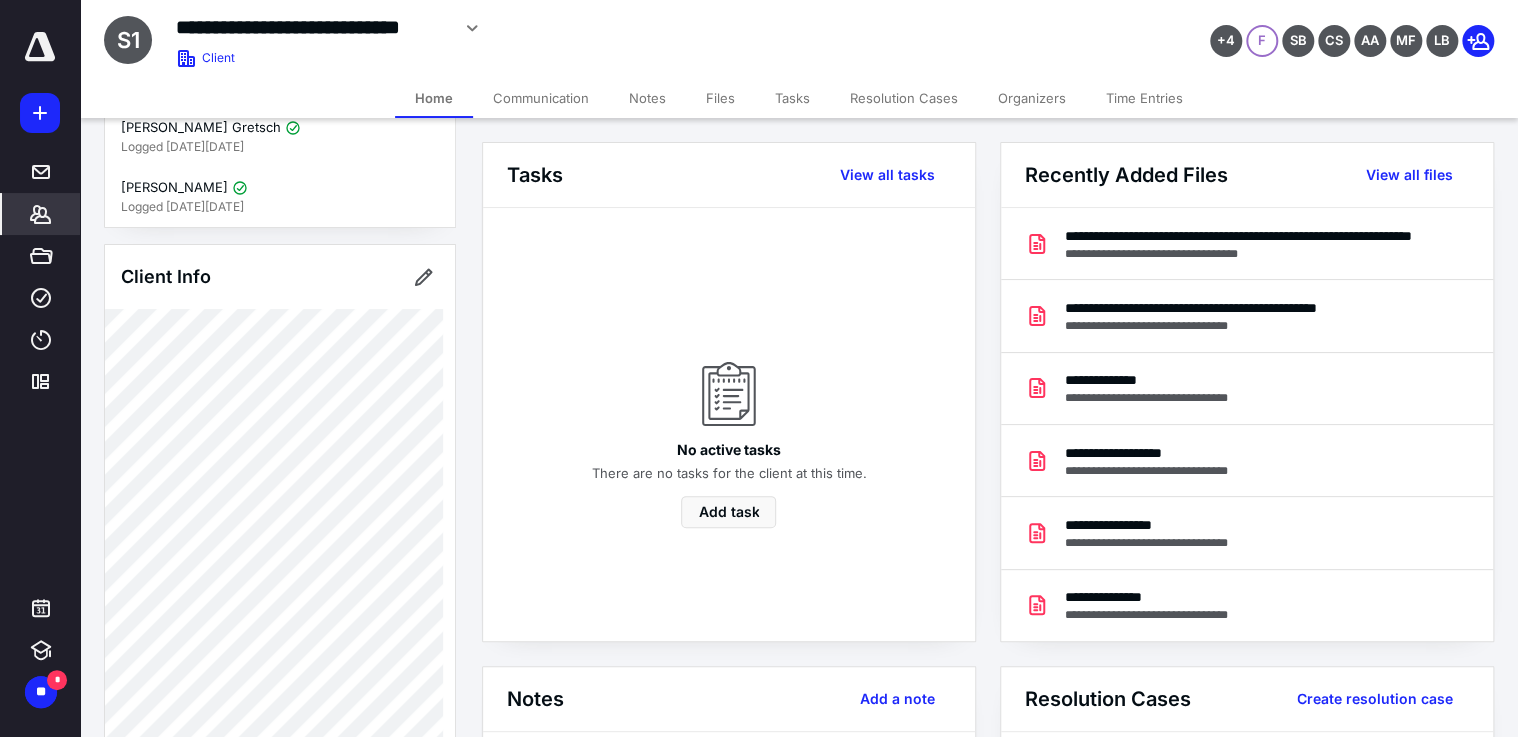 scroll, scrollTop: 0, scrollLeft: 0, axis: both 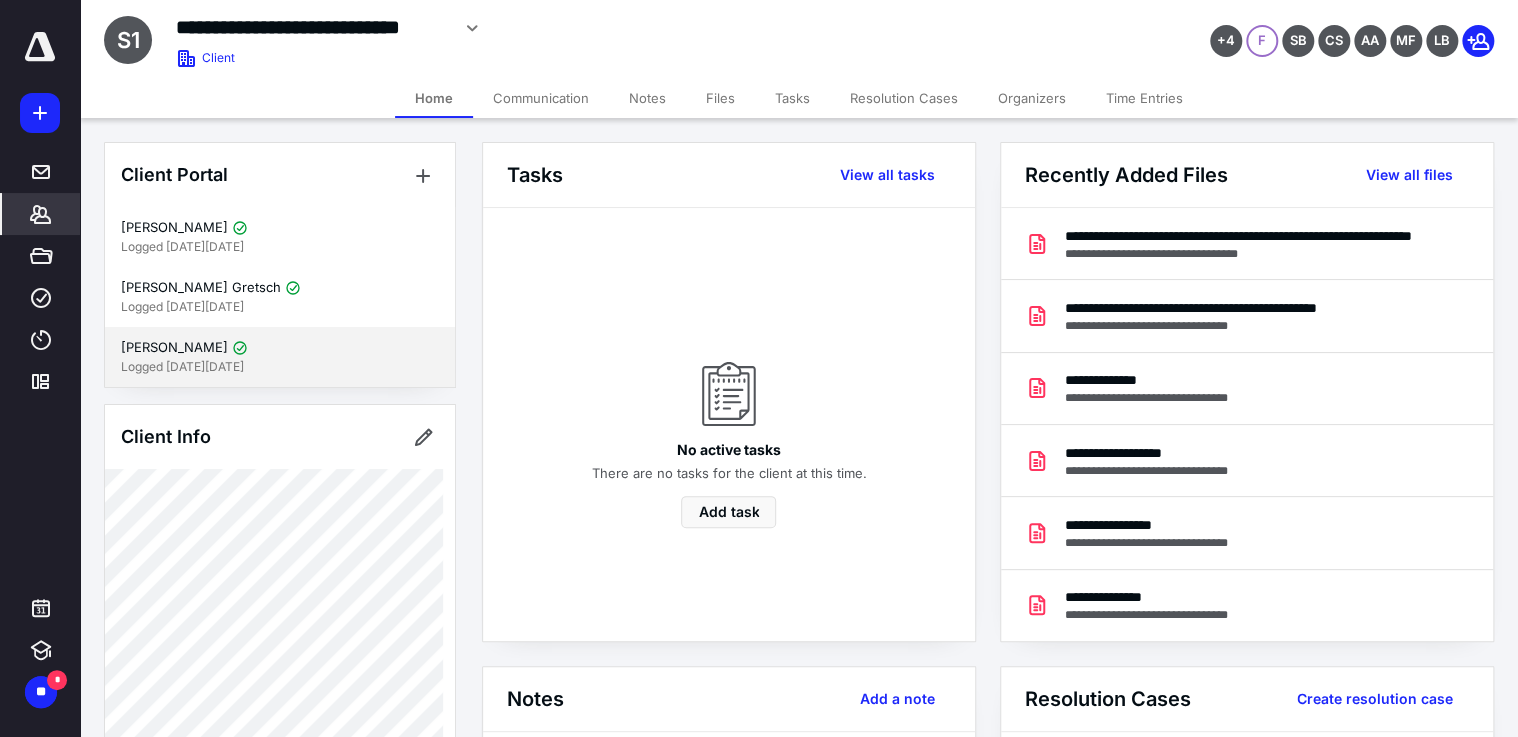 click on "[PERSON_NAME]" at bounding box center (174, 348) 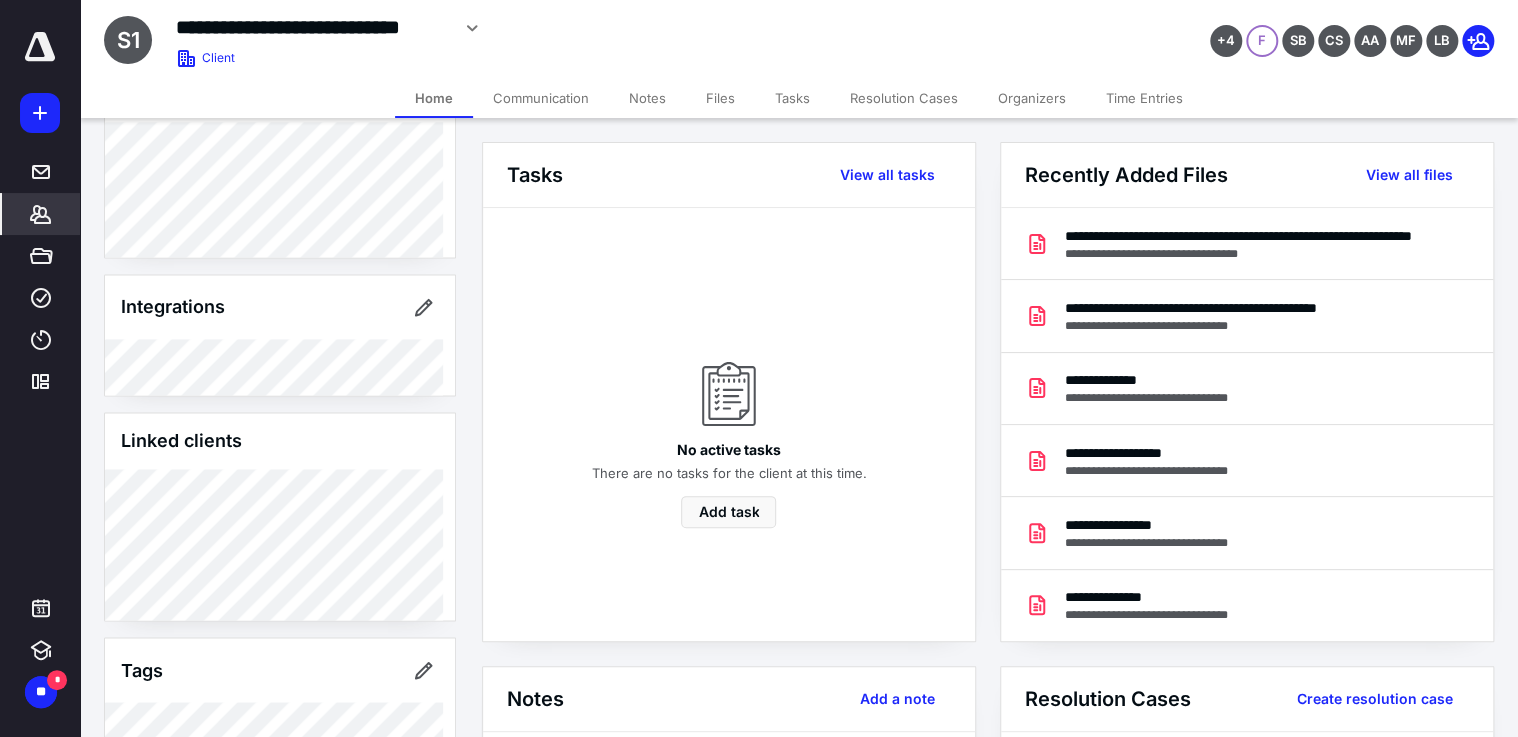 scroll, scrollTop: 1372, scrollLeft: 0, axis: vertical 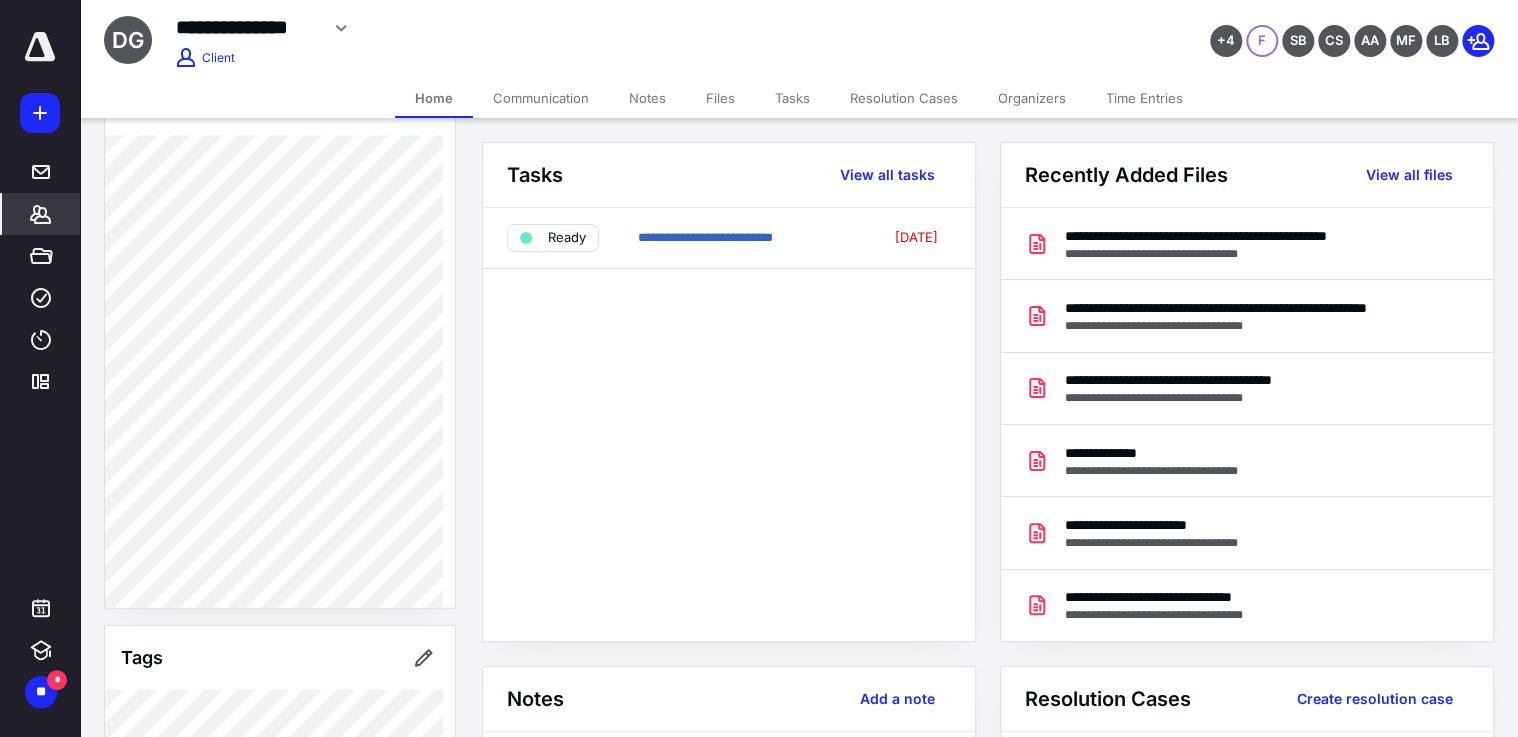 drag, startPoint x: 43, startPoint y: 223, endPoint x: 56, endPoint y: 208, distance: 19.849434 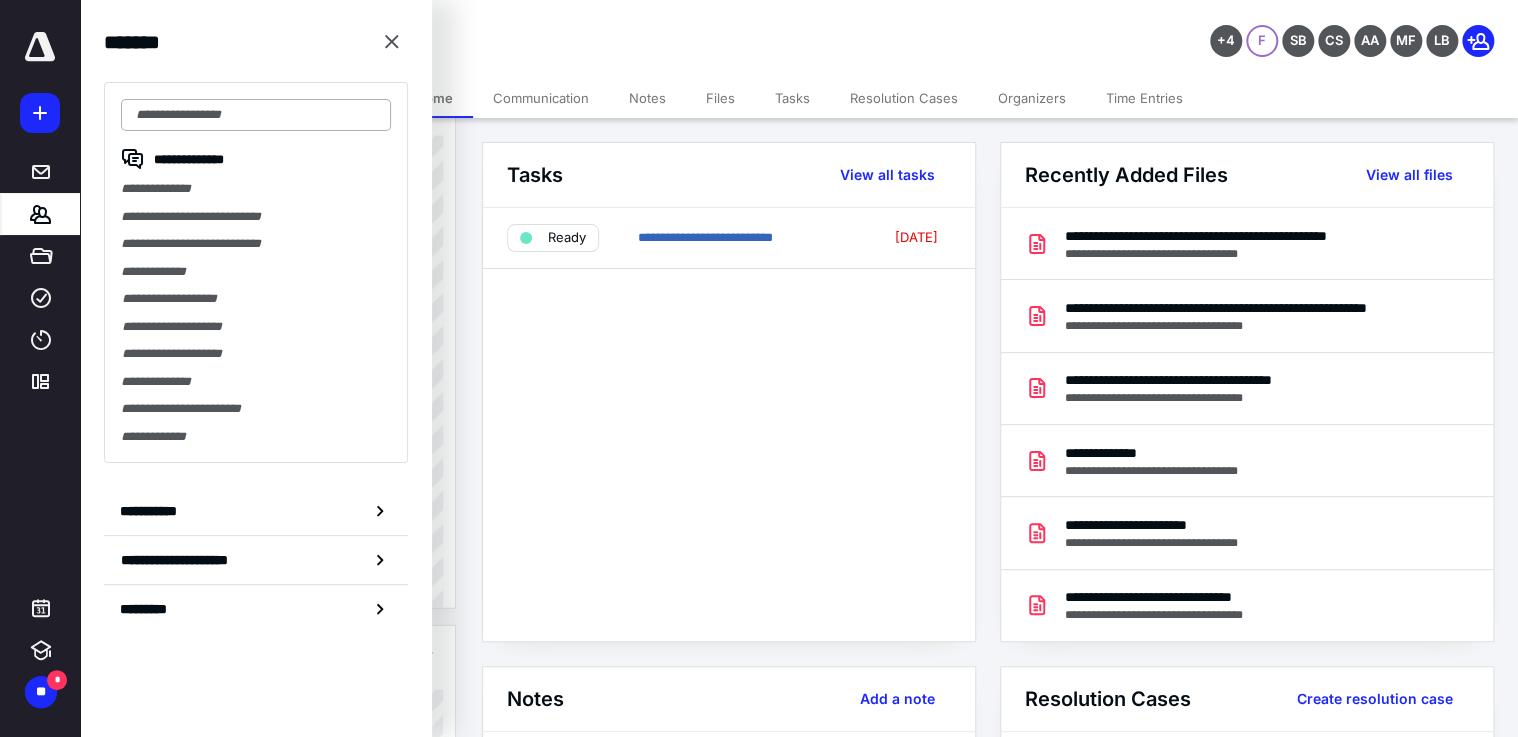 click at bounding box center [256, 115] 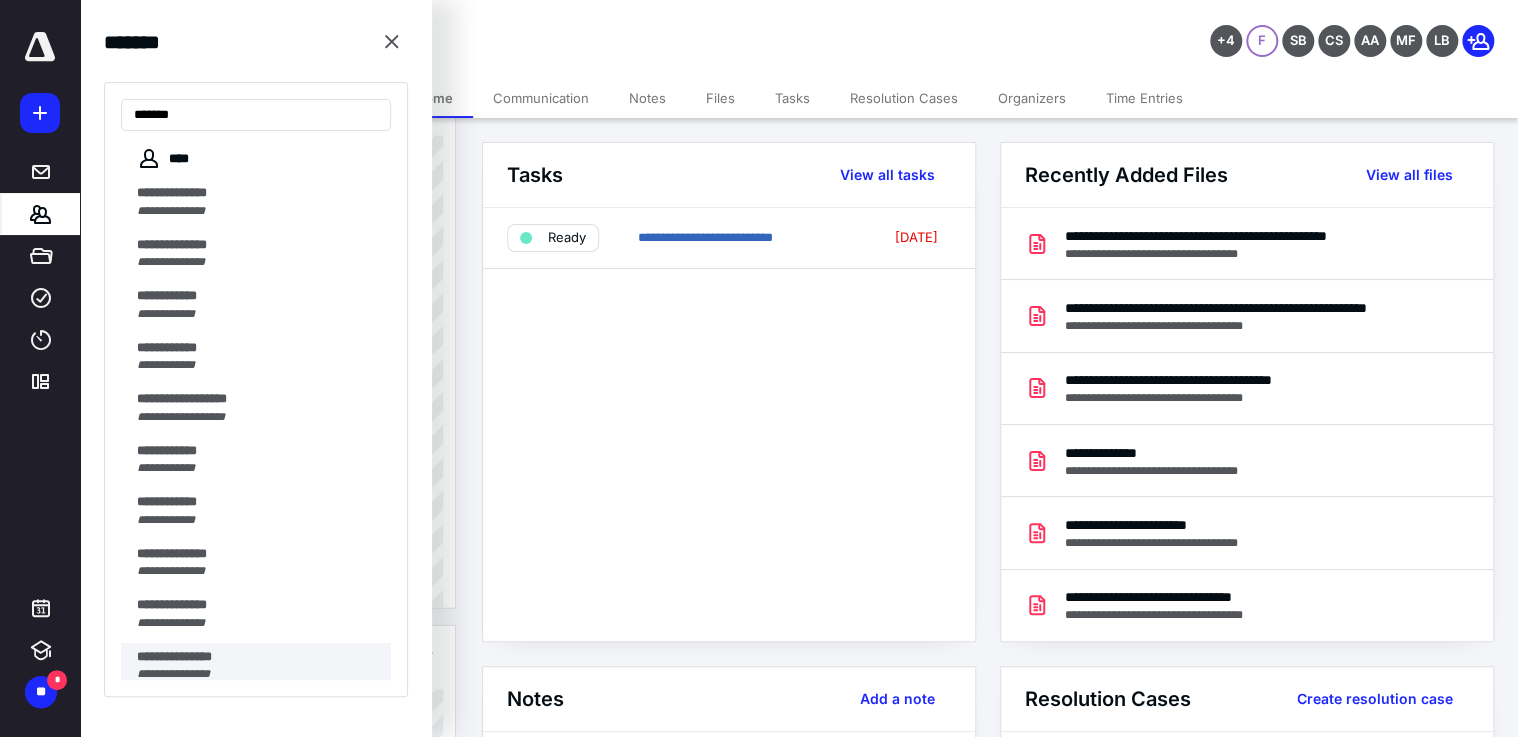 scroll, scrollTop: 400, scrollLeft: 0, axis: vertical 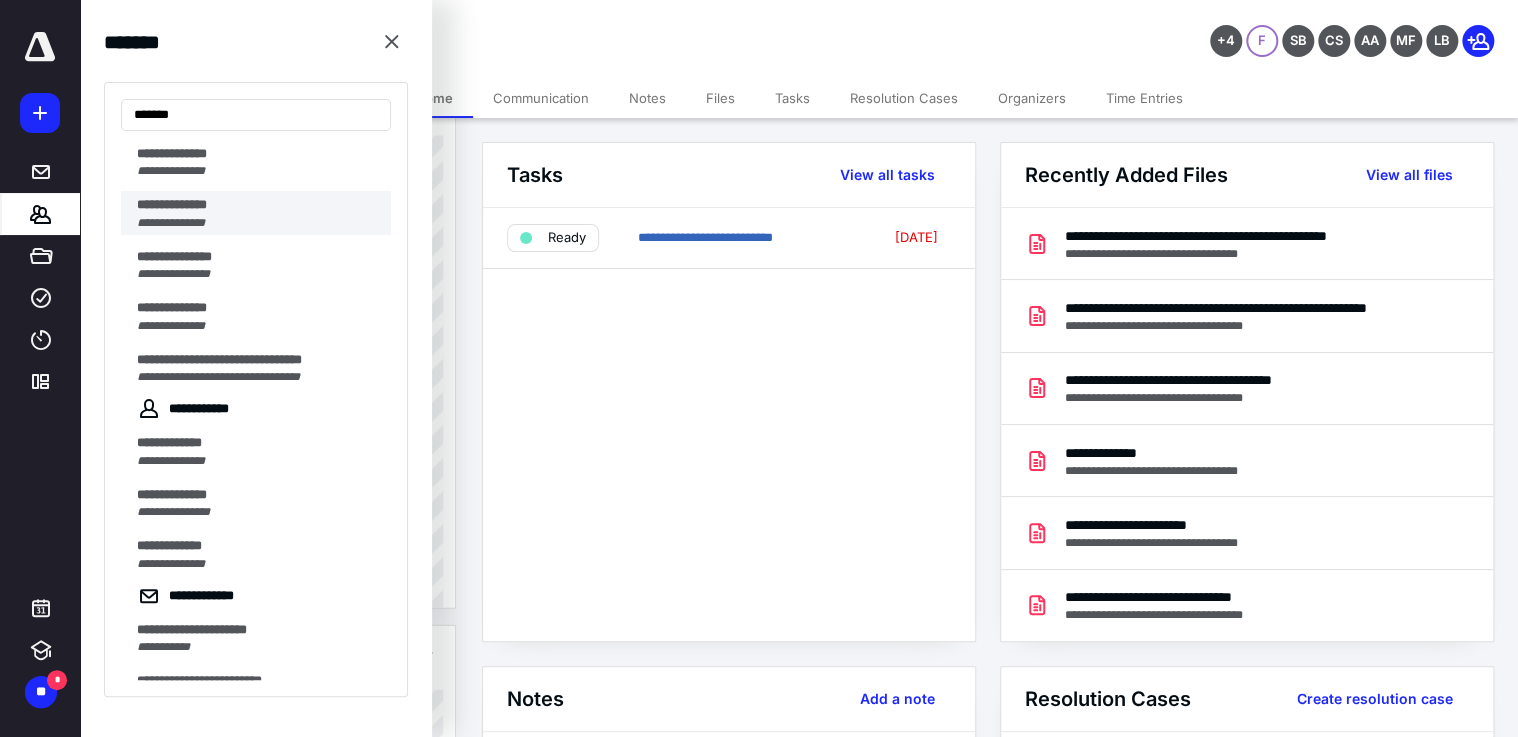 type on "******" 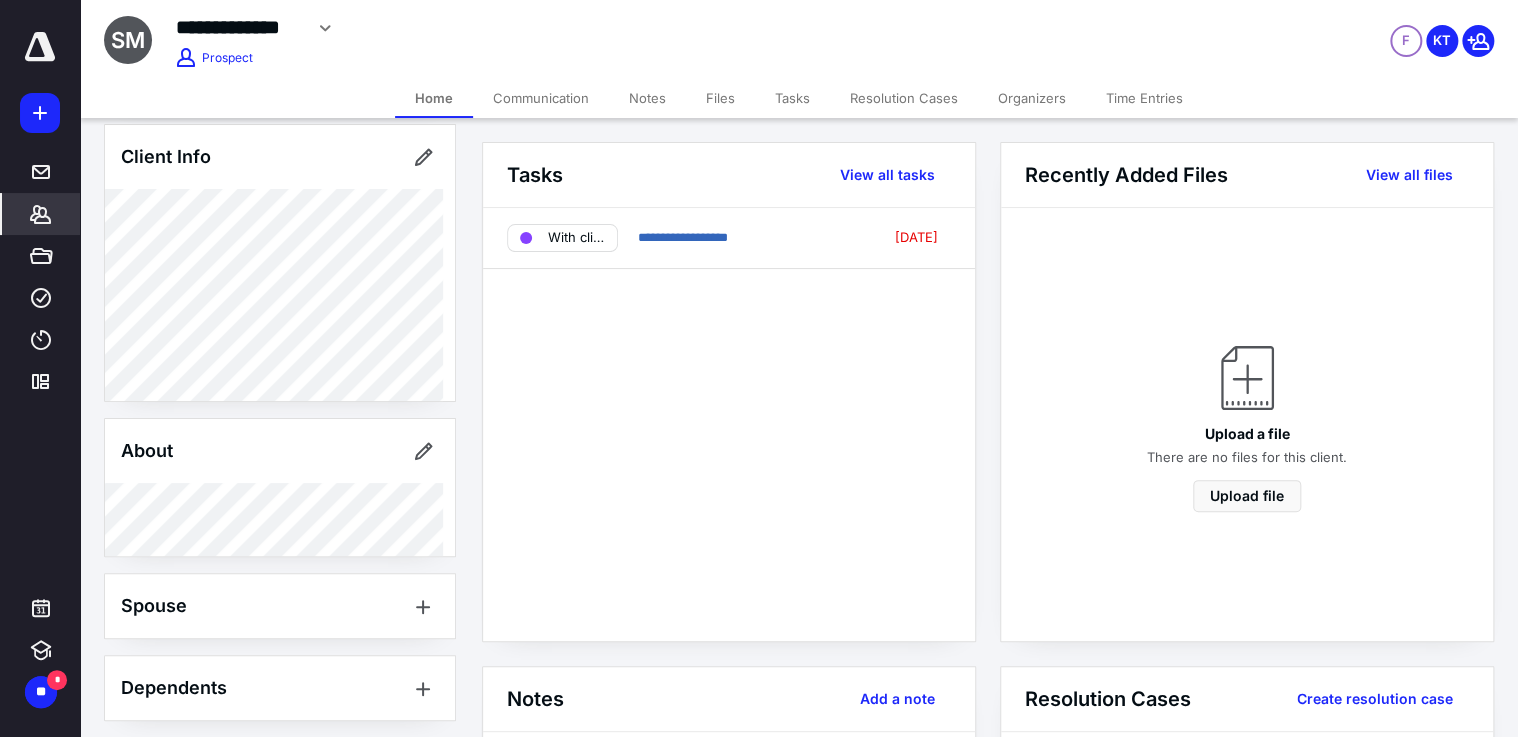 scroll, scrollTop: 466, scrollLeft: 0, axis: vertical 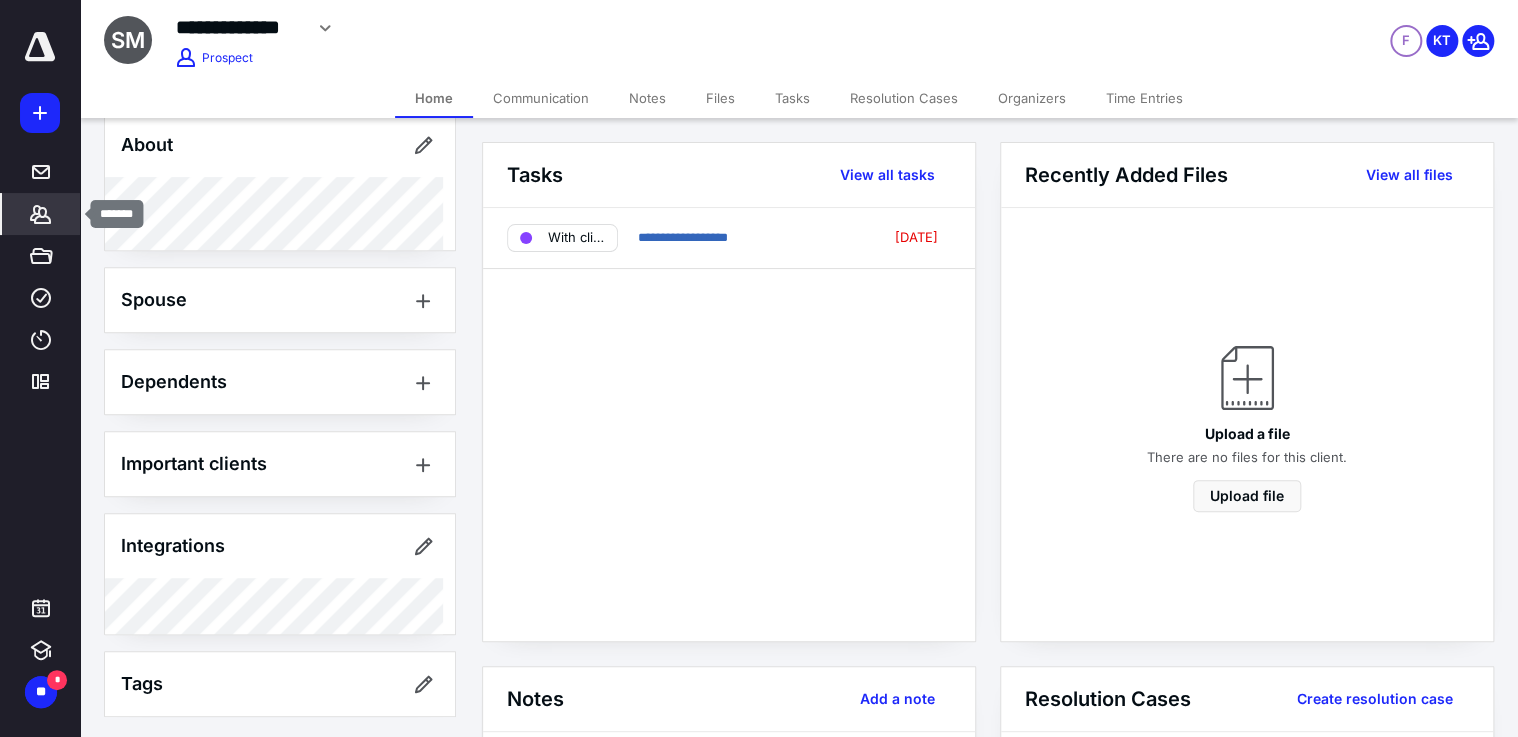 click 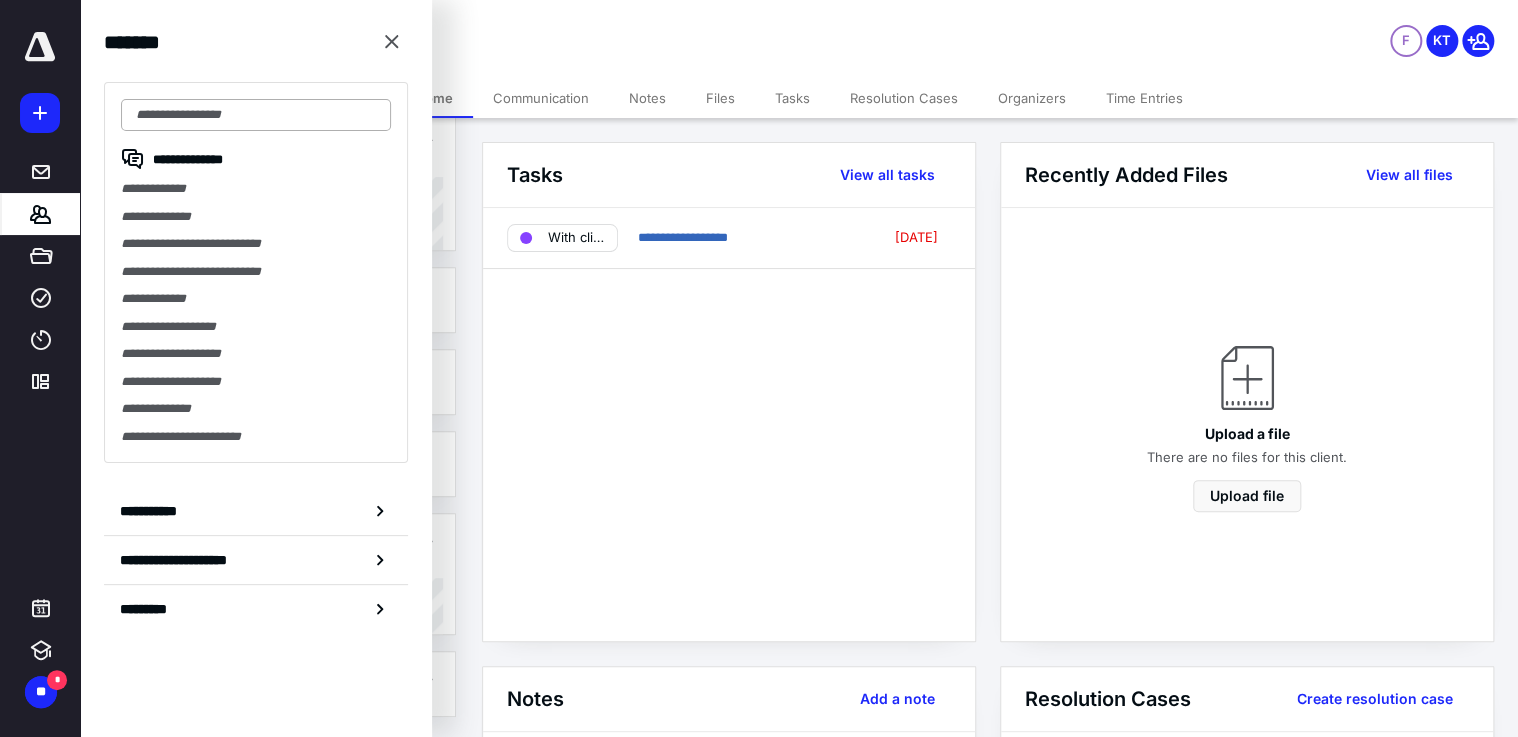 click at bounding box center (256, 115) 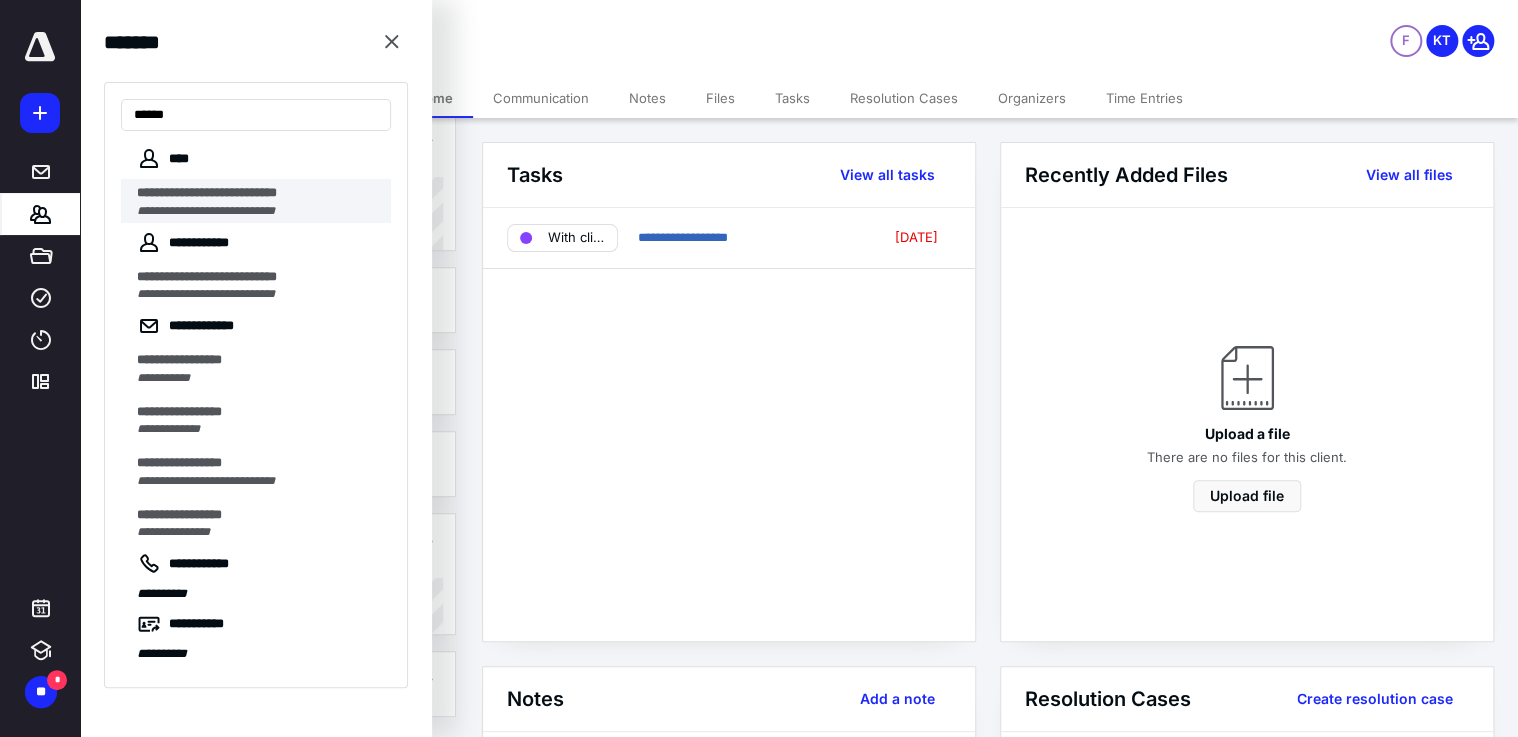type on "*****" 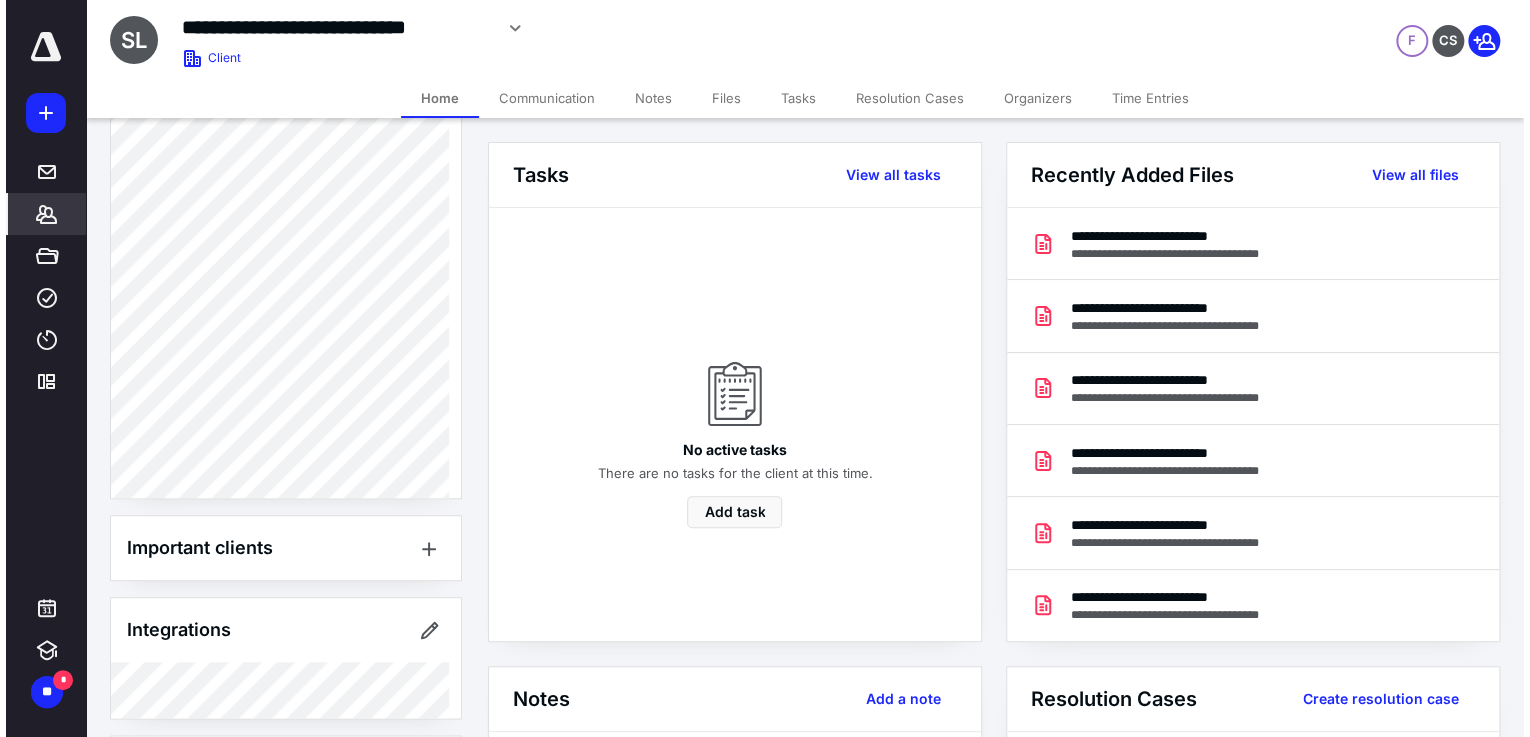 scroll, scrollTop: 400, scrollLeft: 0, axis: vertical 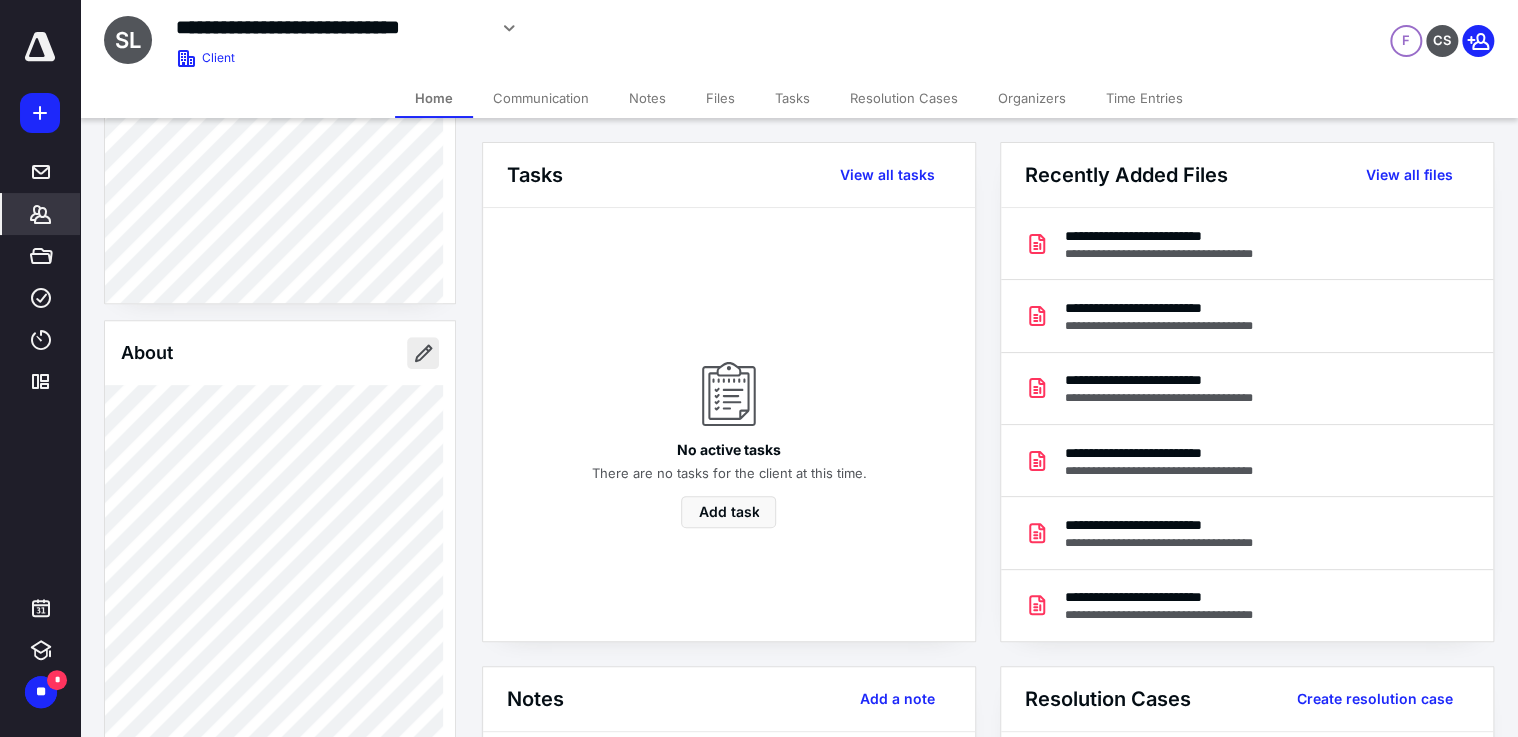 click at bounding box center [423, 353] 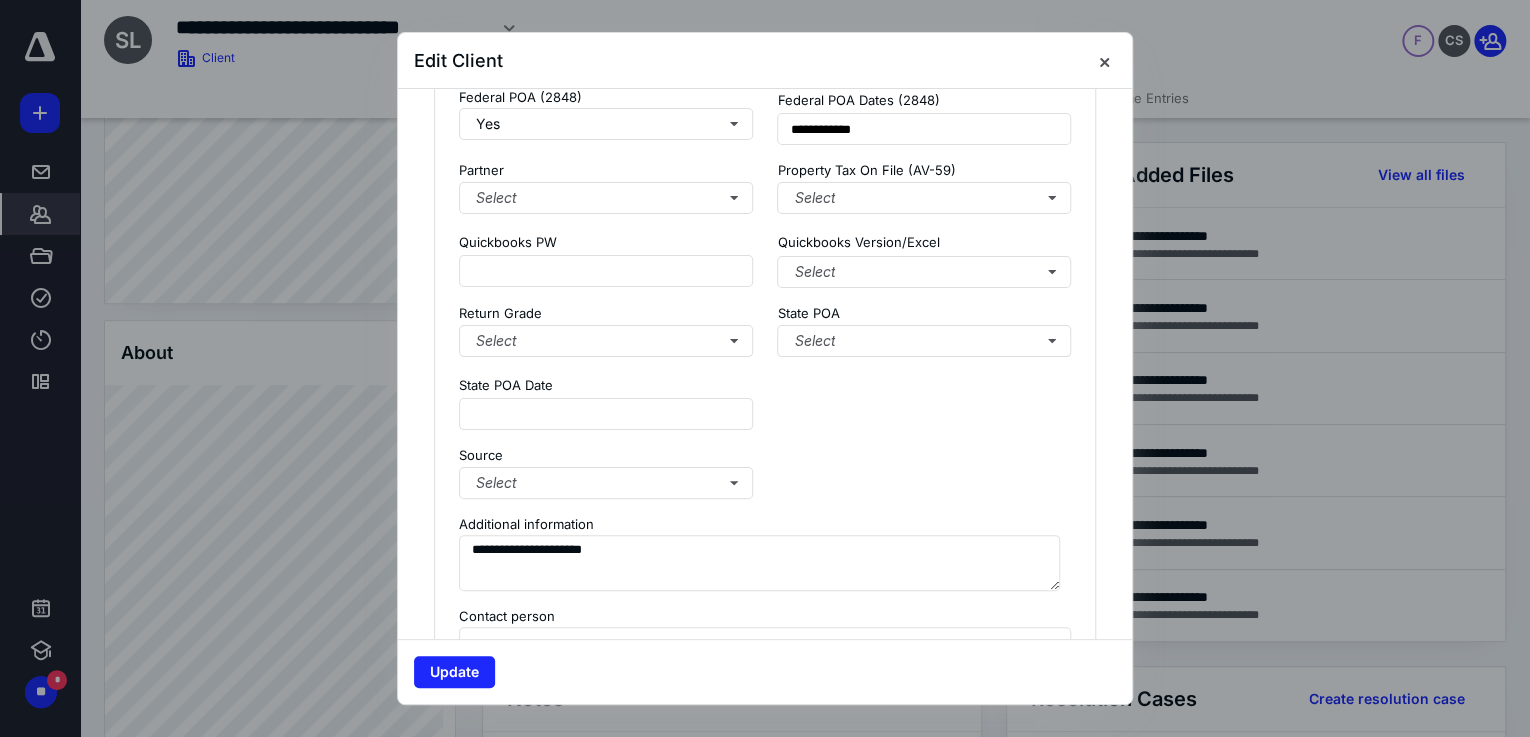 scroll, scrollTop: 2080, scrollLeft: 0, axis: vertical 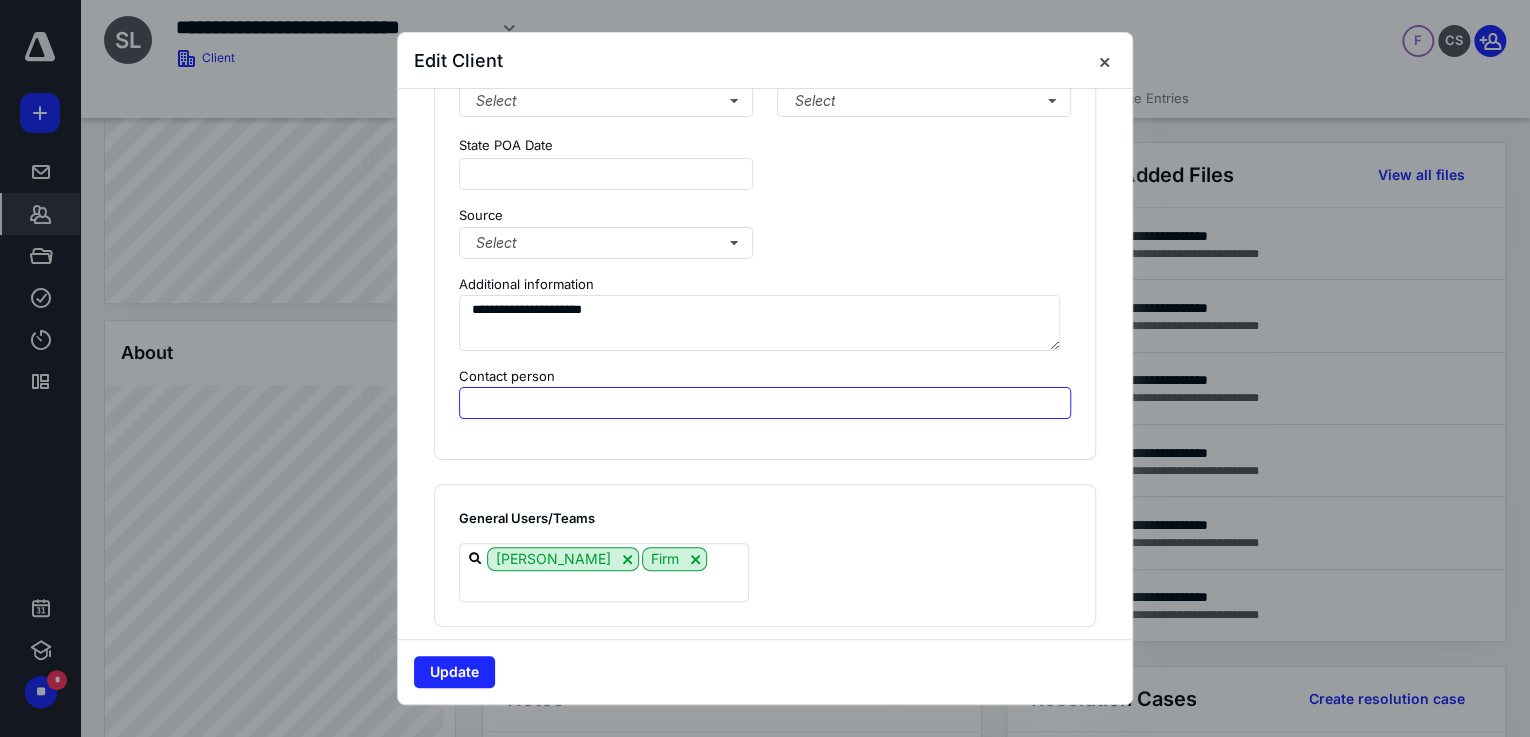 paste on "**********" 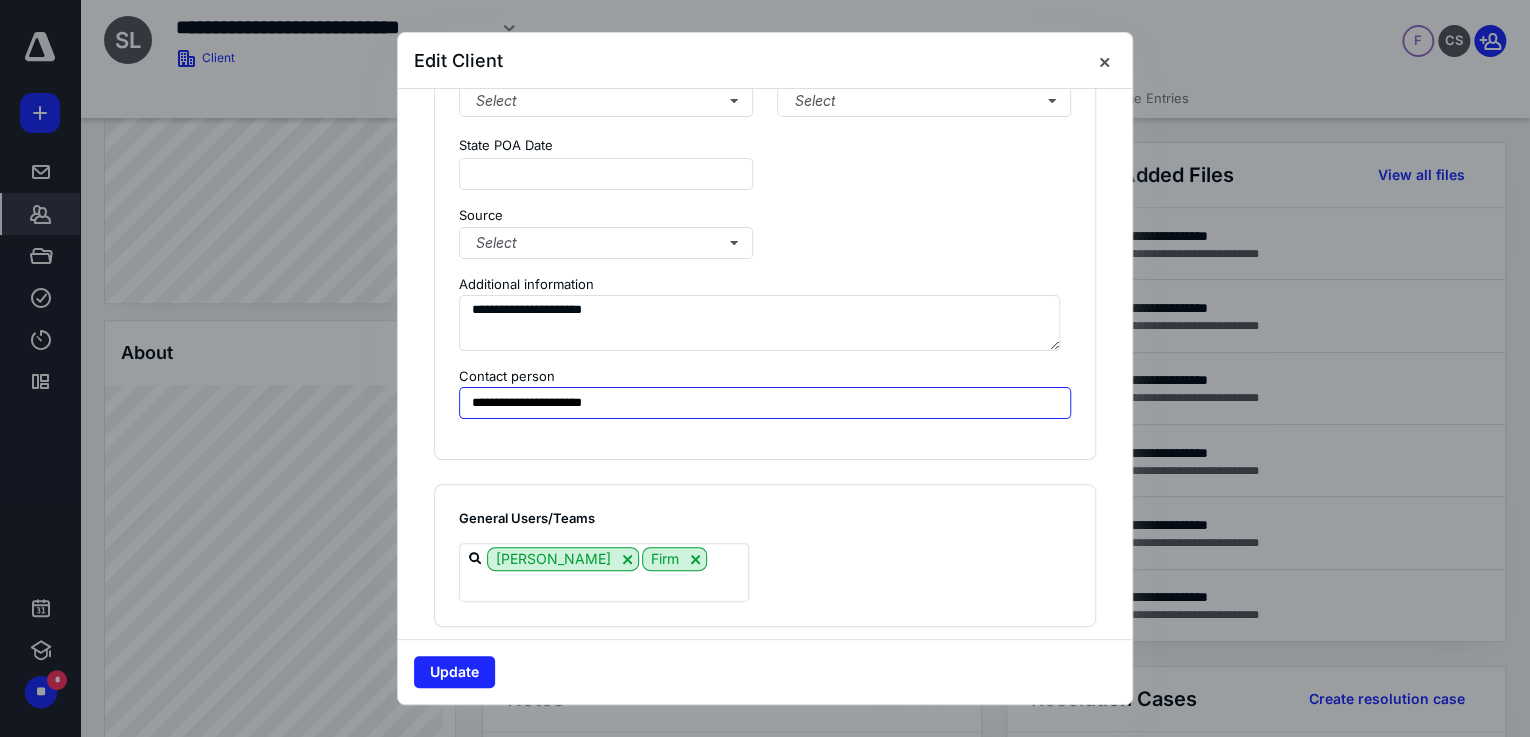 drag, startPoint x: 569, startPoint y: 403, endPoint x: 657, endPoint y: 396, distance: 88.27797 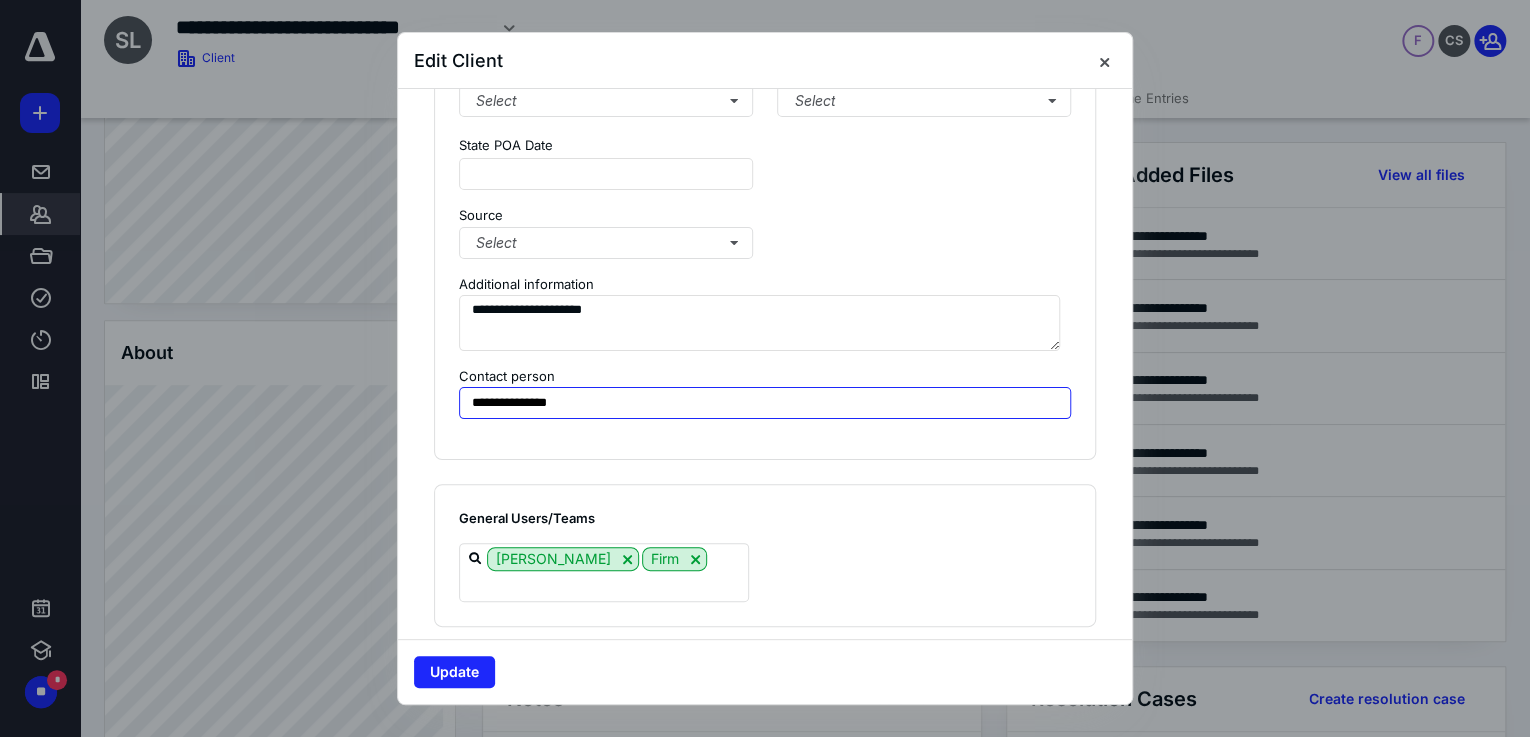 click on "**********" at bounding box center (765, 403) 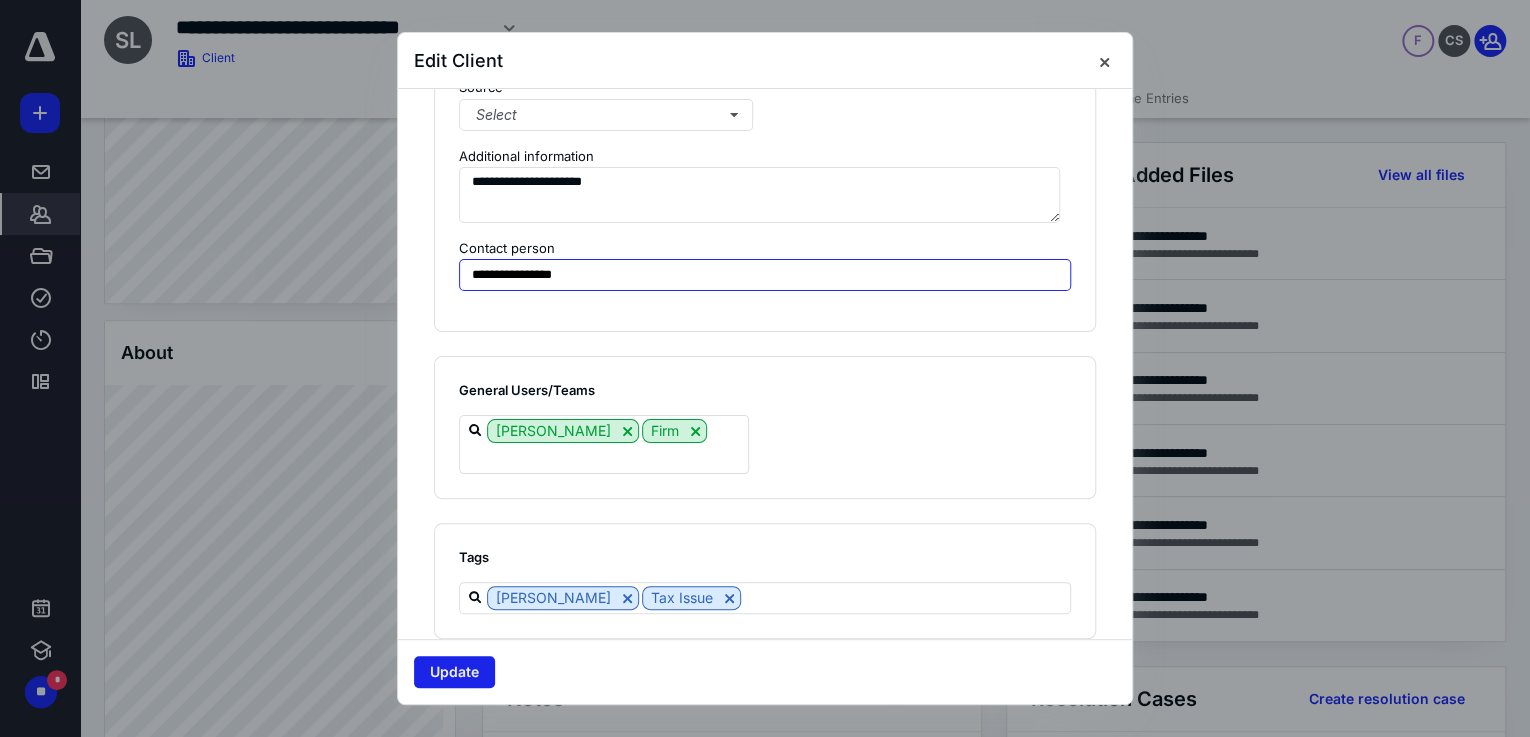 type on "**********" 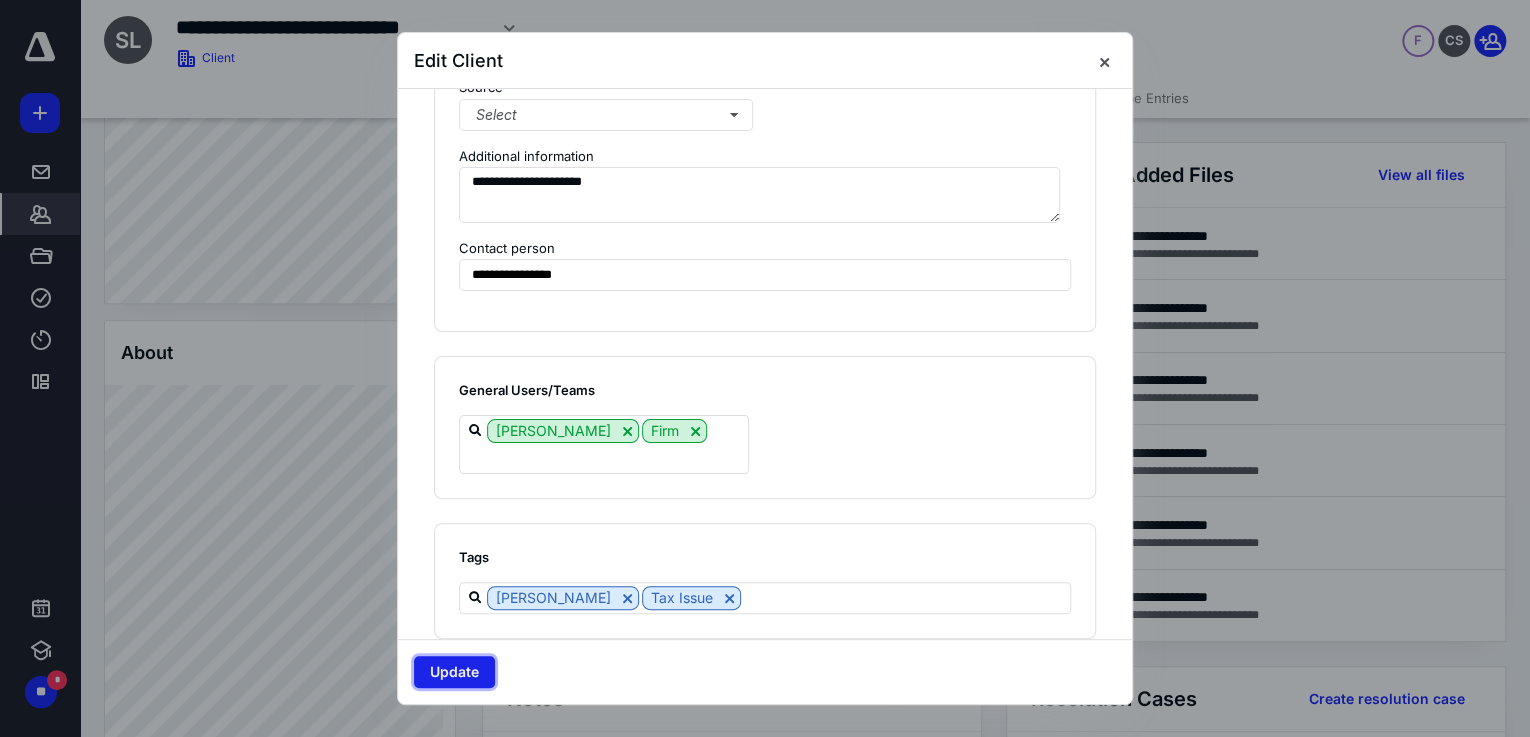 click on "Update" at bounding box center (454, 672) 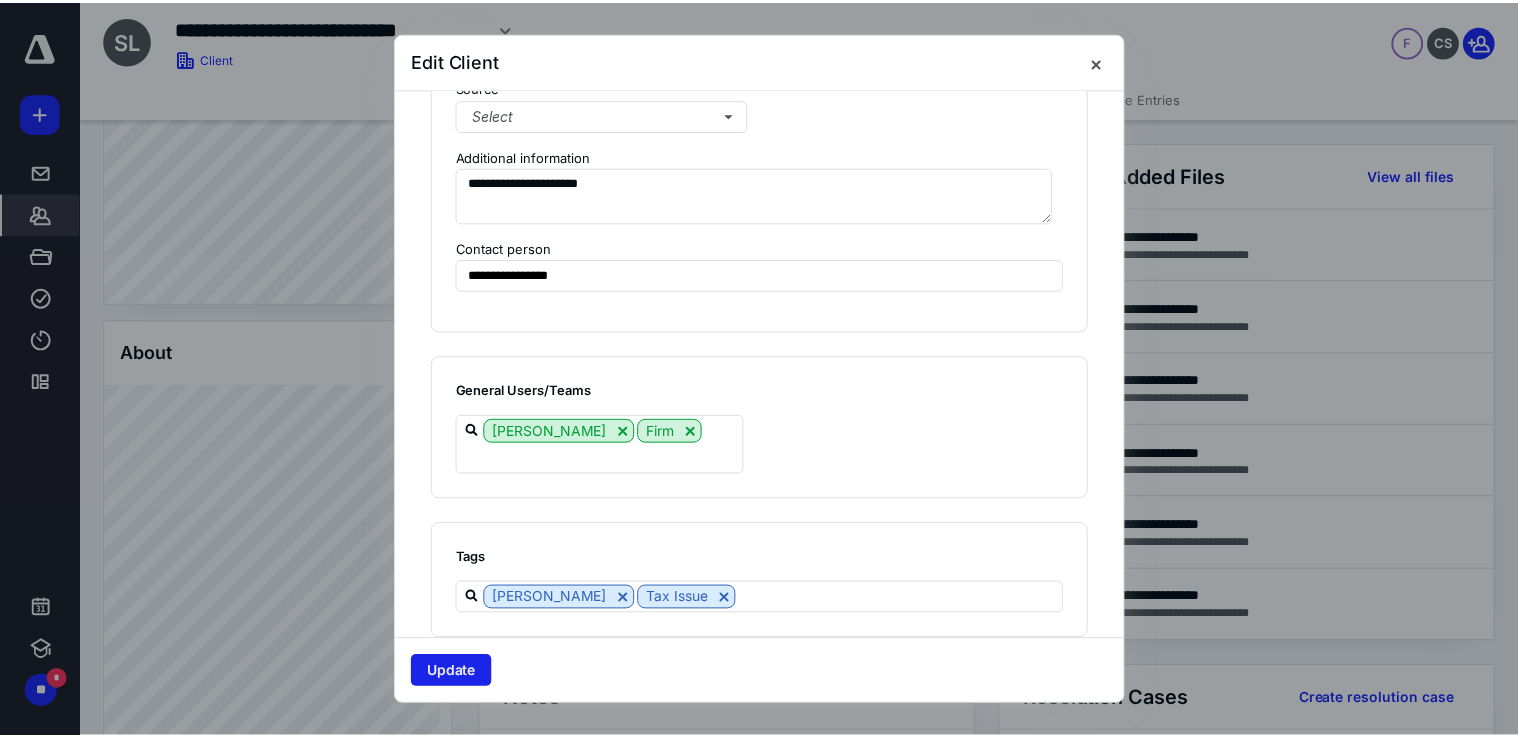 scroll, scrollTop: 432, scrollLeft: 0, axis: vertical 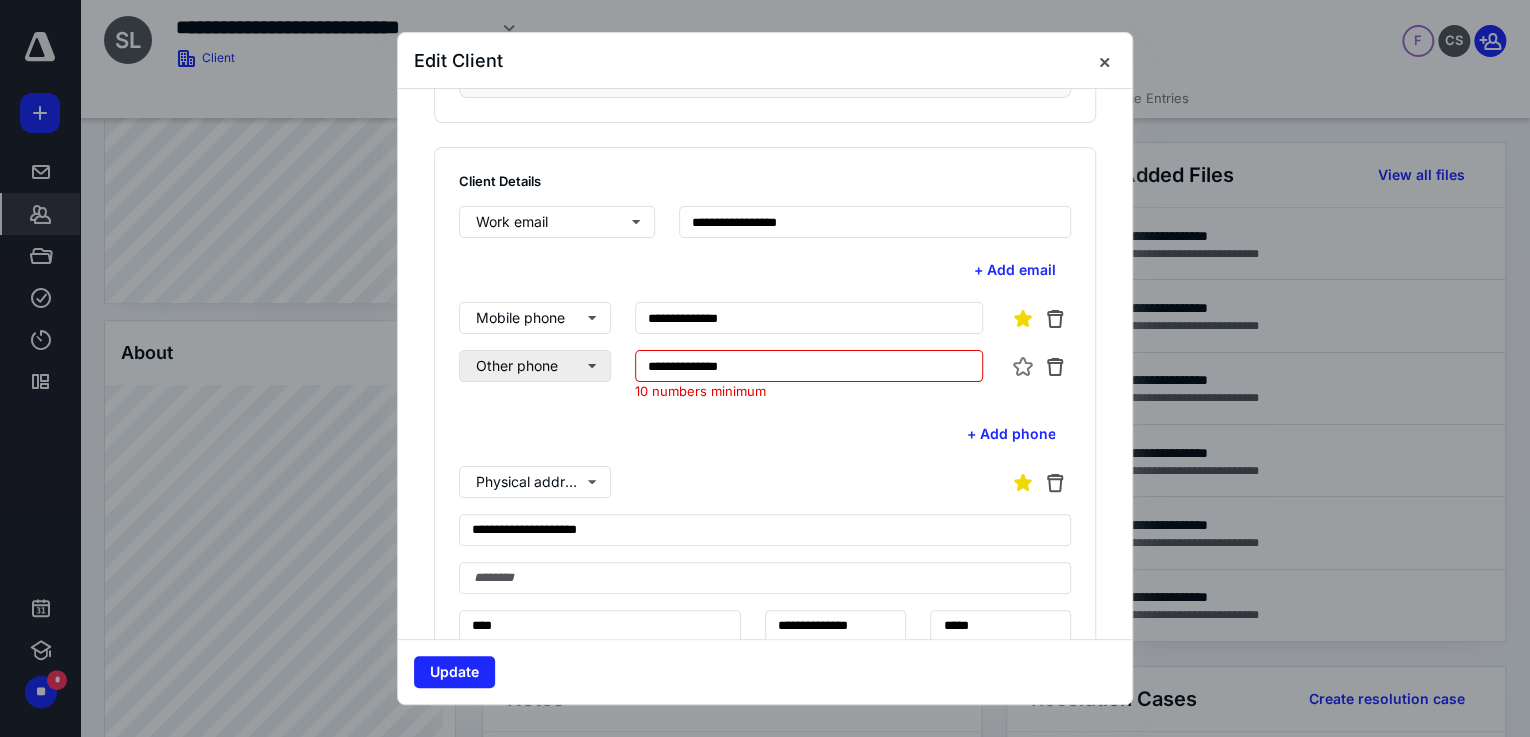 drag, startPoint x: 719, startPoint y: 364, endPoint x: 600, endPoint y: 376, distance: 119.60351 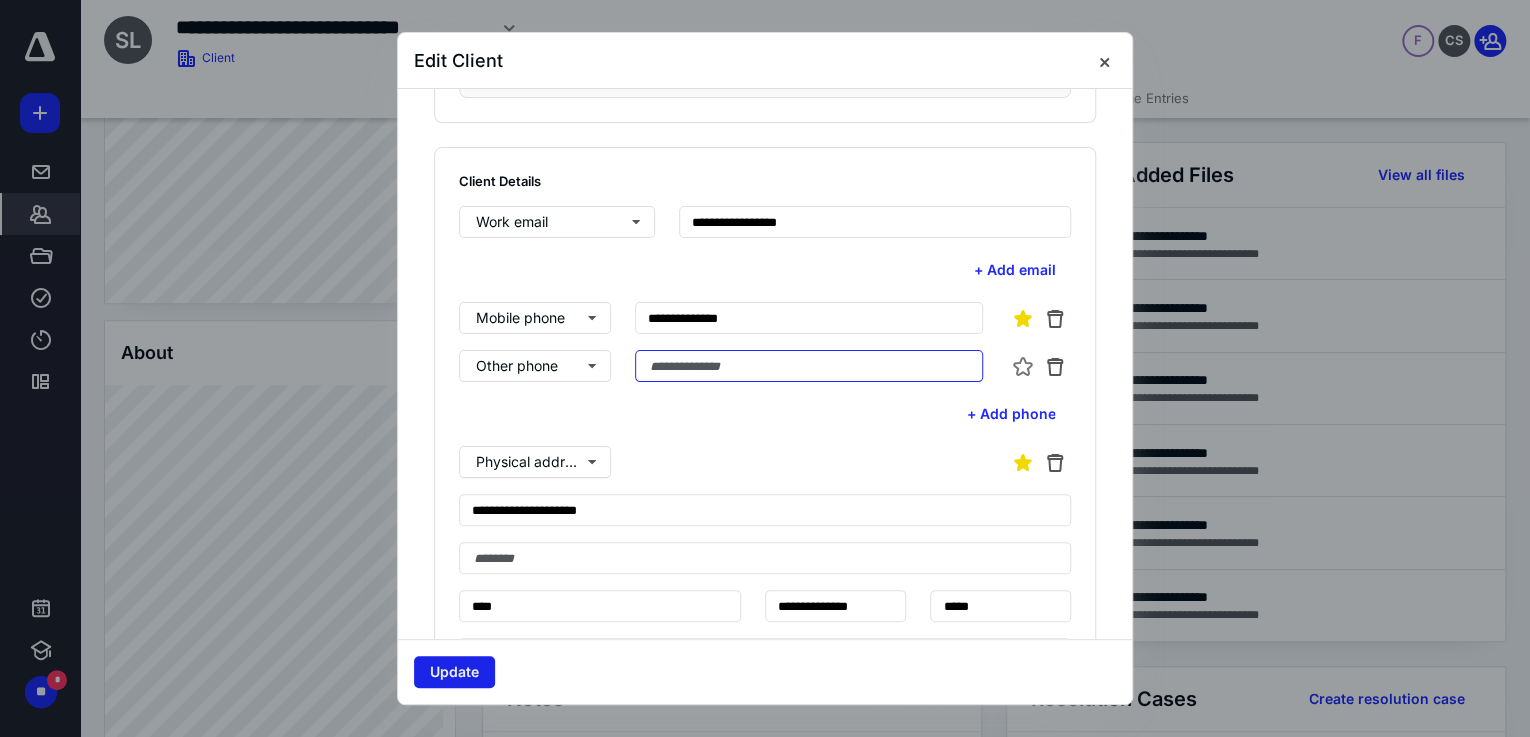 type 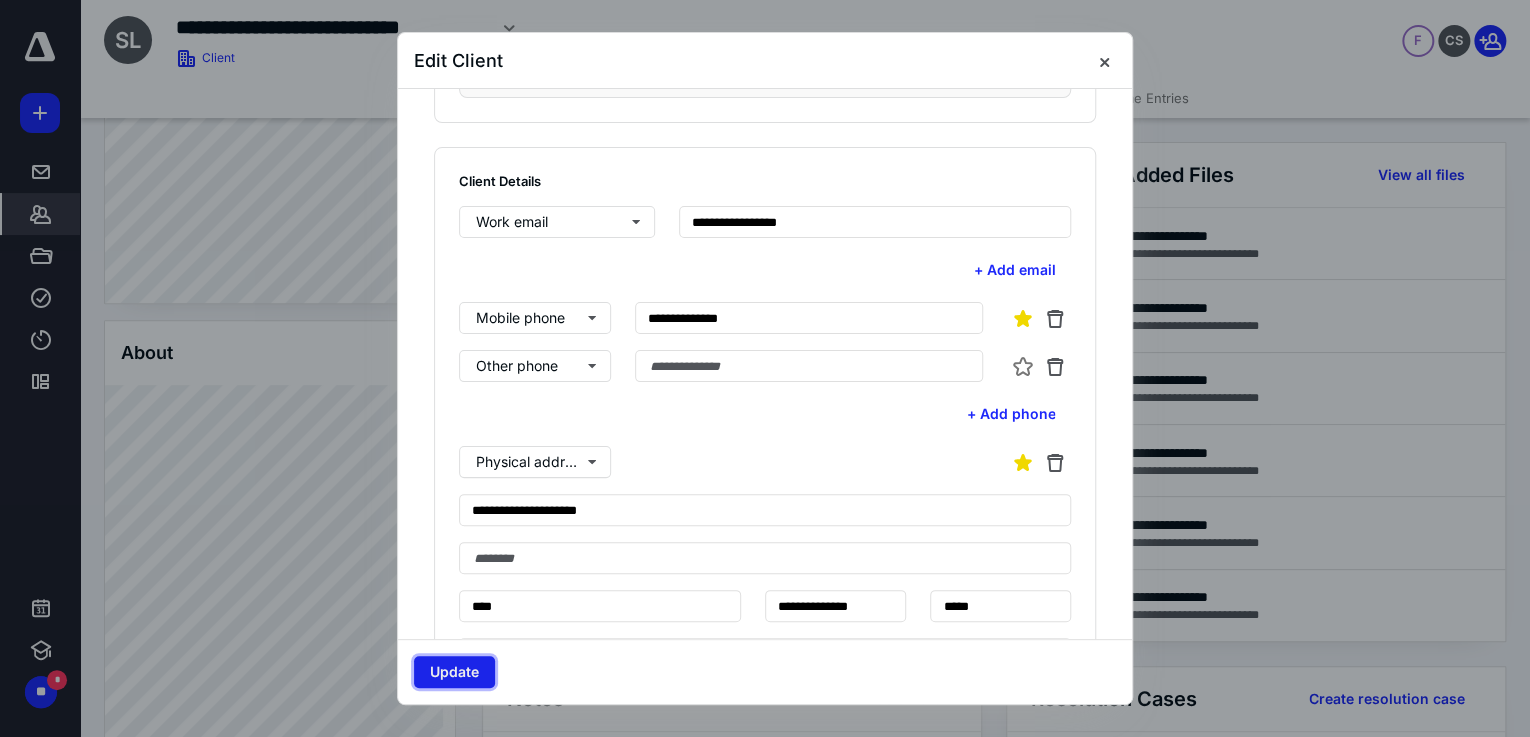 click on "Update" at bounding box center (454, 672) 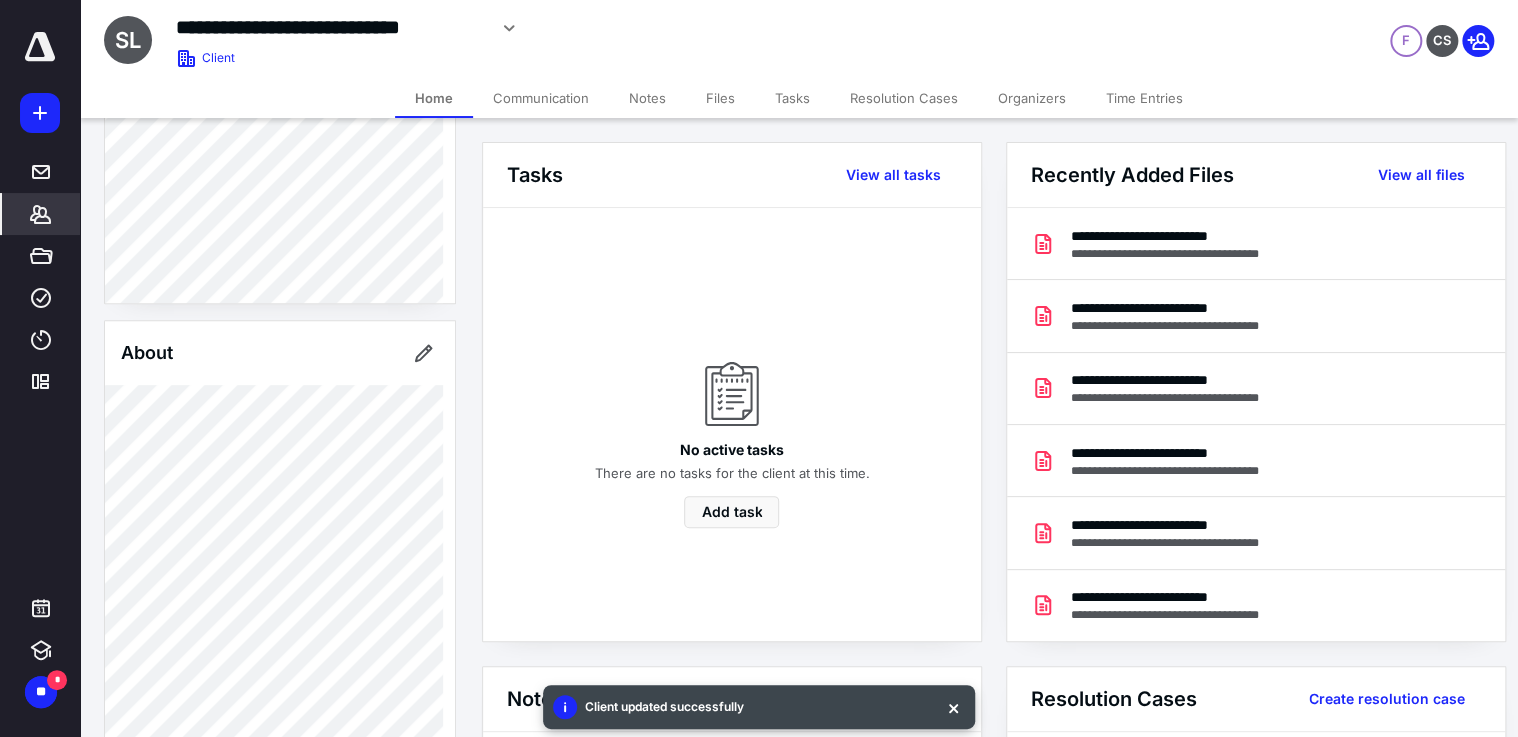 scroll, scrollTop: 334, scrollLeft: 0, axis: vertical 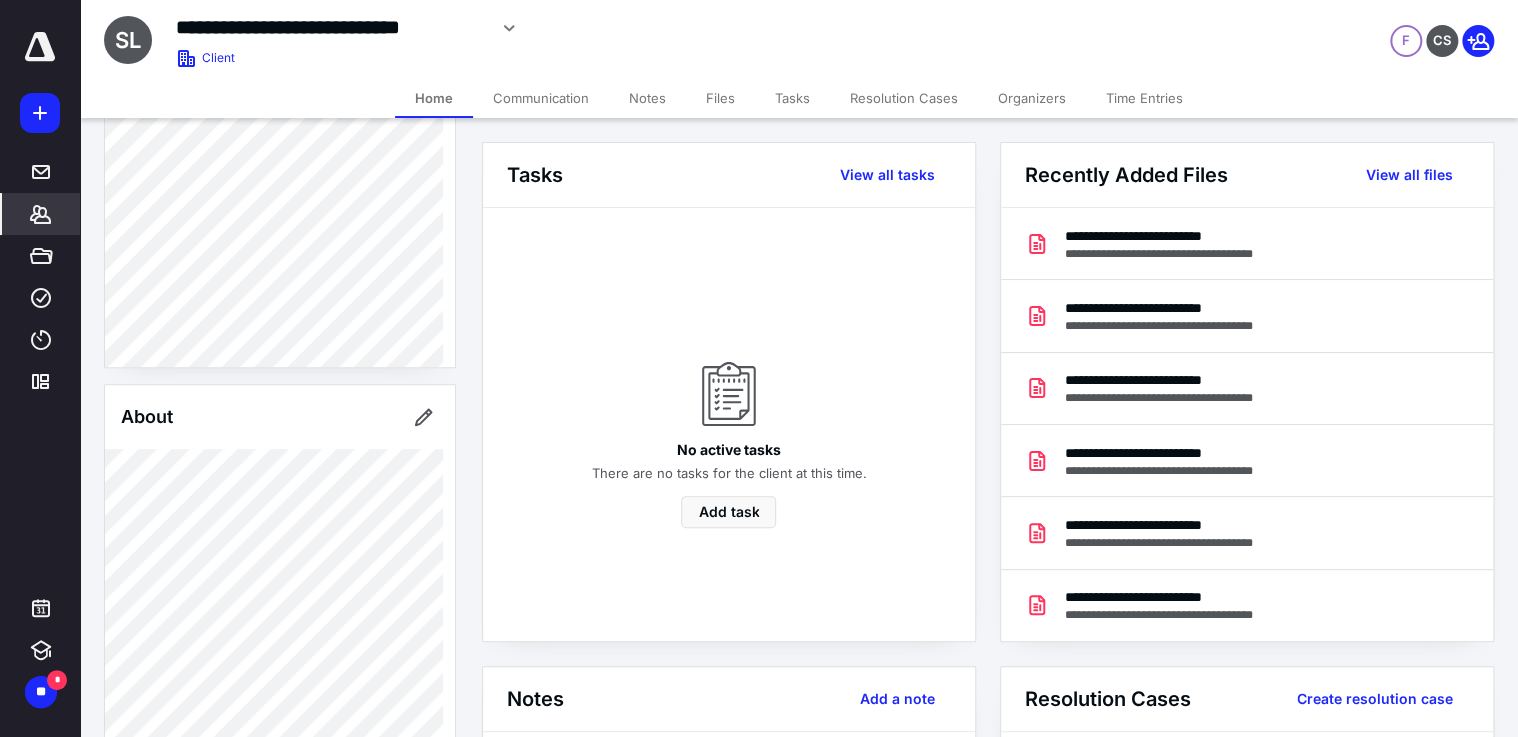 click 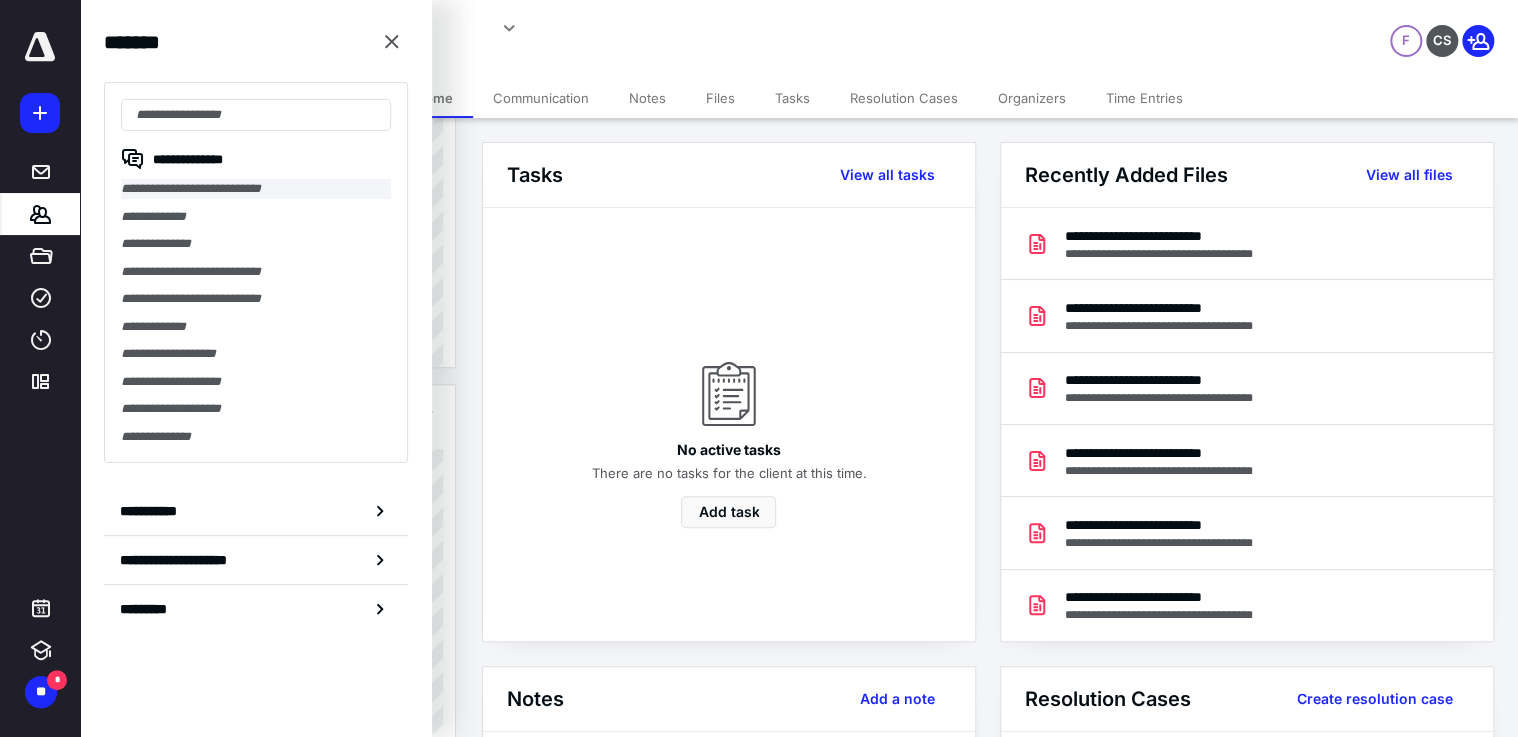 click on "**********" at bounding box center [256, 189] 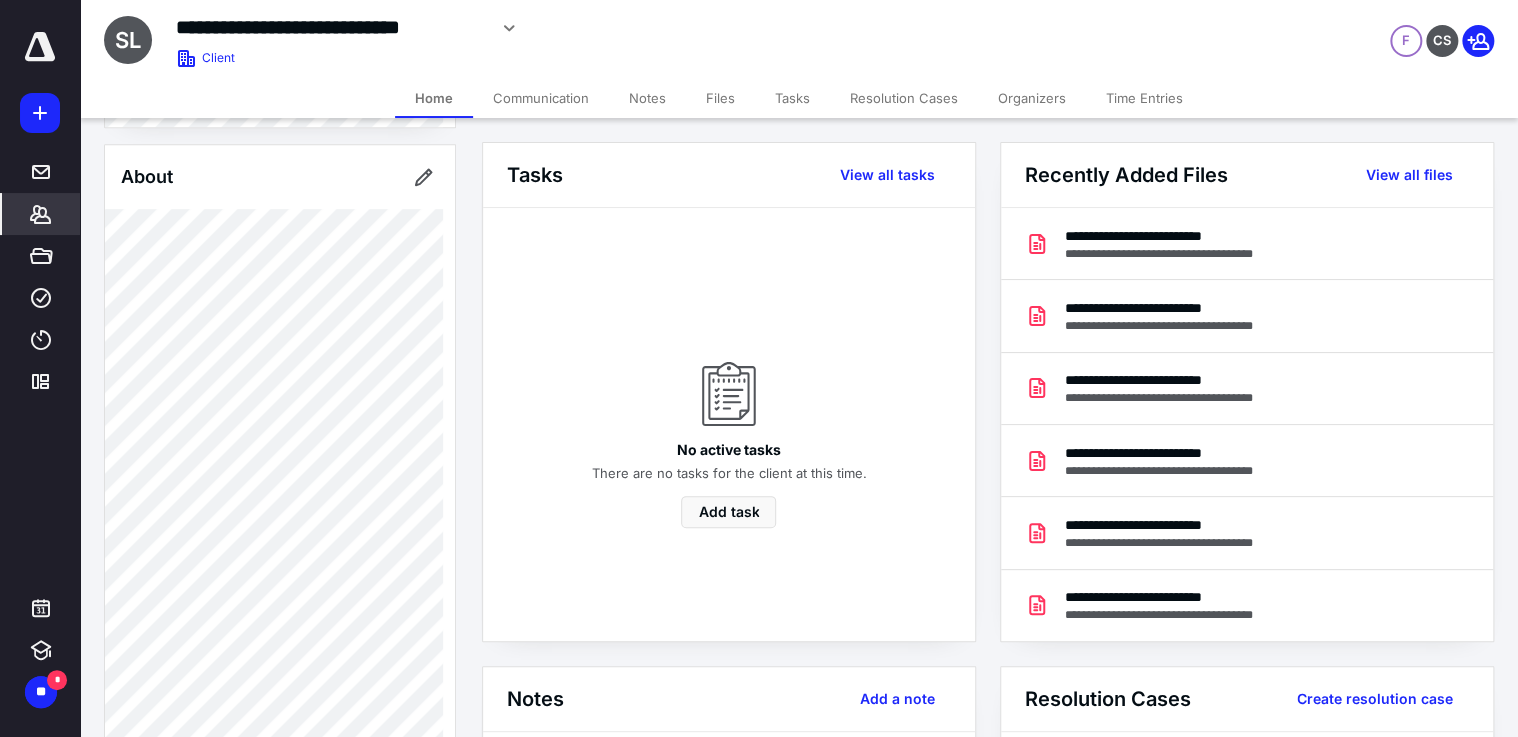 scroll, scrollTop: 814, scrollLeft: 0, axis: vertical 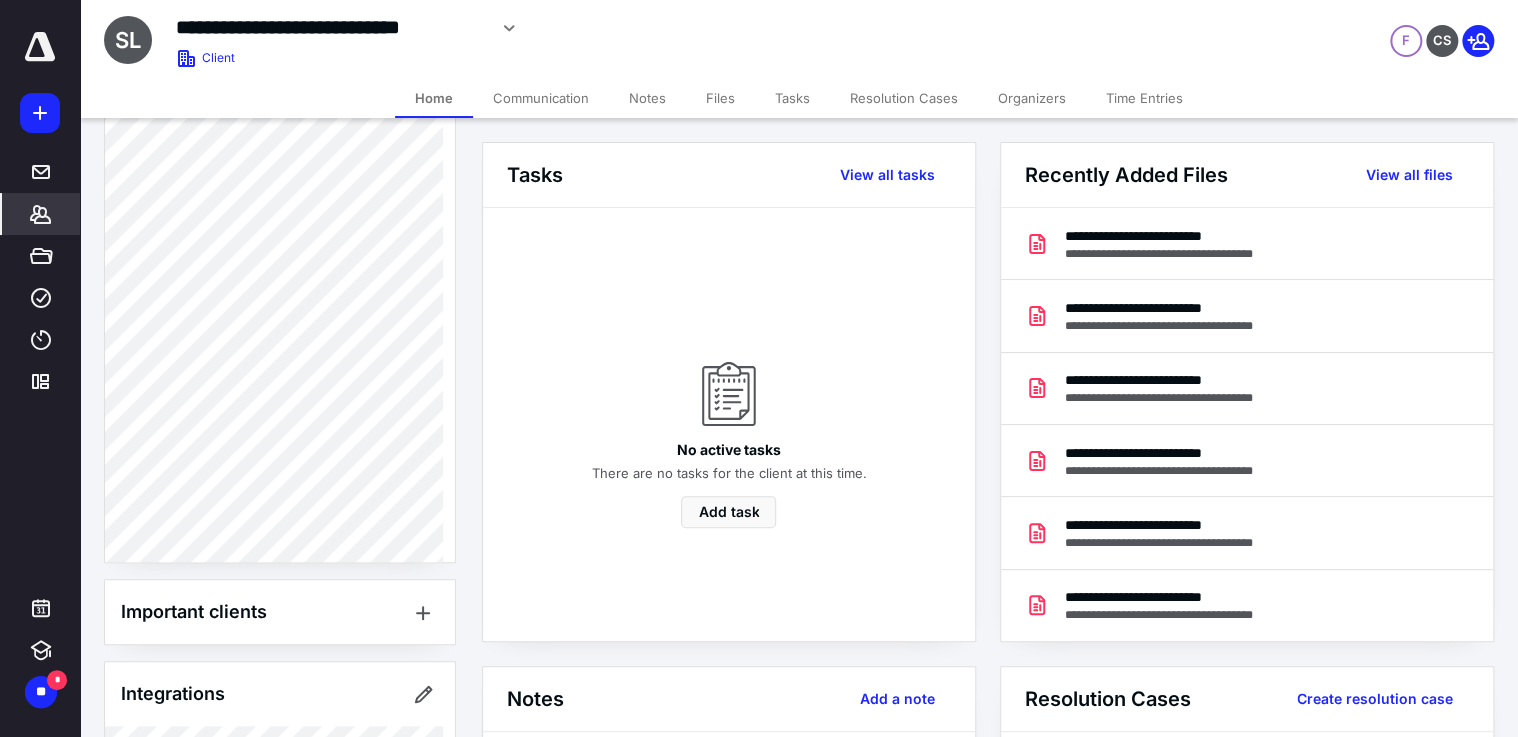 click 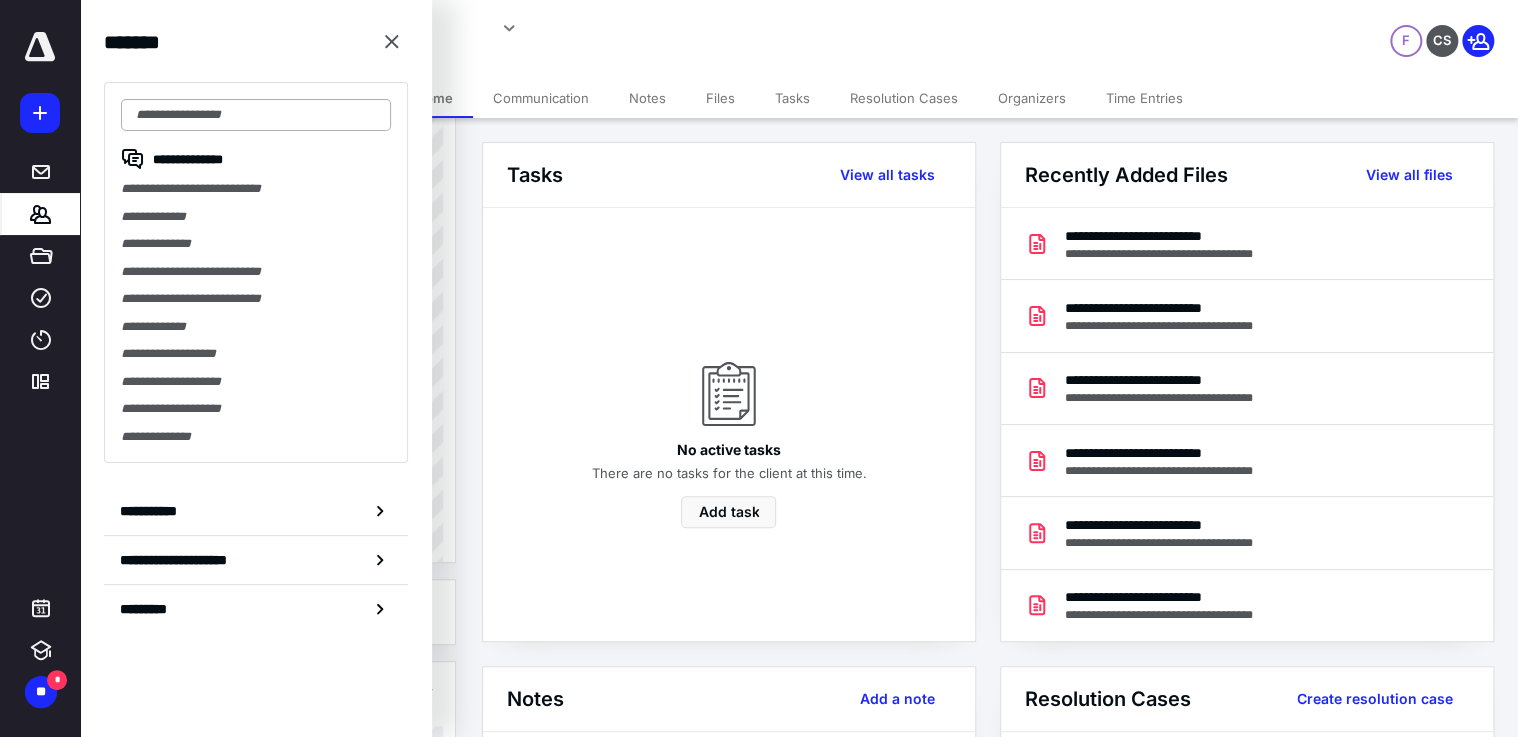 click at bounding box center [256, 115] 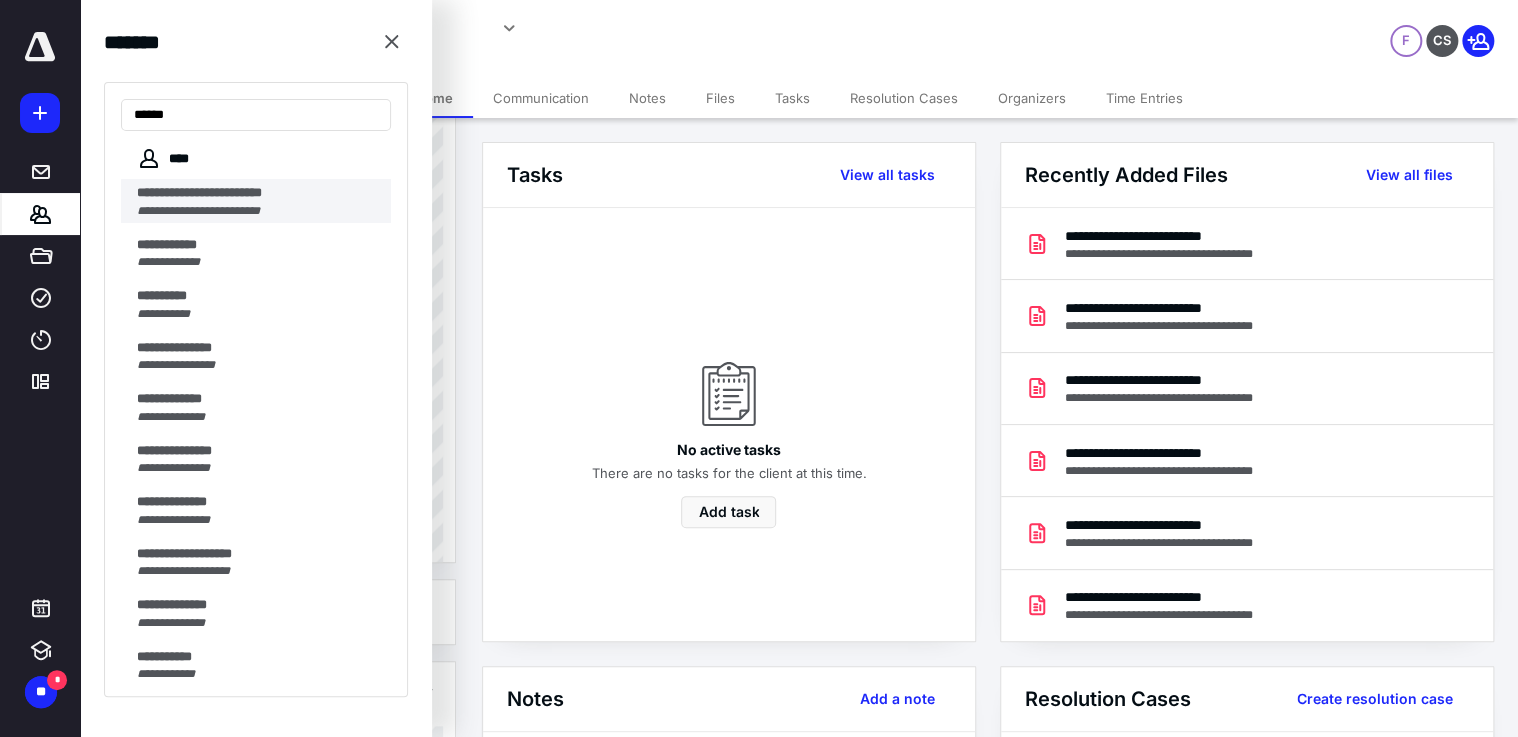 type on "*****" 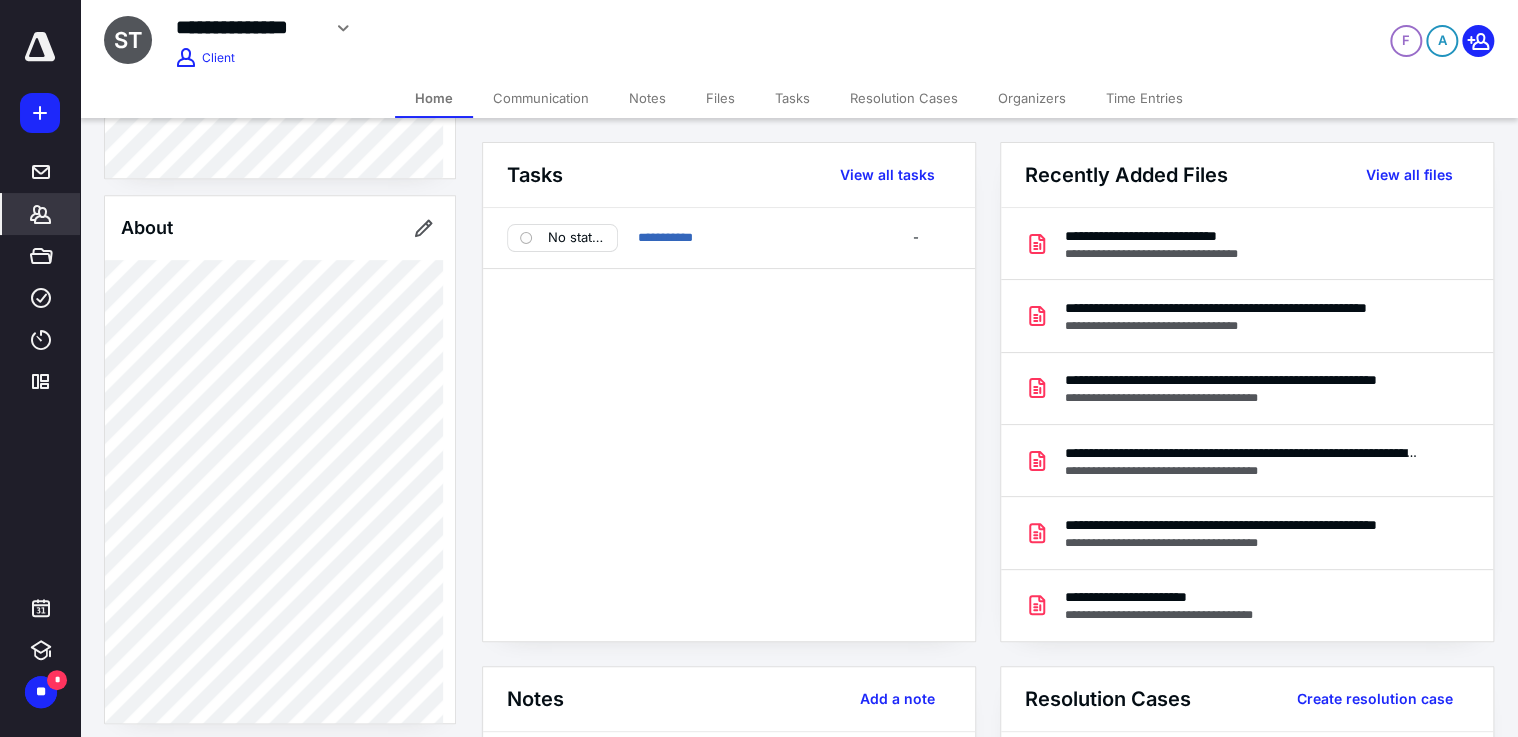 scroll, scrollTop: 880, scrollLeft: 0, axis: vertical 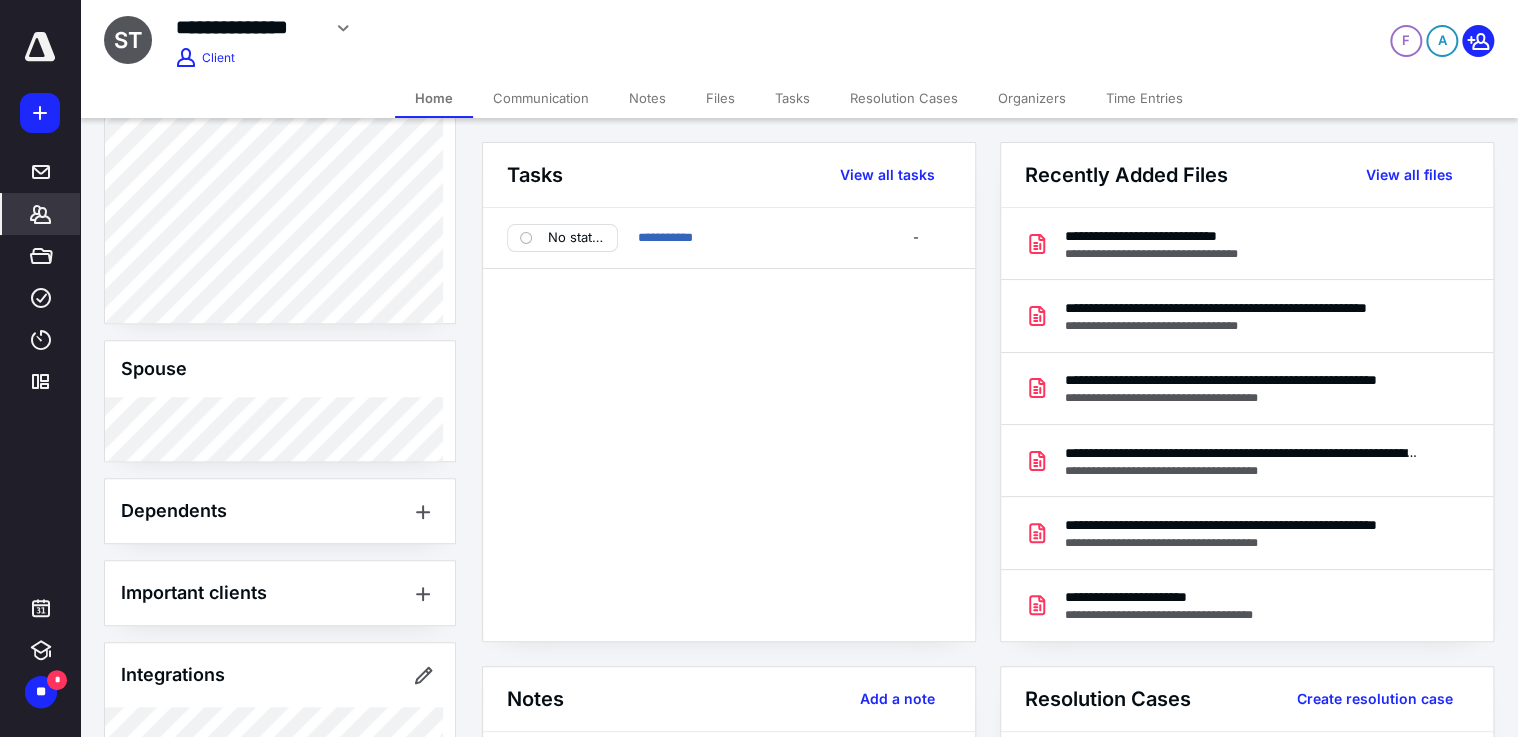 click on "Client Portal [PERSON_NAME] Logged [DATE][DATE] Client Info About Spouse Dependents Important clients Integrations Tags Manage all tags" at bounding box center (280, 99) 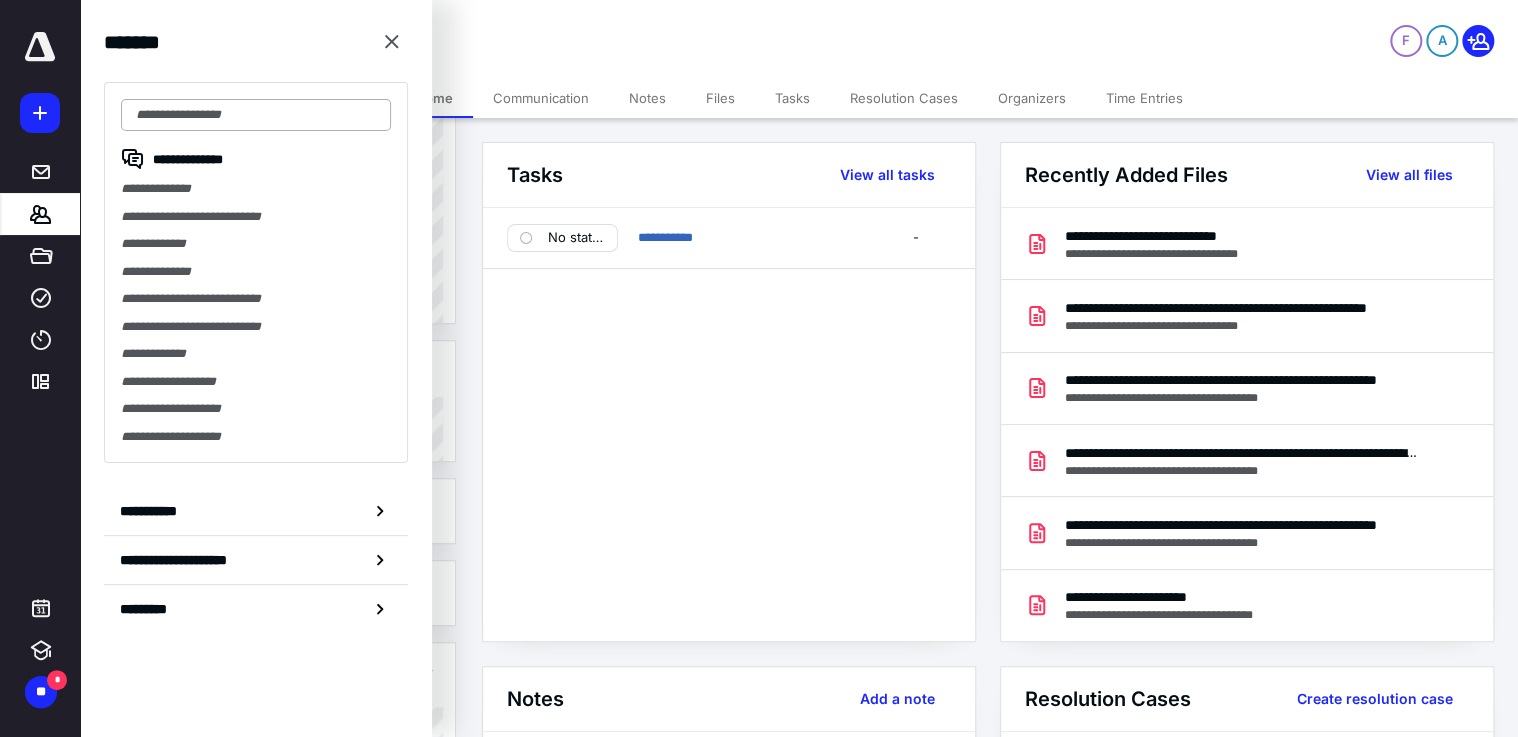click at bounding box center [256, 115] 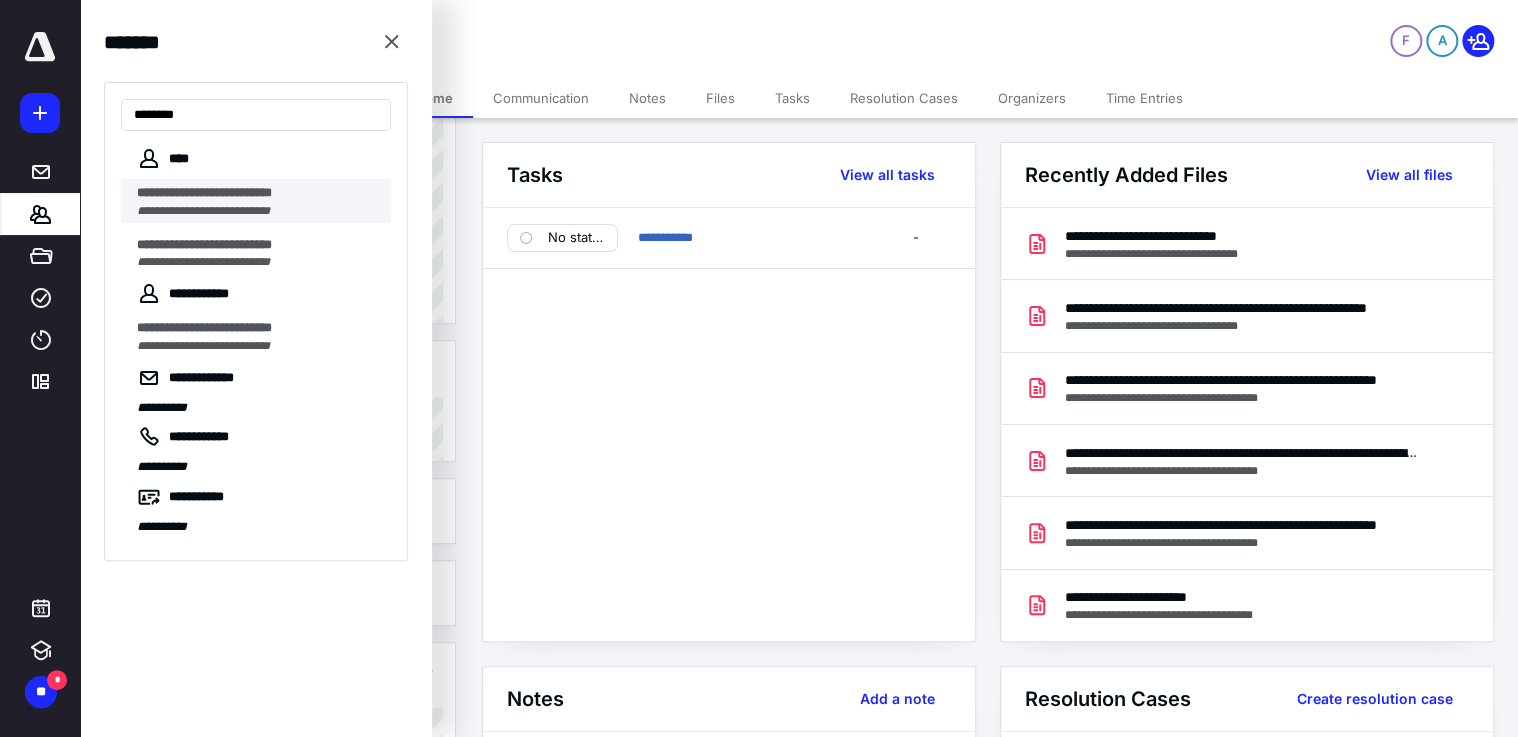 type on "*******" 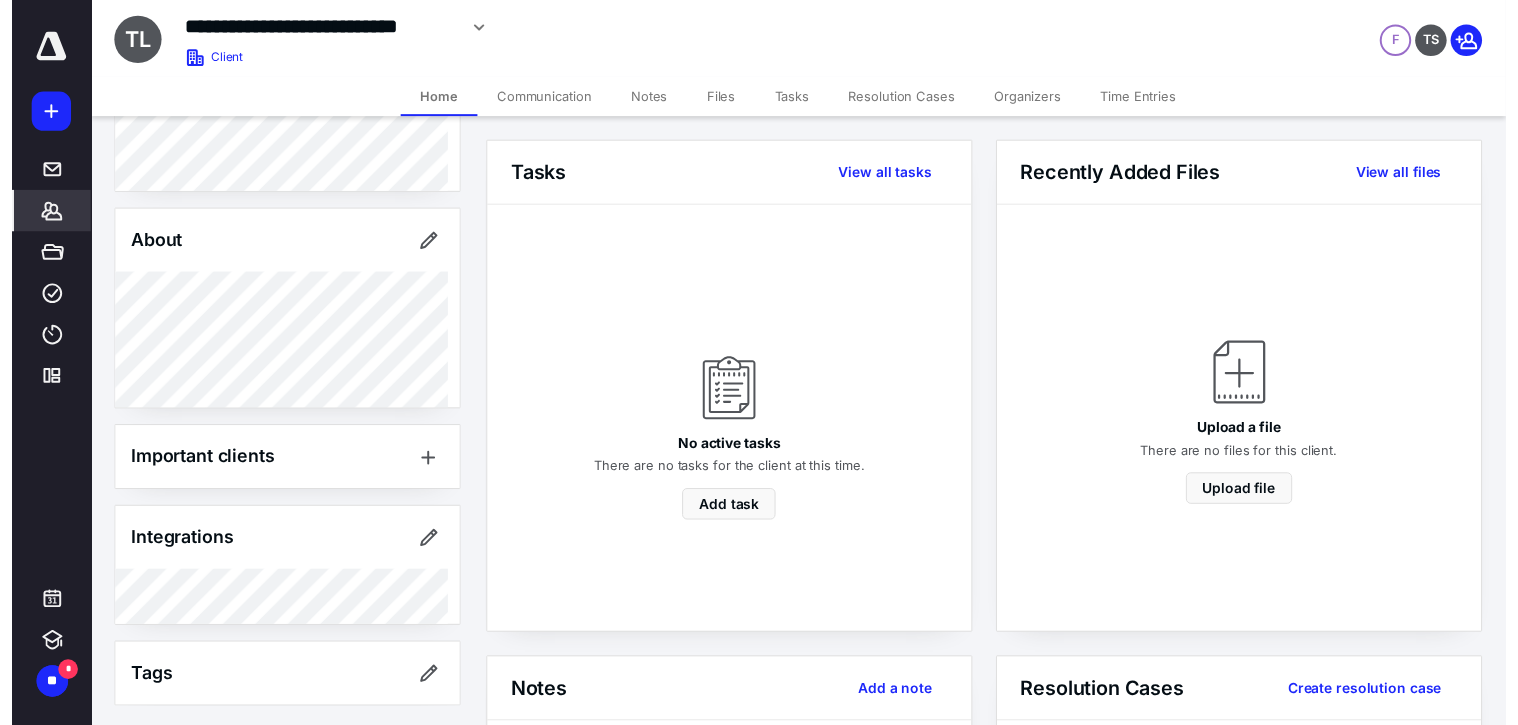 scroll, scrollTop: 0, scrollLeft: 0, axis: both 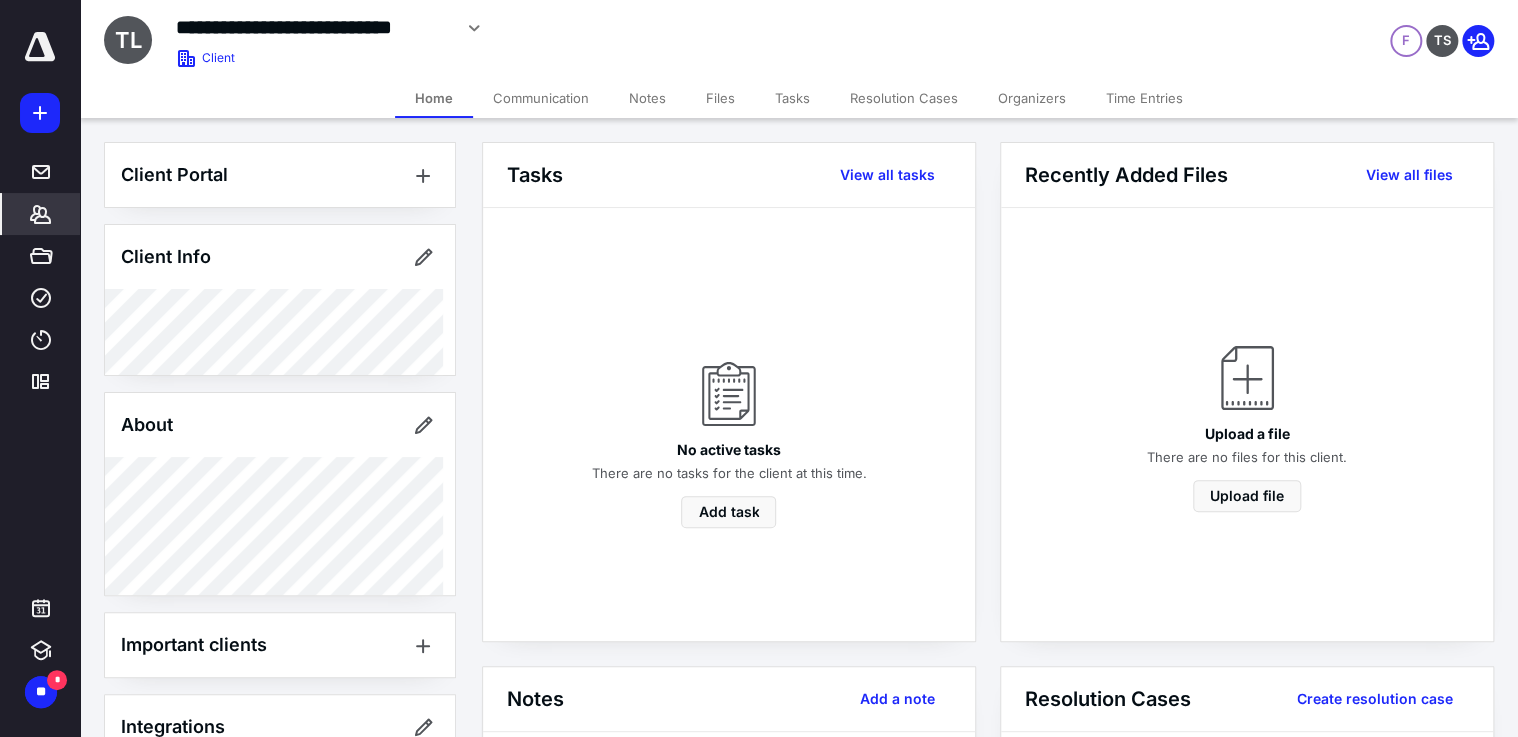 click on "Communication" at bounding box center [541, 98] 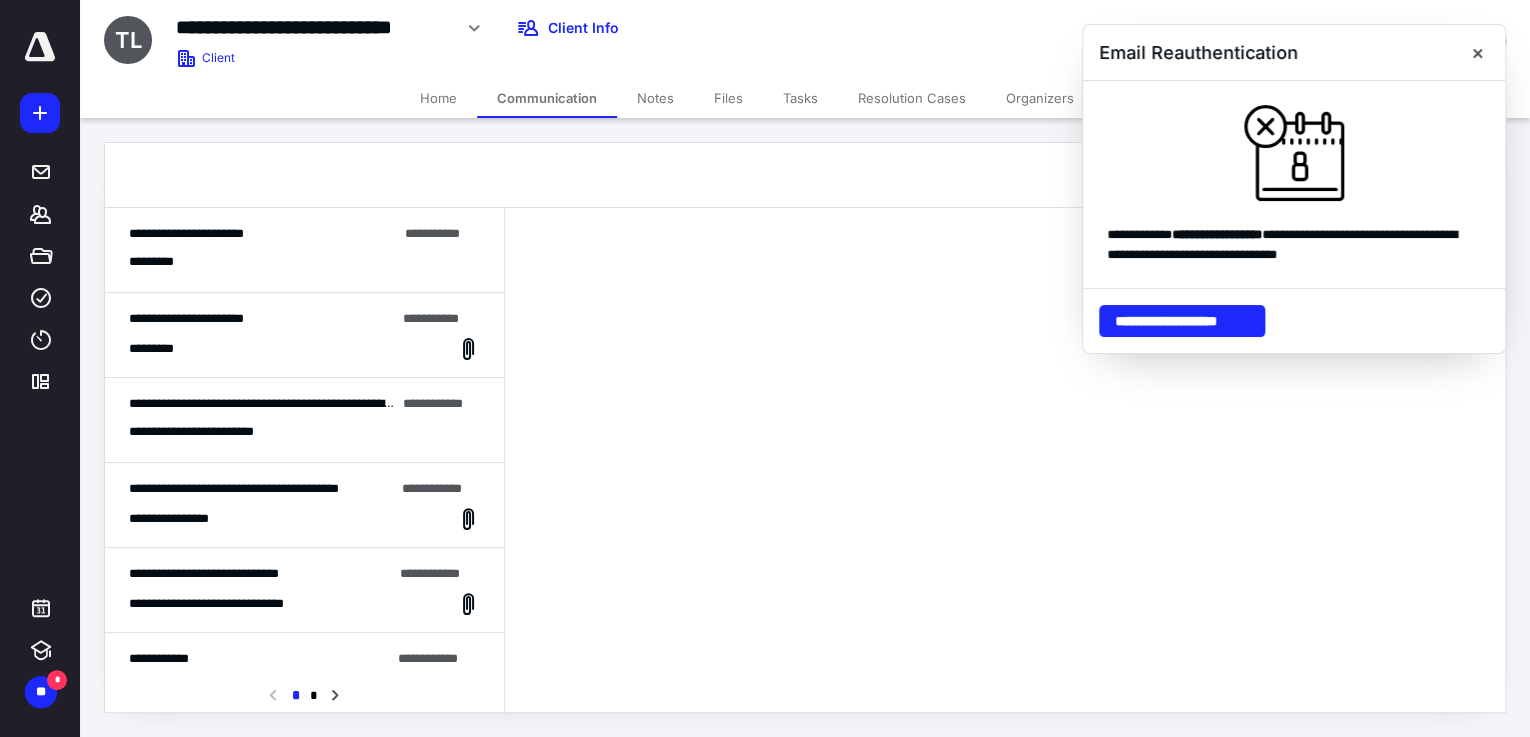 click on "**********" at bounding box center [304, 250] 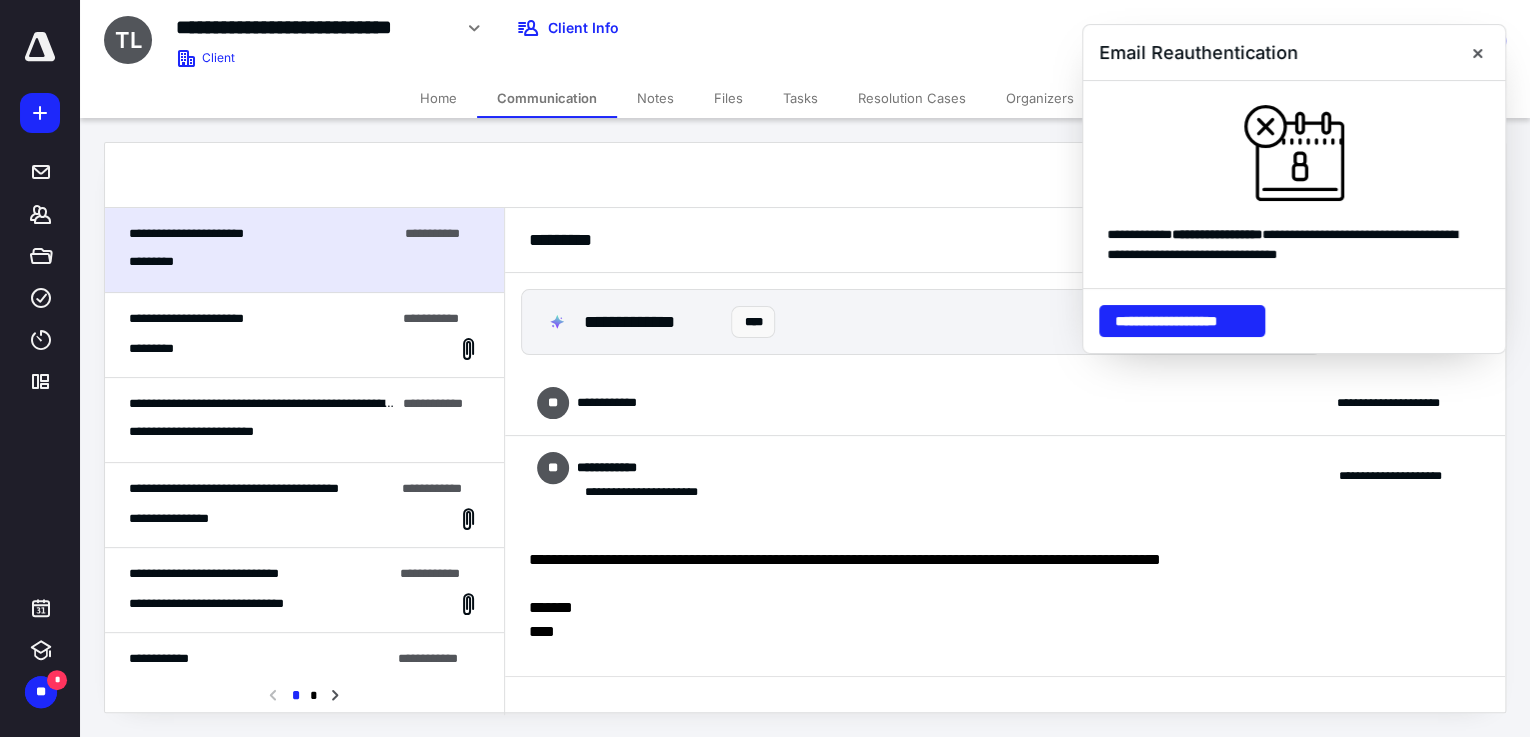 click on "Tasks" at bounding box center (800, 98) 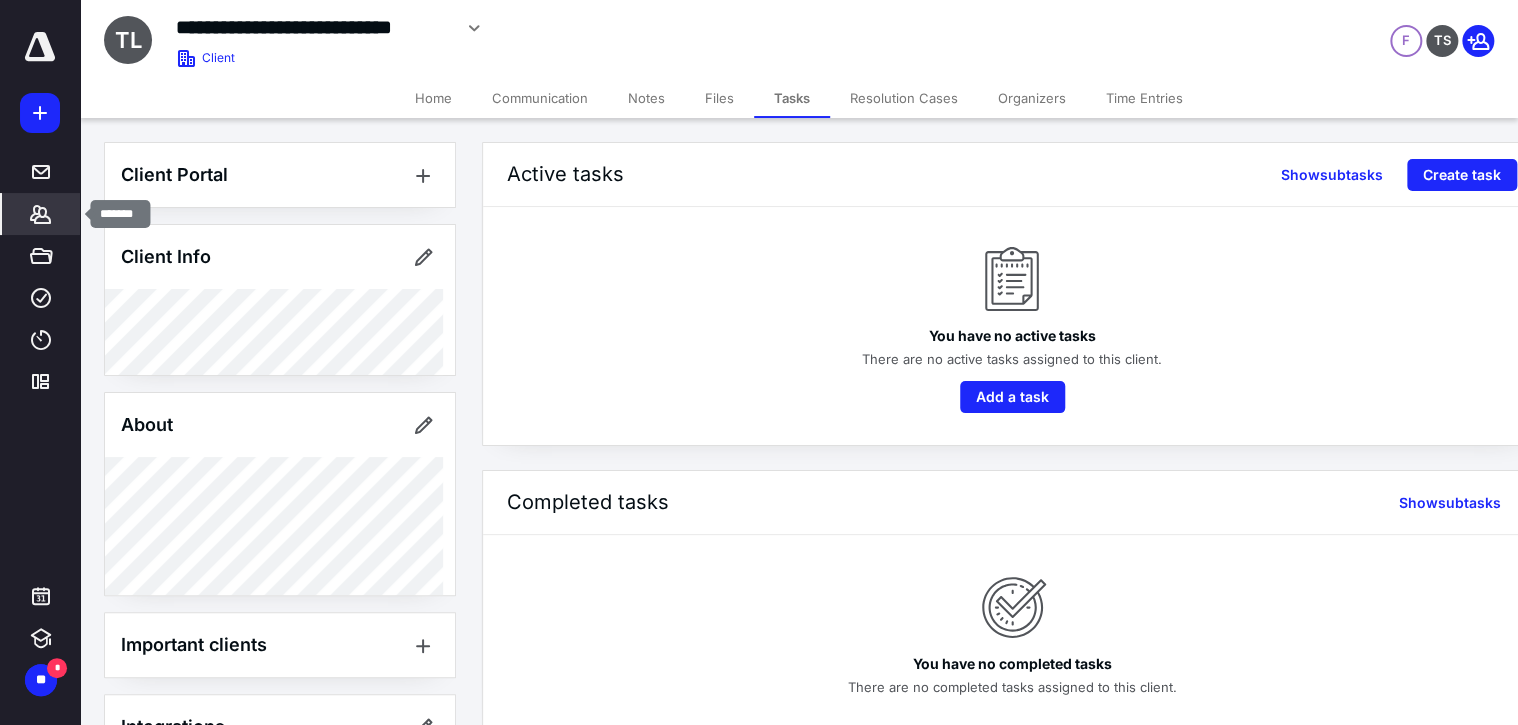 click 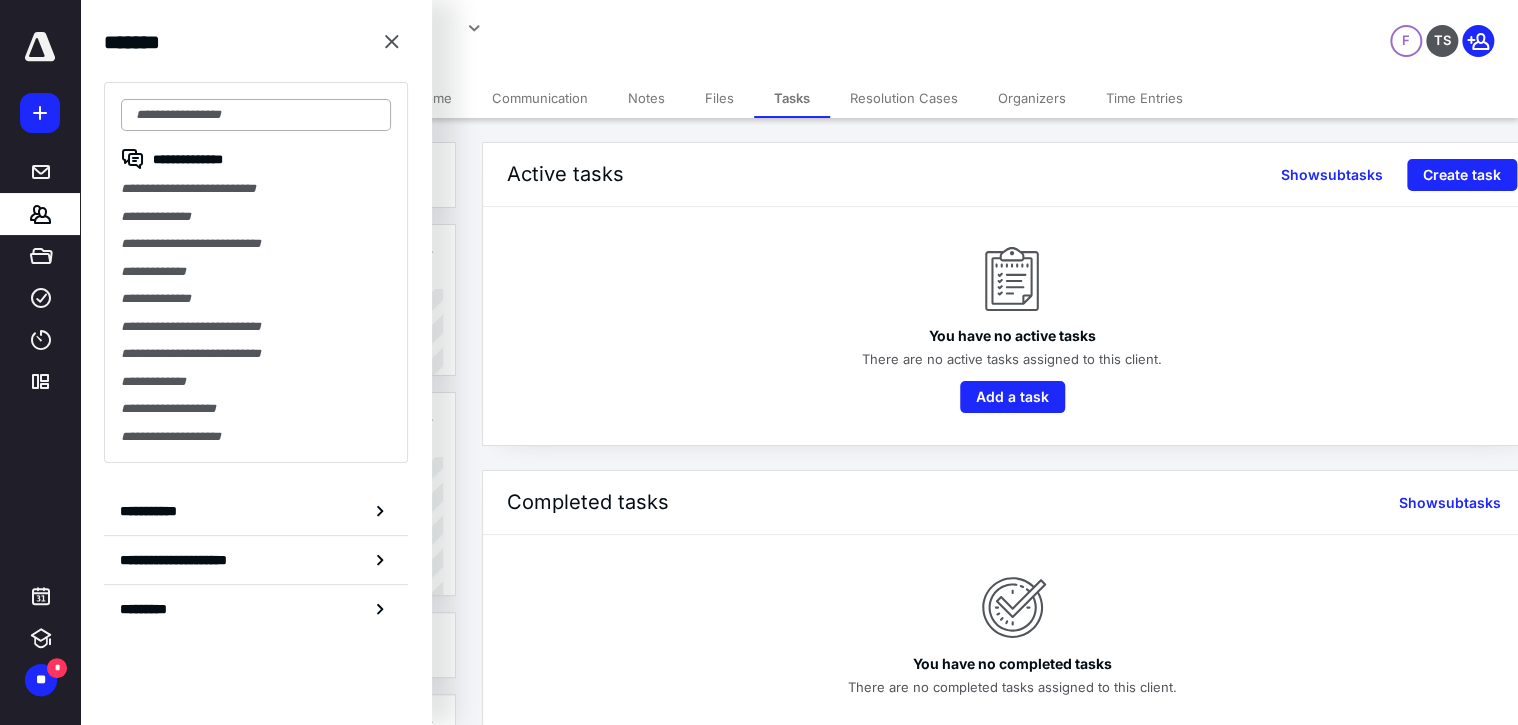 click at bounding box center [256, 115] 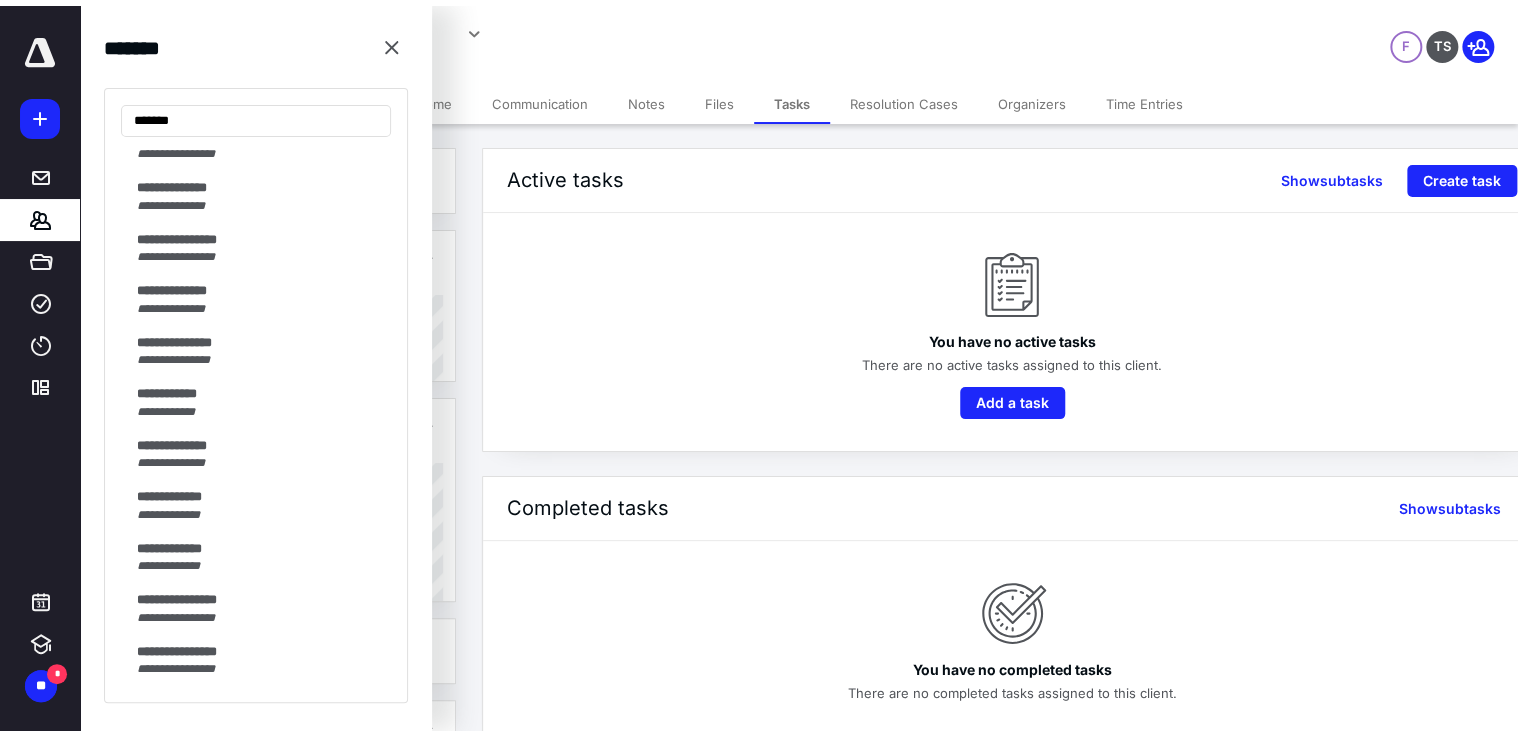 scroll, scrollTop: 400, scrollLeft: 0, axis: vertical 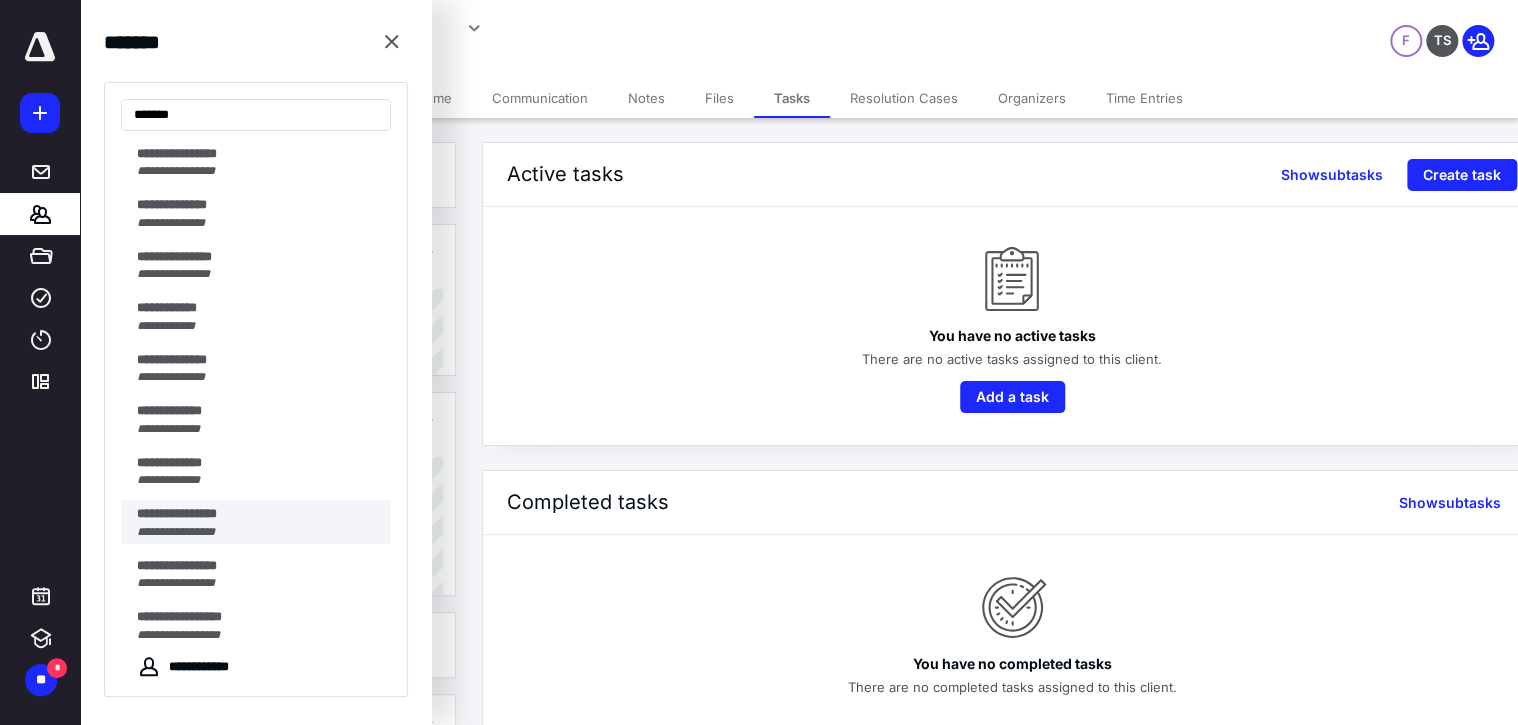 type on "******" 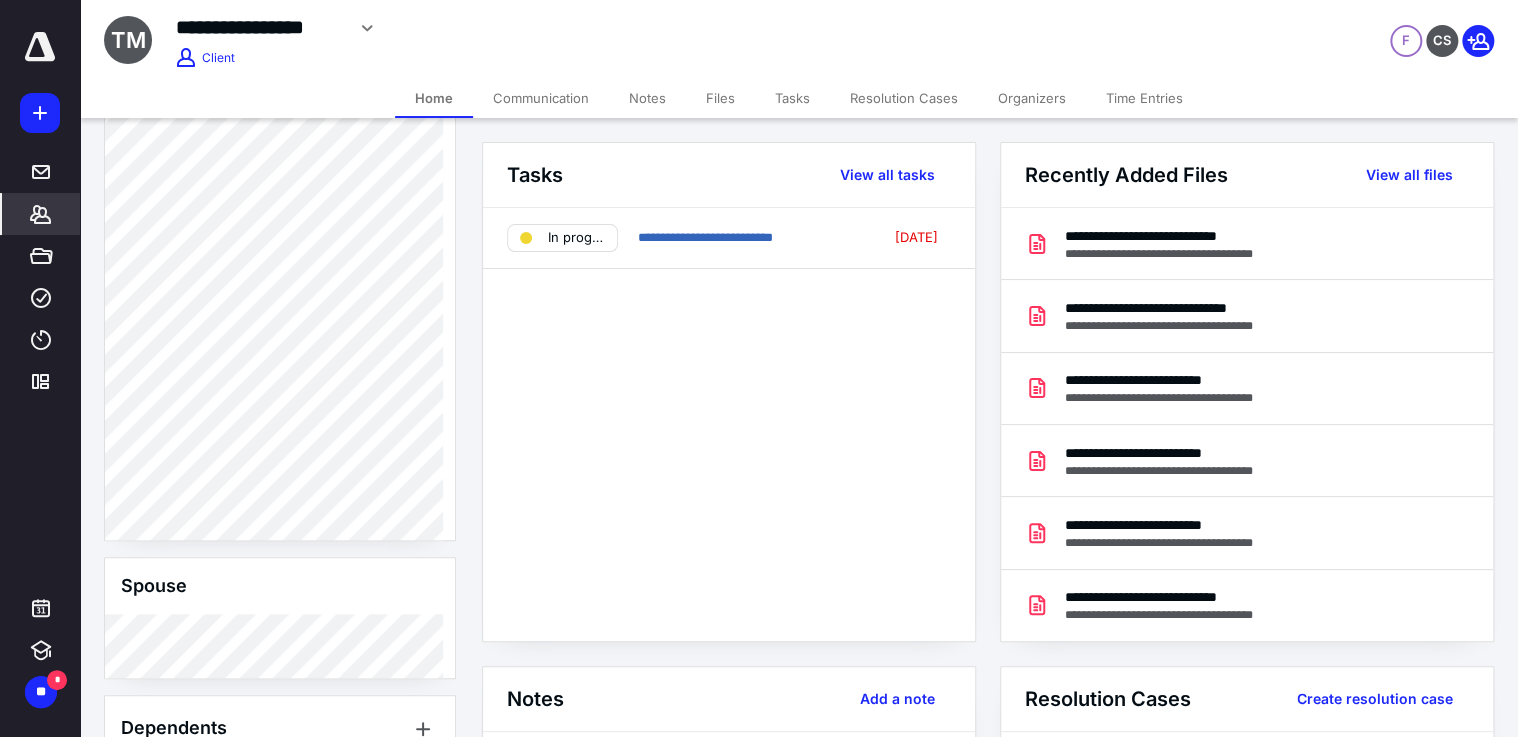 scroll, scrollTop: 1127, scrollLeft: 0, axis: vertical 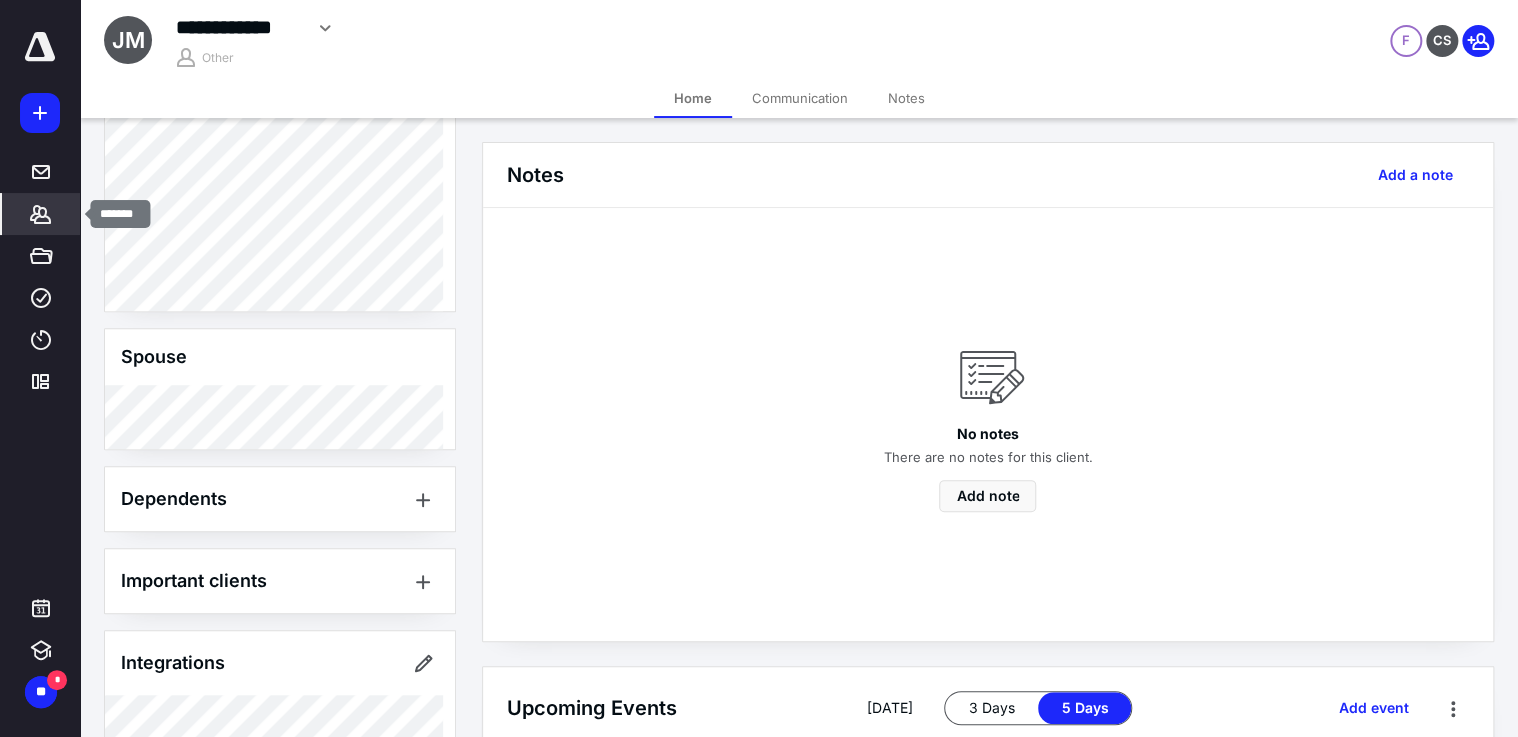 drag, startPoint x: 51, startPoint y: 212, endPoint x: 103, endPoint y: 172, distance: 65.60488 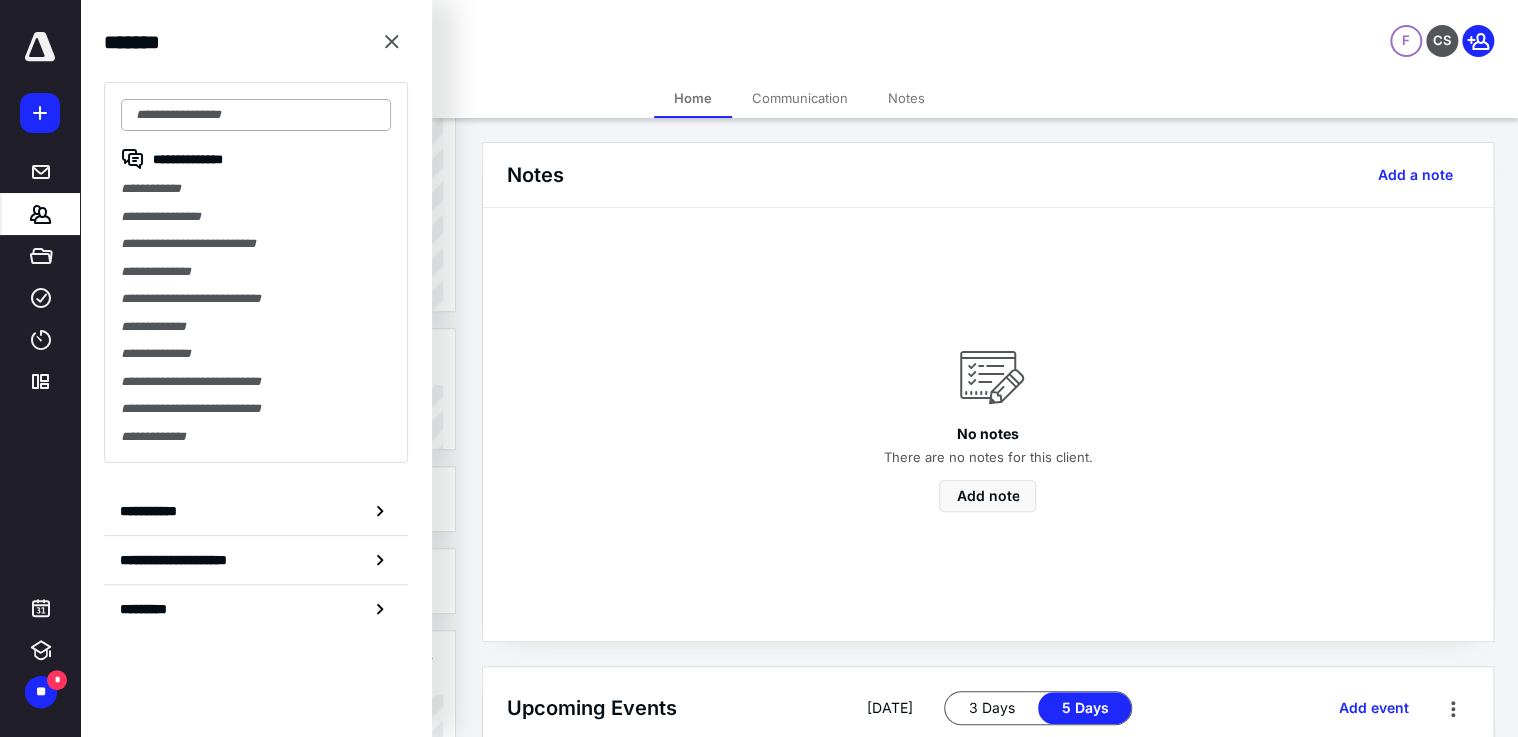 click at bounding box center (256, 115) 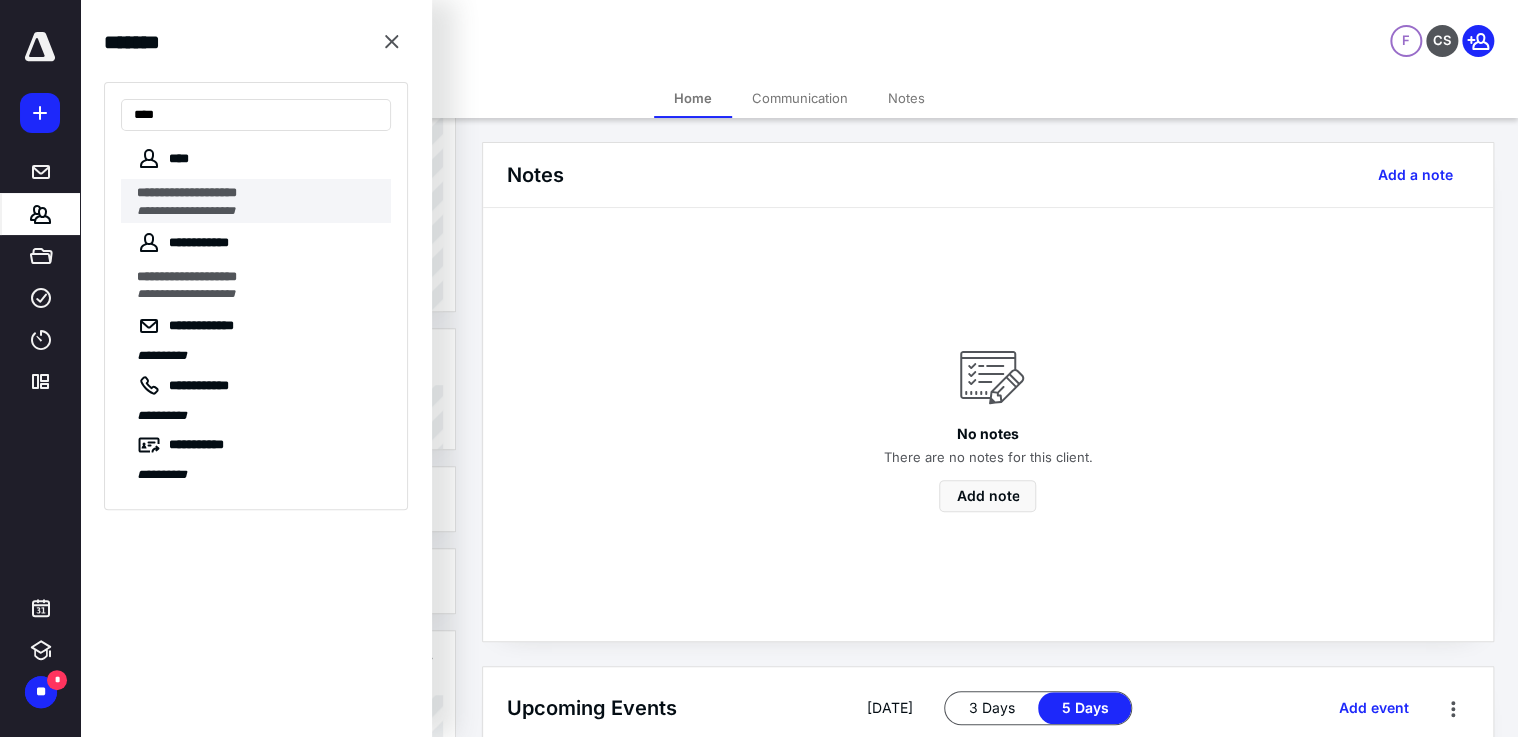 type on "***" 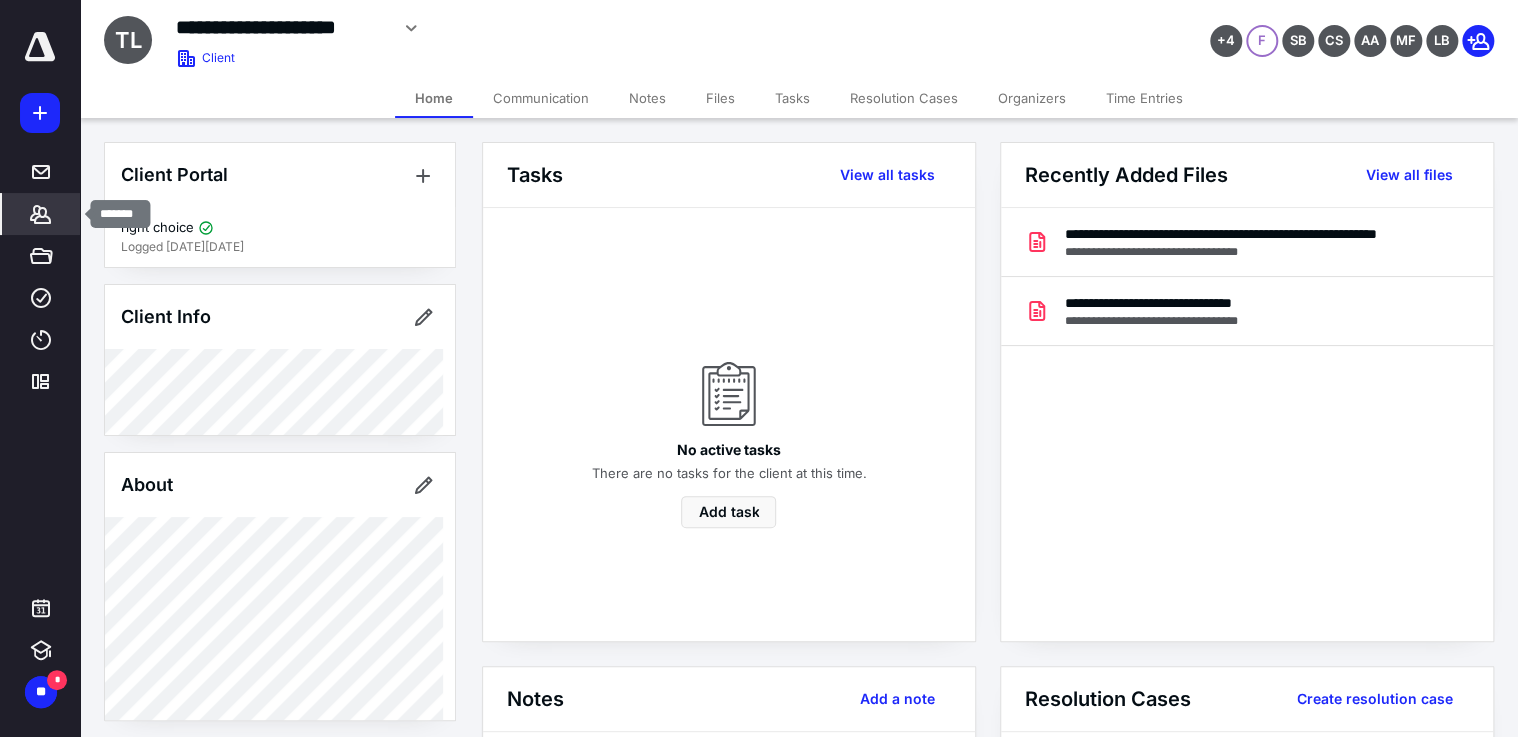 click 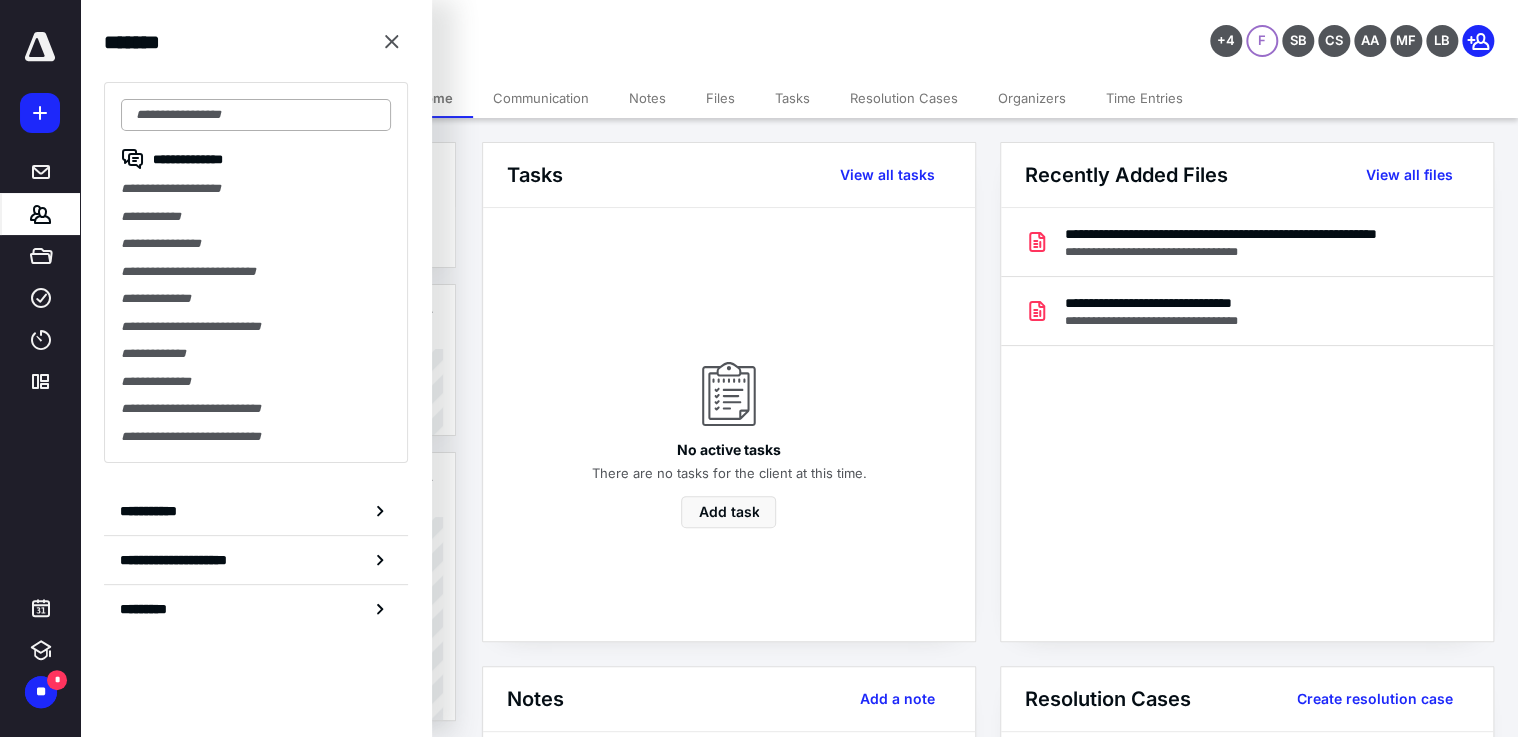click at bounding box center [256, 115] 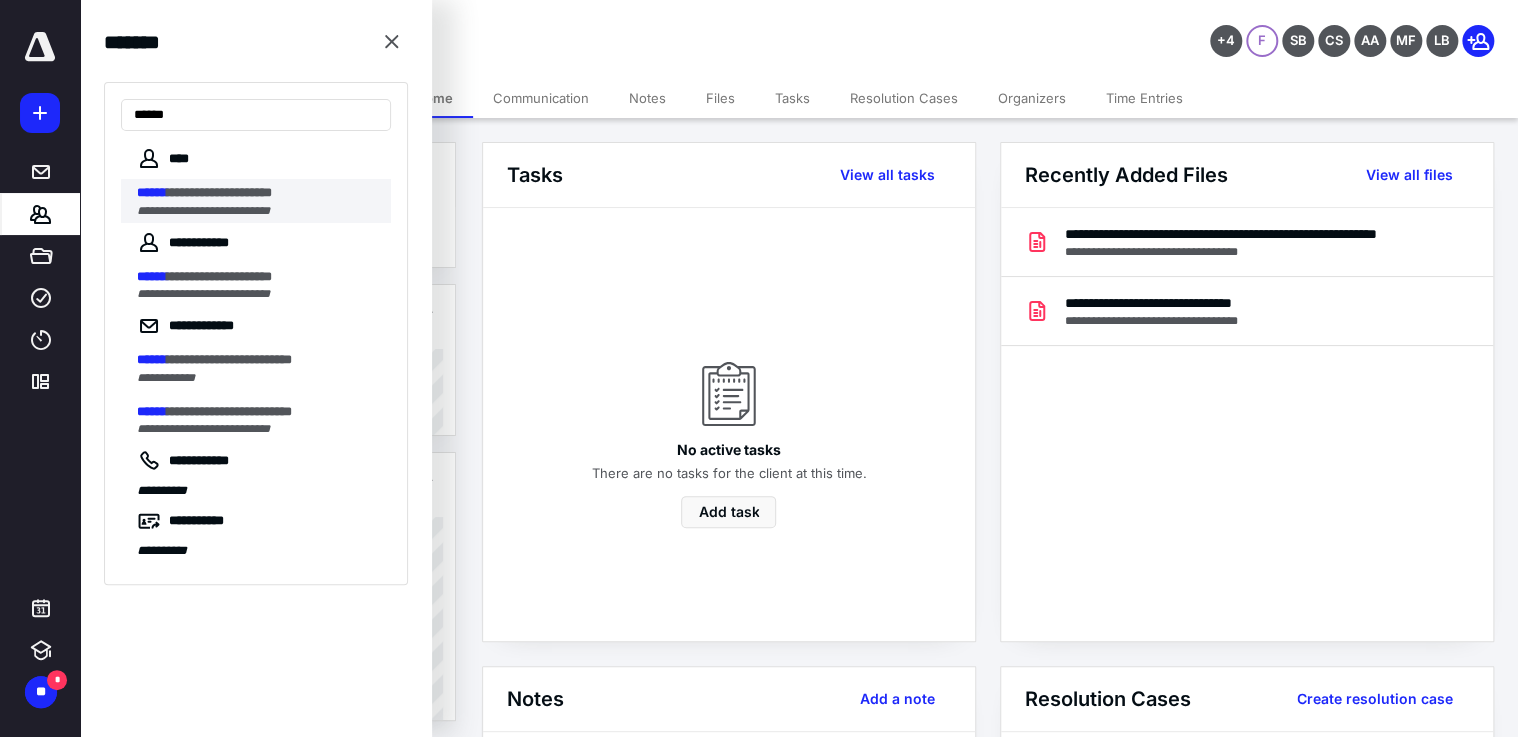 type on "******" 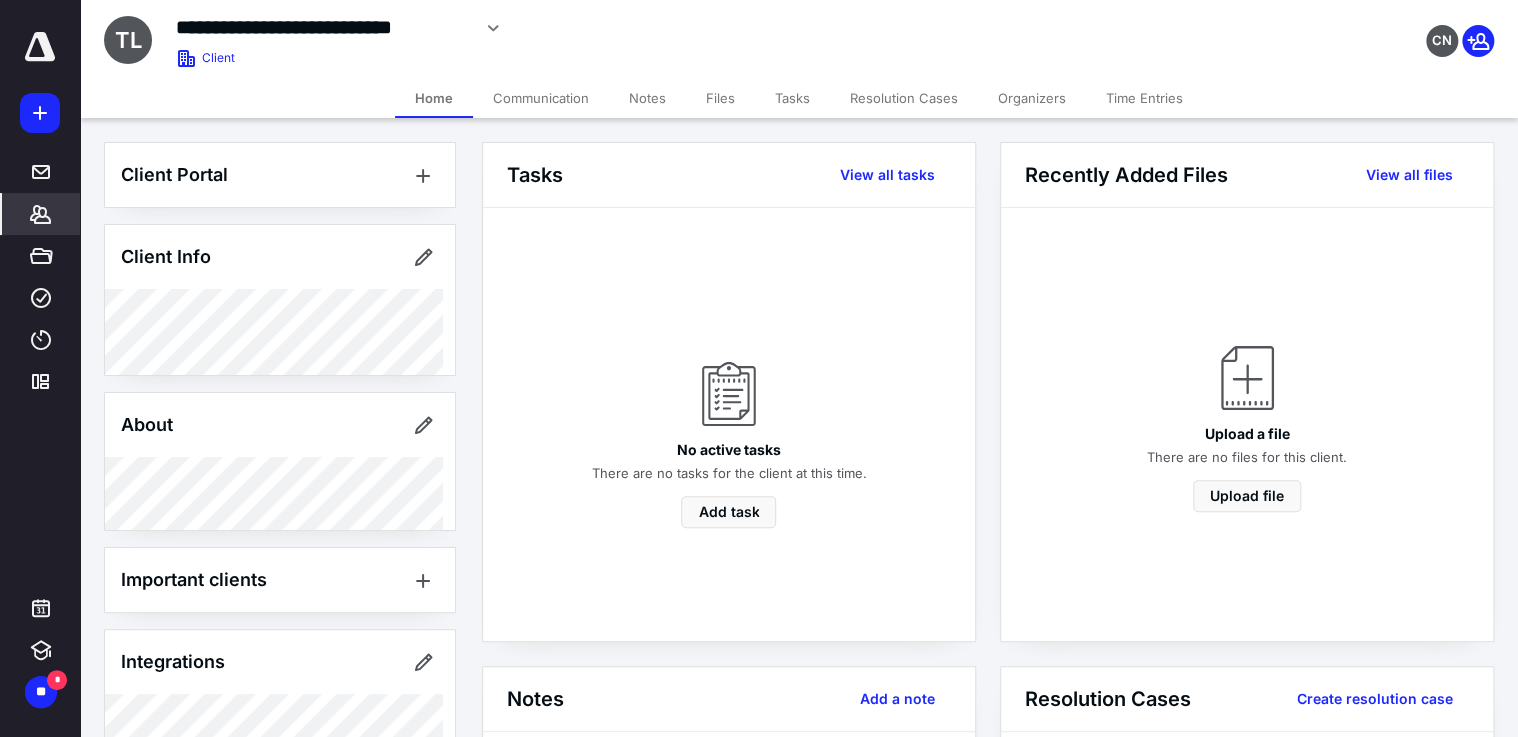 scroll, scrollTop: 116, scrollLeft: 0, axis: vertical 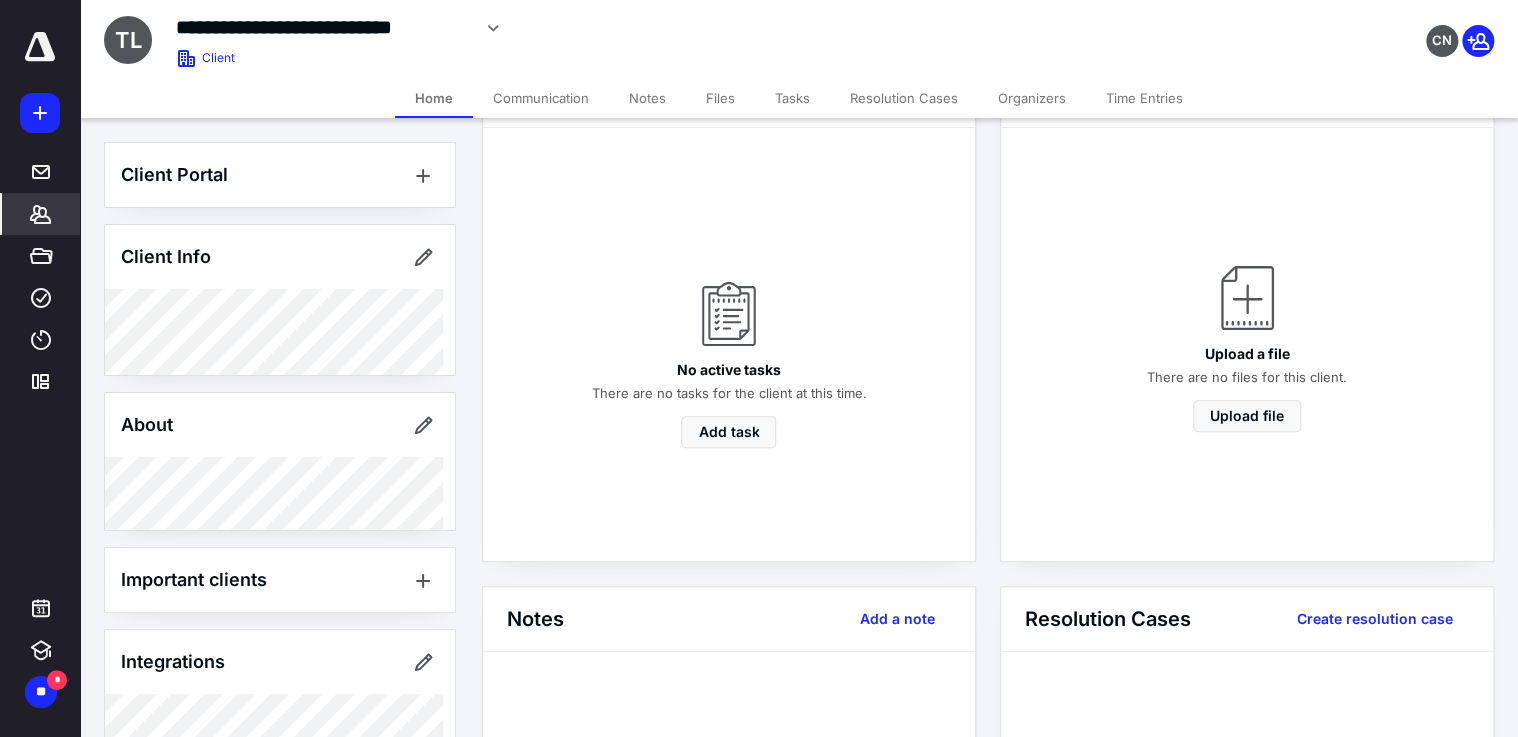click 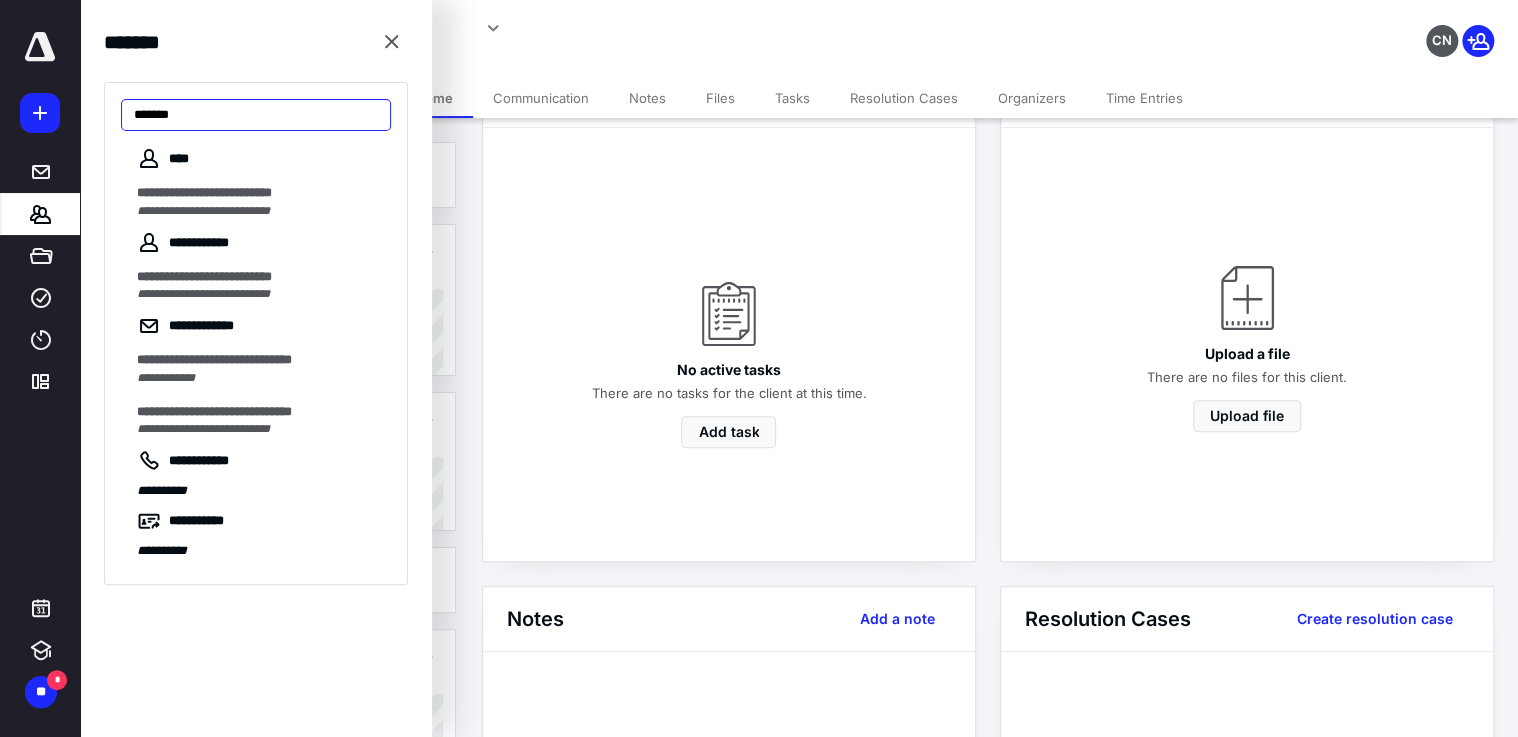 drag, startPoint x: 229, startPoint y: 110, endPoint x: 87, endPoint y: 110, distance: 142 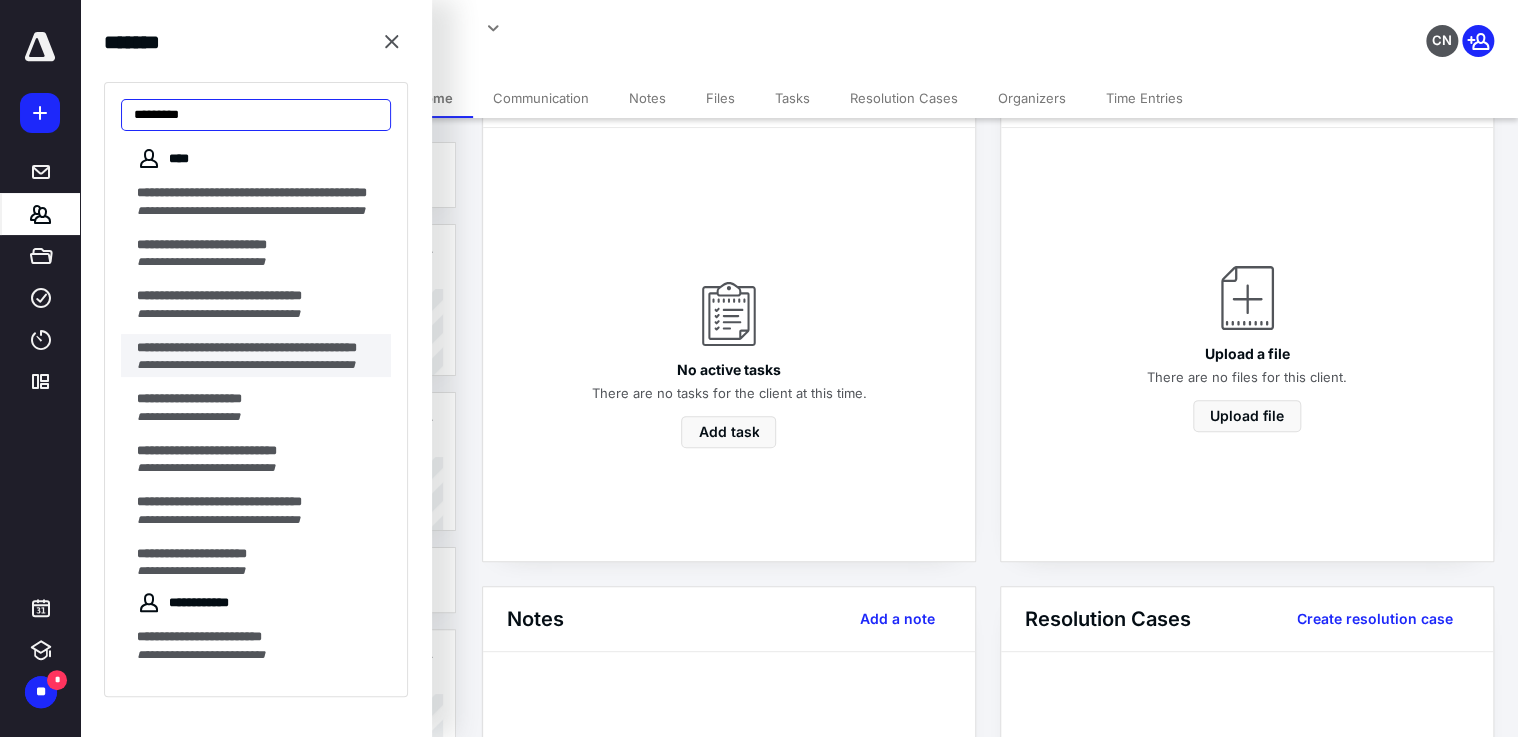type on "********" 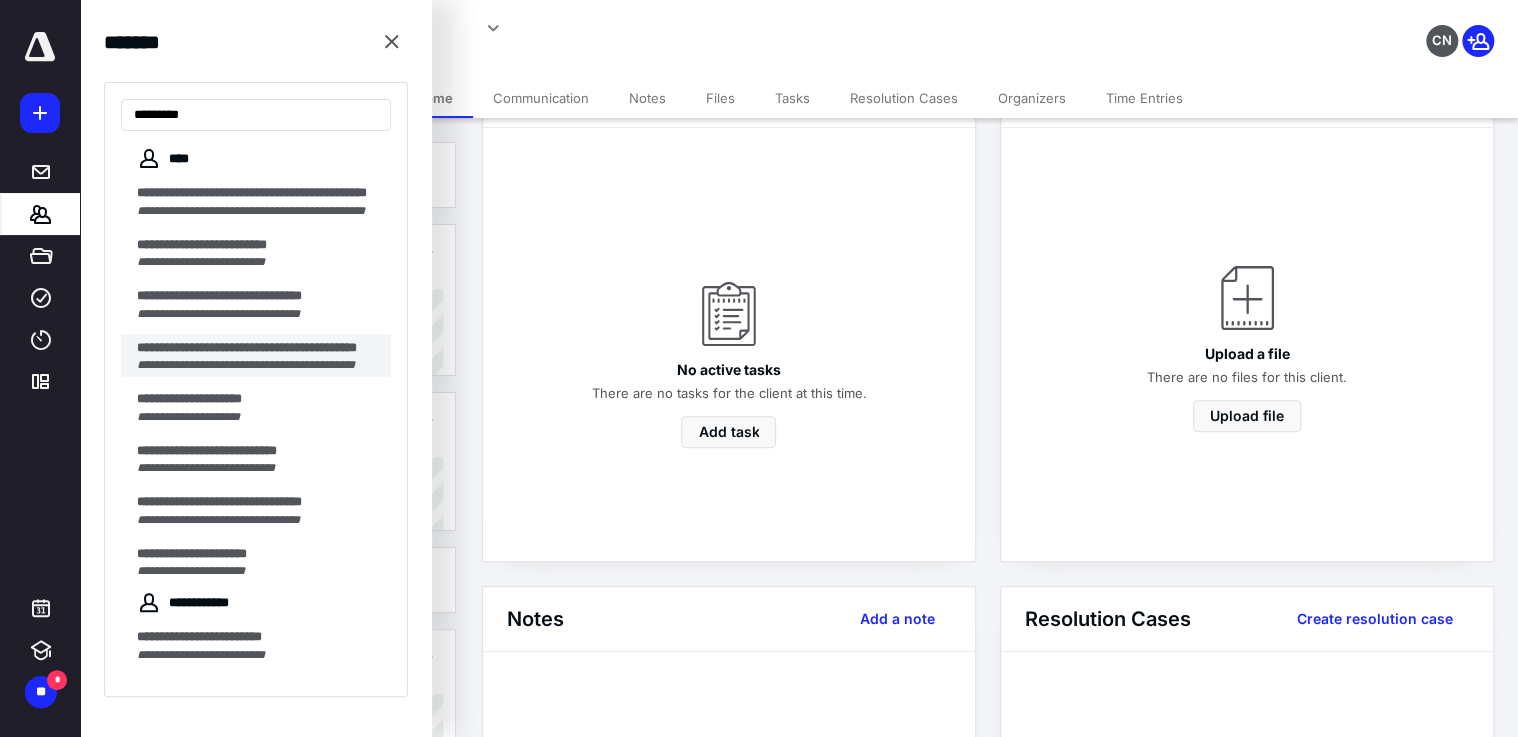 click on "**********" at bounding box center [269, 347] 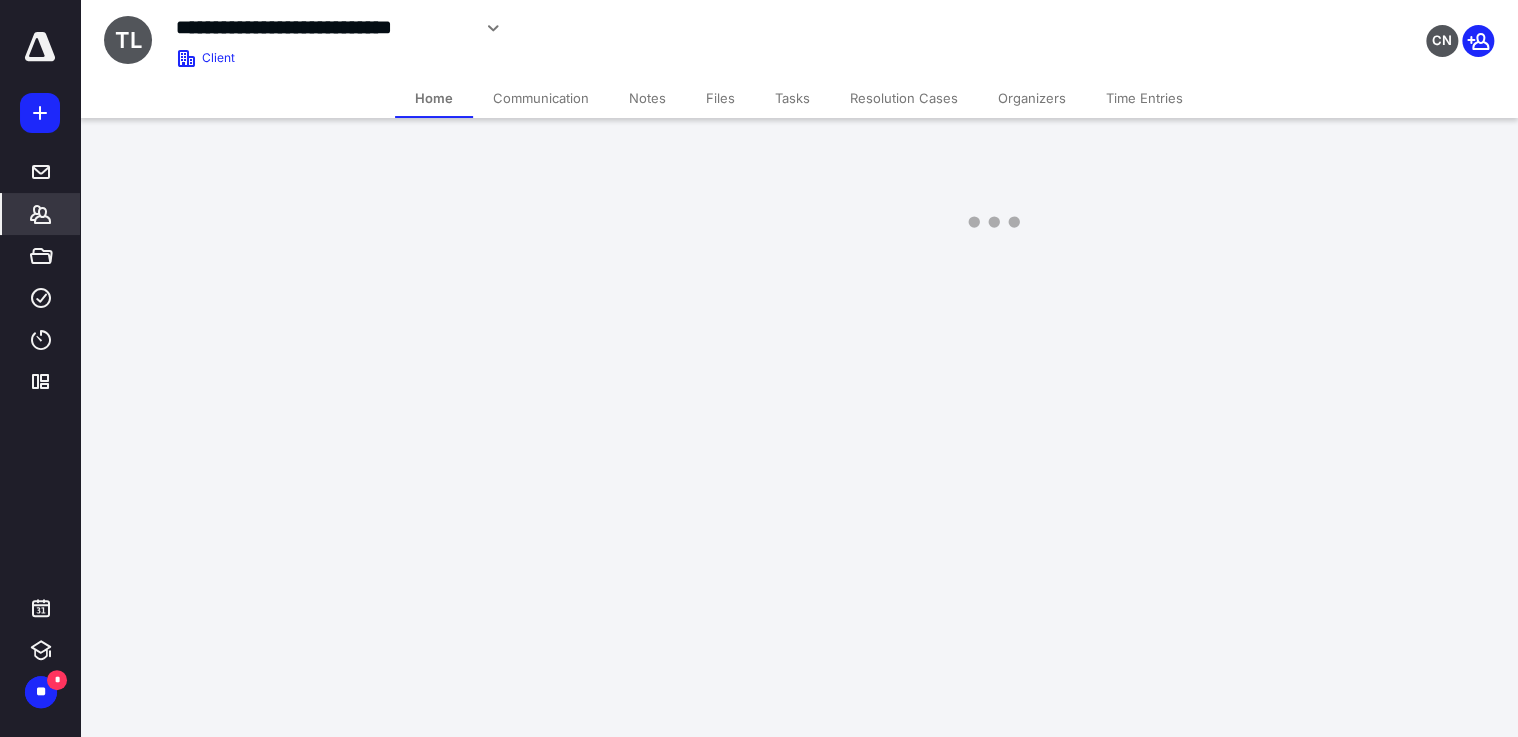scroll, scrollTop: 0, scrollLeft: 0, axis: both 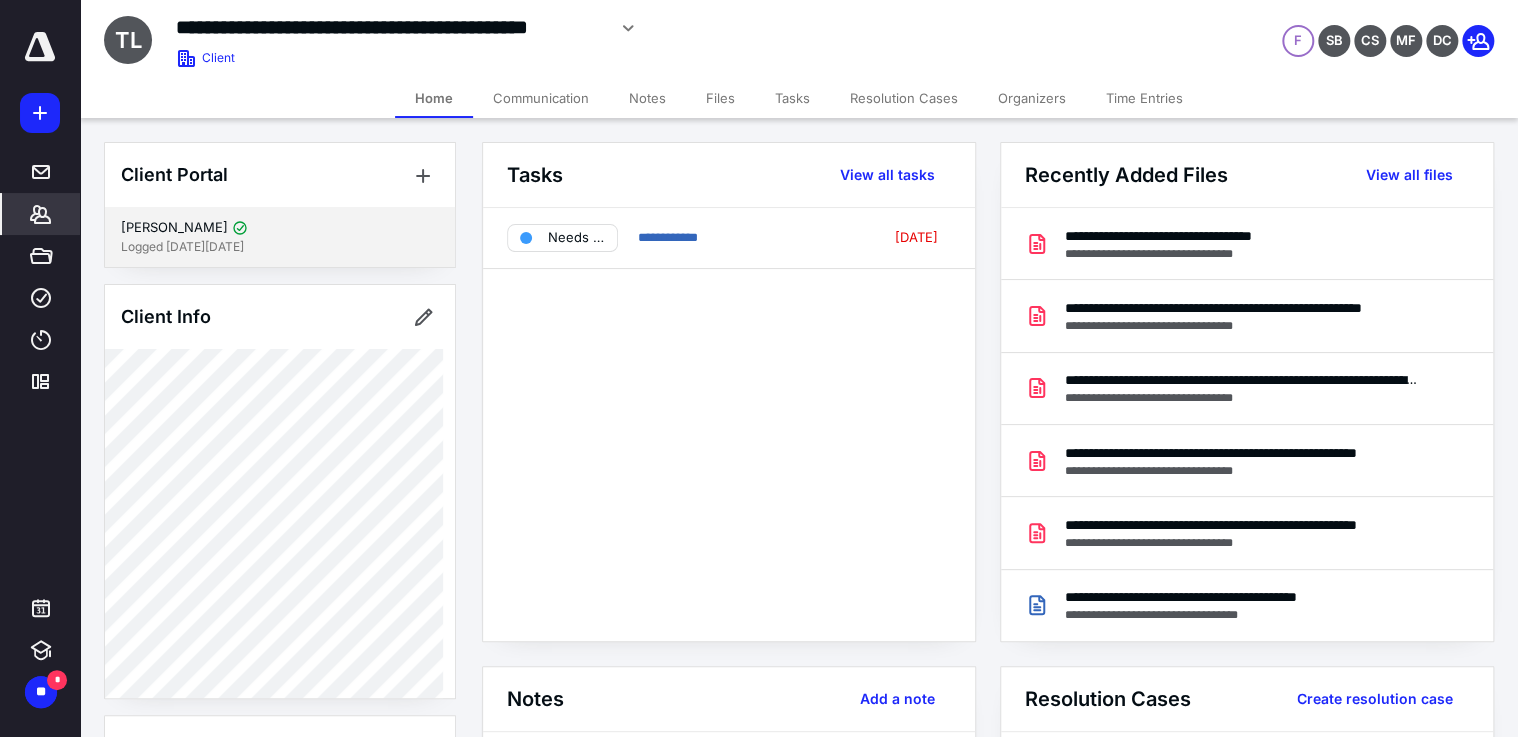 click on "[PERSON_NAME]" at bounding box center (174, 228) 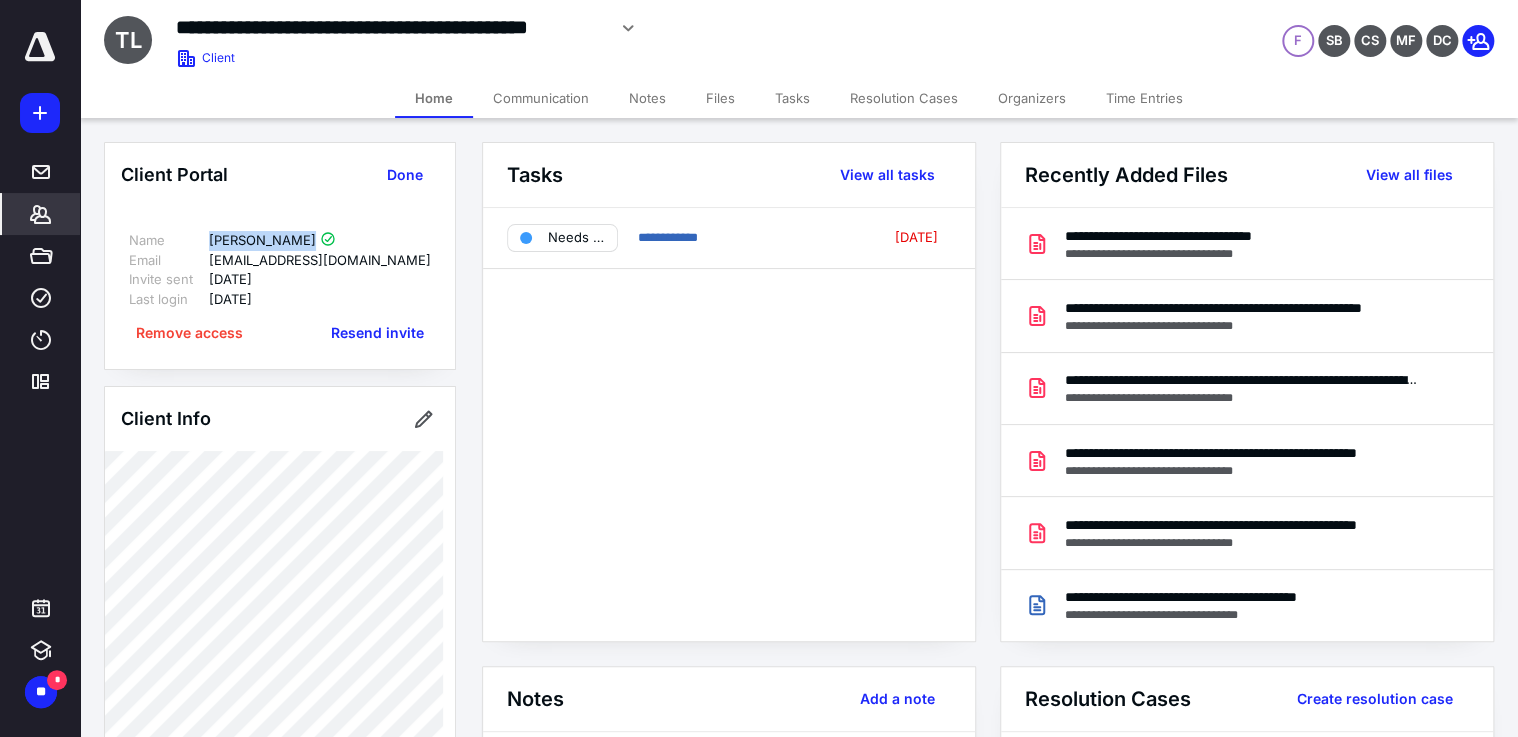 drag, startPoint x: 293, startPoint y: 241, endPoint x: 204, endPoint y: 245, distance: 89.08984 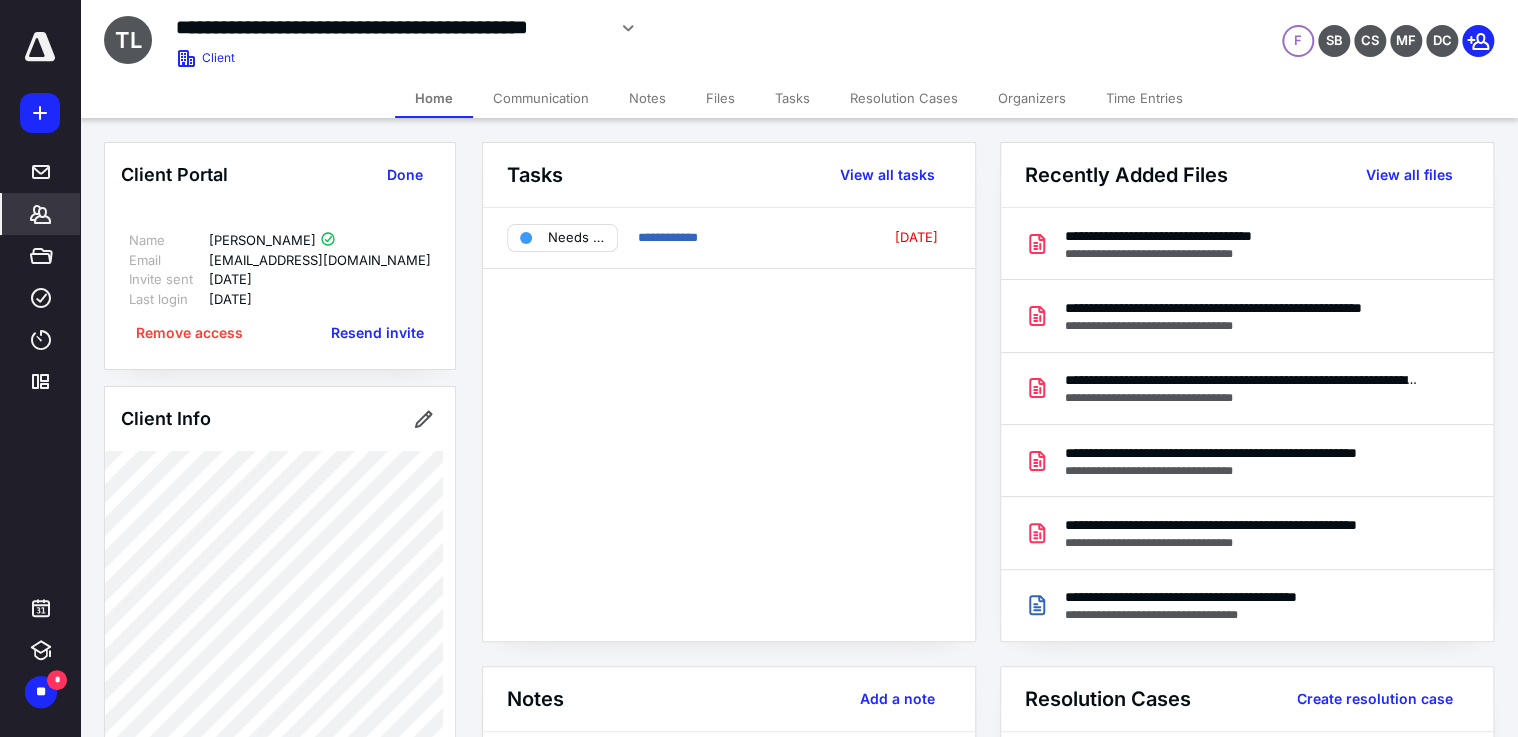 click 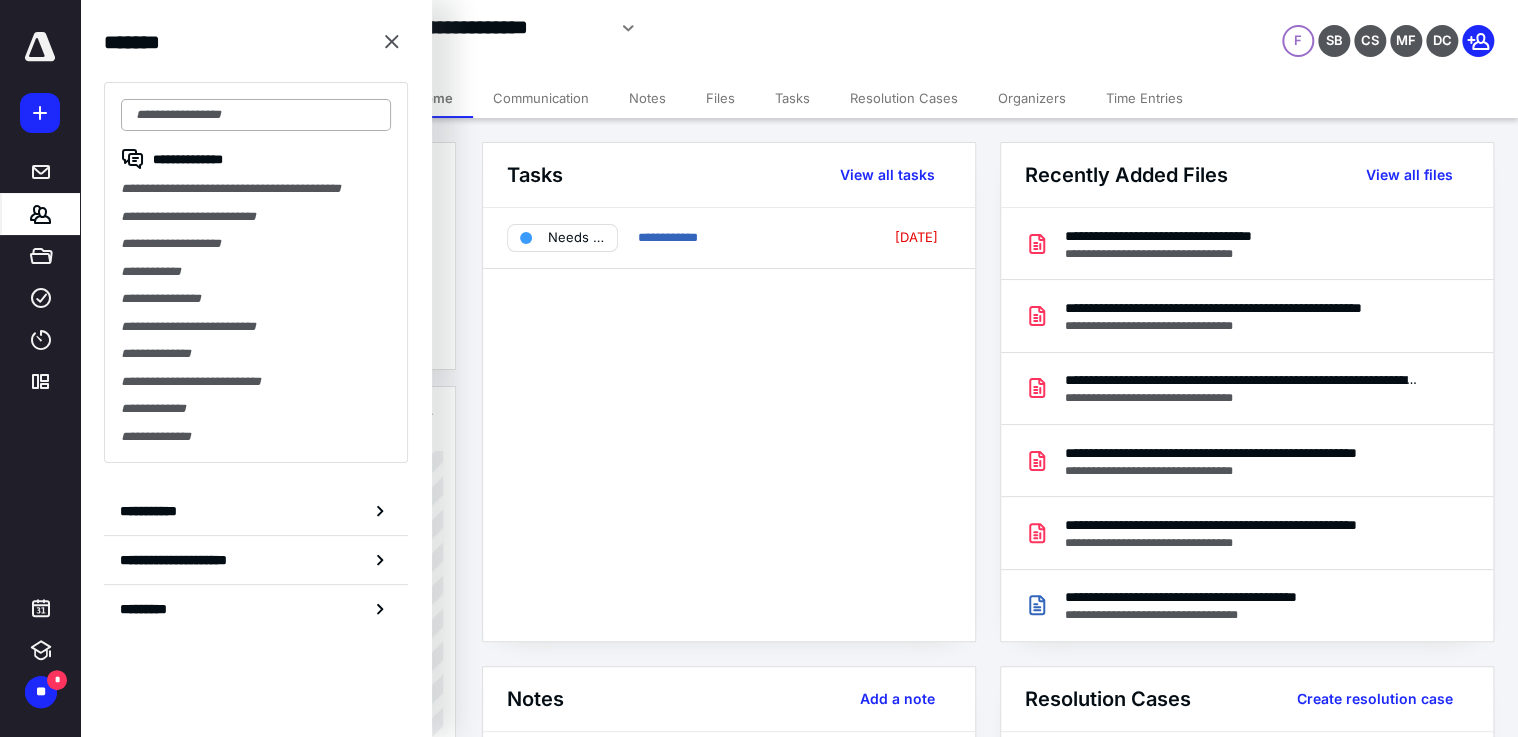 click at bounding box center [256, 115] 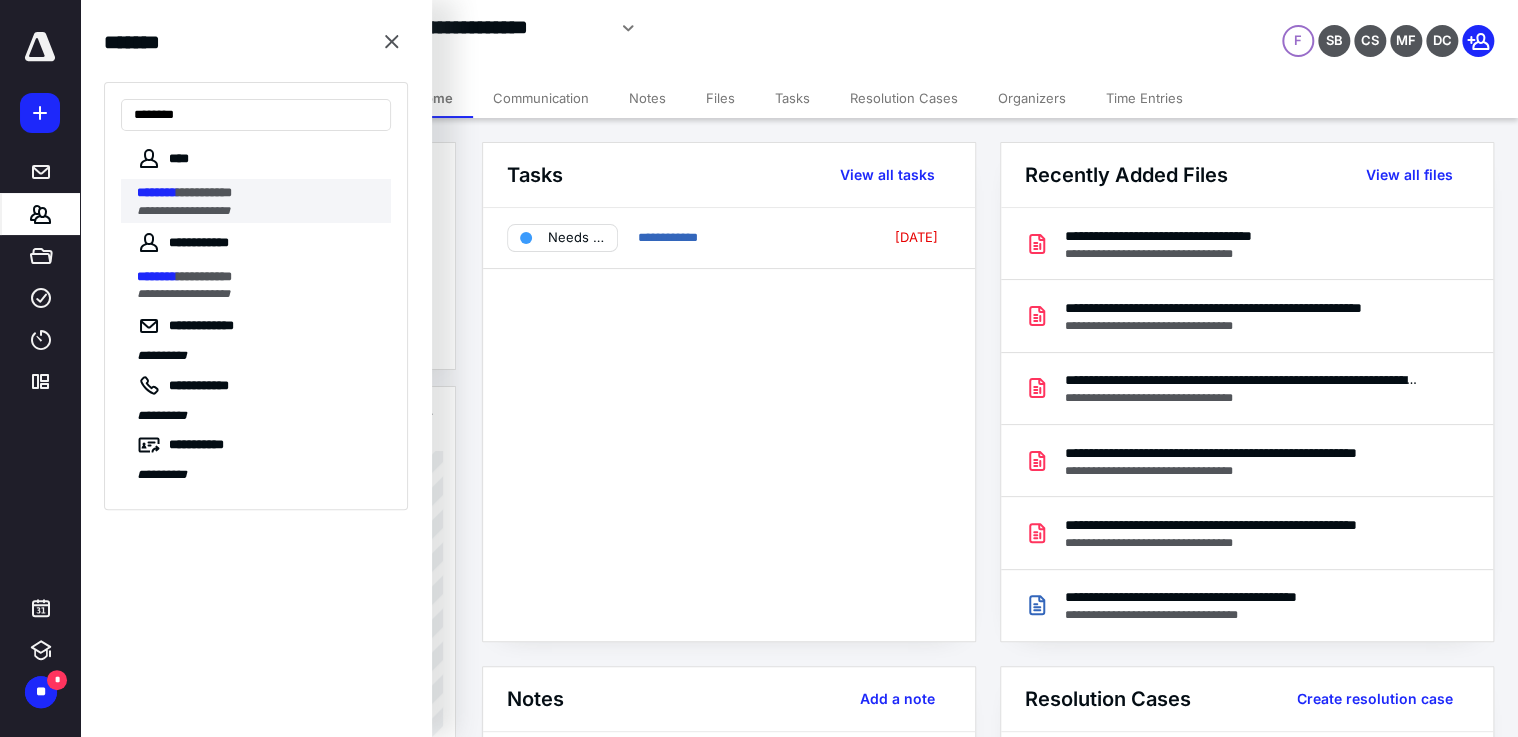 type on "********" 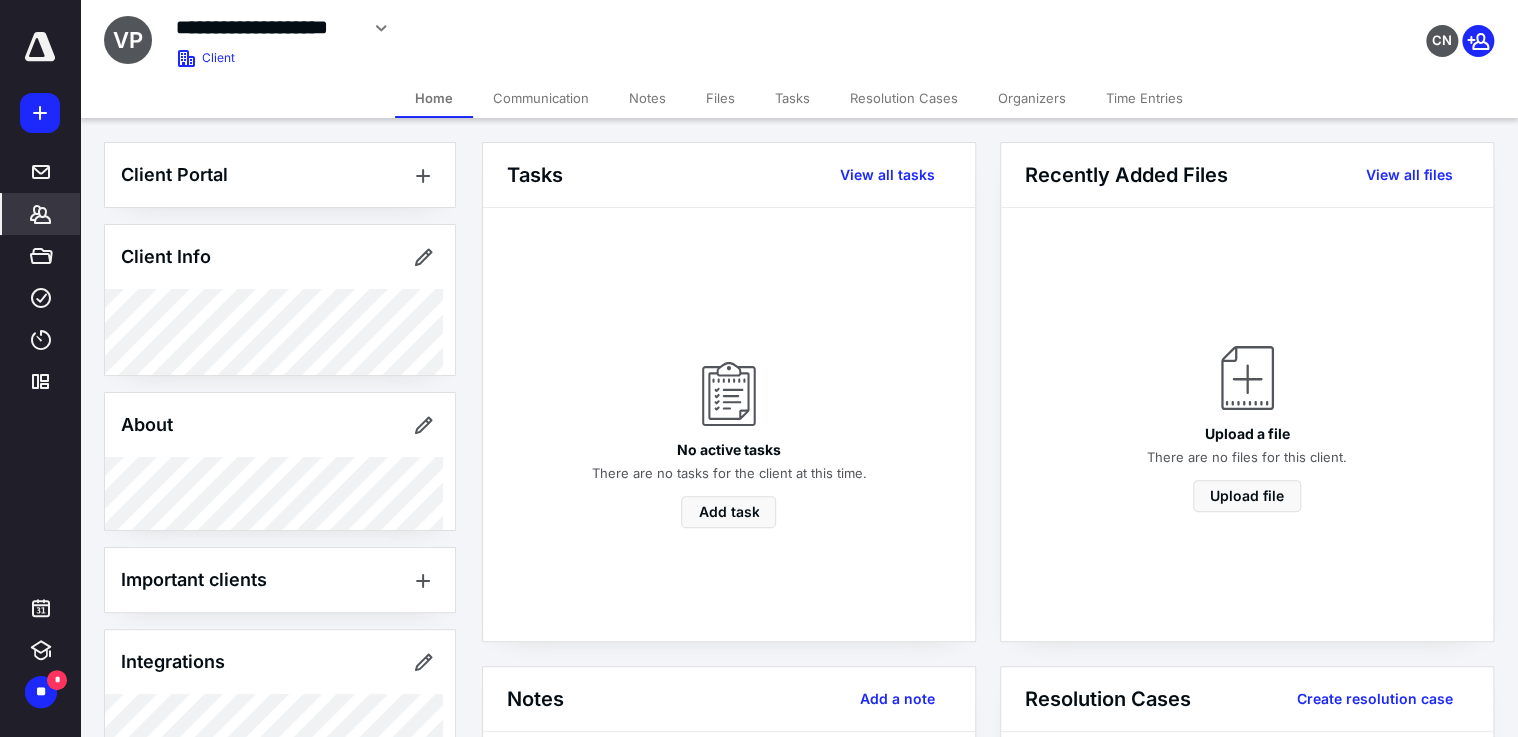 scroll, scrollTop: 116, scrollLeft: 0, axis: vertical 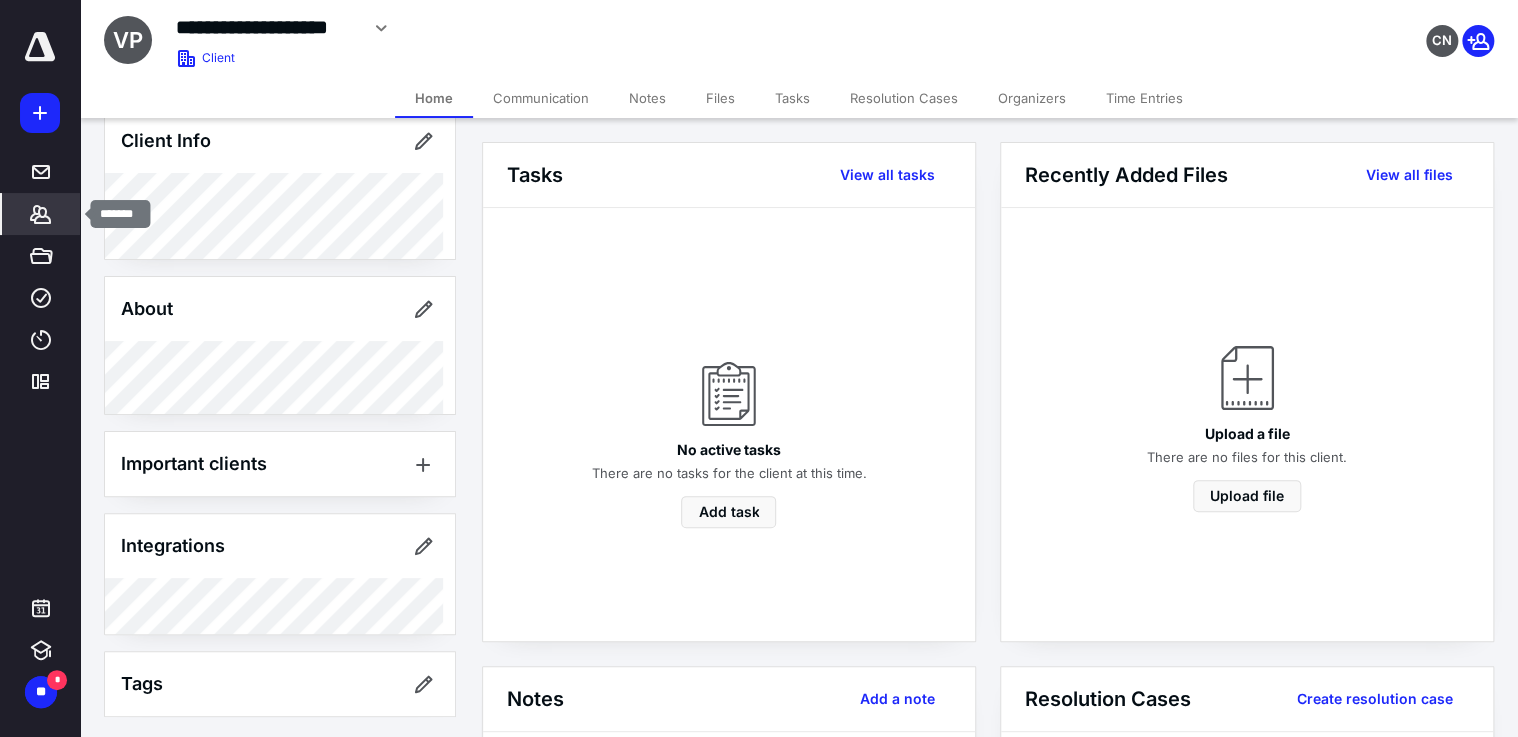 drag, startPoint x: 44, startPoint y: 222, endPoint x: 100, endPoint y: 186, distance: 66.573265 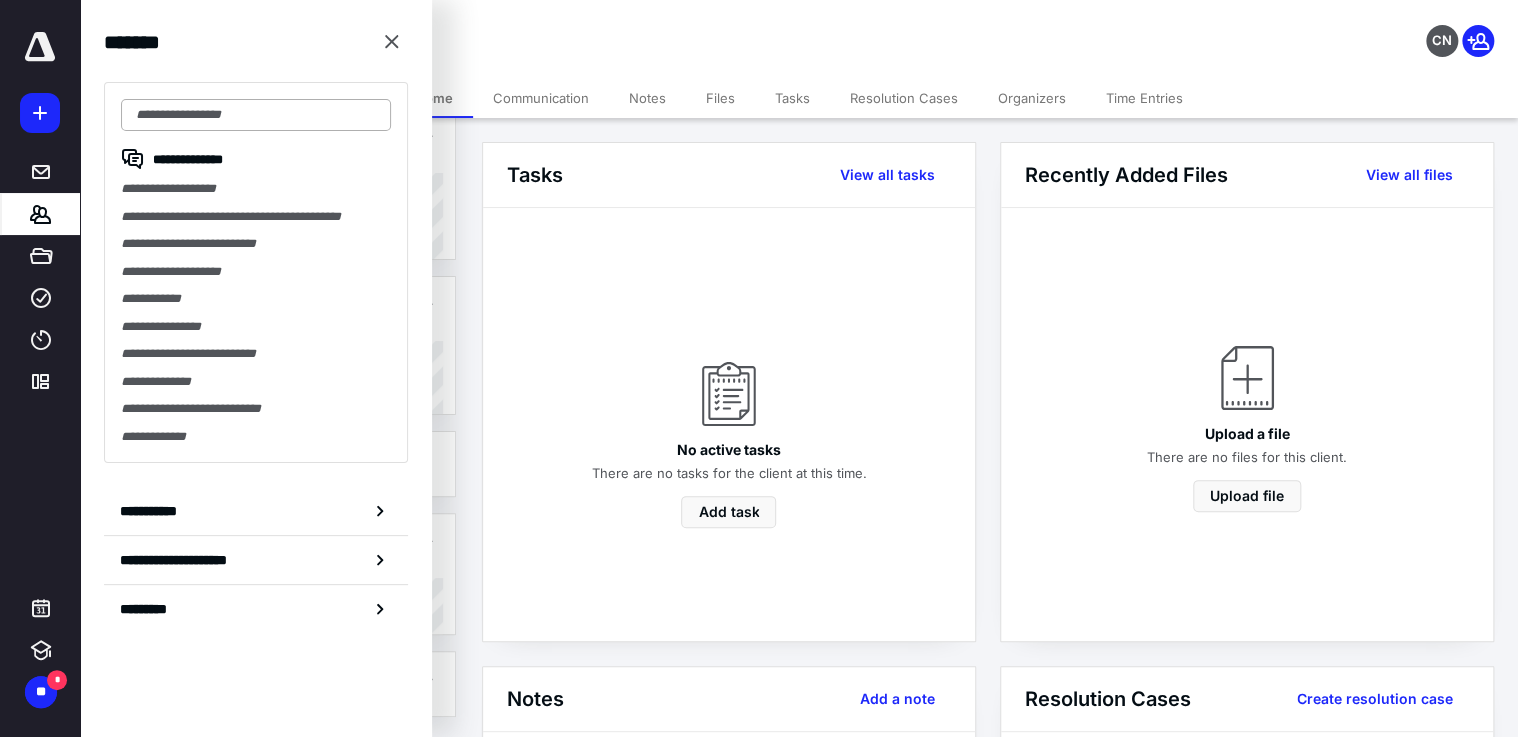 click at bounding box center (256, 115) 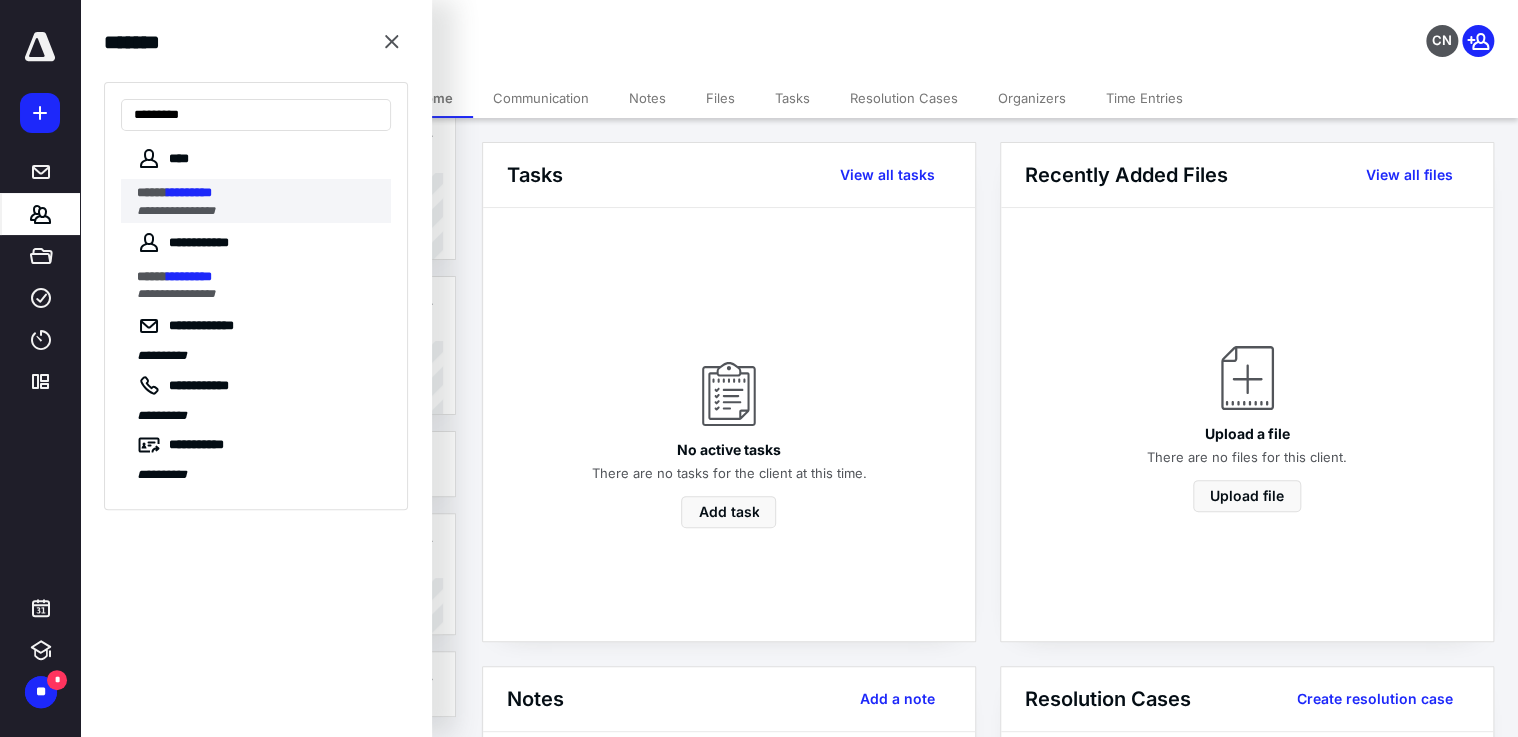 type on "*********" 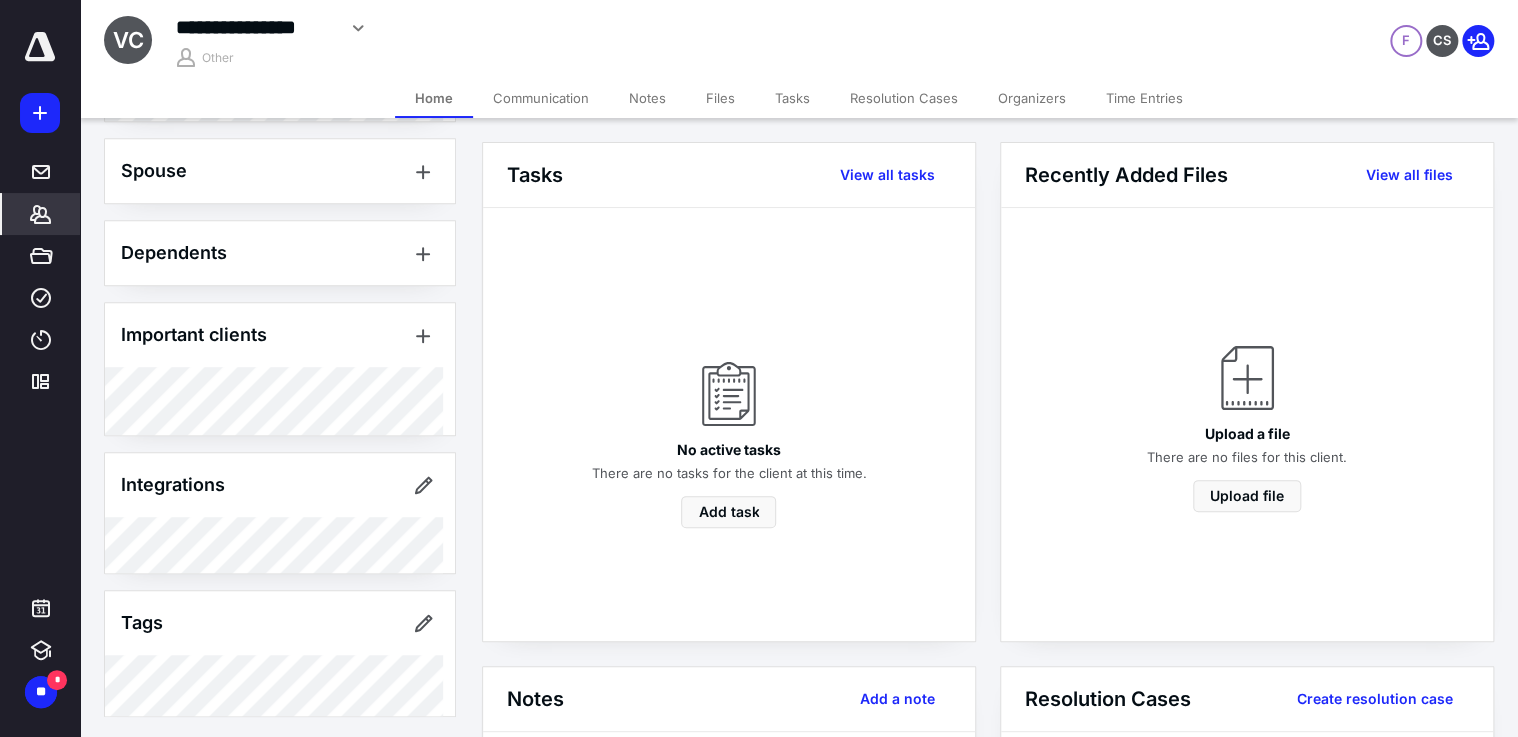 scroll, scrollTop: 470, scrollLeft: 0, axis: vertical 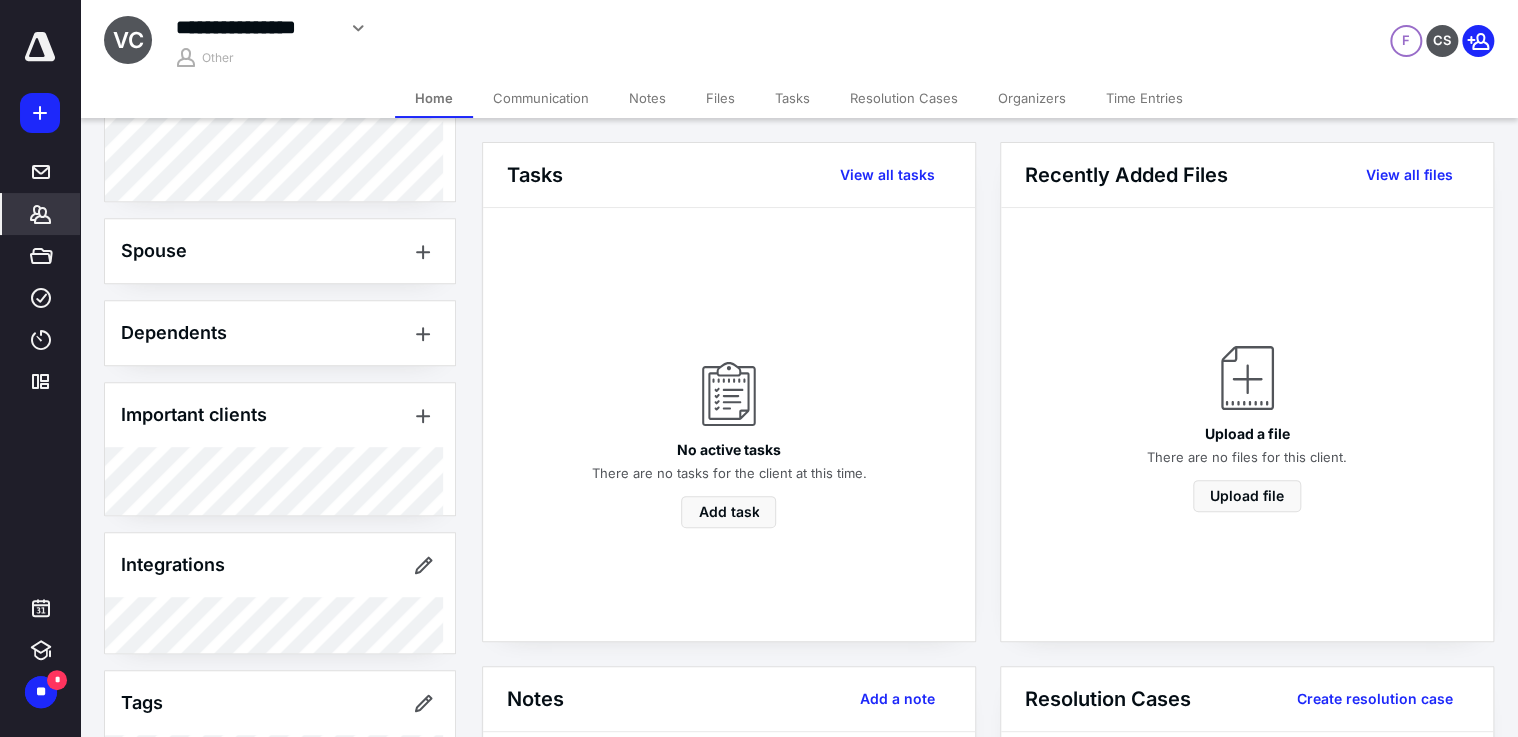 click 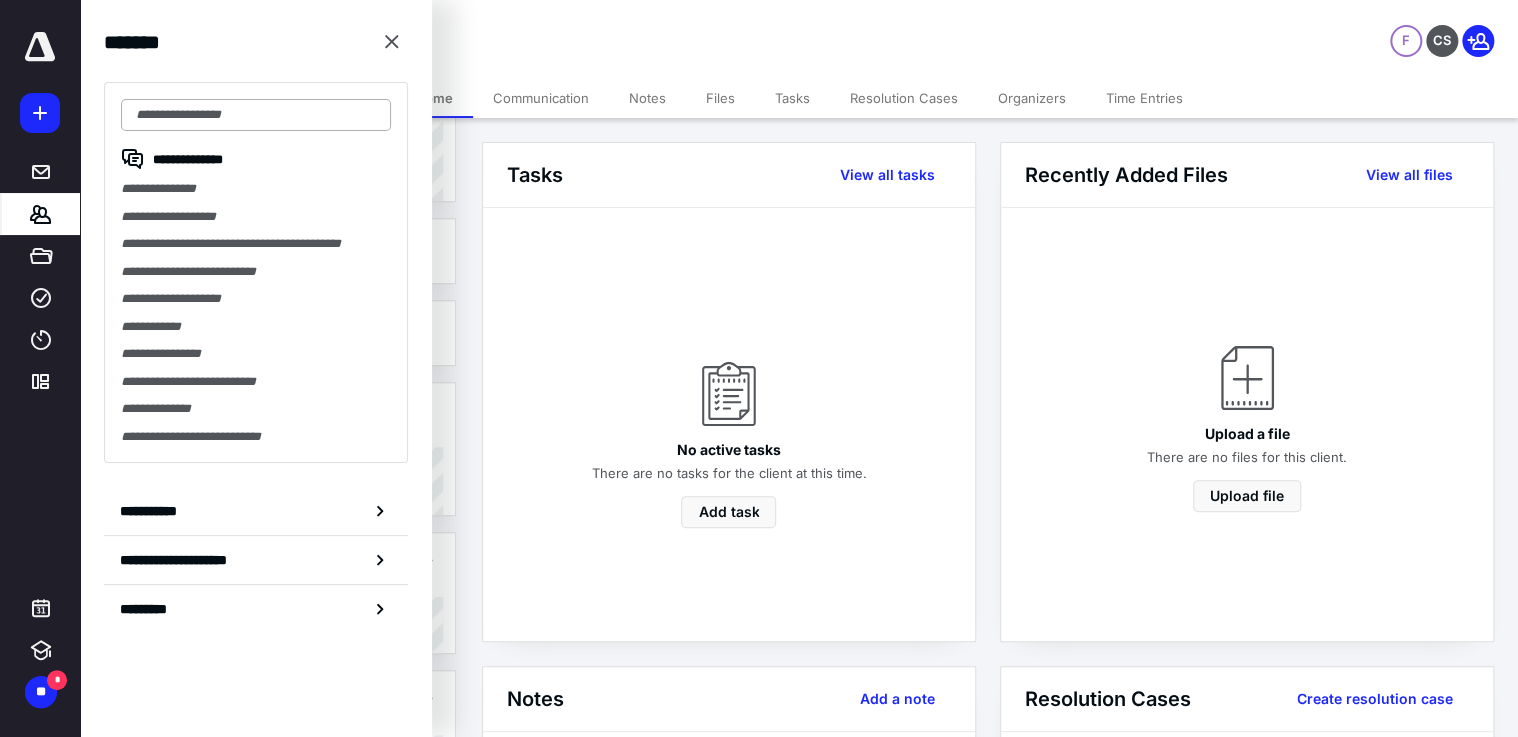 click at bounding box center [256, 115] 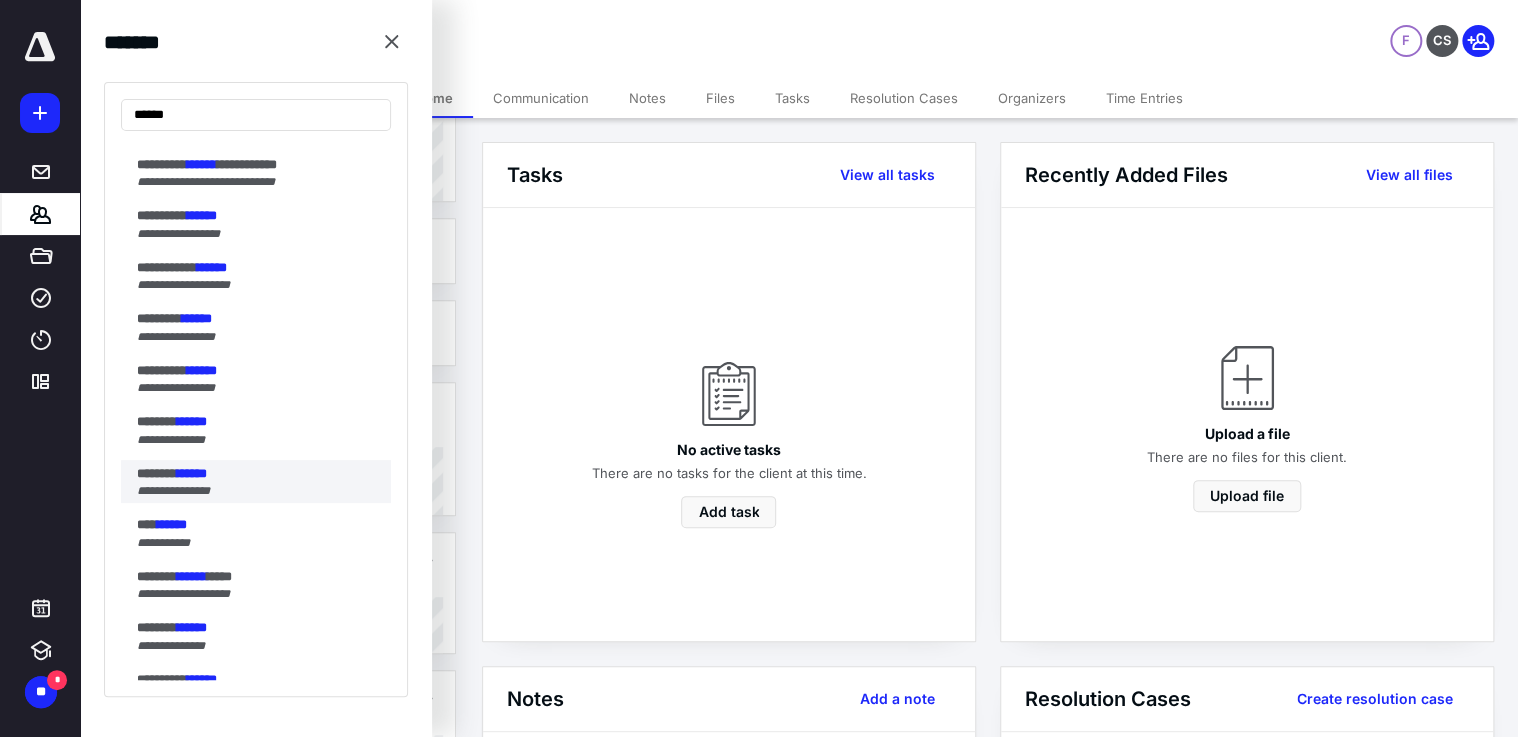 scroll, scrollTop: 160, scrollLeft: 0, axis: vertical 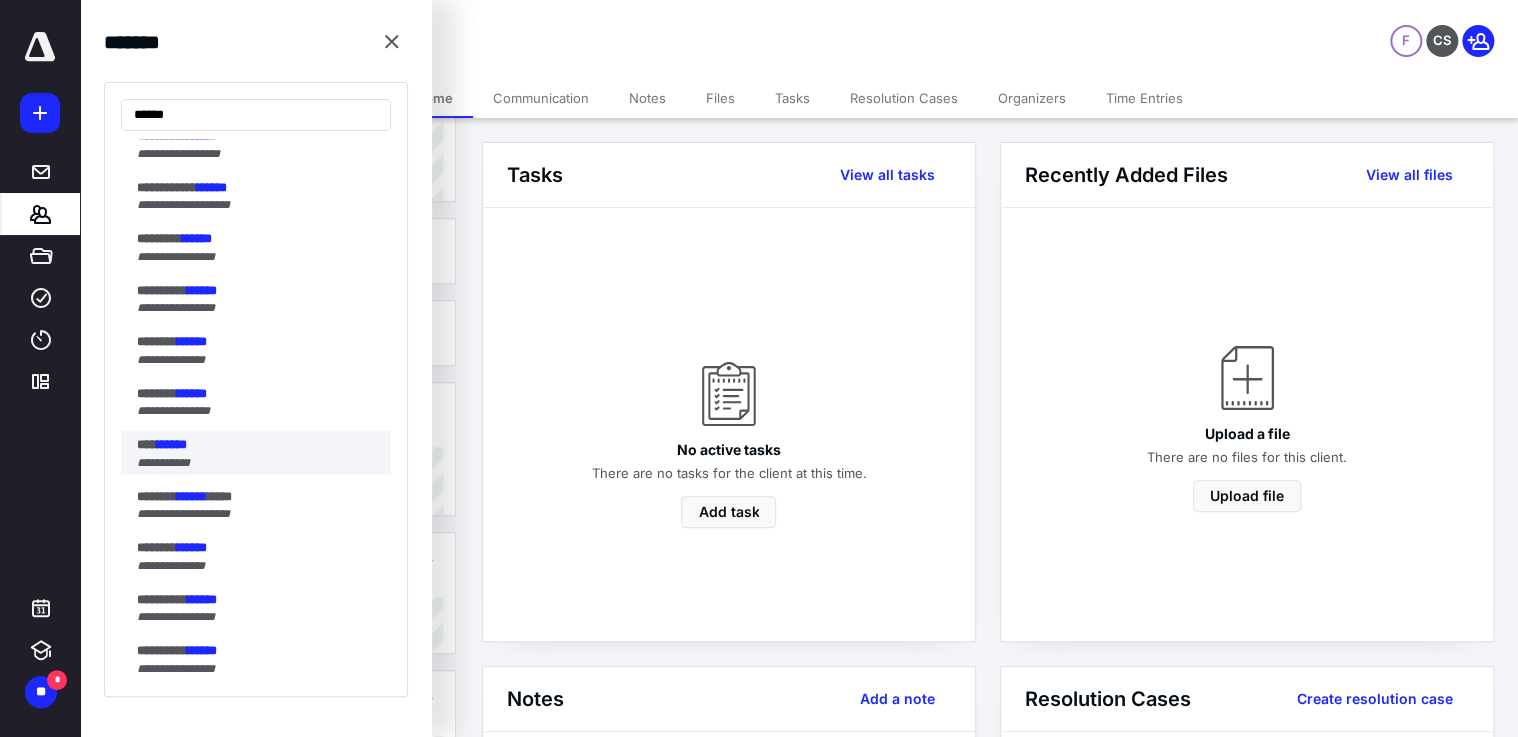 type on "******" 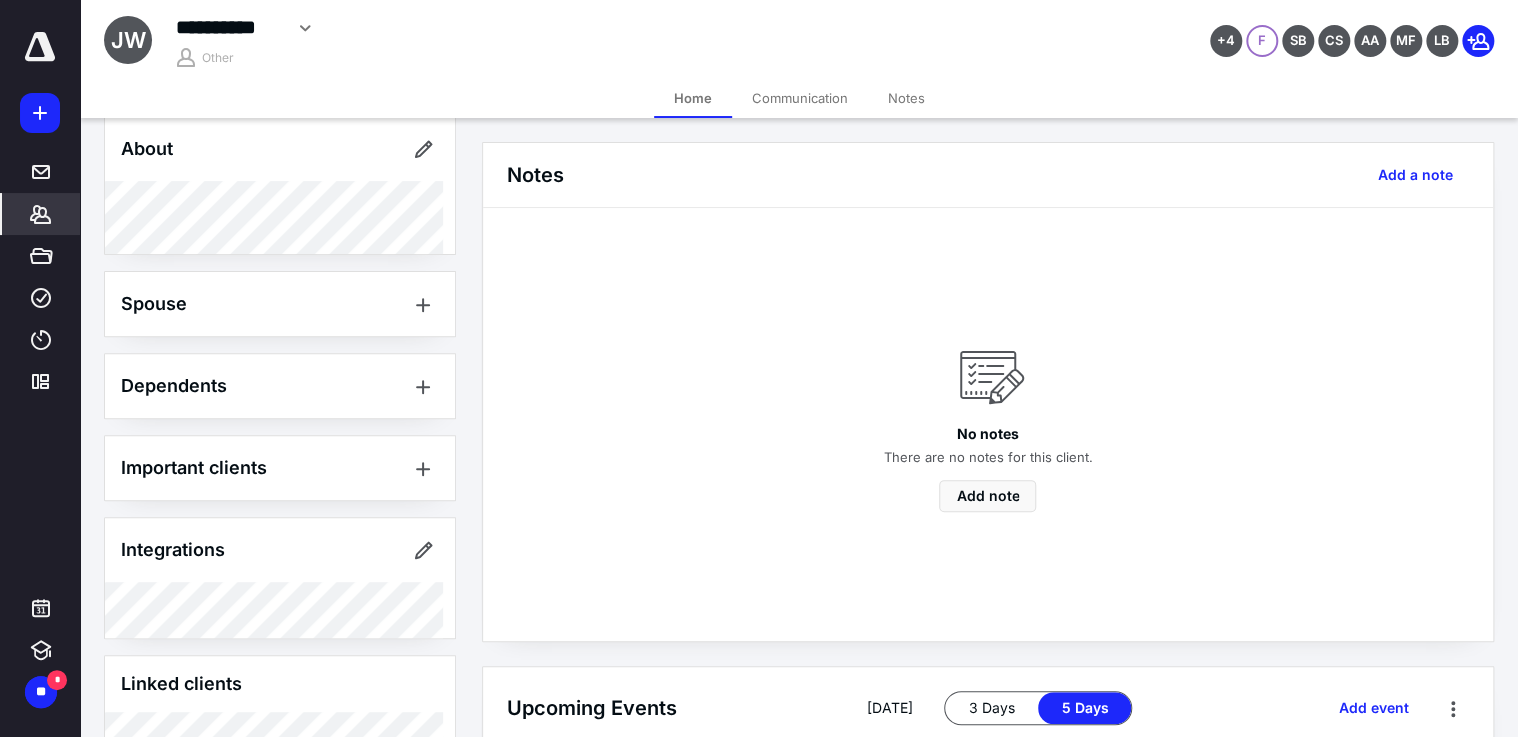 scroll, scrollTop: 466, scrollLeft: 0, axis: vertical 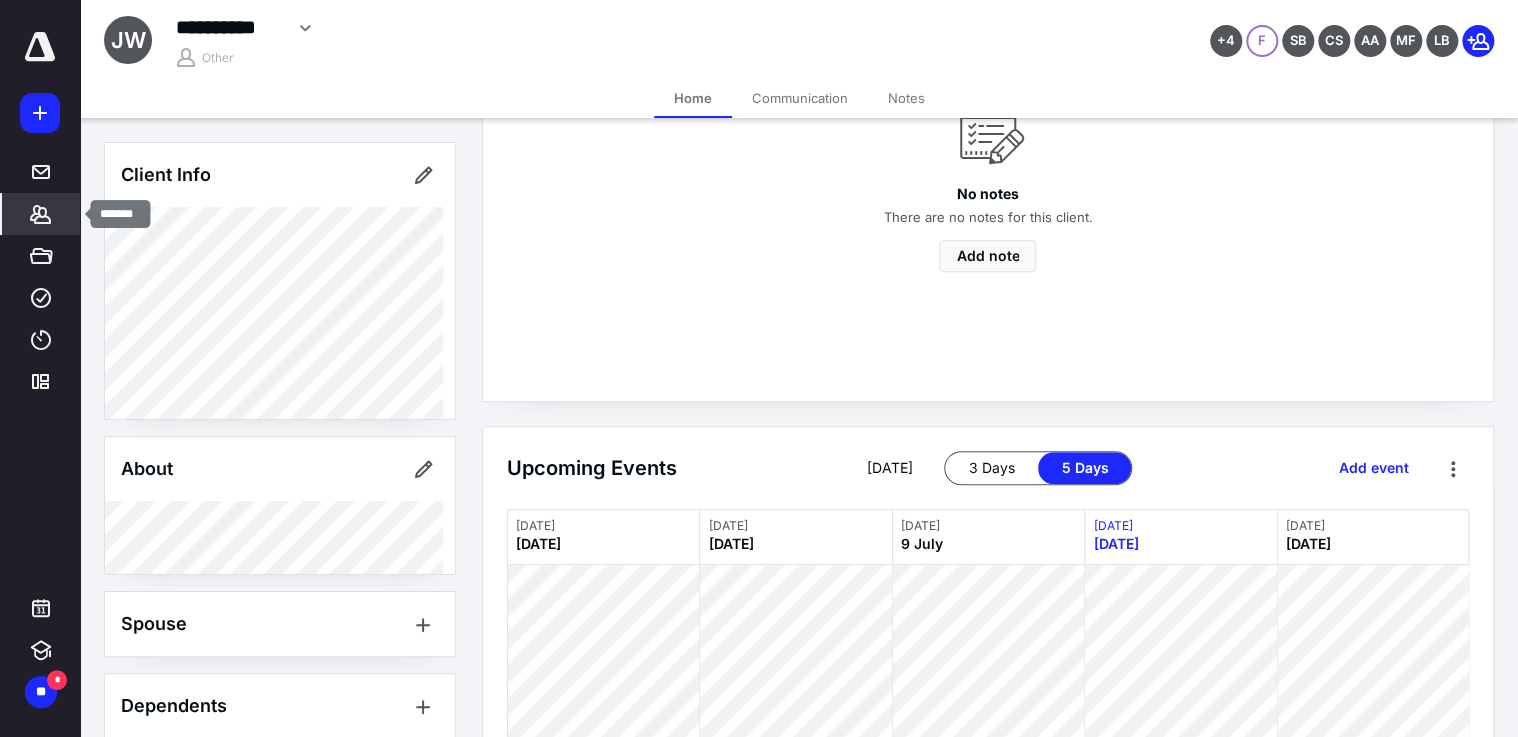 click 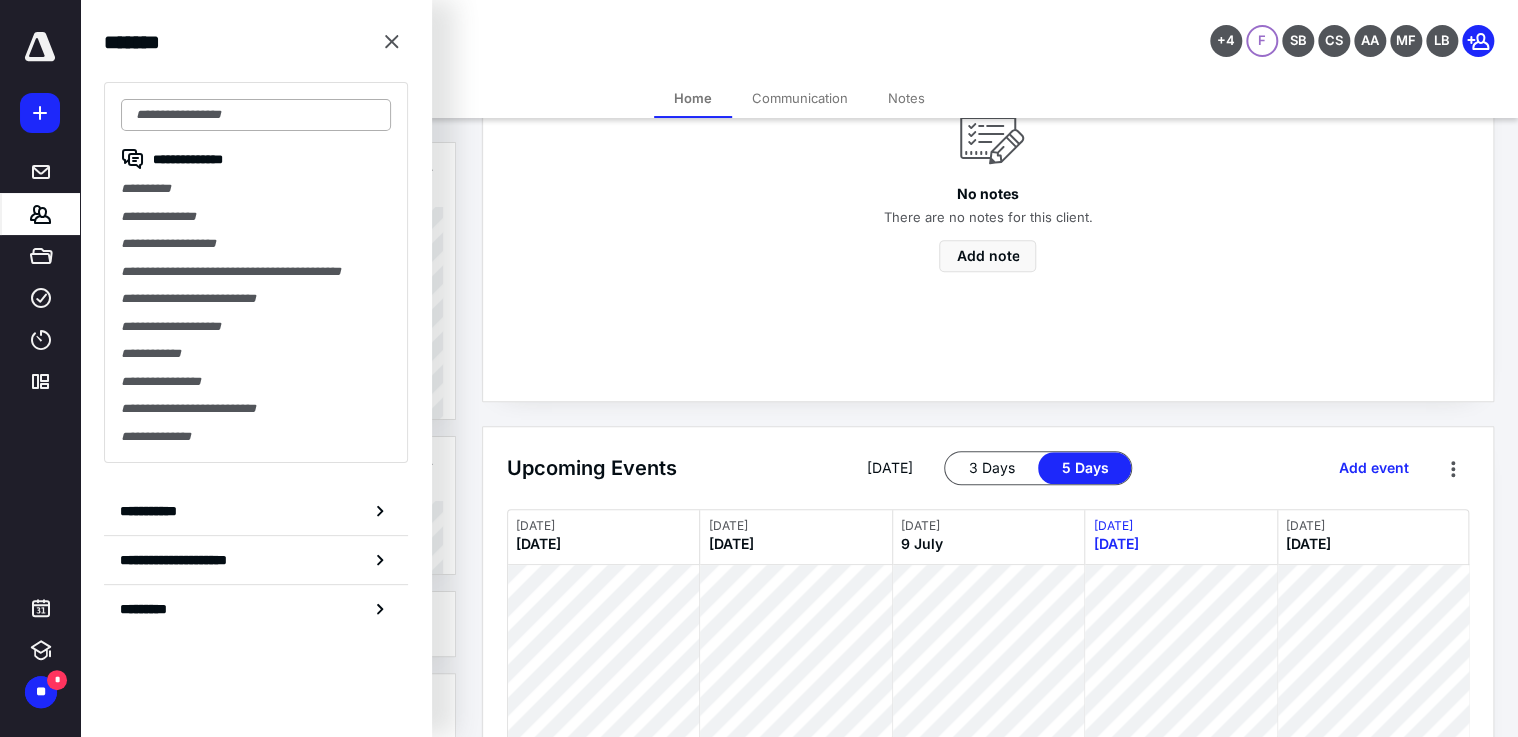 click at bounding box center [256, 115] 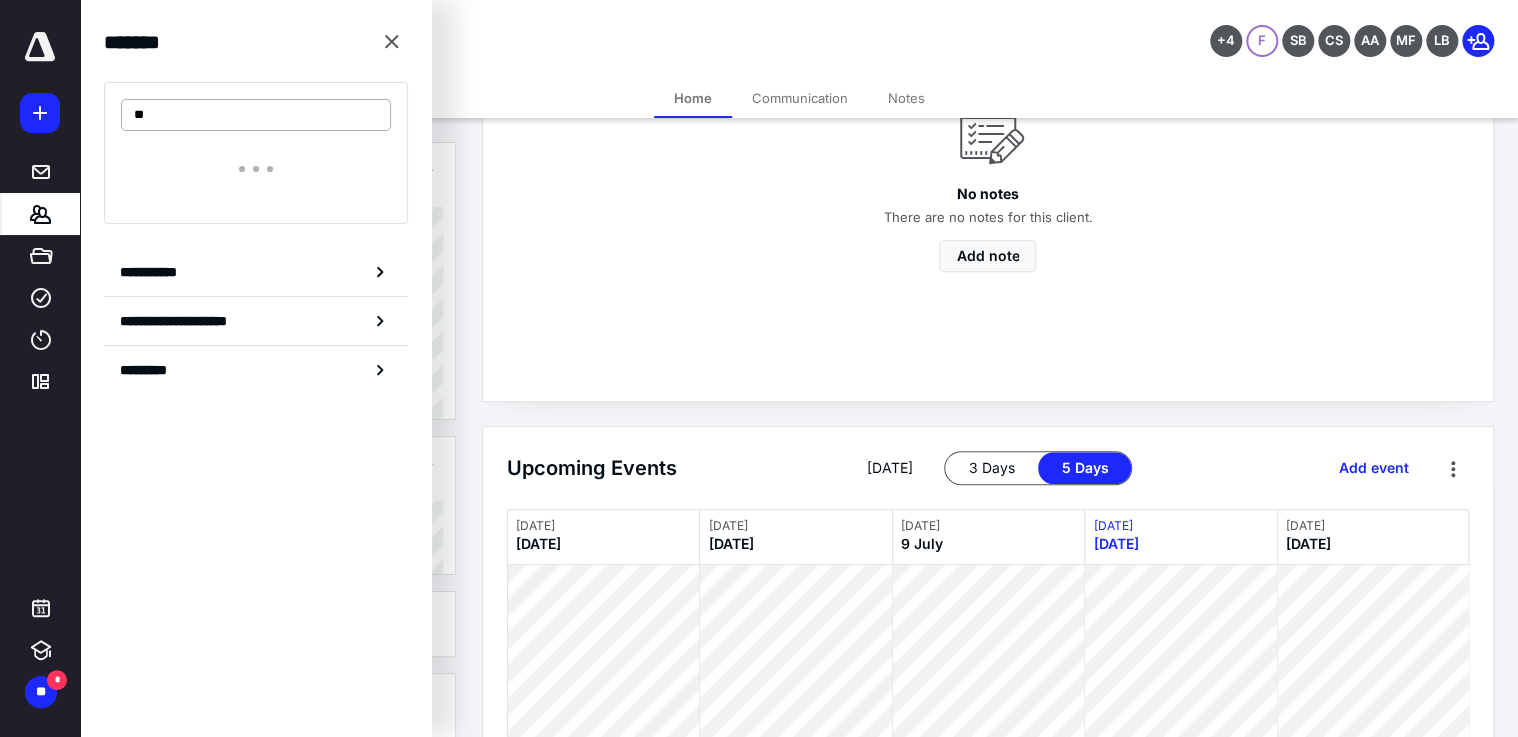 type on "*" 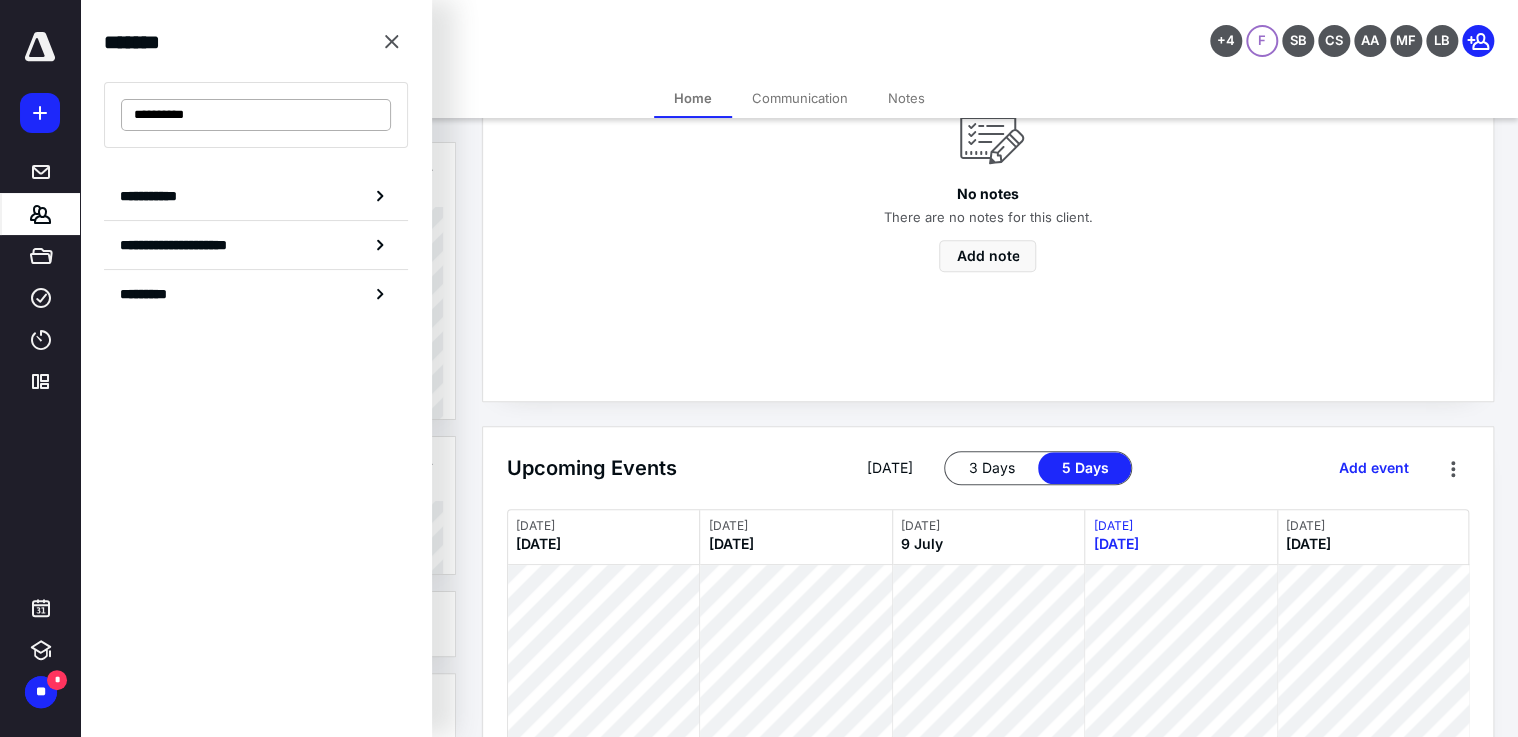 drag, startPoint x: 260, startPoint y: 118, endPoint x: 171, endPoint y: 109, distance: 89.453896 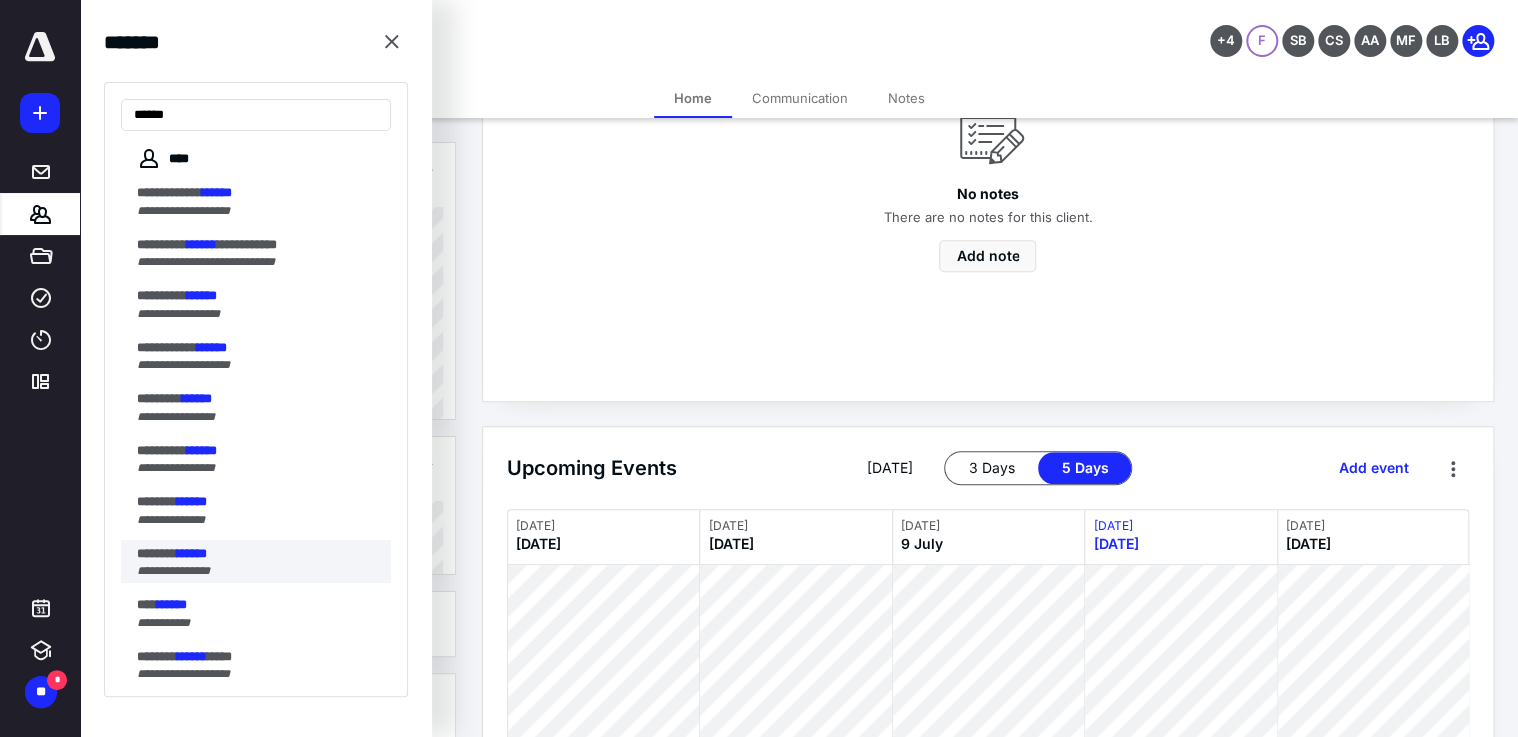 type on "******" 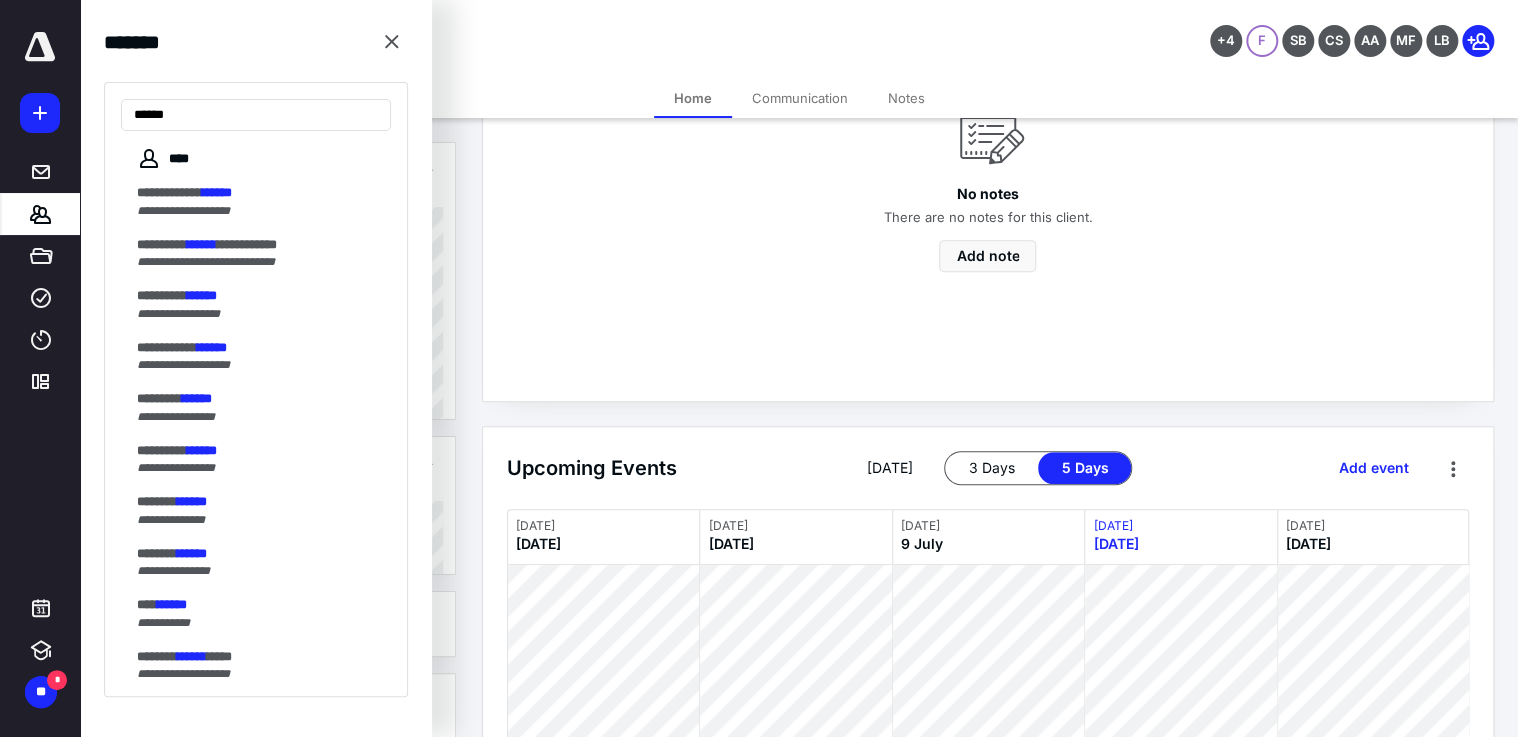 click on "******" at bounding box center [192, 553] 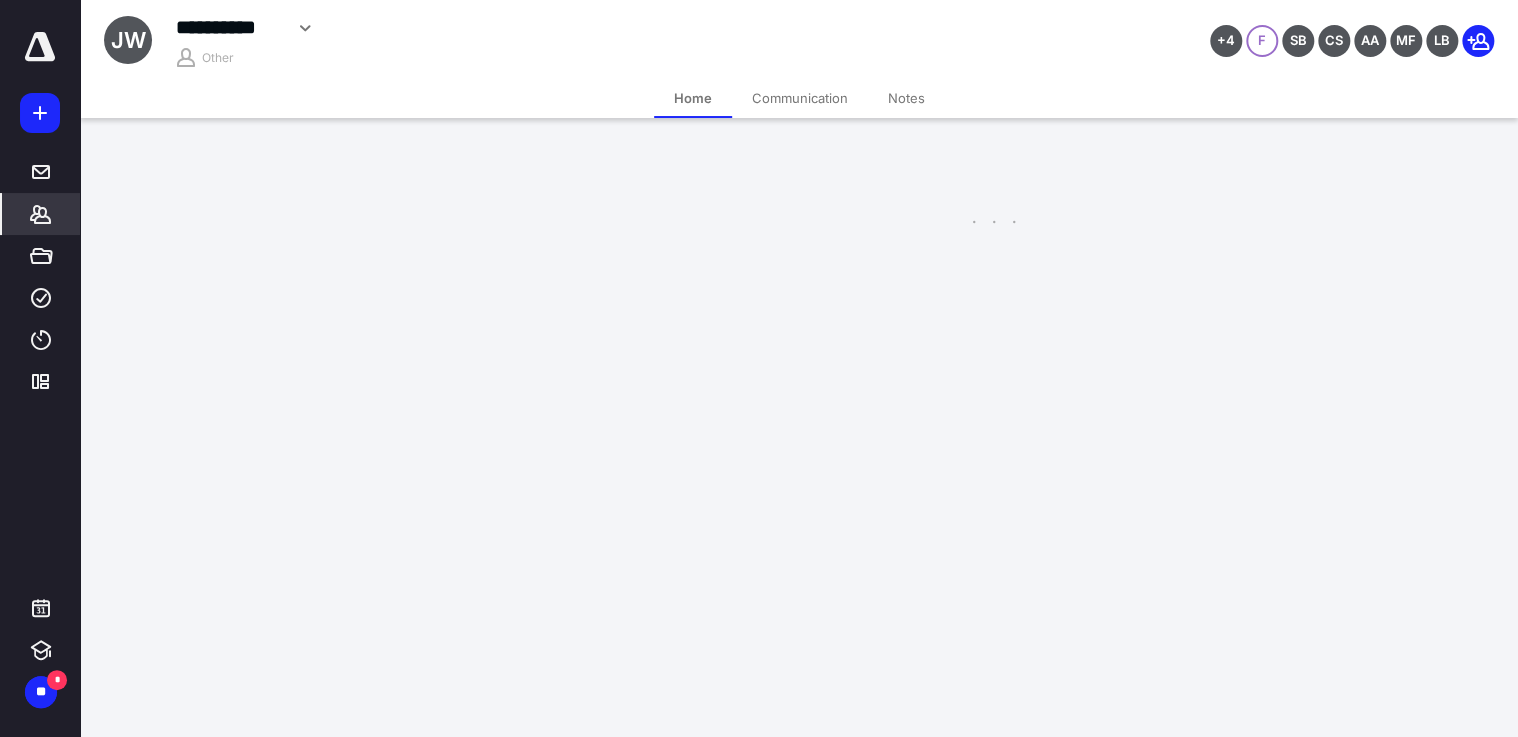 scroll, scrollTop: 0, scrollLeft: 0, axis: both 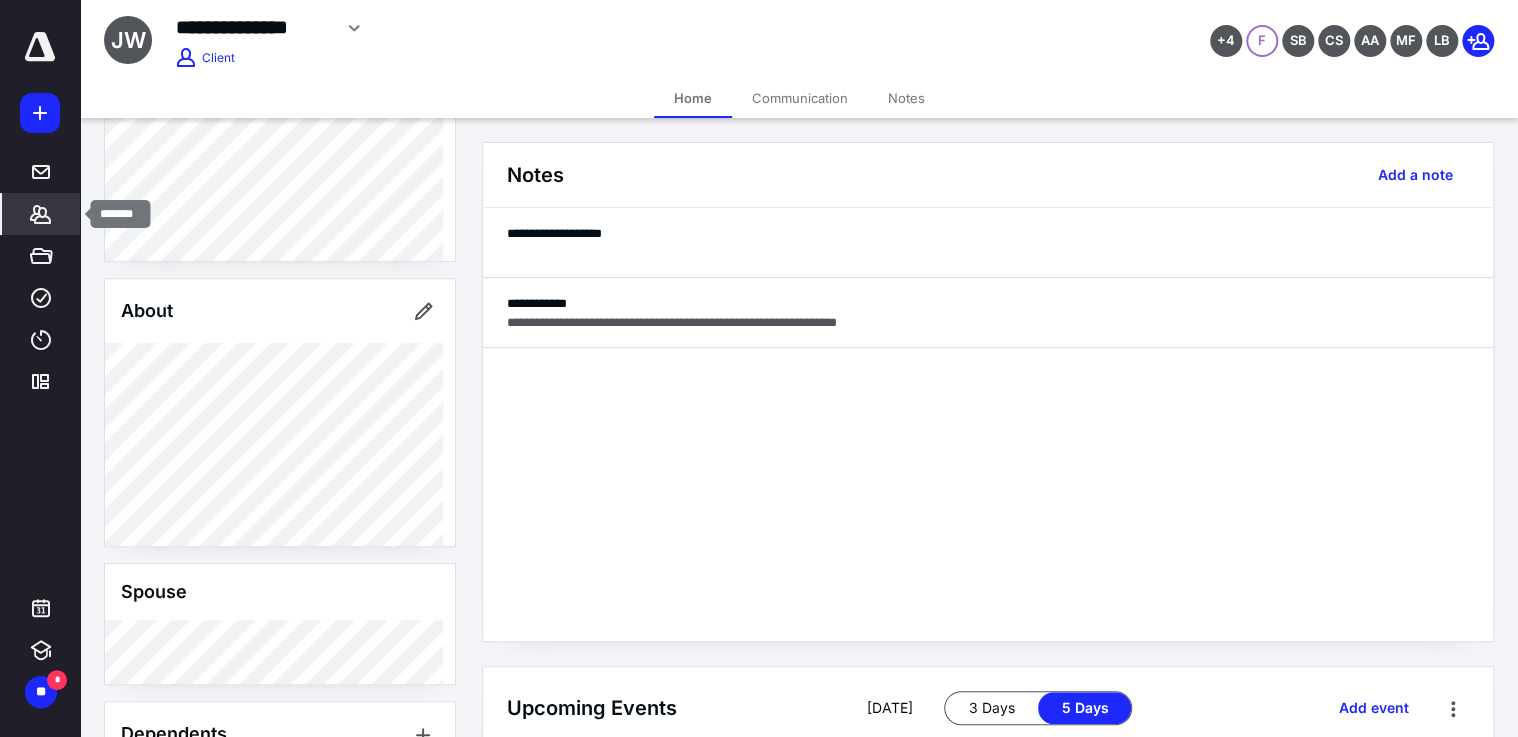 click 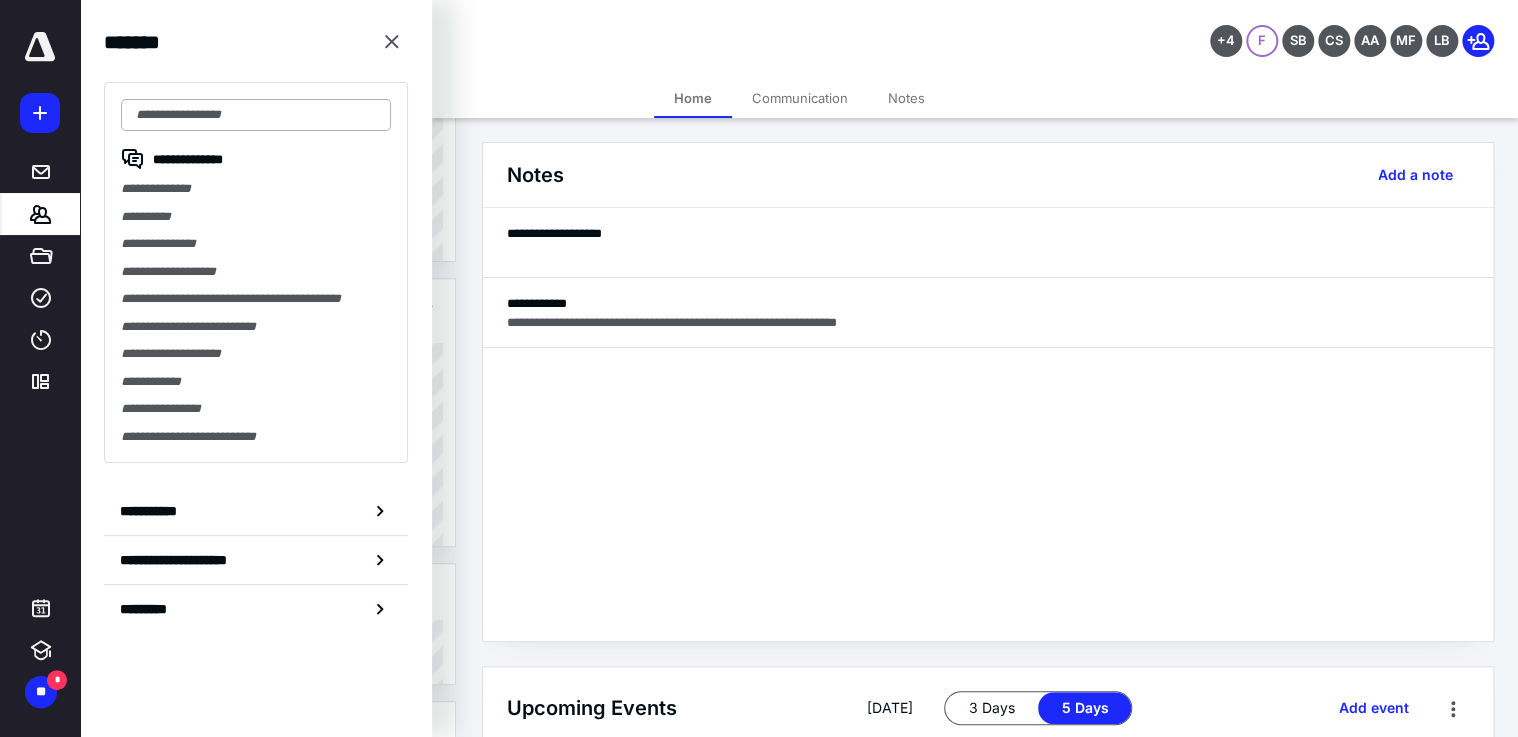click at bounding box center [256, 115] 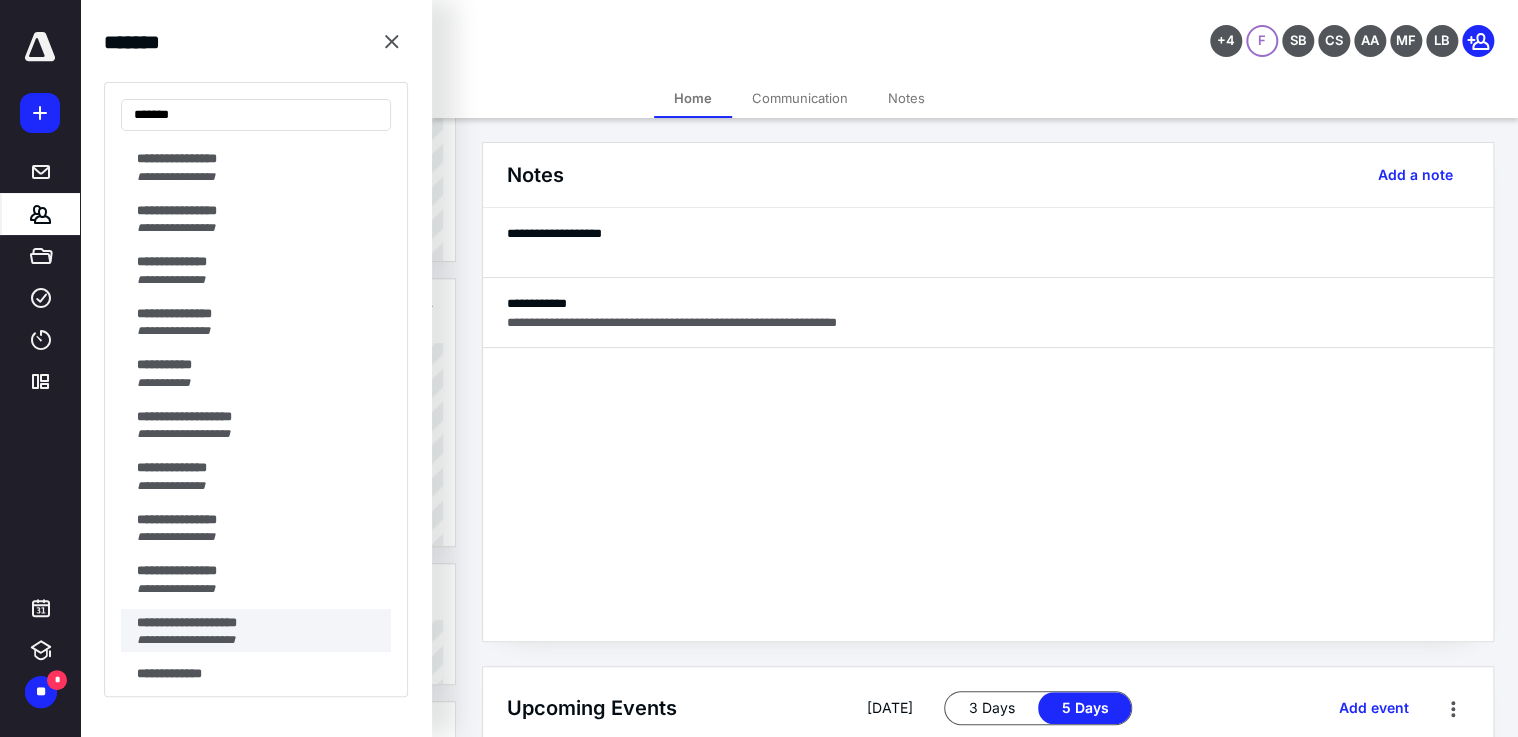 scroll, scrollTop: 320, scrollLeft: 0, axis: vertical 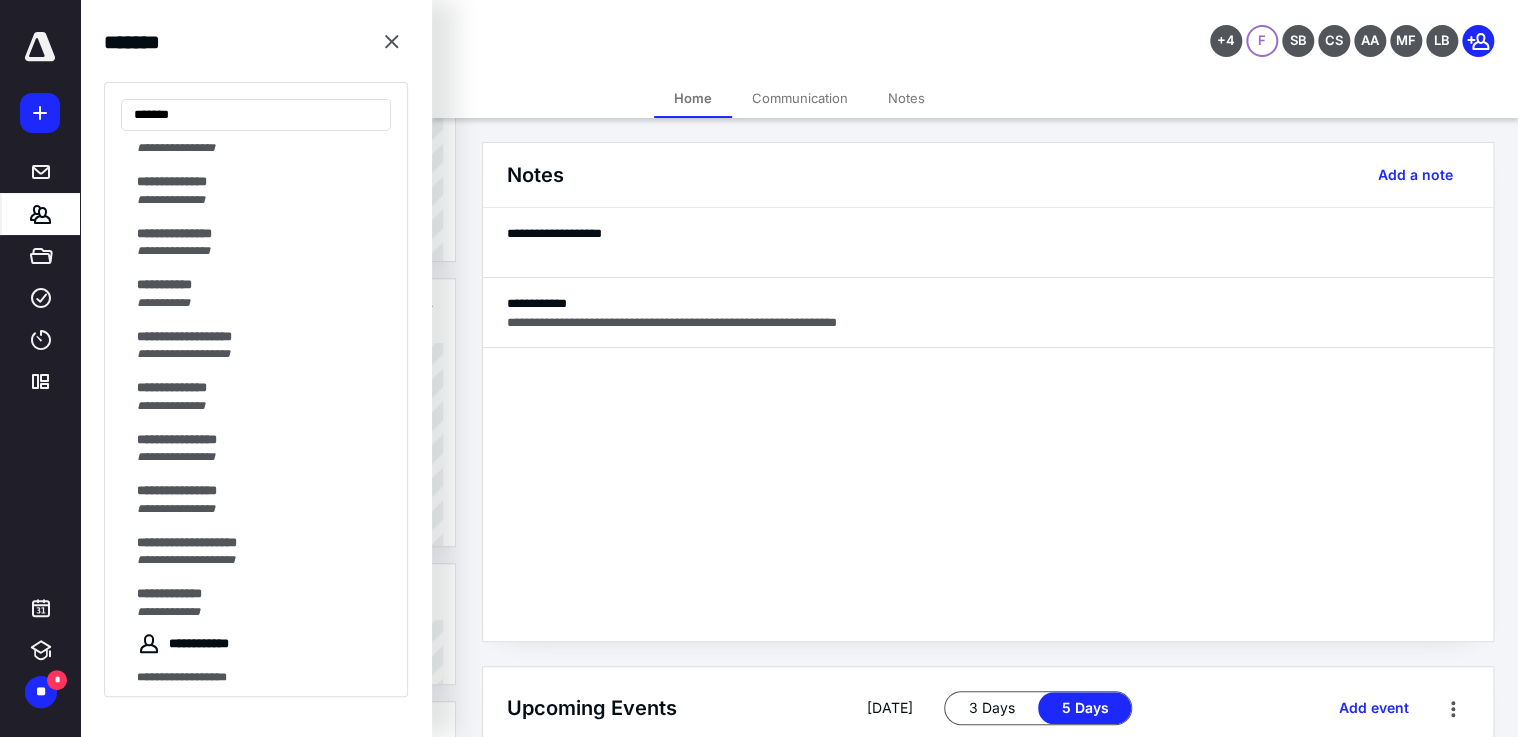 type on "******" 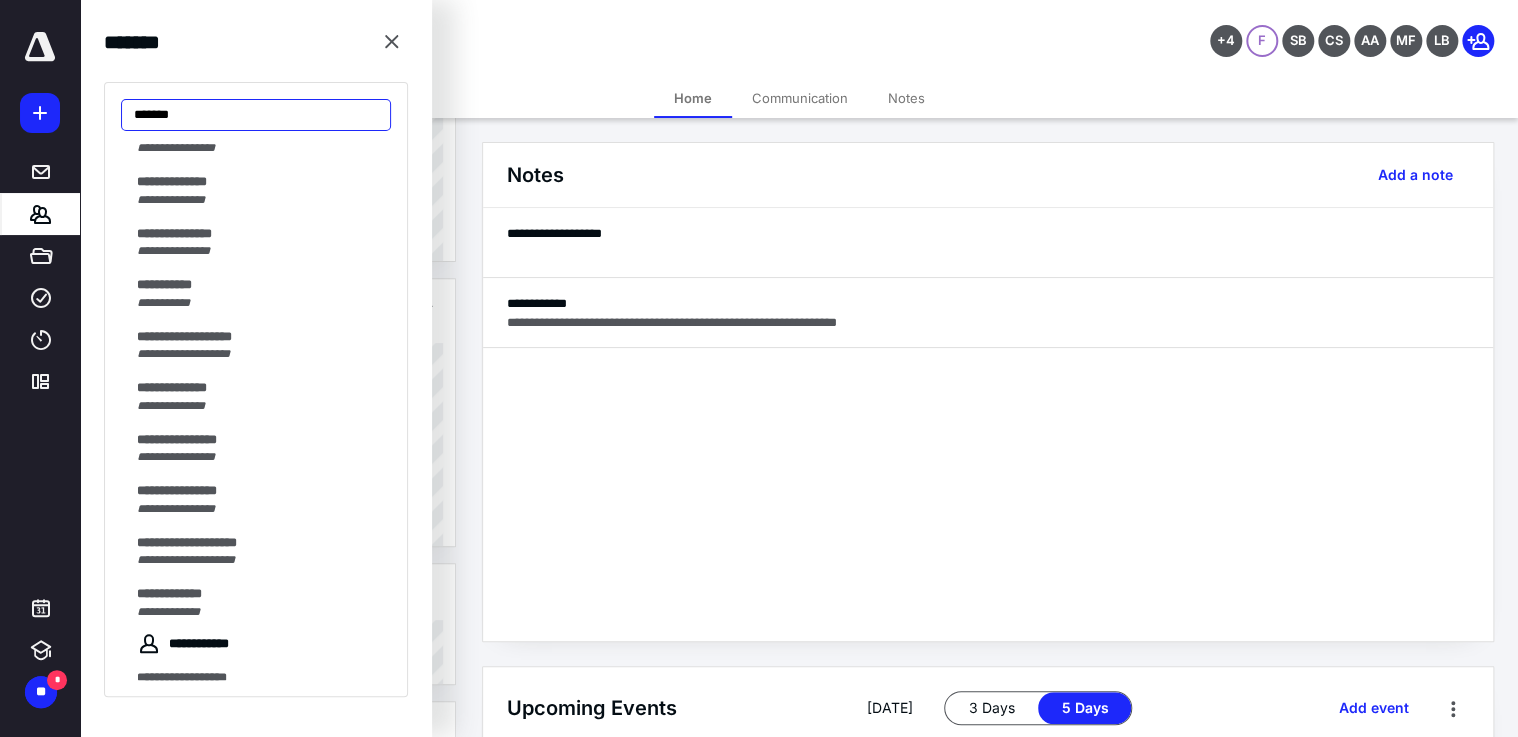 drag, startPoint x: 204, startPoint y: 115, endPoint x: 48, endPoint y: 103, distance: 156.46086 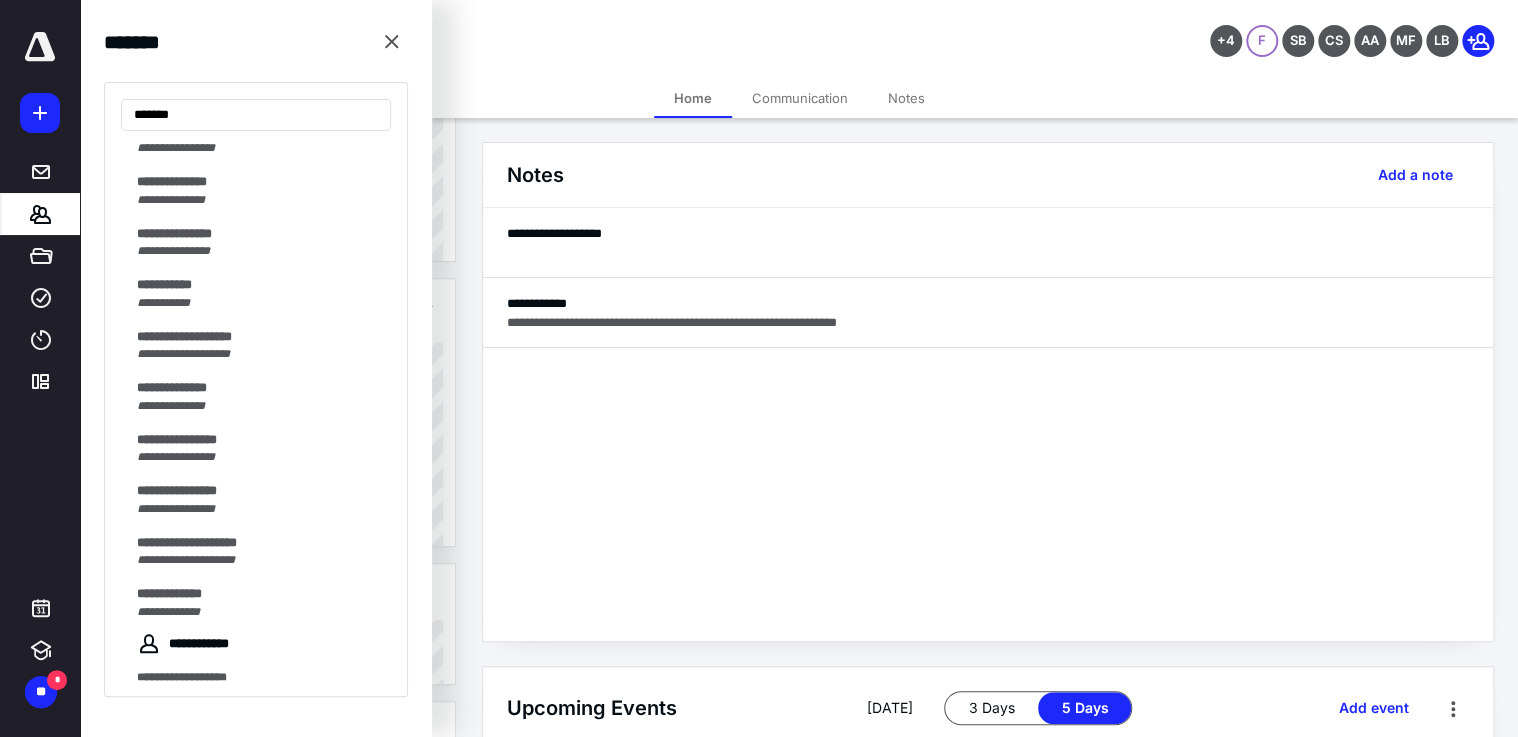 click on "**********" at bounding box center [759, 1126] 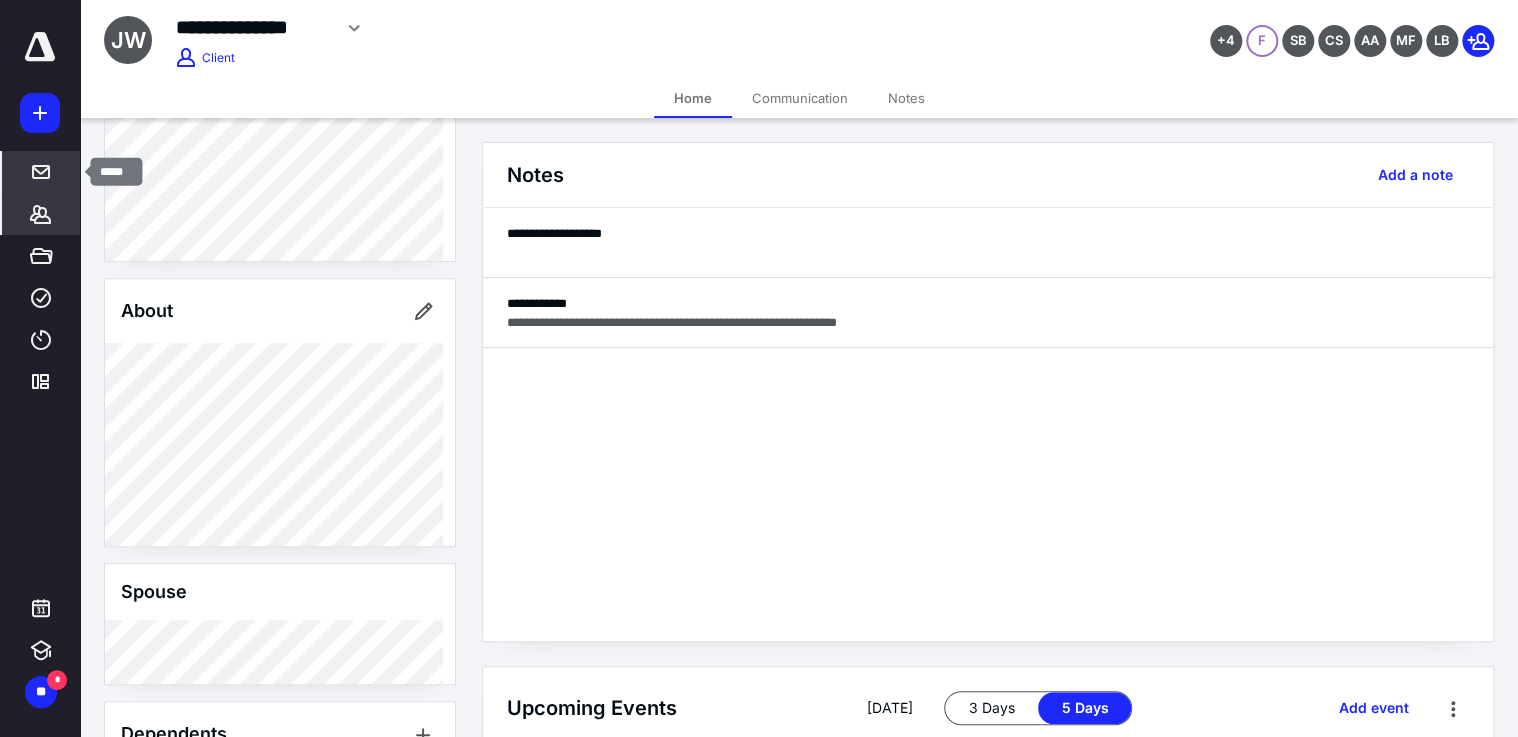 click 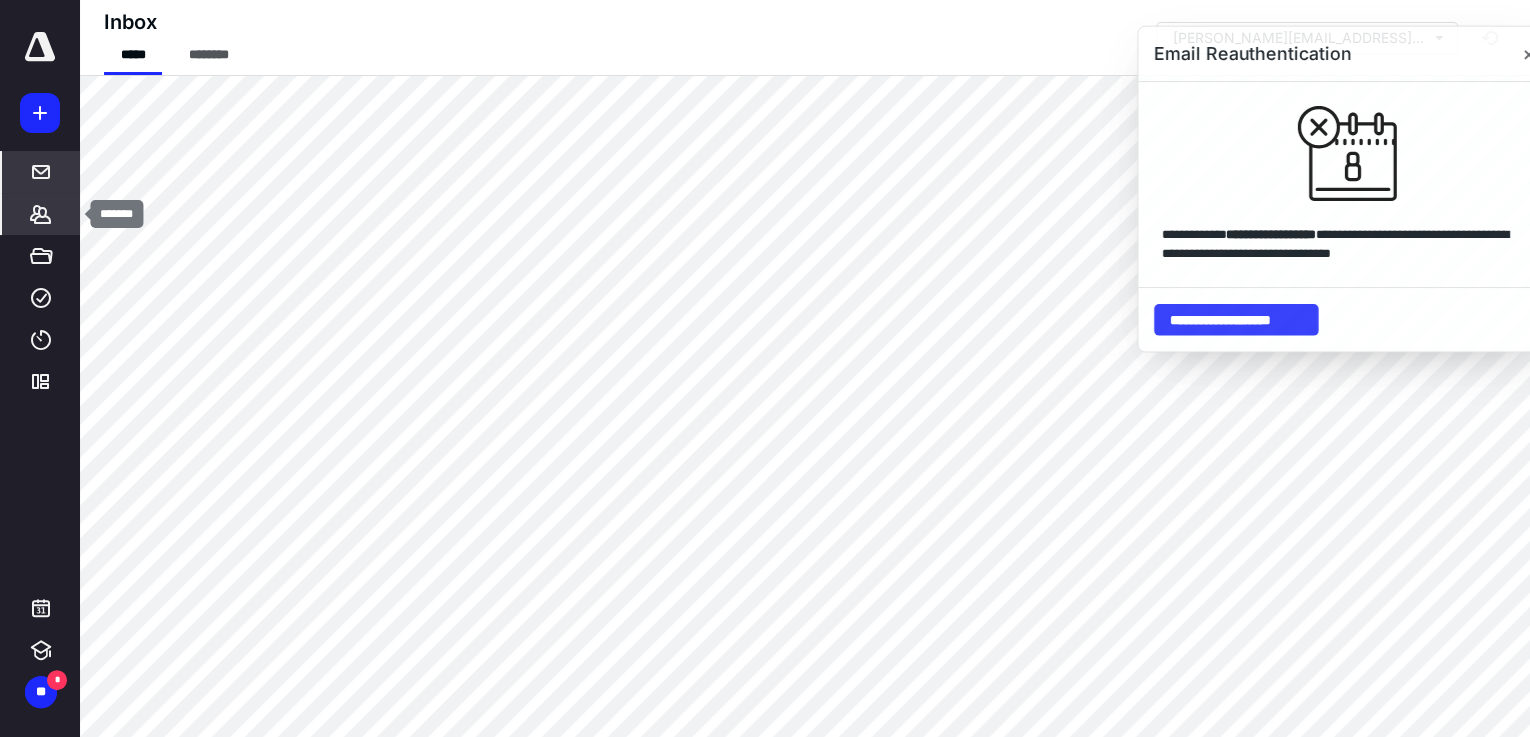 click 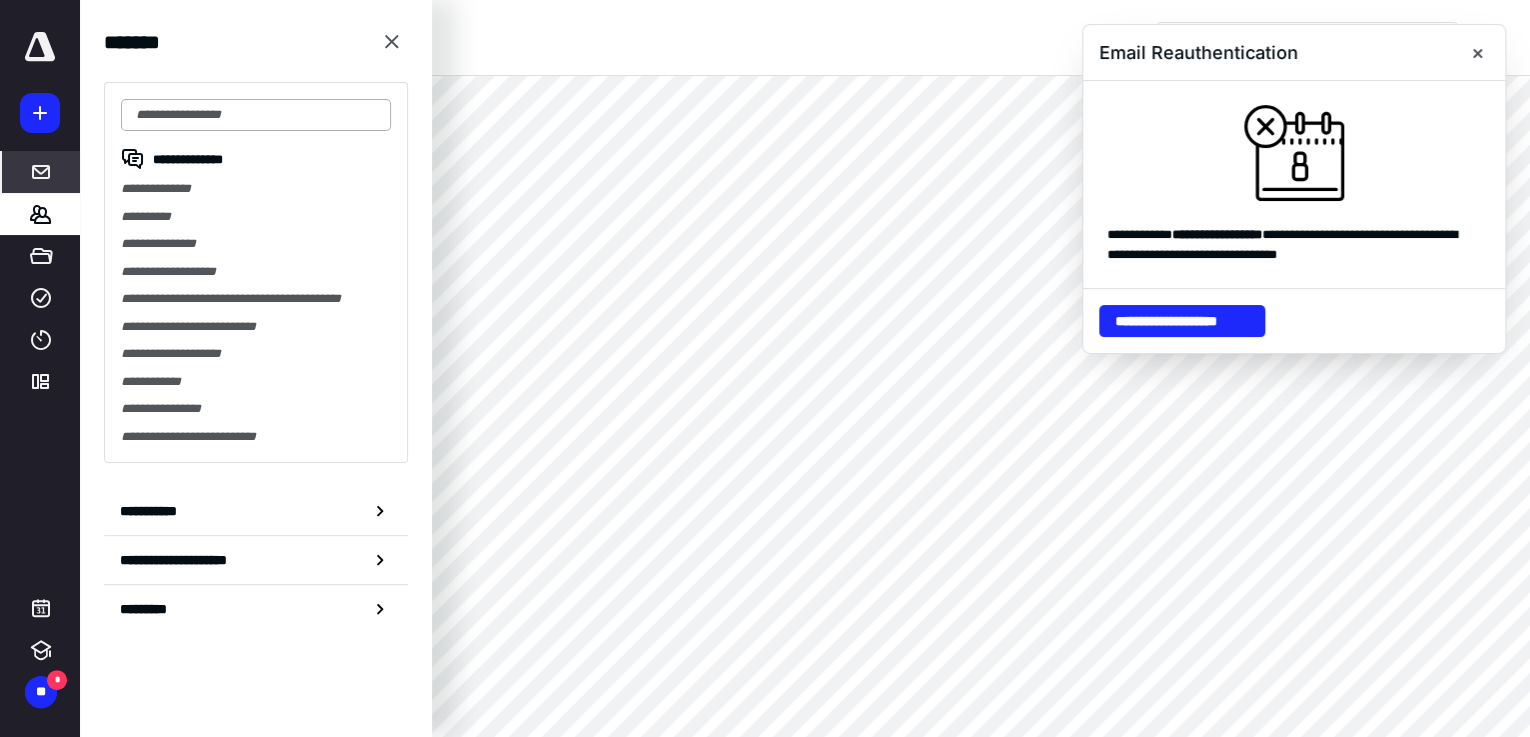 click at bounding box center (256, 115) 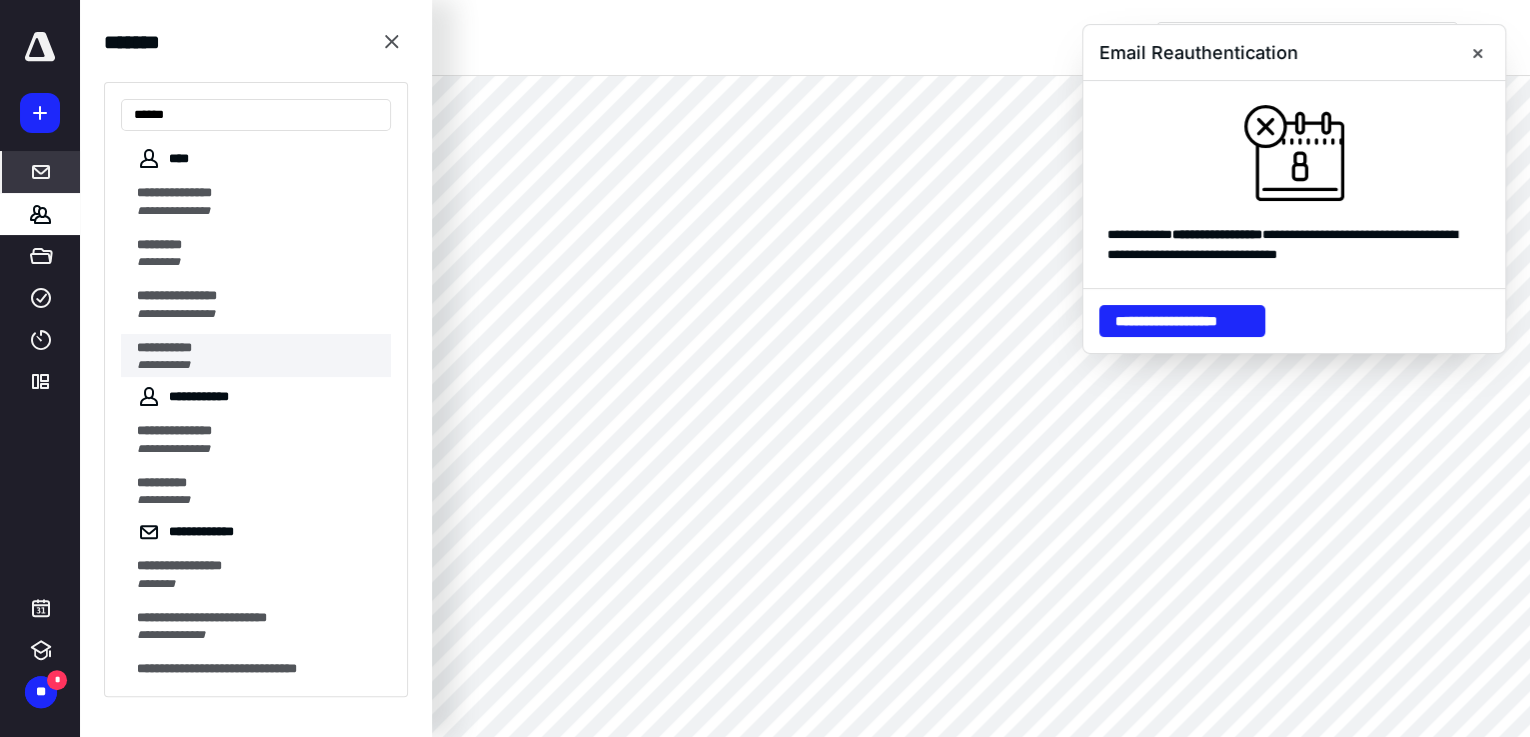 type on "*****" 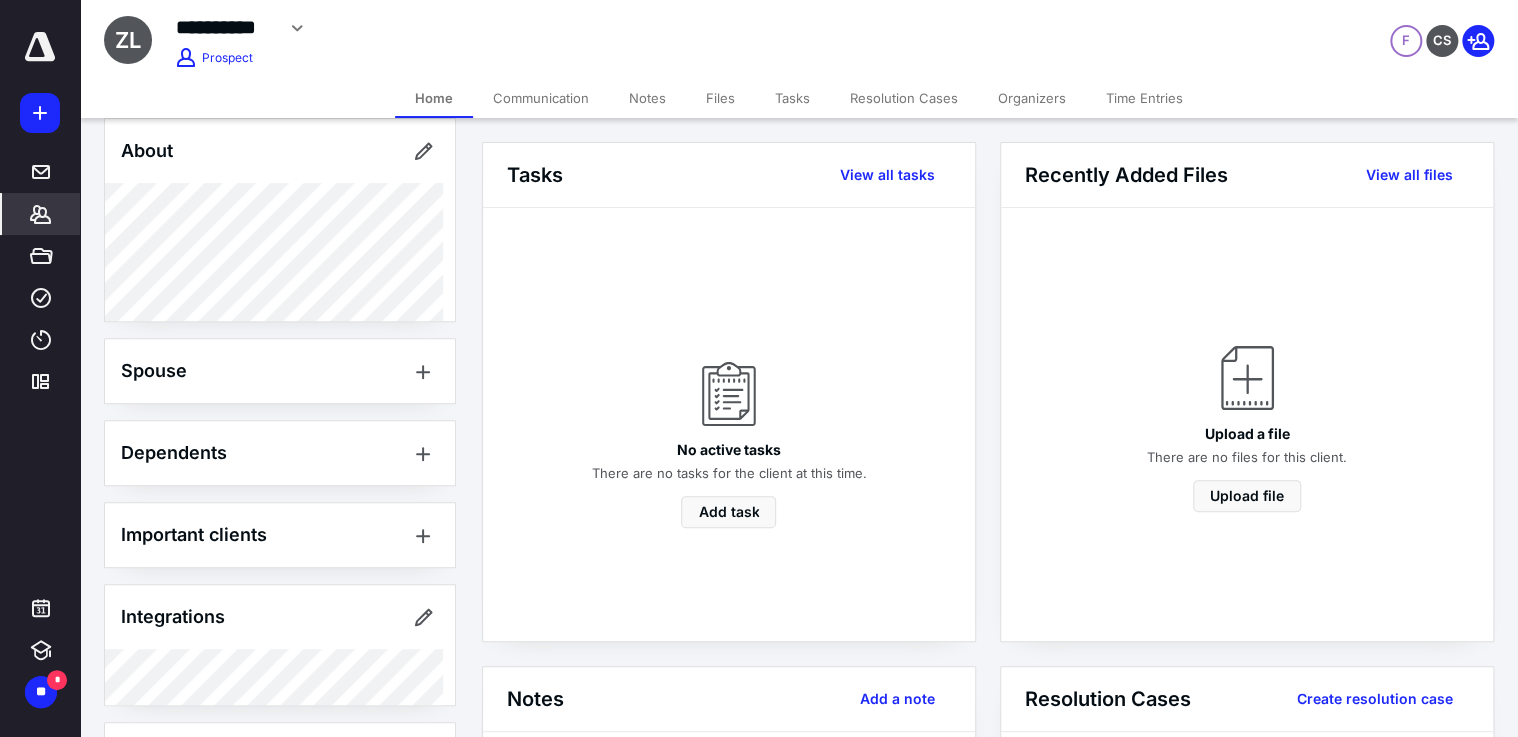 scroll, scrollTop: 0, scrollLeft: 0, axis: both 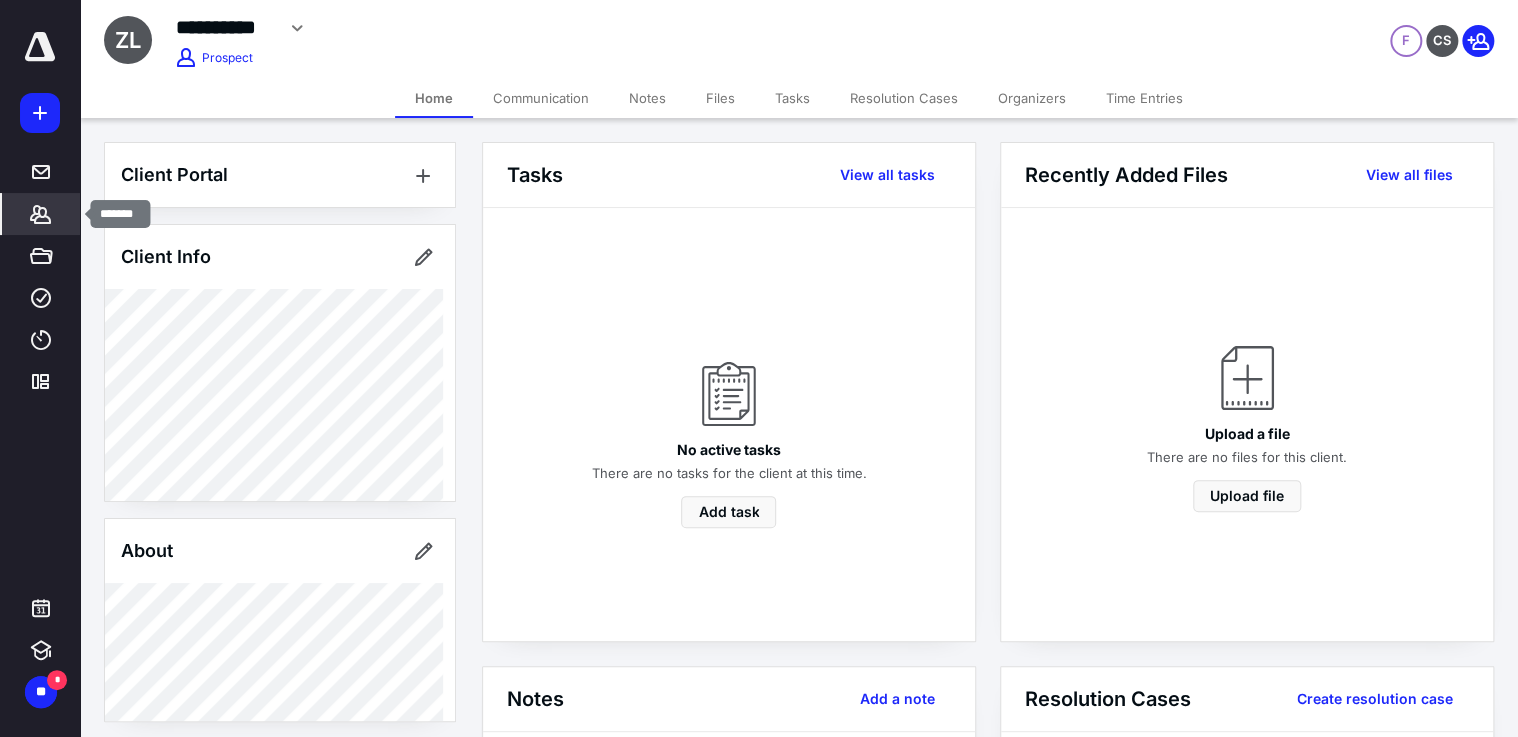 click 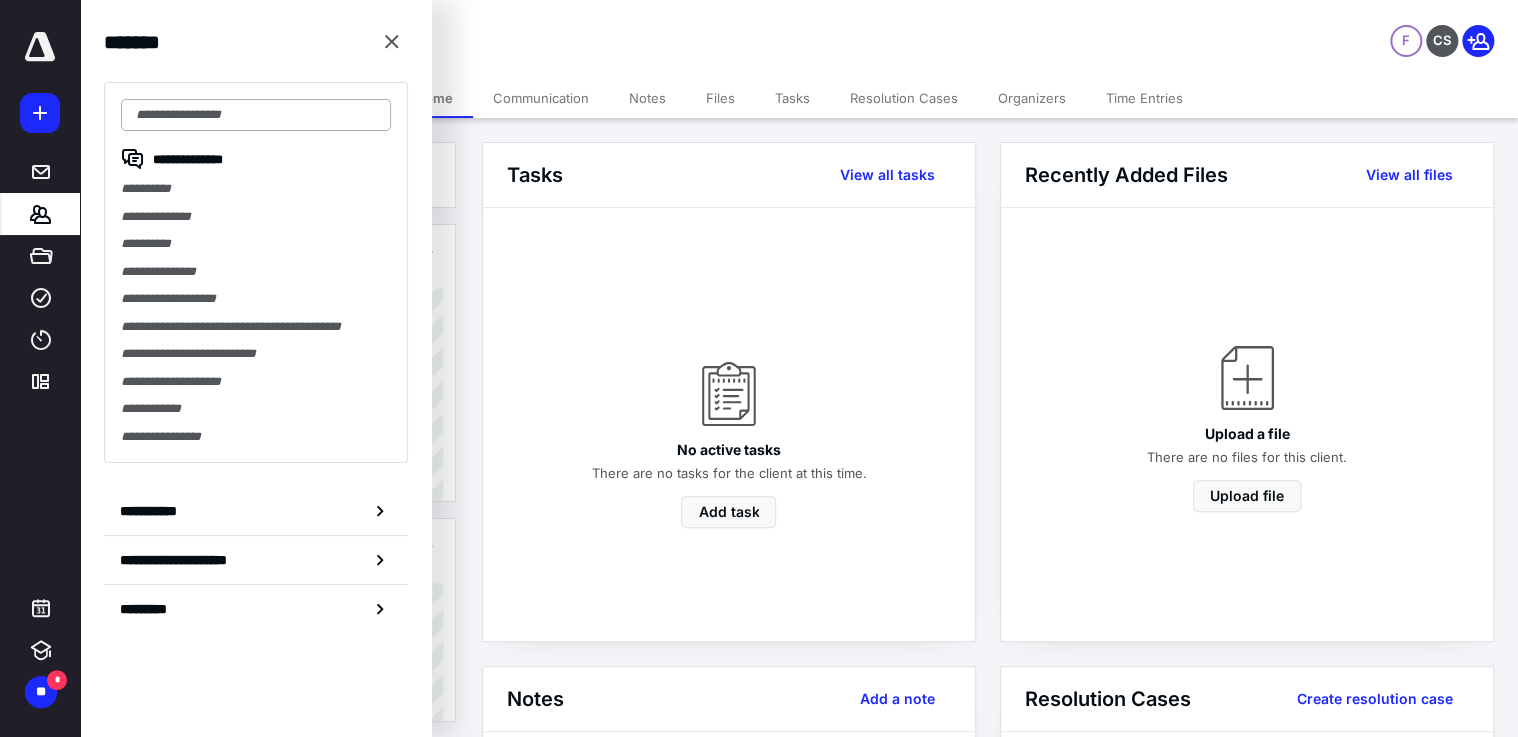 click at bounding box center [256, 115] 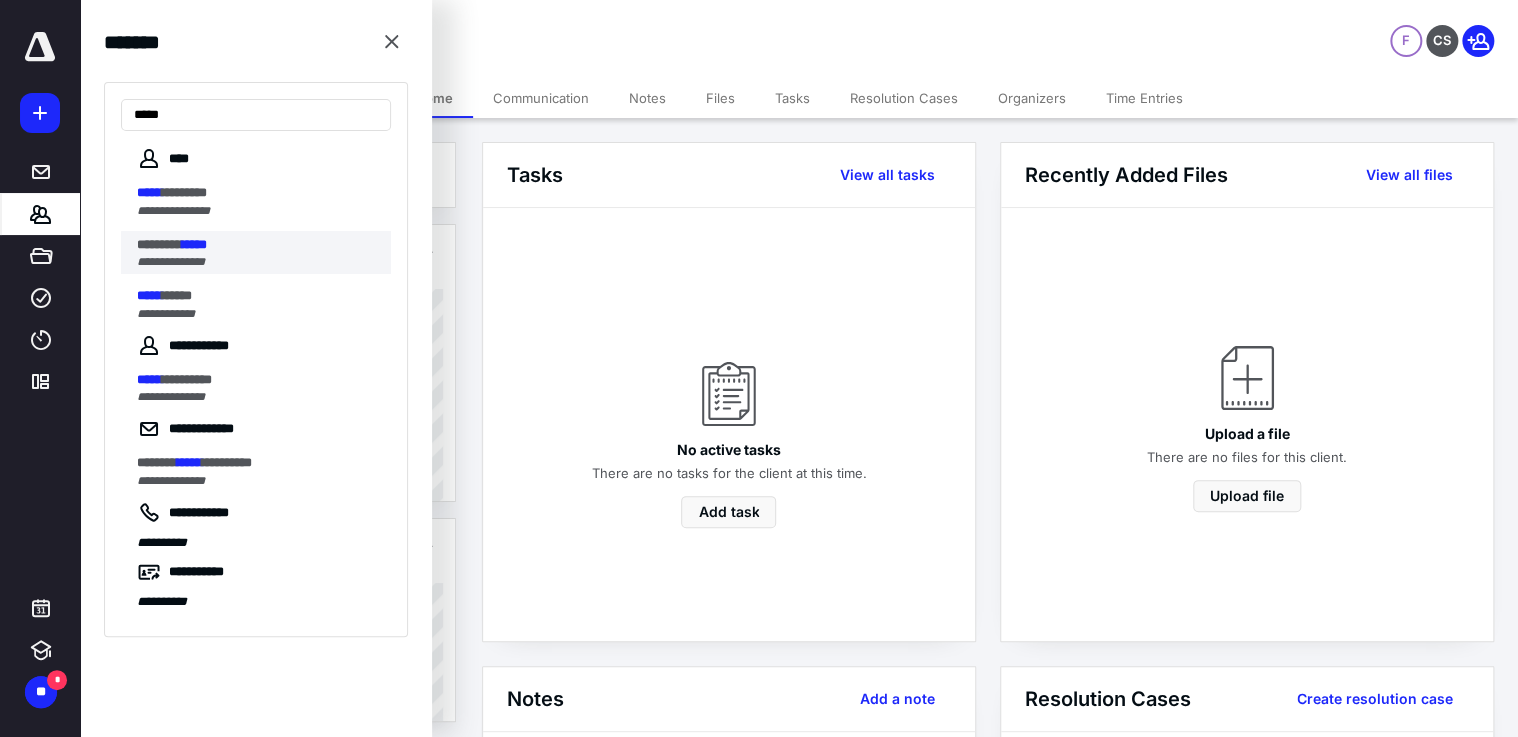 type on "*****" 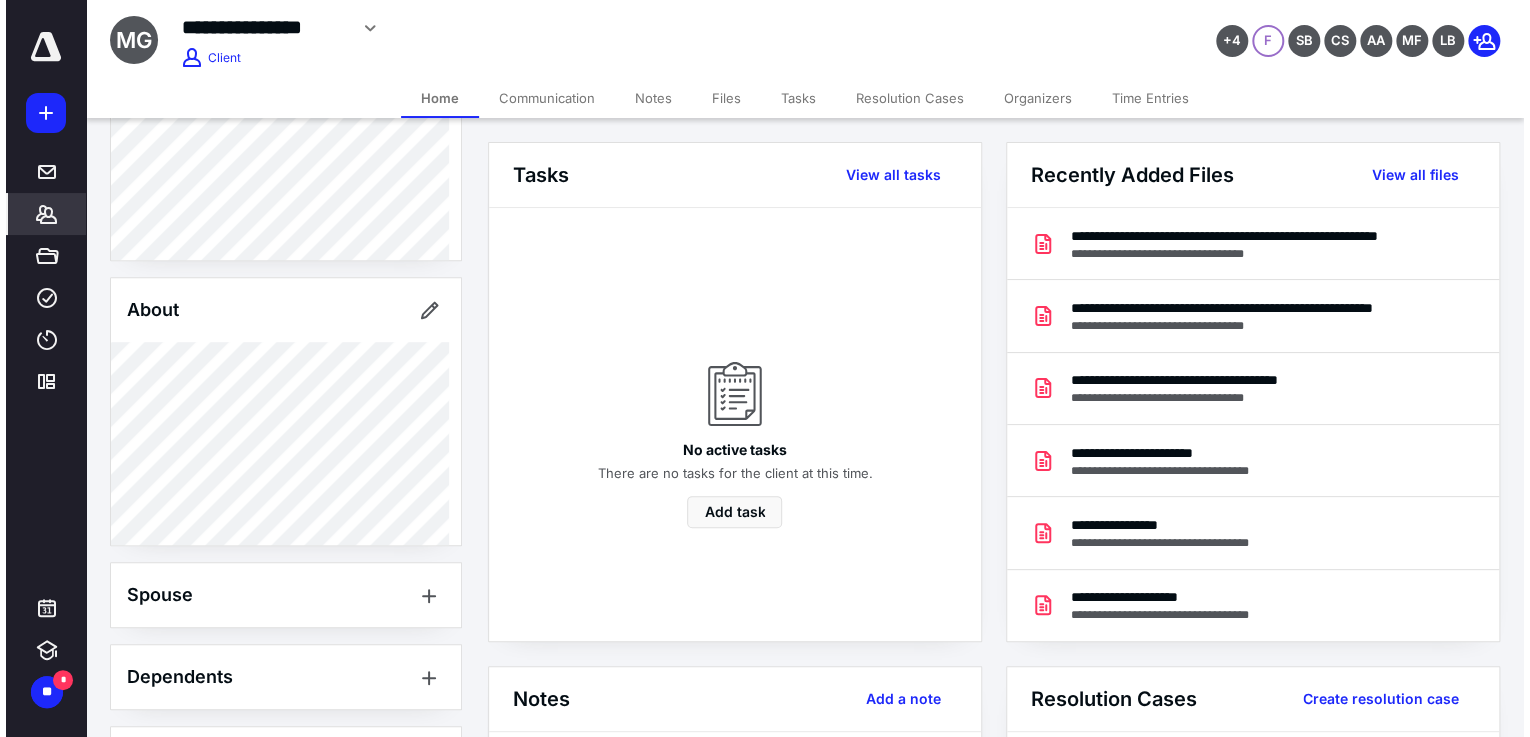 scroll, scrollTop: 160, scrollLeft: 0, axis: vertical 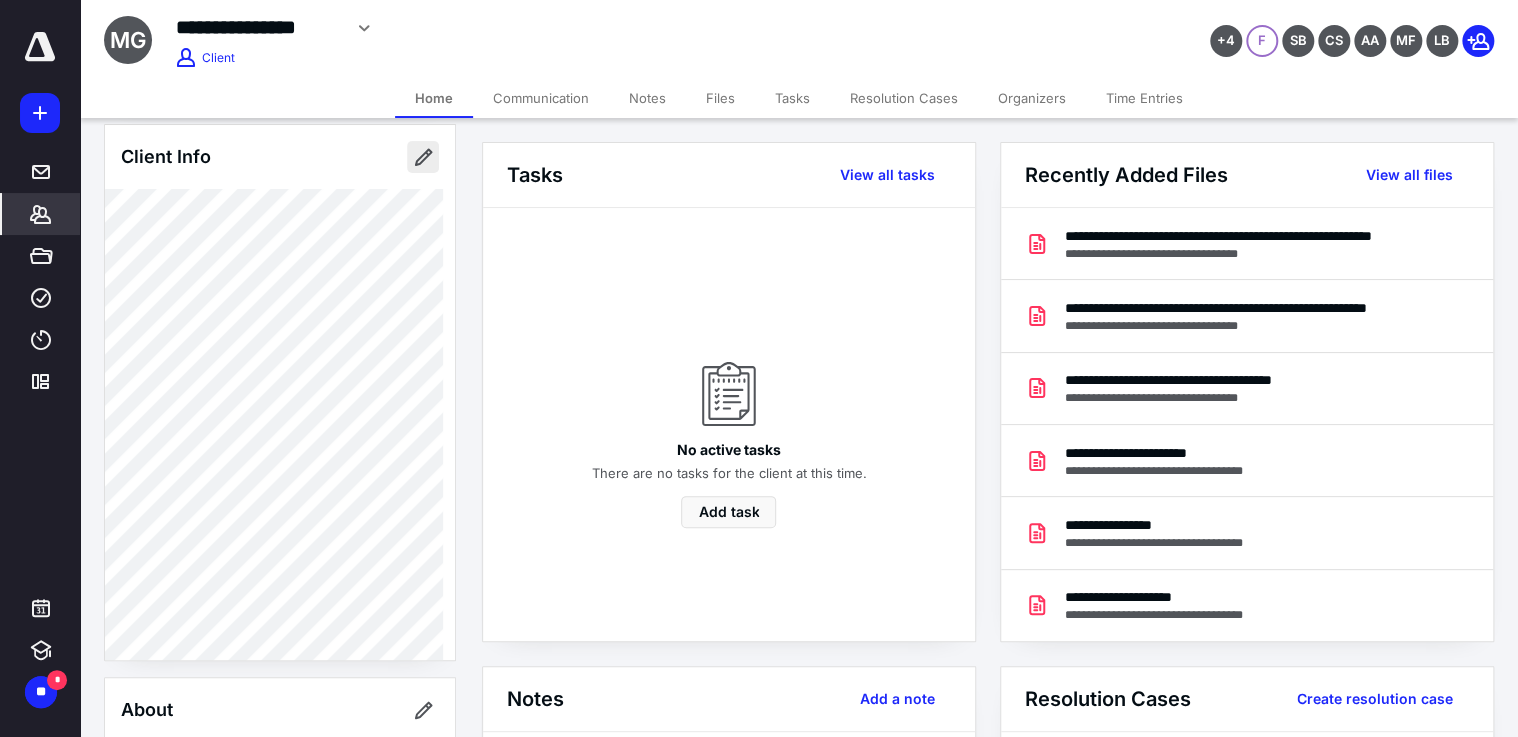 click at bounding box center [423, 157] 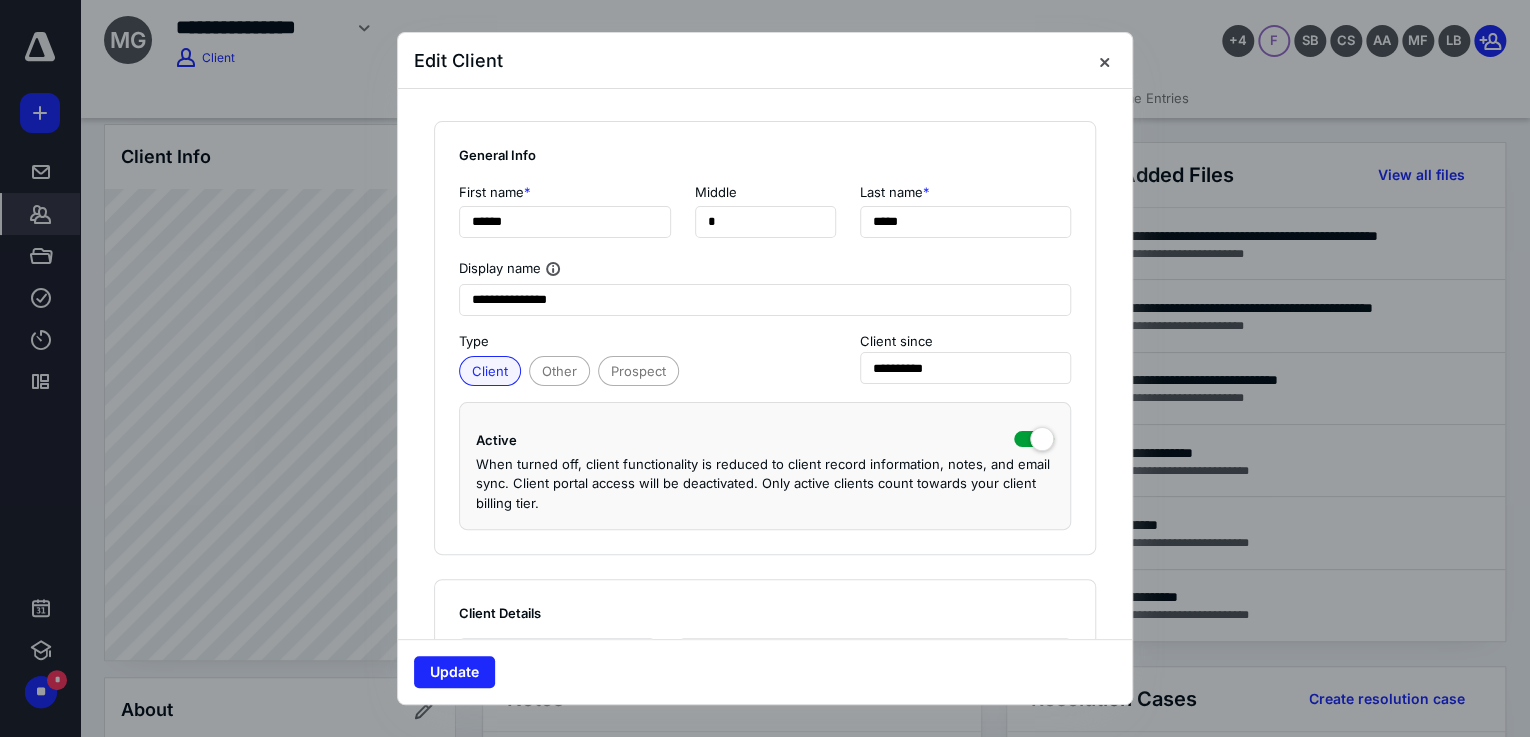 scroll, scrollTop: 560, scrollLeft: 0, axis: vertical 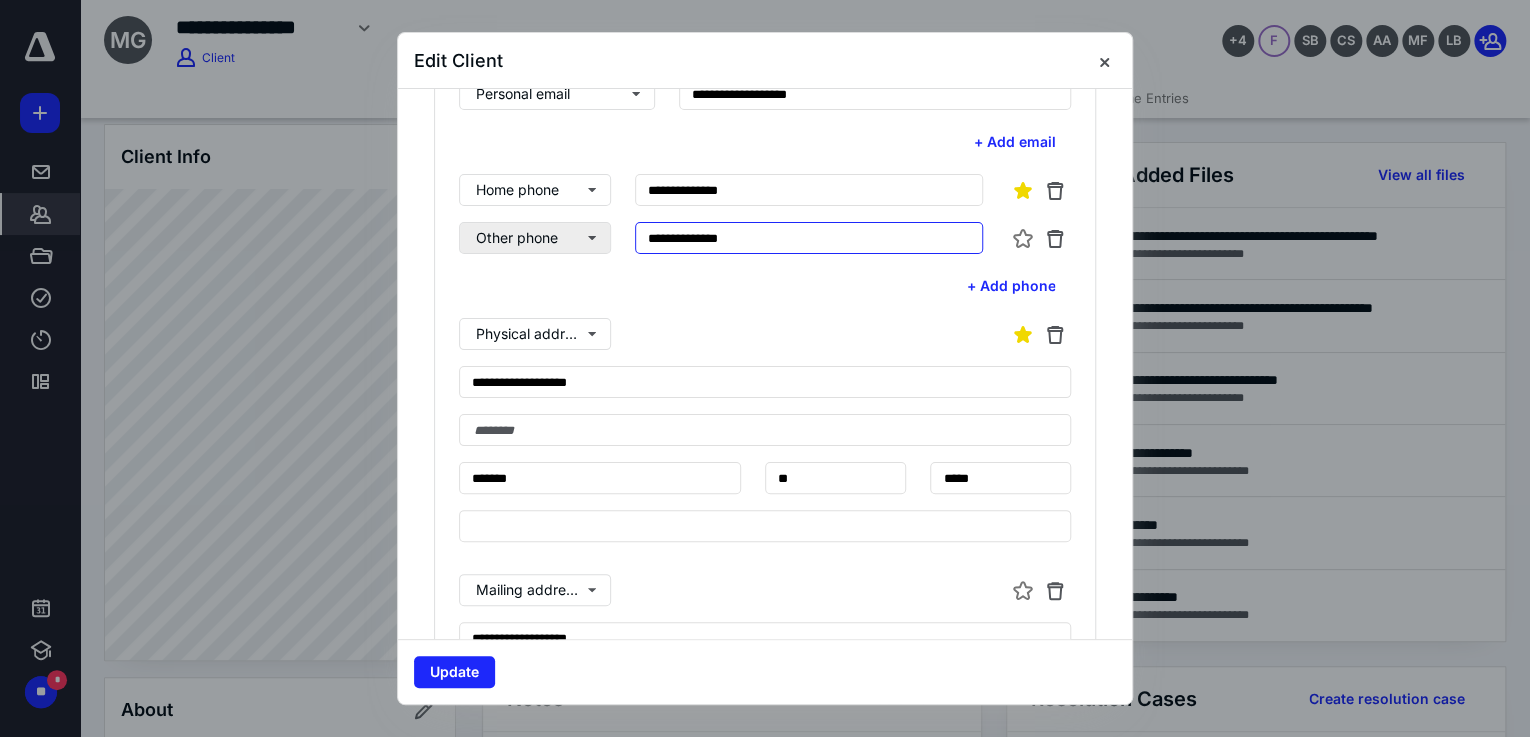 drag, startPoint x: 761, startPoint y: 238, endPoint x: 577, endPoint y: 240, distance: 184.01086 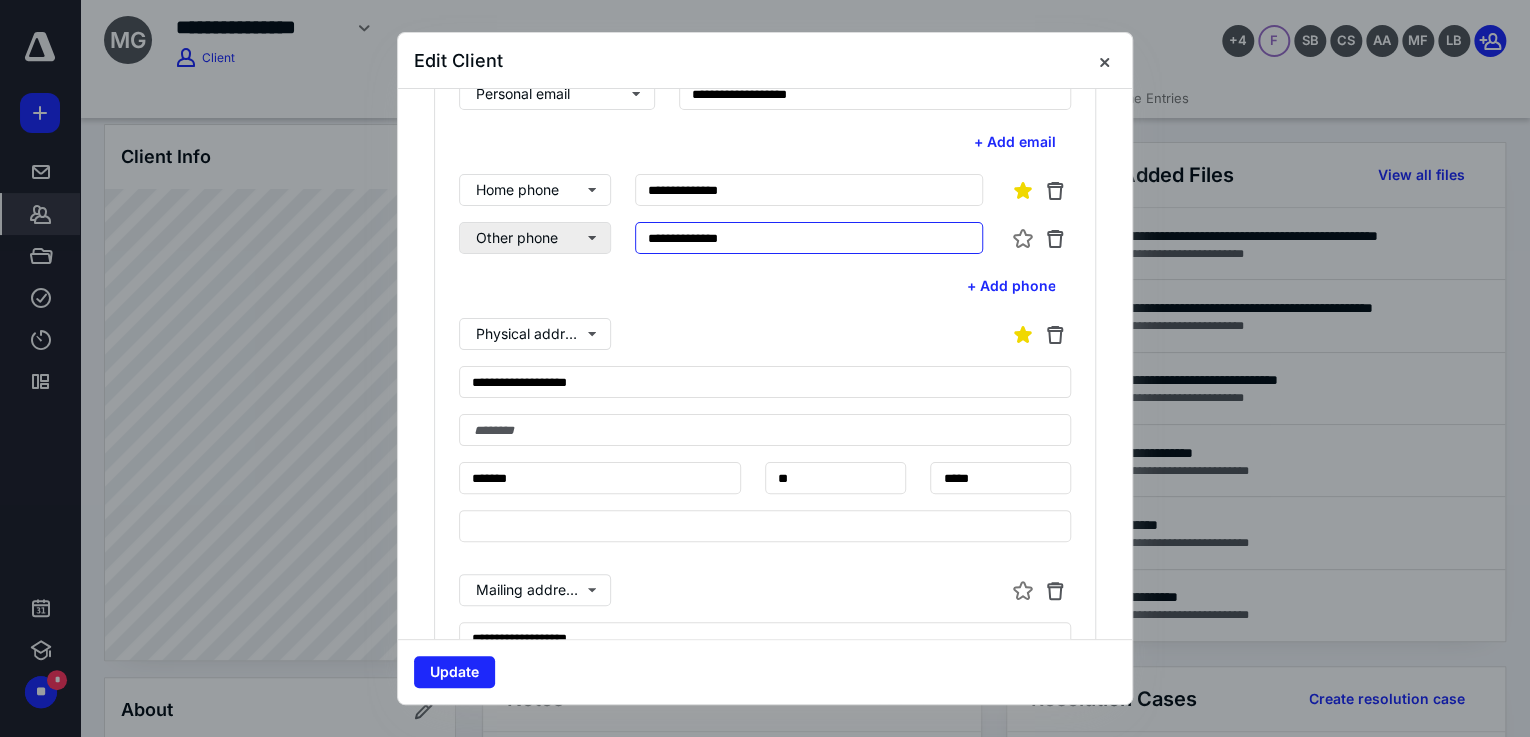 click on "**********" at bounding box center (765, 238) 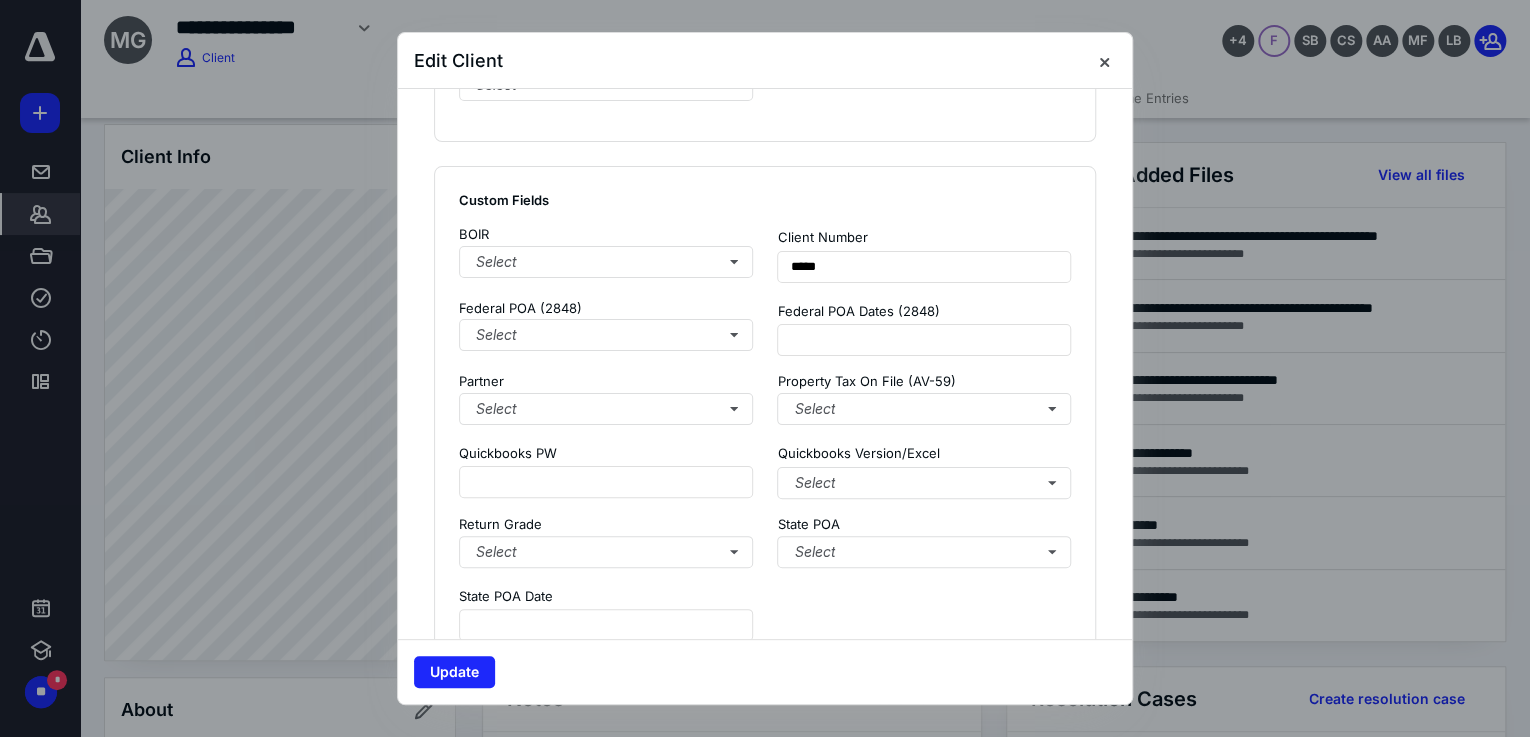 scroll, scrollTop: 1760, scrollLeft: 0, axis: vertical 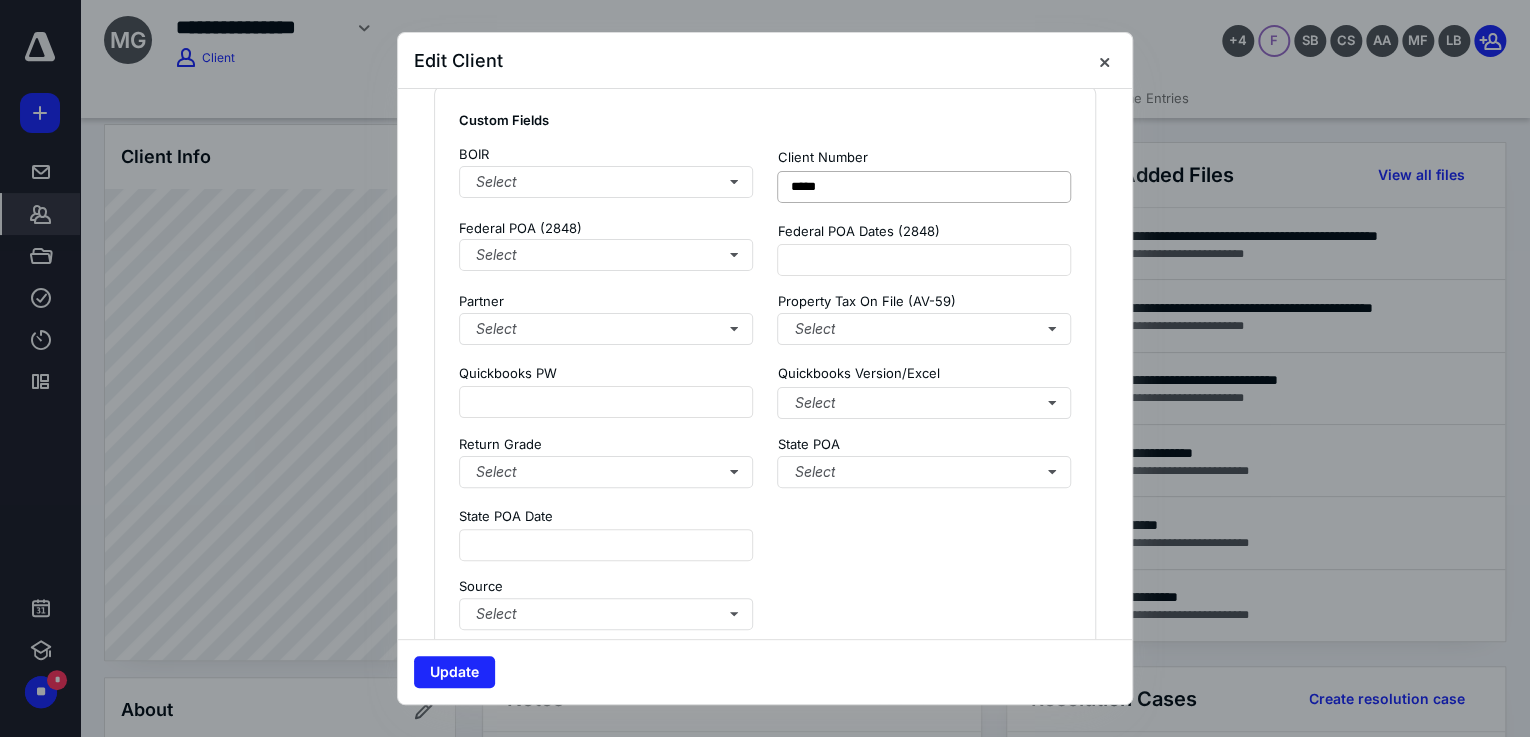 type 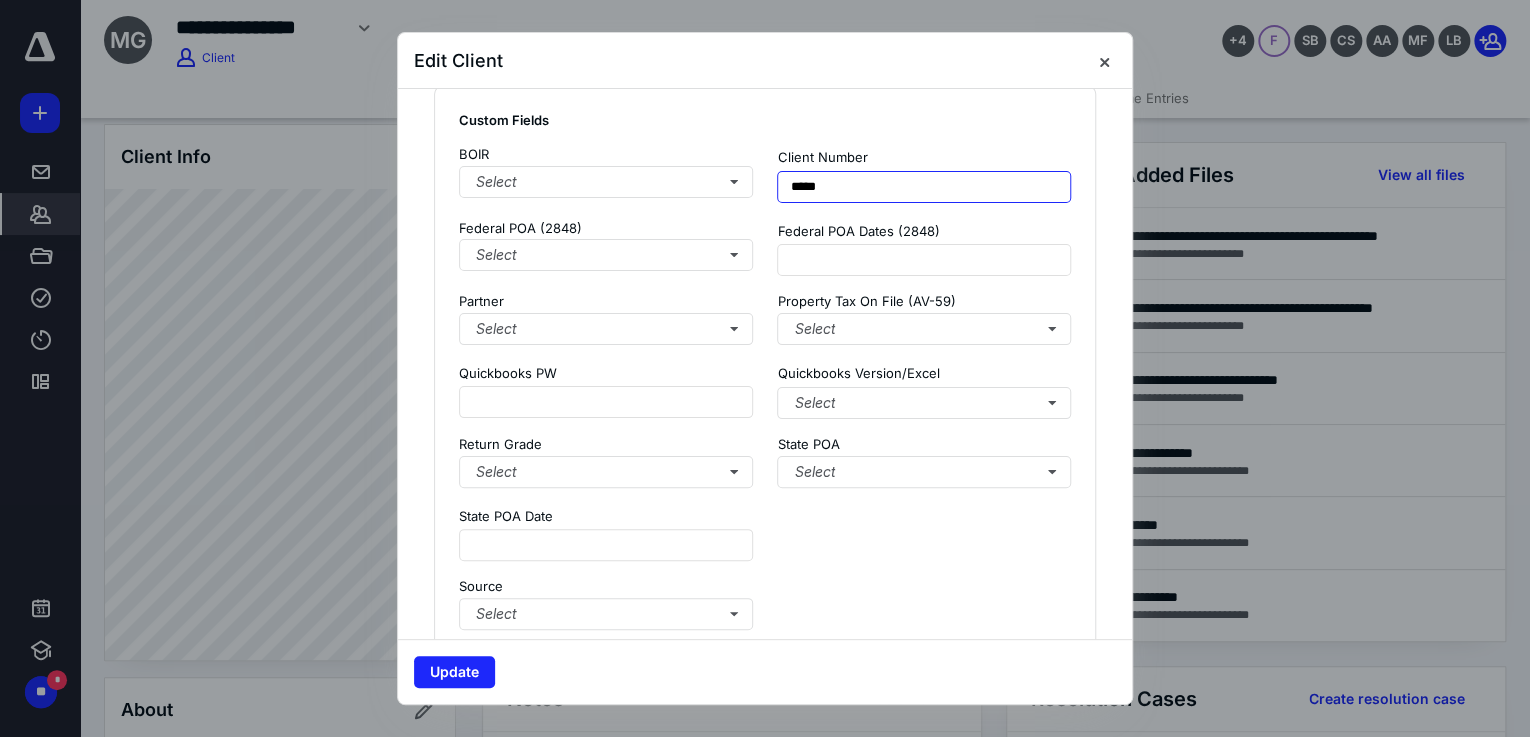 click on "*****" at bounding box center (924, 187) 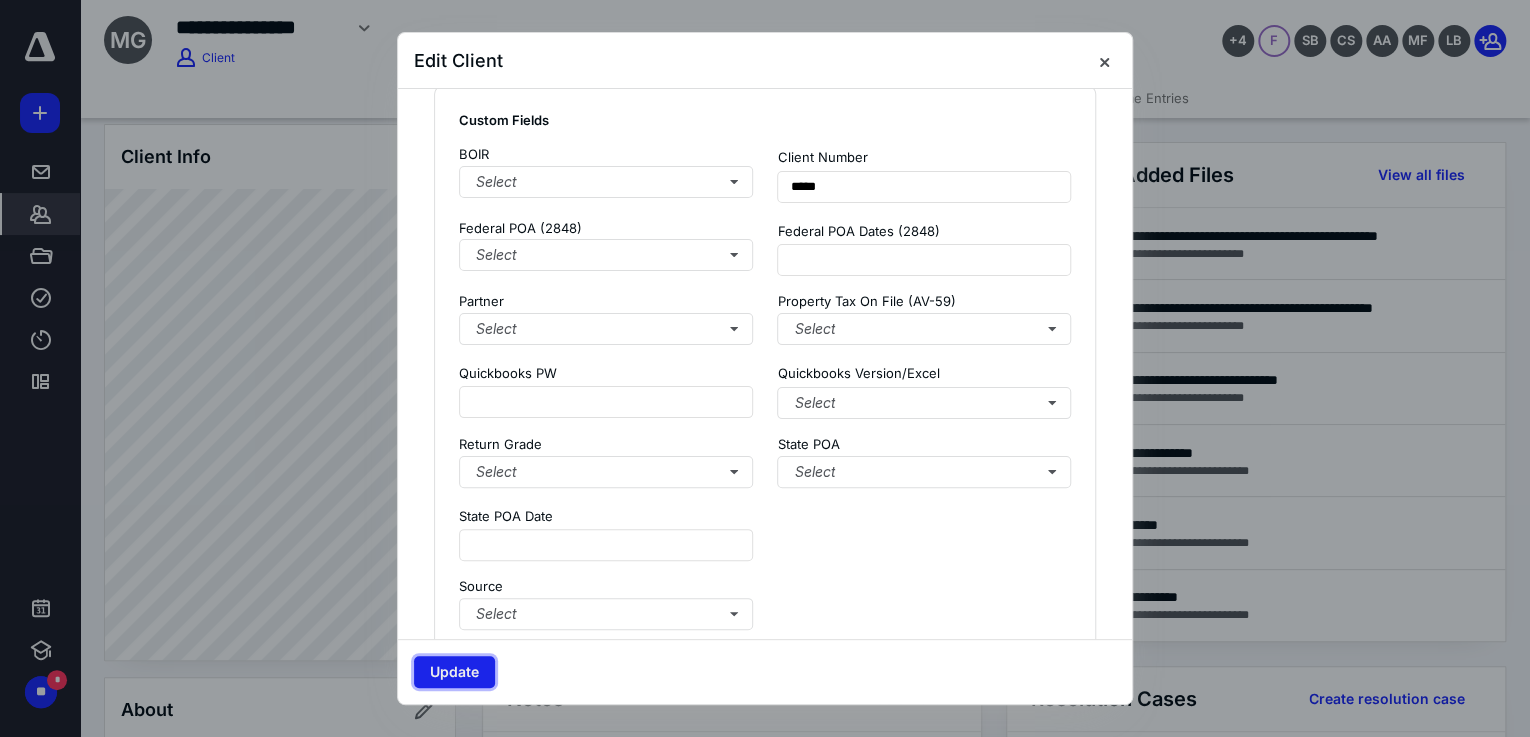 click on "Update" at bounding box center (454, 672) 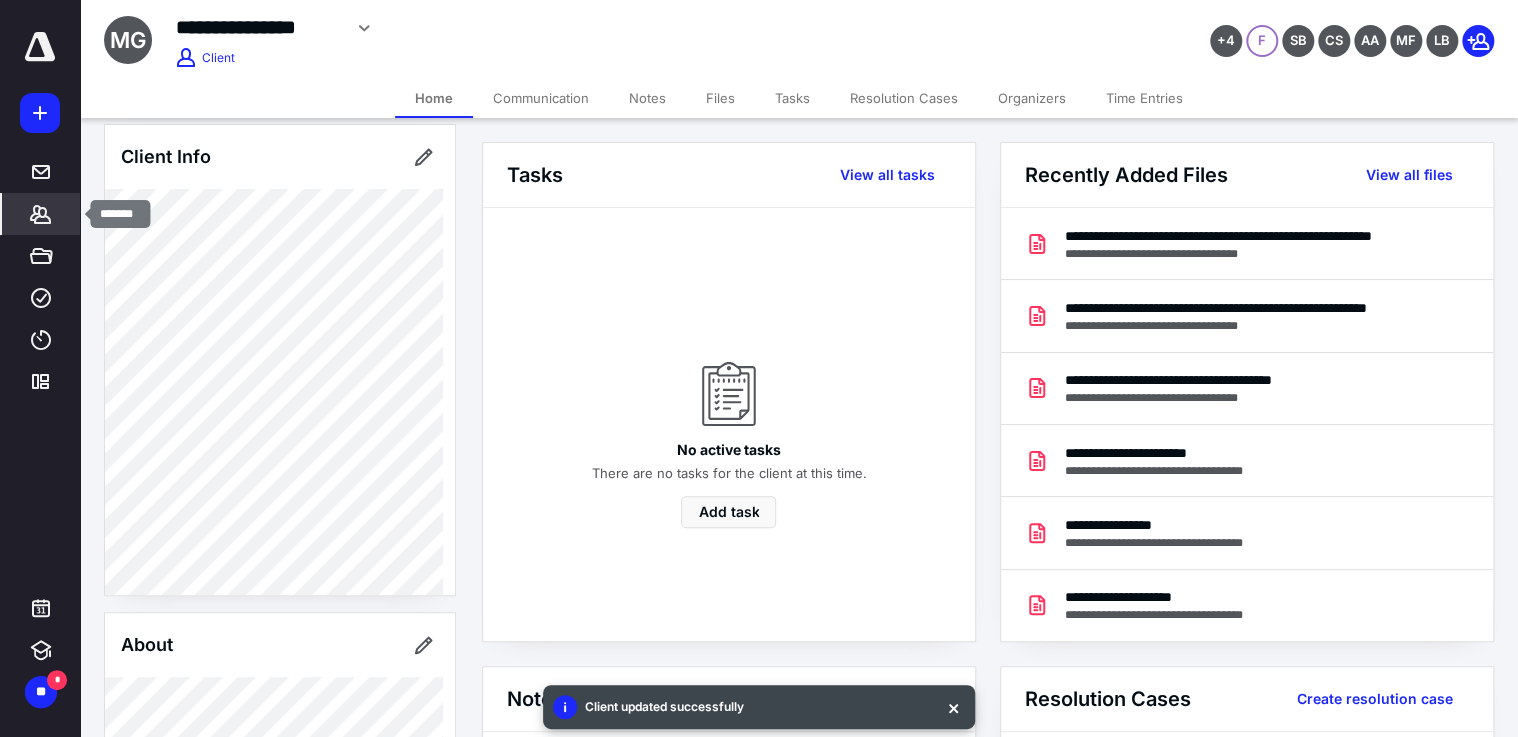 drag, startPoint x: 43, startPoint y: 214, endPoint x: 52, endPoint y: 203, distance: 14.21267 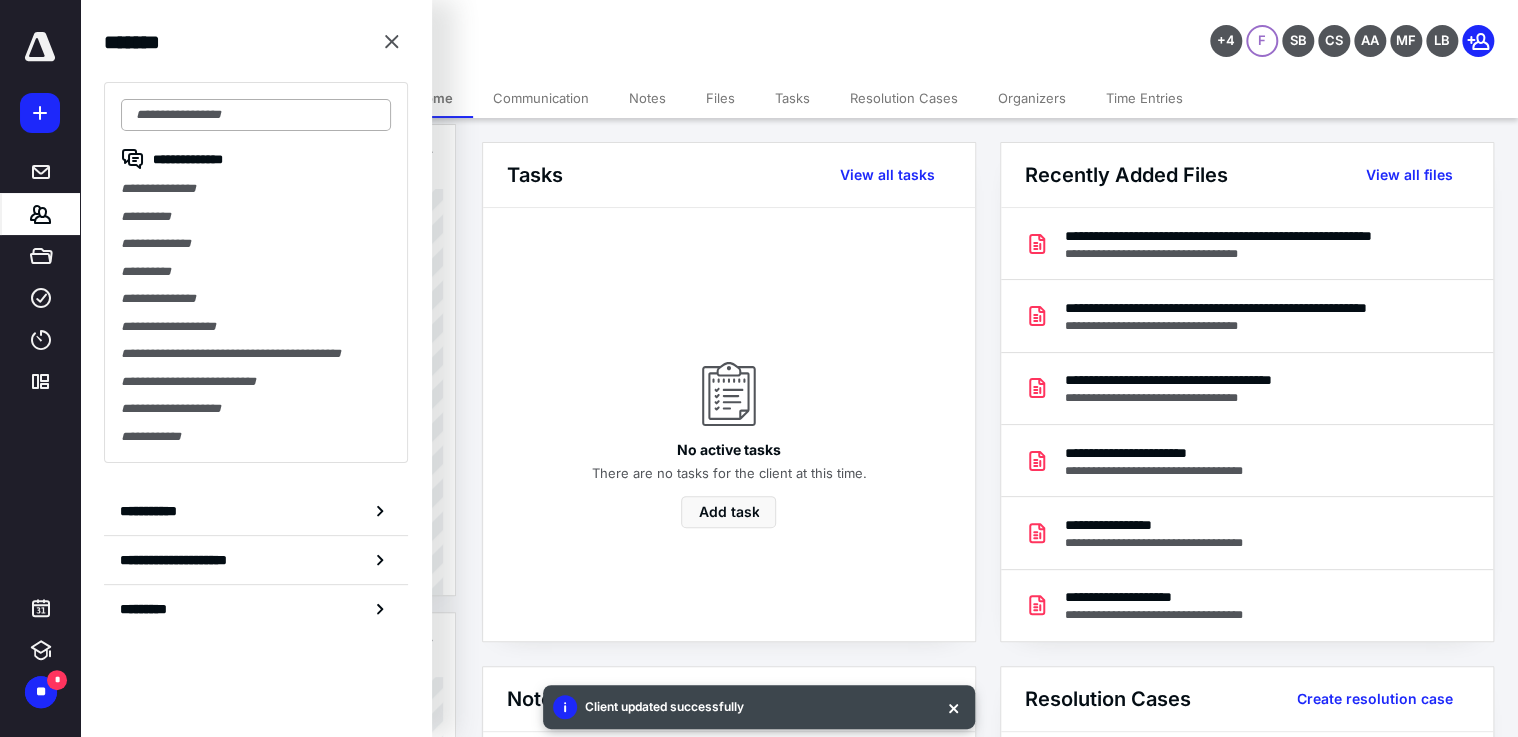 click at bounding box center [256, 115] 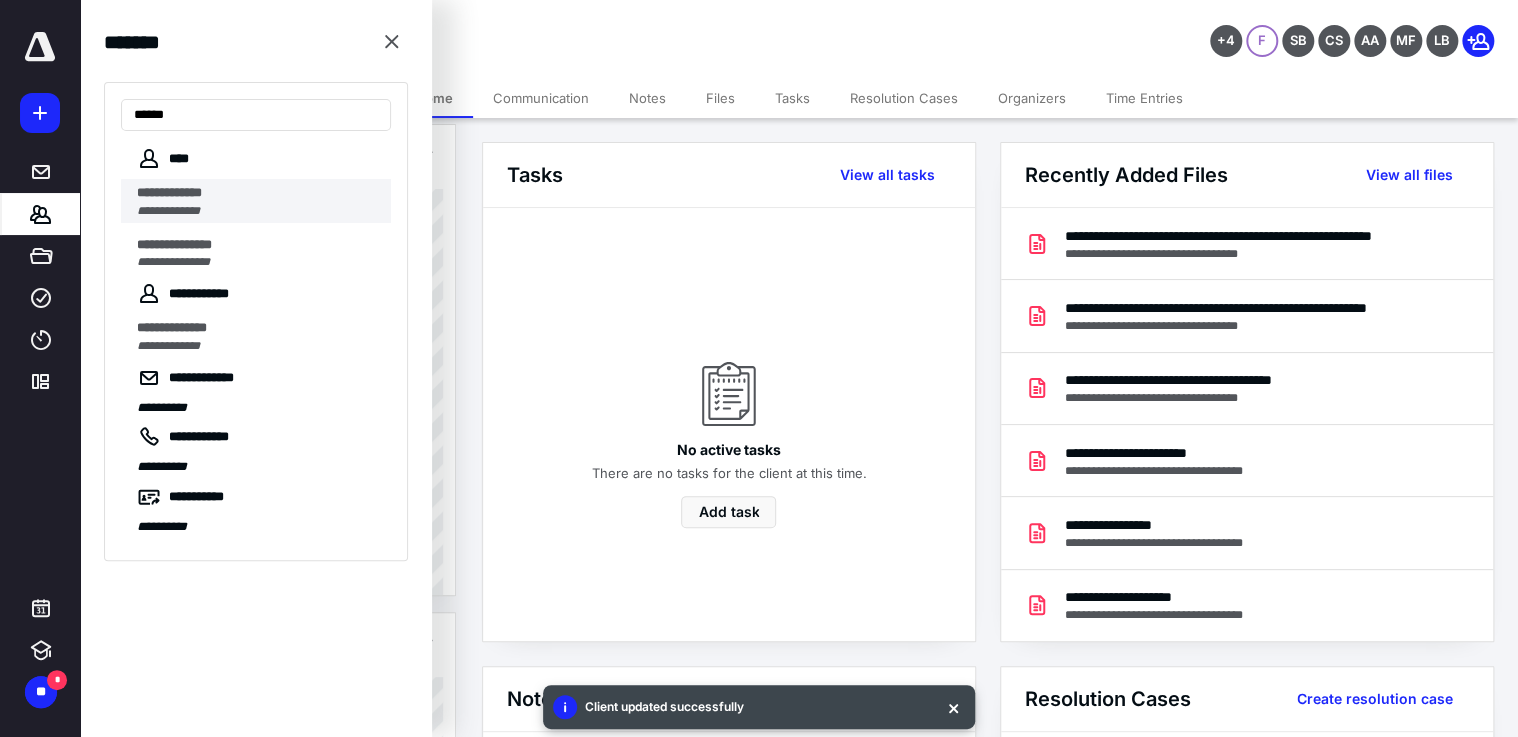 type on "*****" 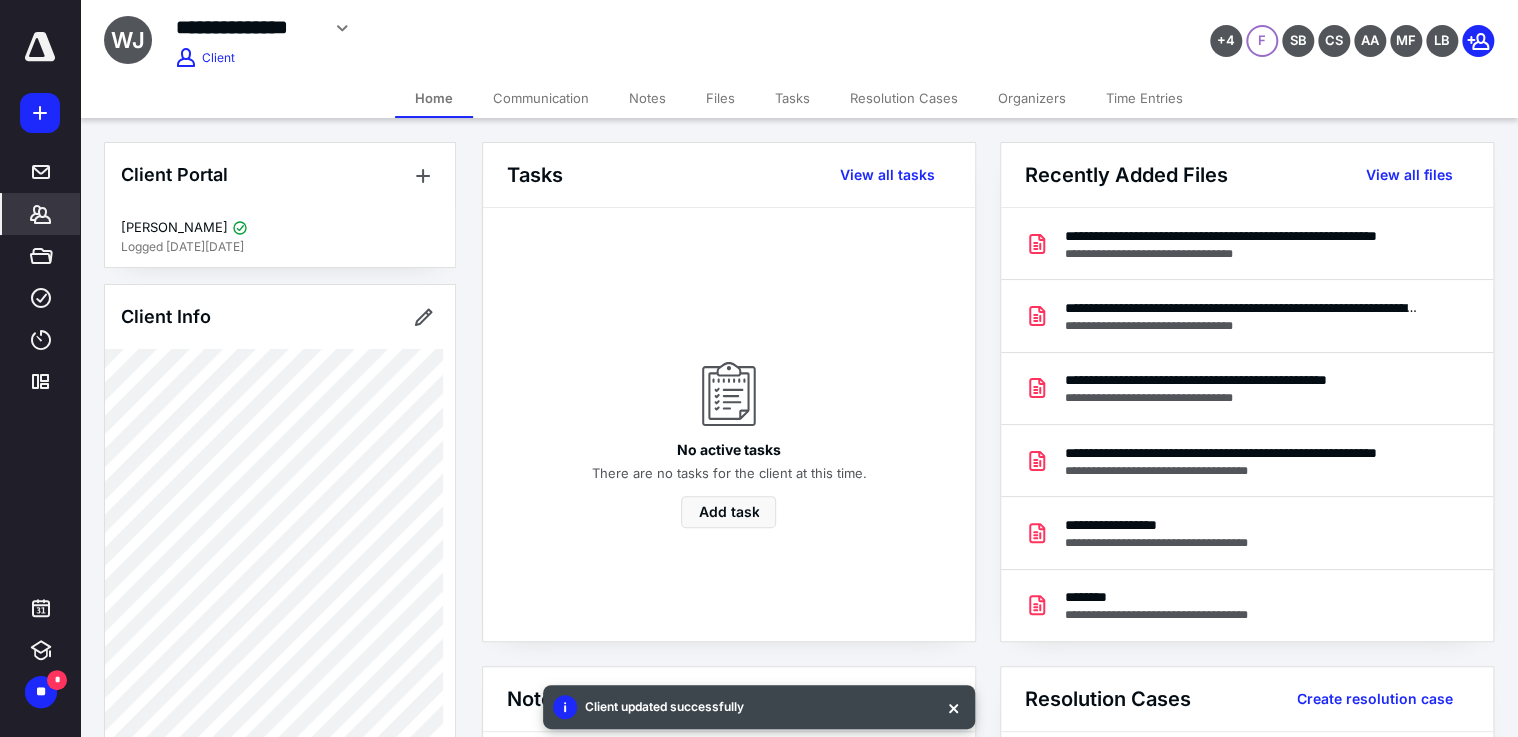 click on "Client Info" at bounding box center (280, 317) 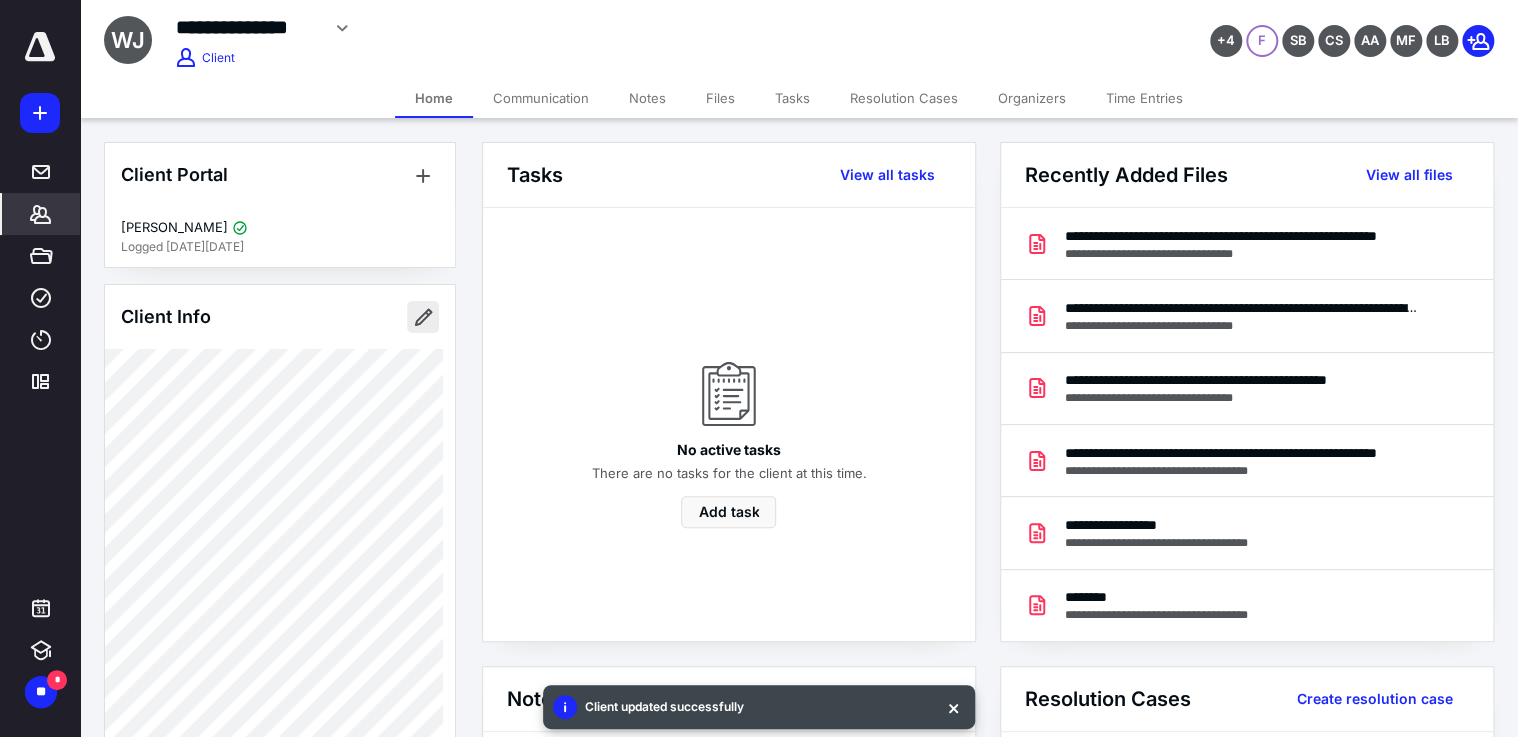 click at bounding box center [423, 317] 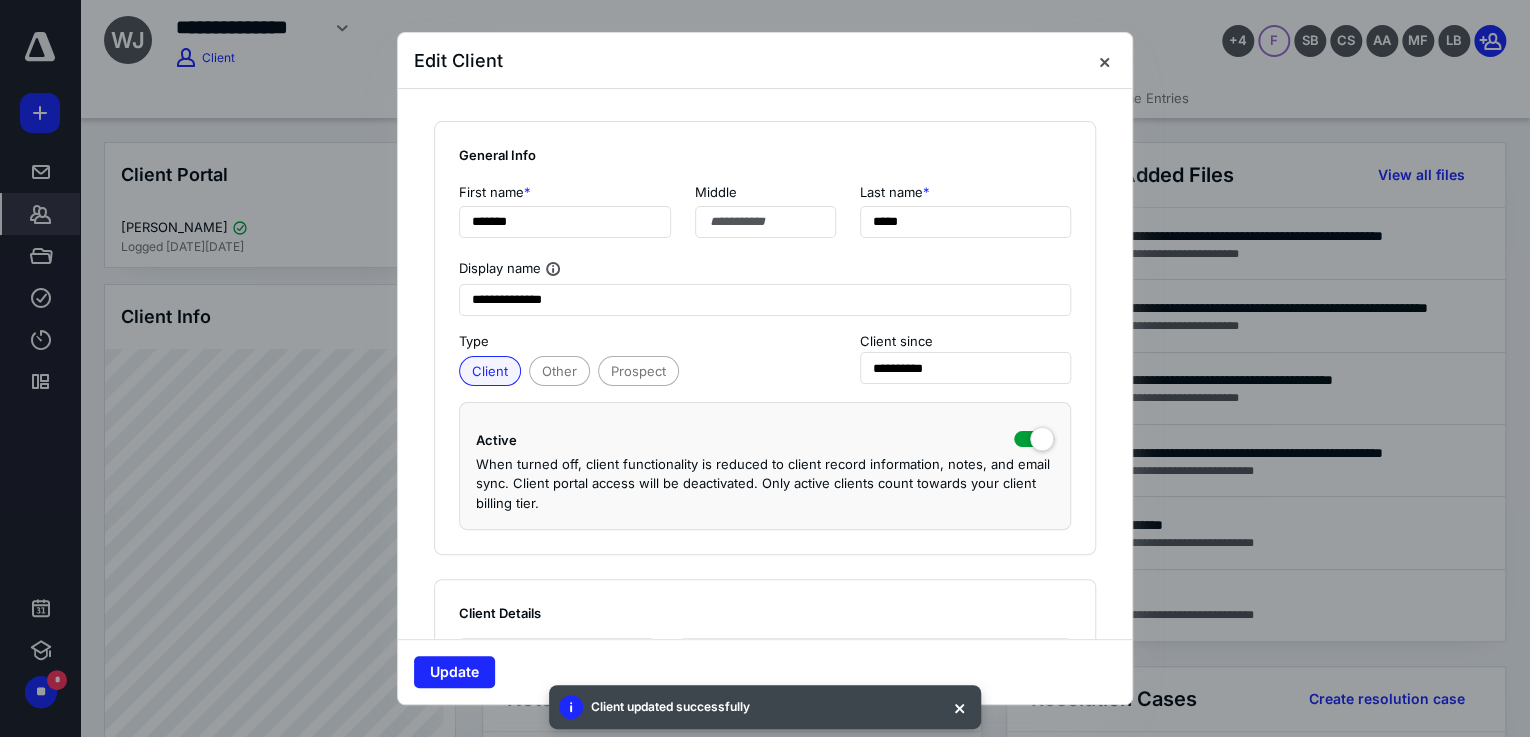 scroll, scrollTop: 560, scrollLeft: 0, axis: vertical 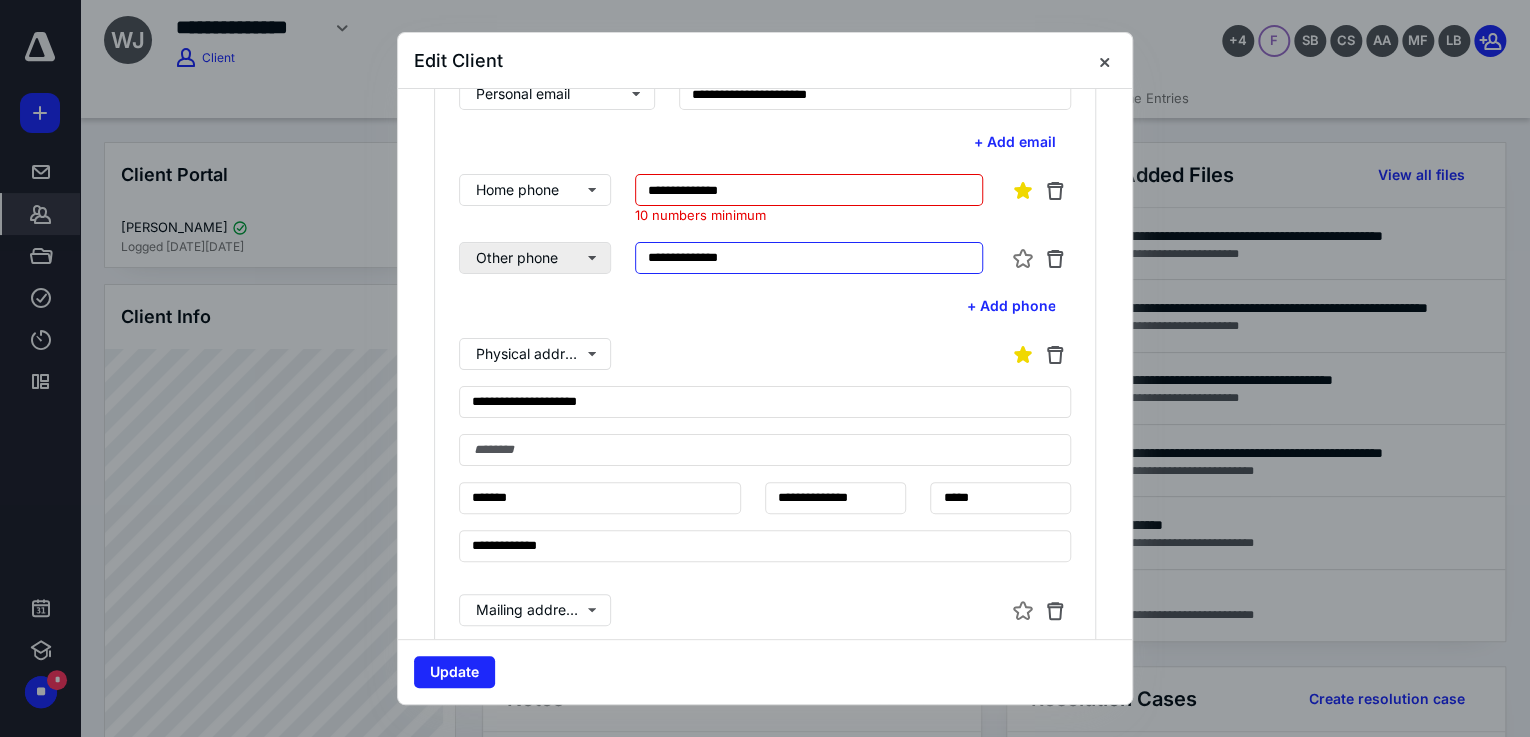 drag, startPoint x: 717, startPoint y: 252, endPoint x: 584, endPoint y: 248, distance: 133.06013 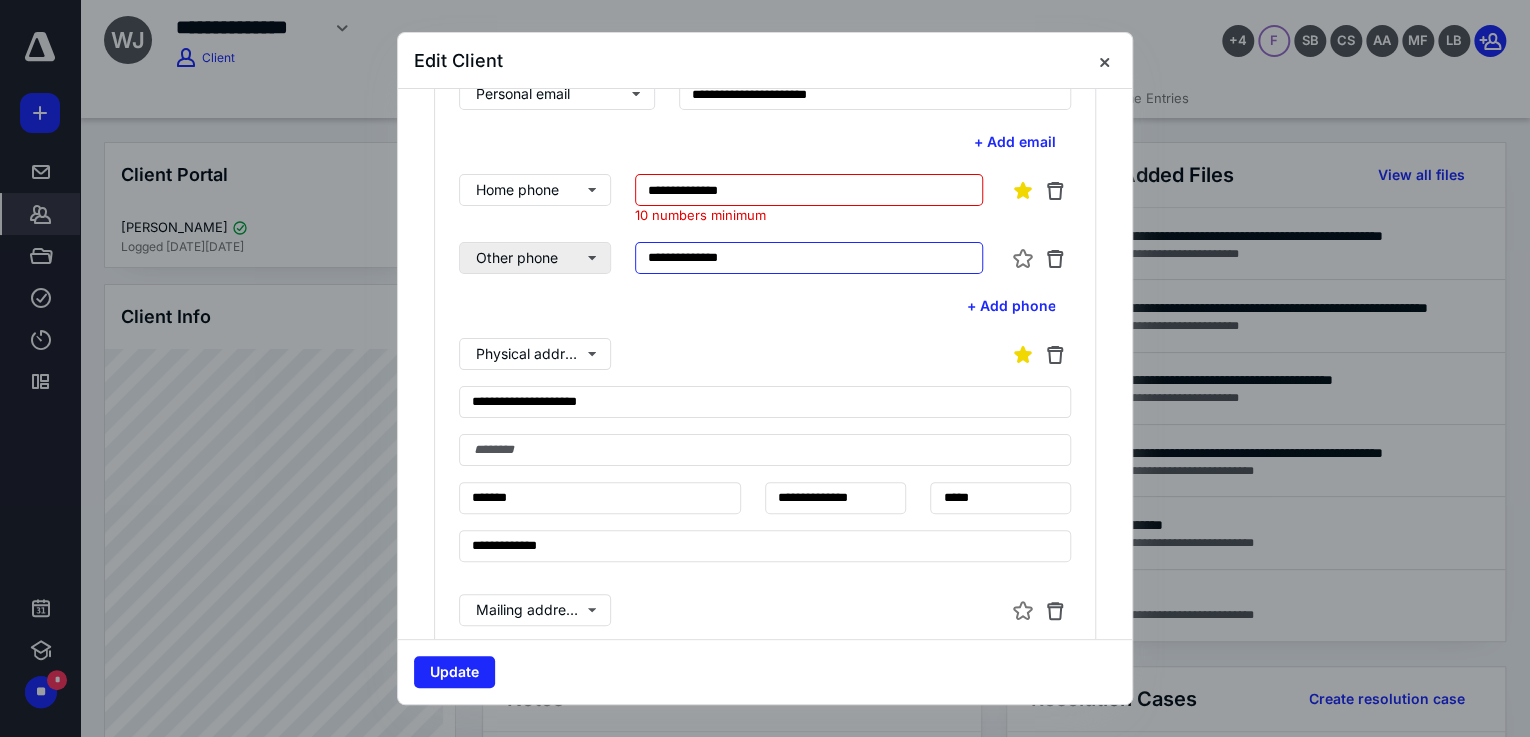 click on "**********" at bounding box center (765, 258) 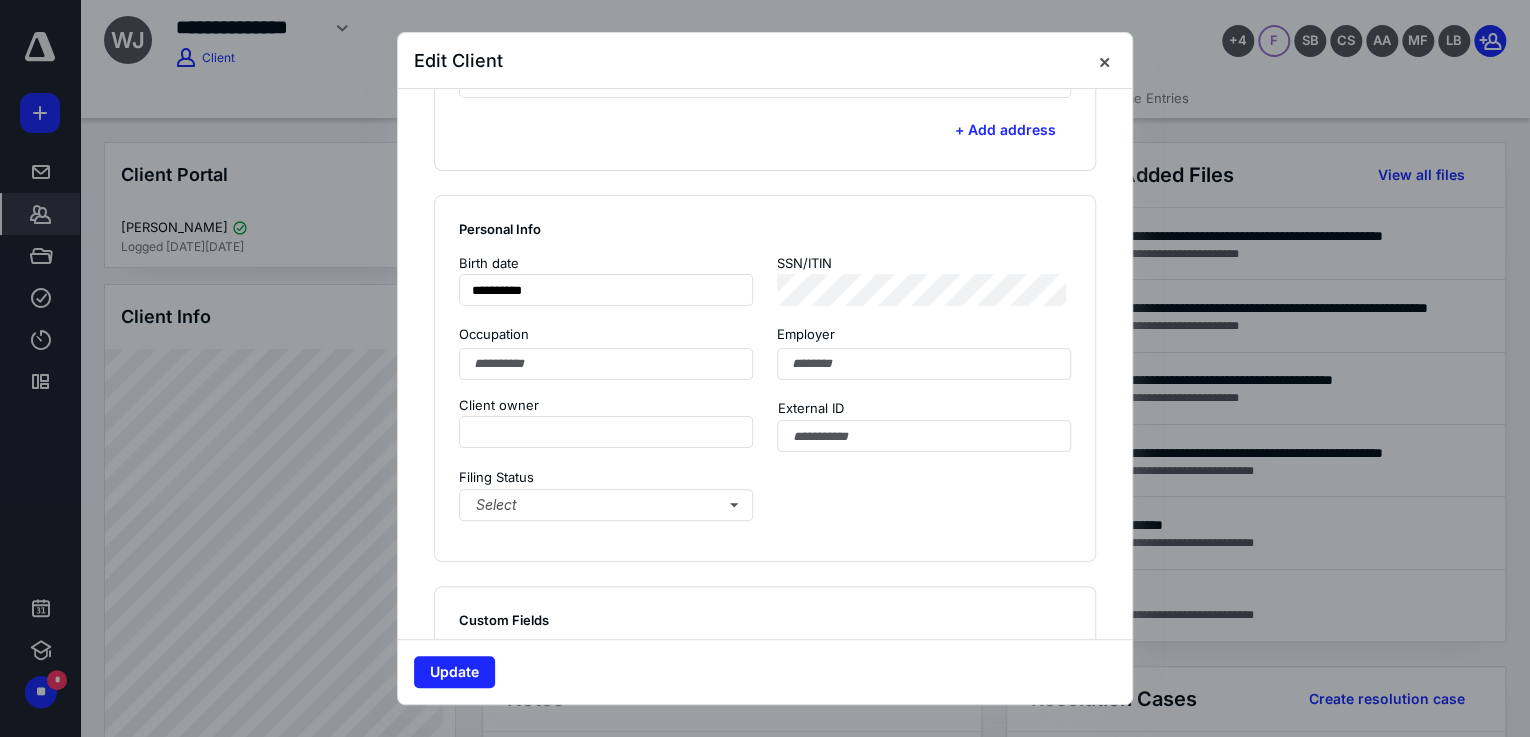 scroll, scrollTop: 1440, scrollLeft: 0, axis: vertical 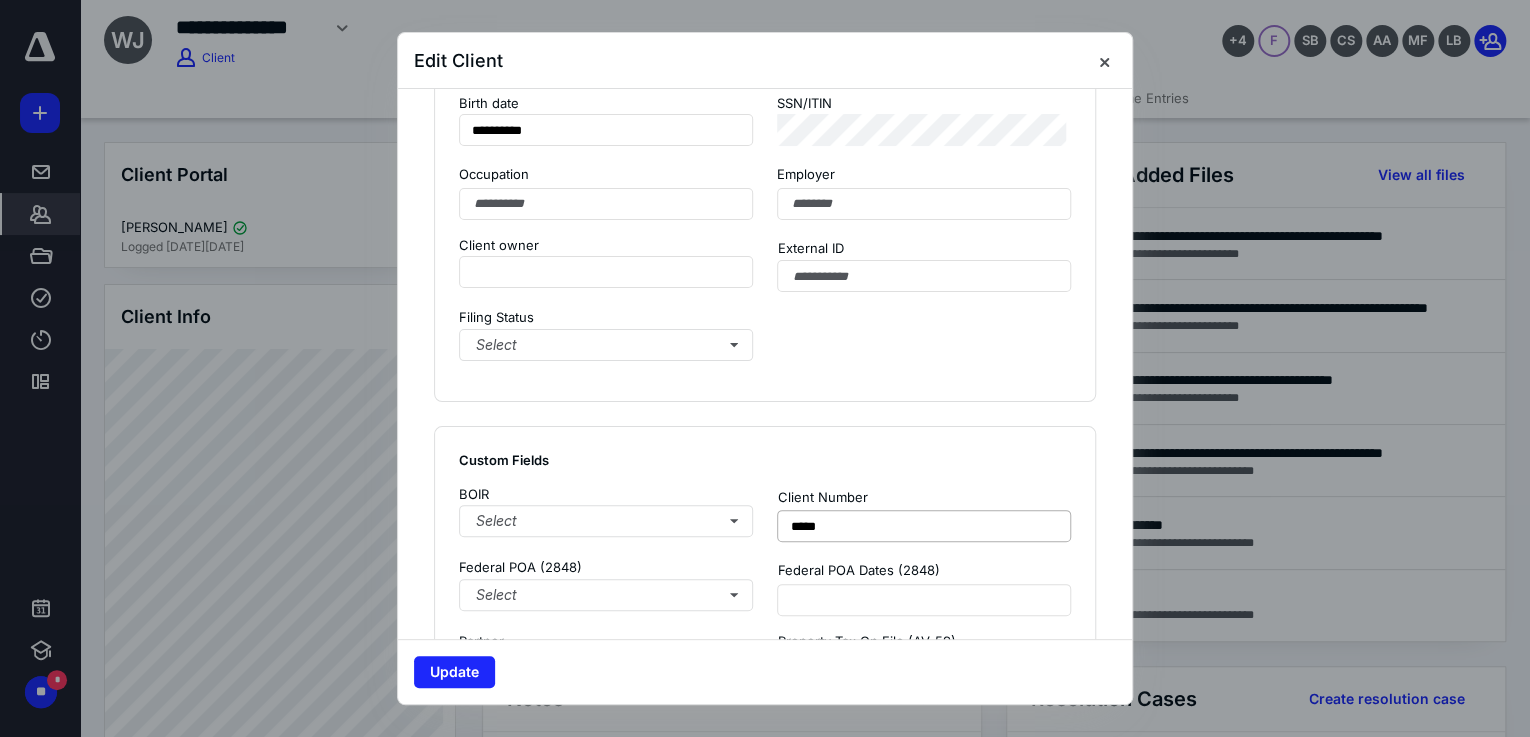 type 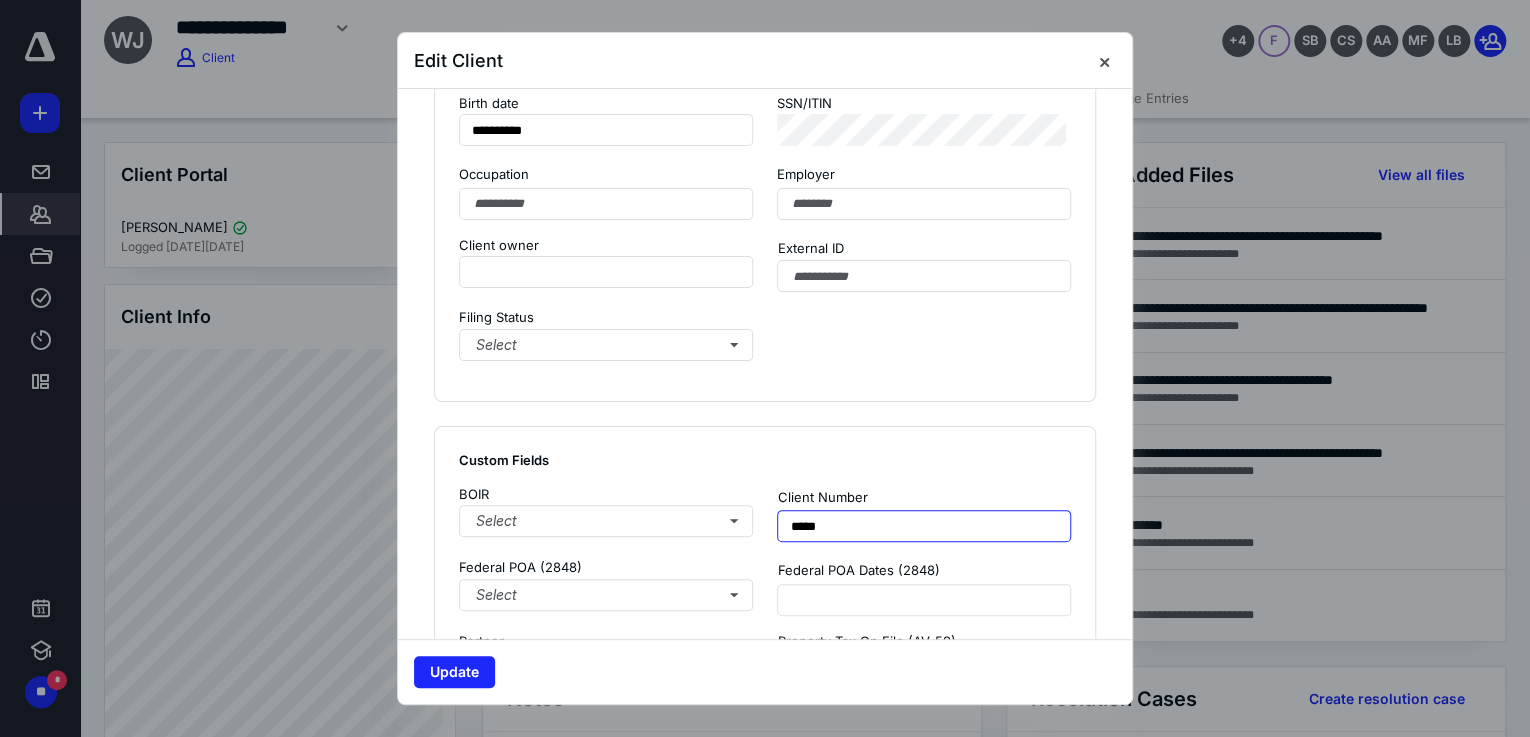 click on "*****" at bounding box center (924, 526) 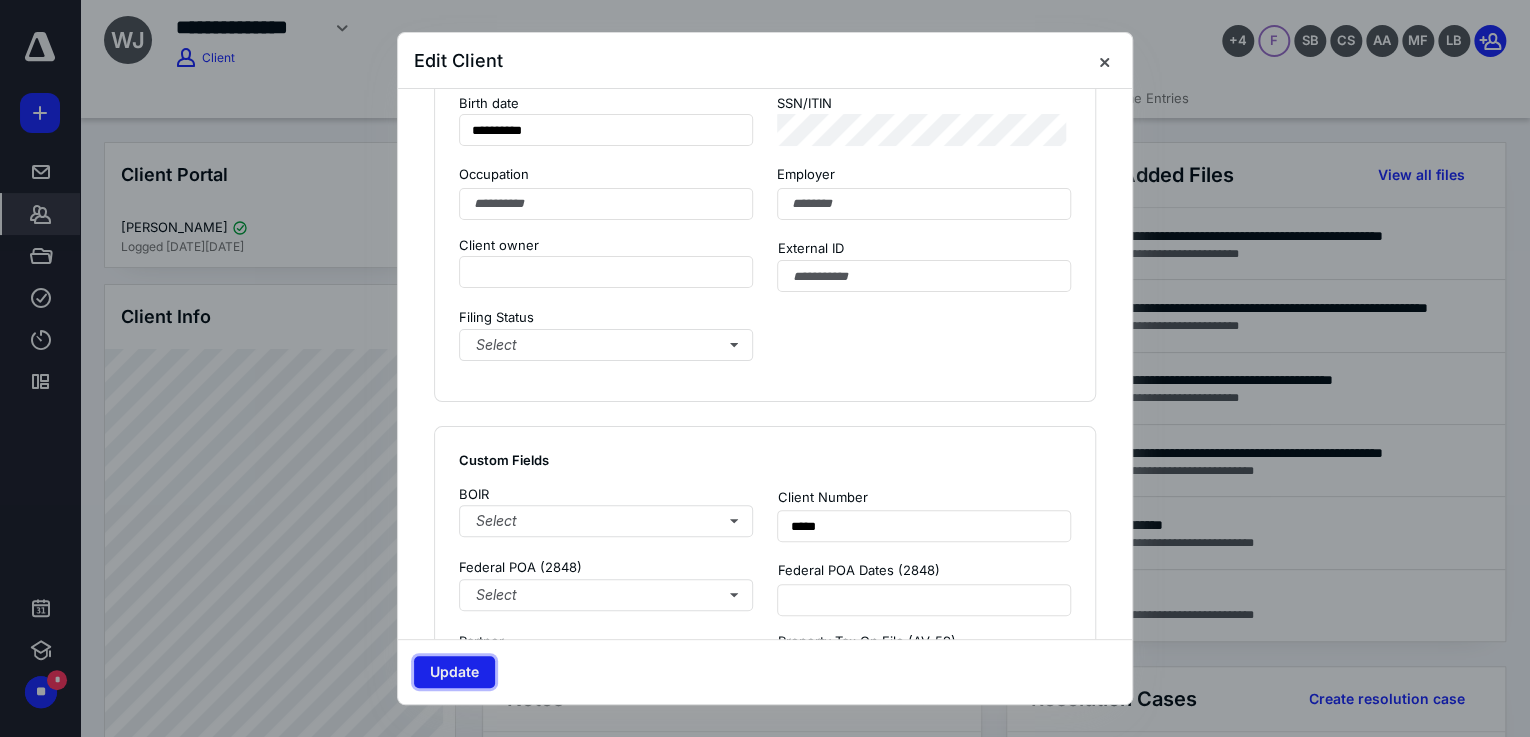 click on "Update" at bounding box center (454, 672) 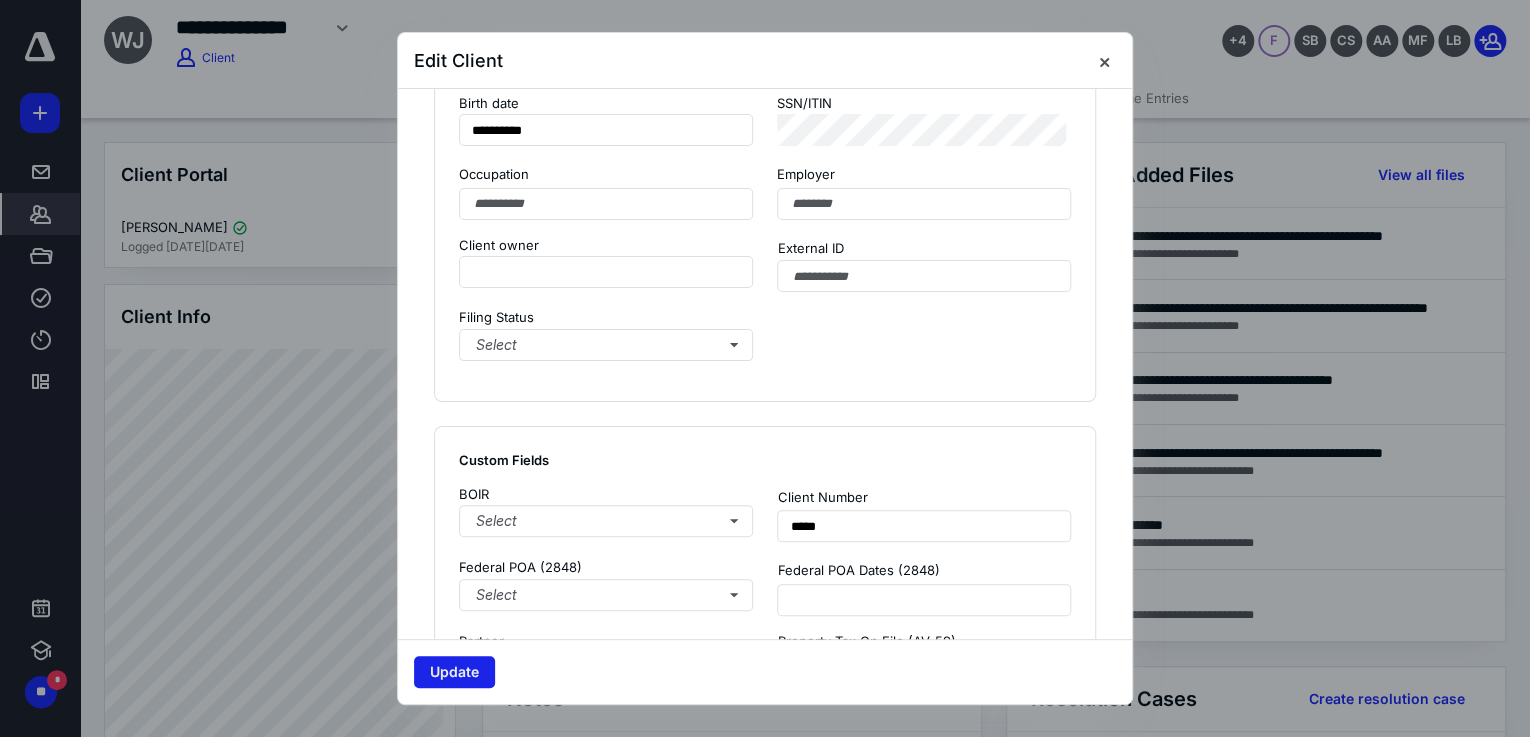 scroll, scrollTop: 384, scrollLeft: 0, axis: vertical 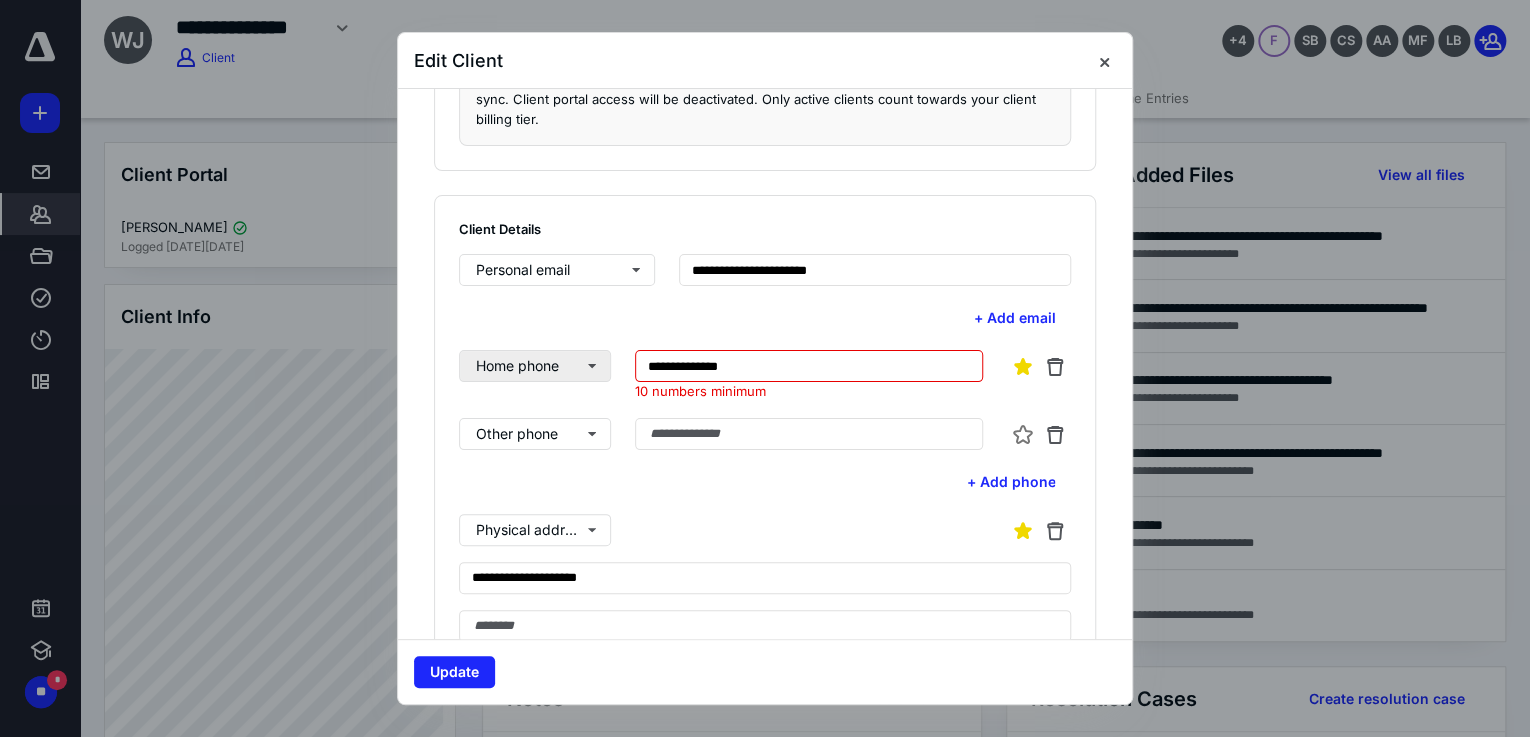 drag, startPoint x: 742, startPoint y: 365, endPoint x: 548, endPoint y: 376, distance: 194.3116 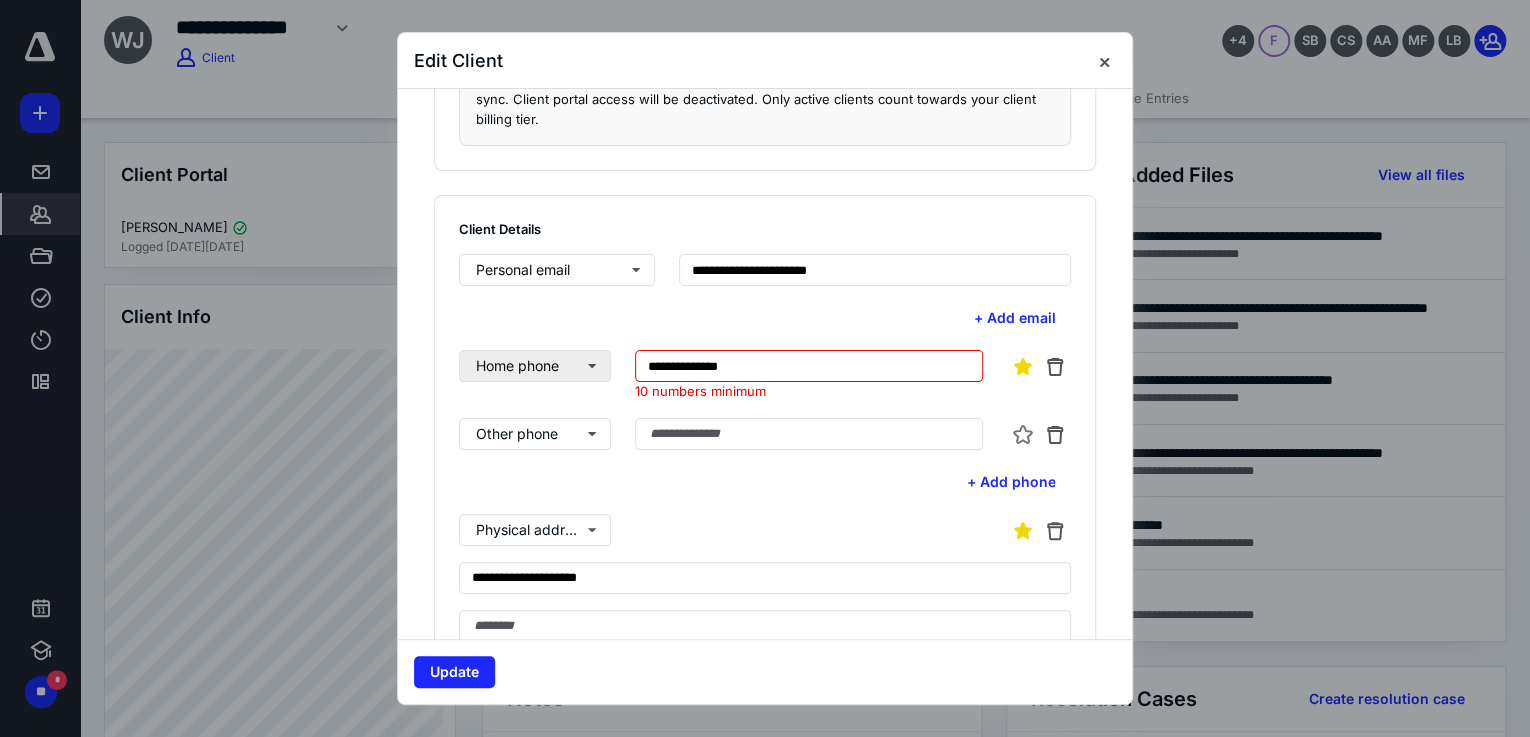 click on "**********" at bounding box center (765, 376) 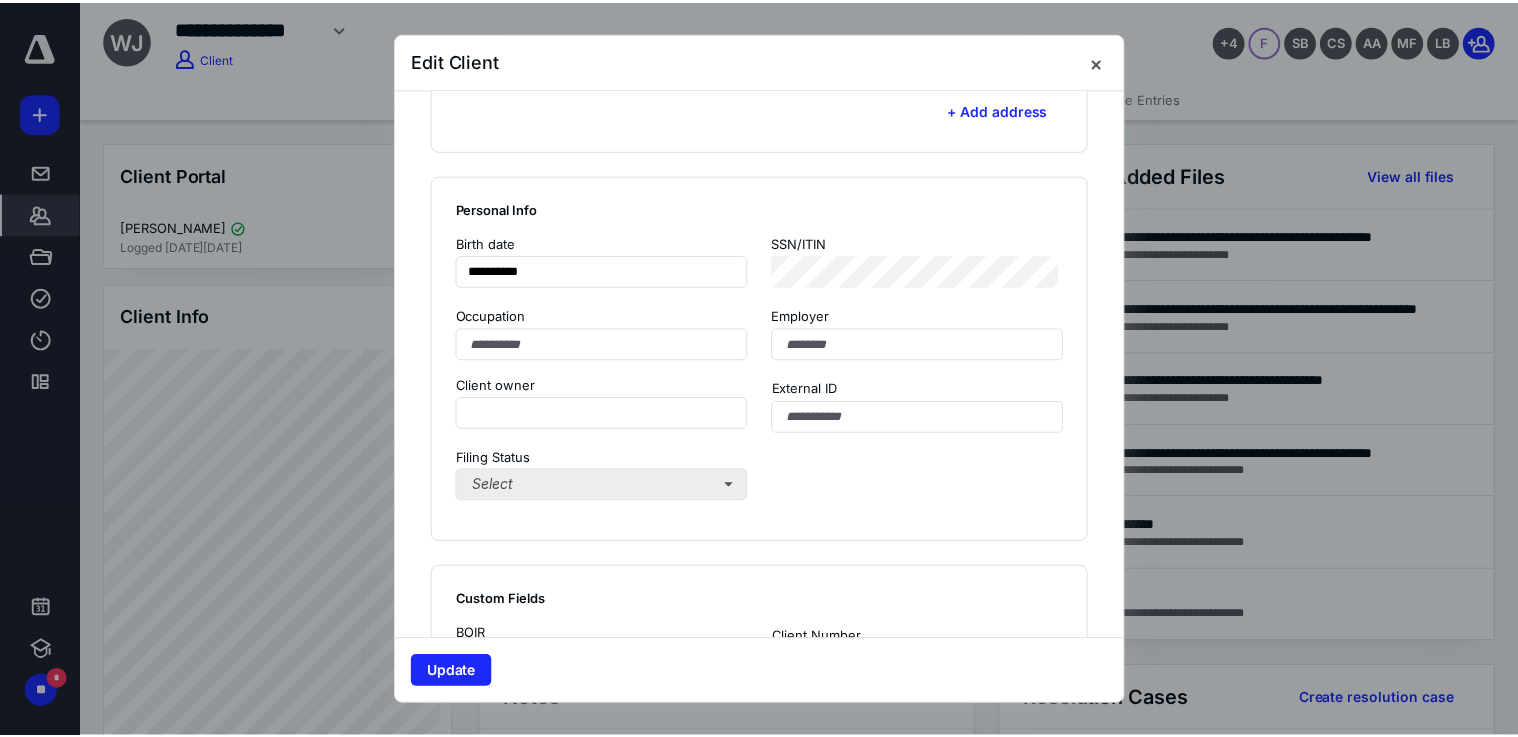 scroll, scrollTop: 880, scrollLeft: 0, axis: vertical 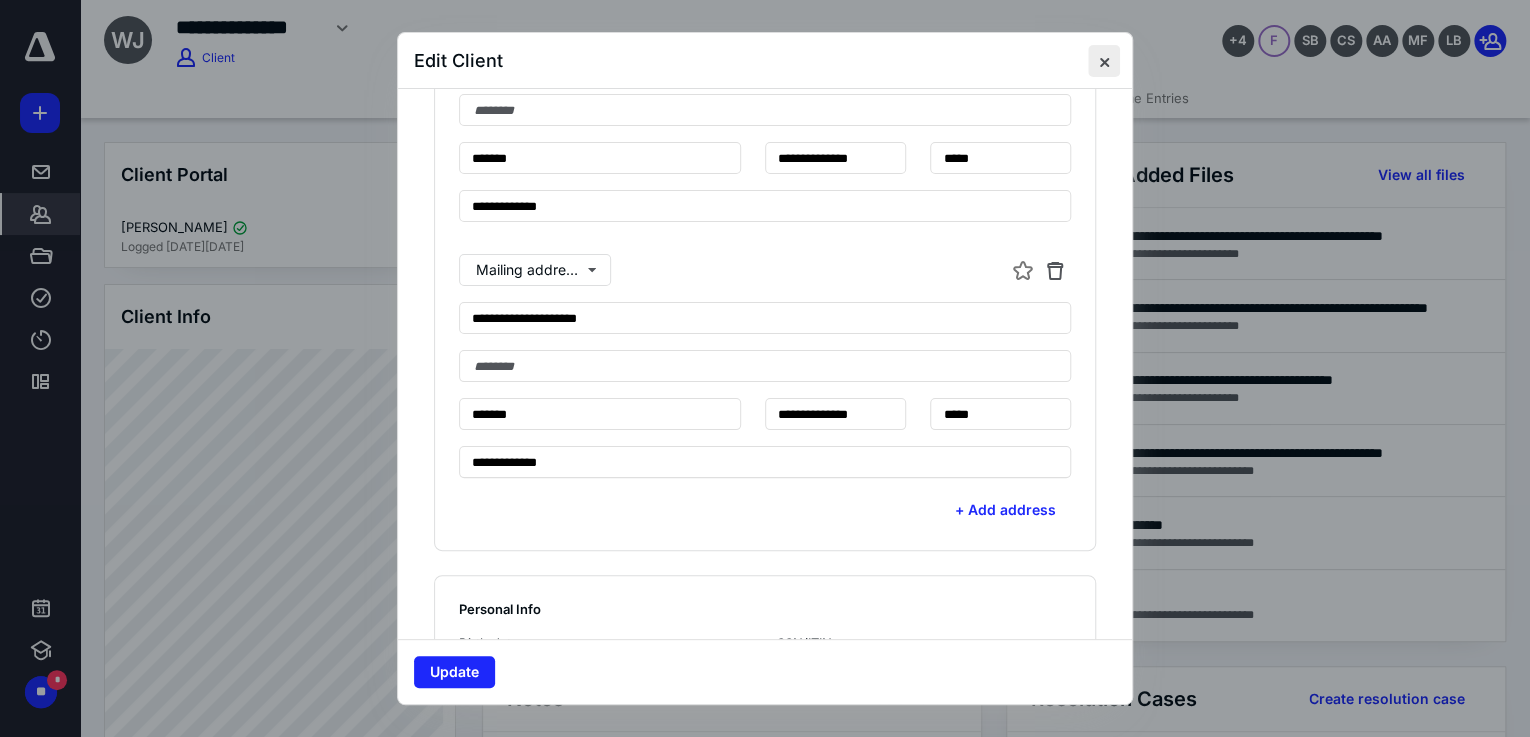 type 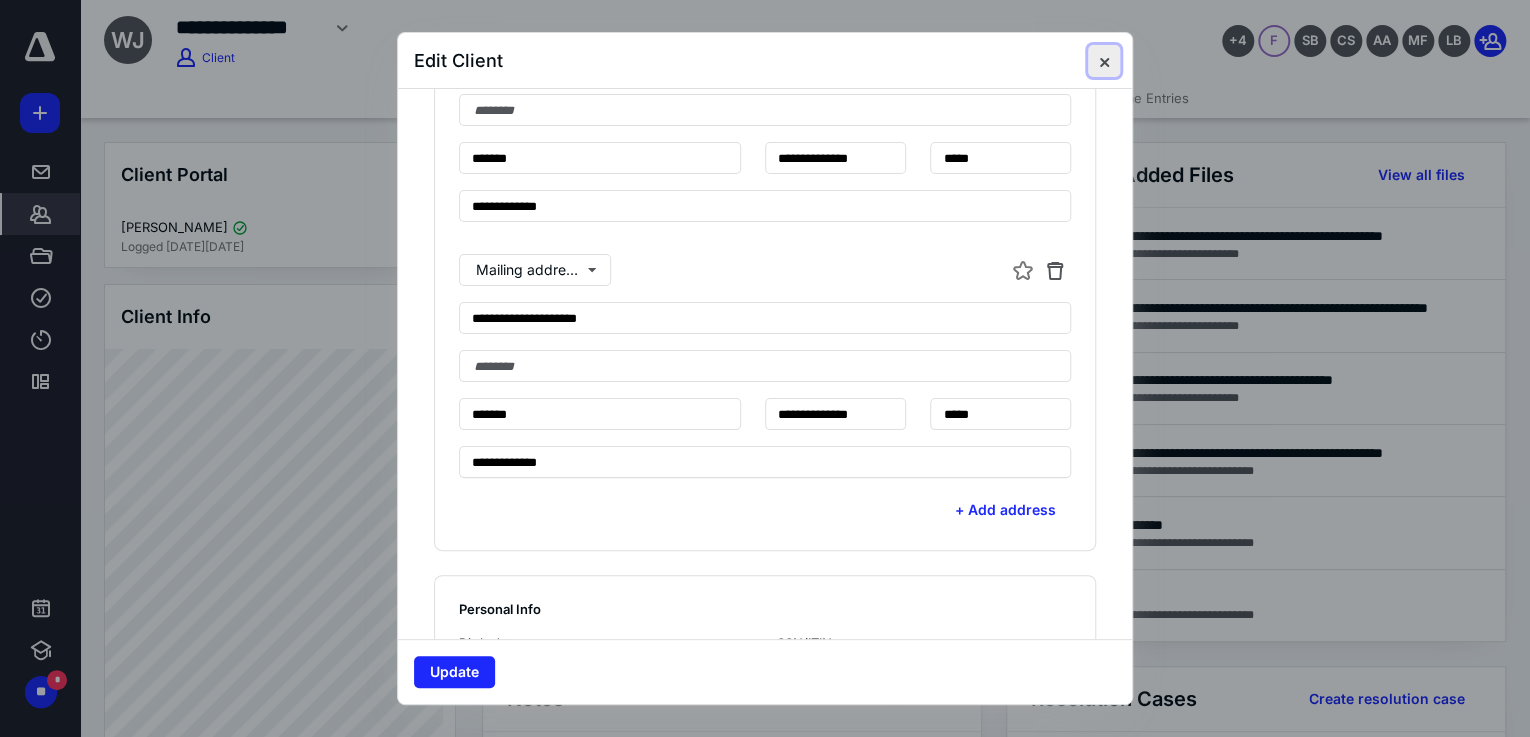 click at bounding box center [1104, 61] 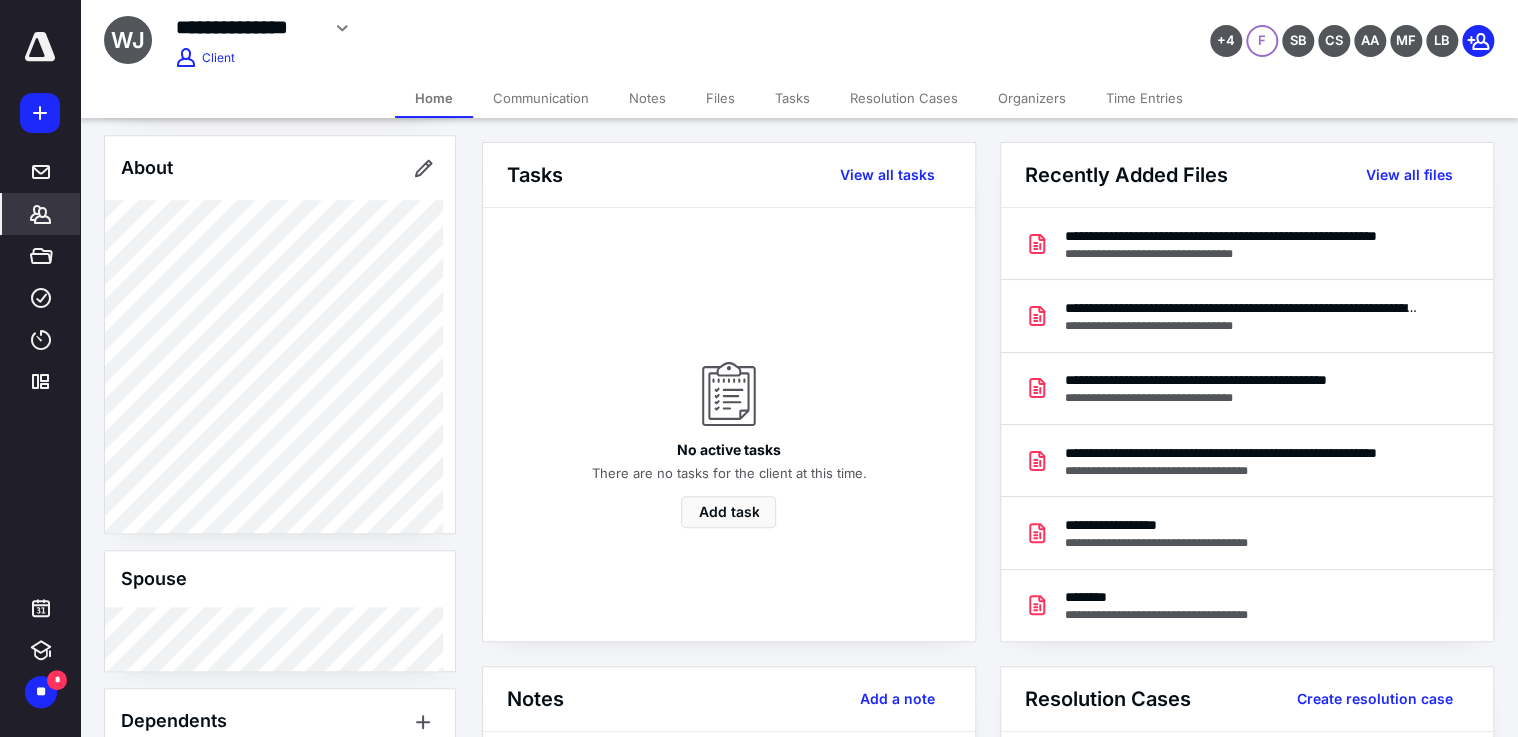 scroll, scrollTop: 222, scrollLeft: 0, axis: vertical 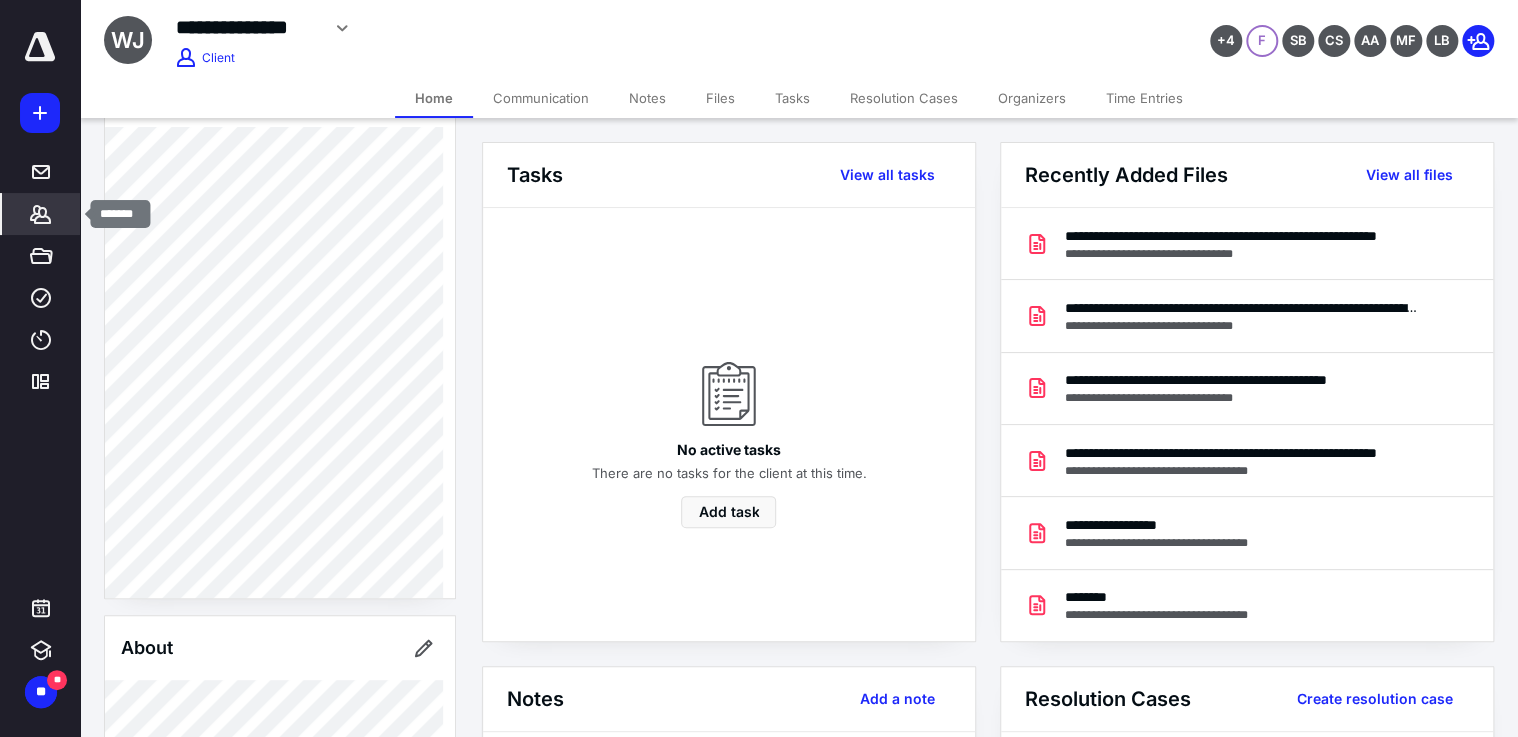 drag, startPoint x: 33, startPoint y: 216, endPoint x: 67, endPoint y: 200, distance: 37.576588 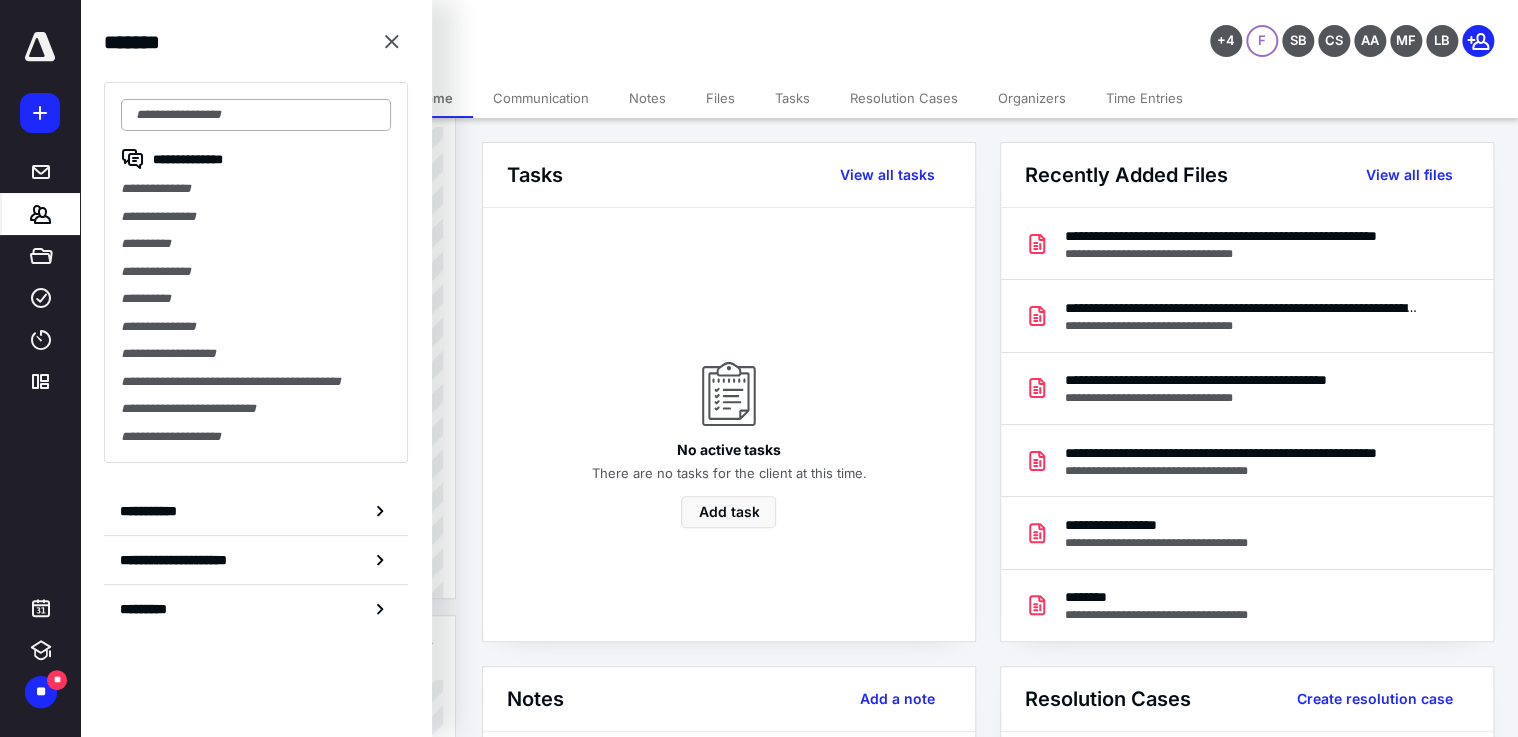click at bounding box center (256, 115) 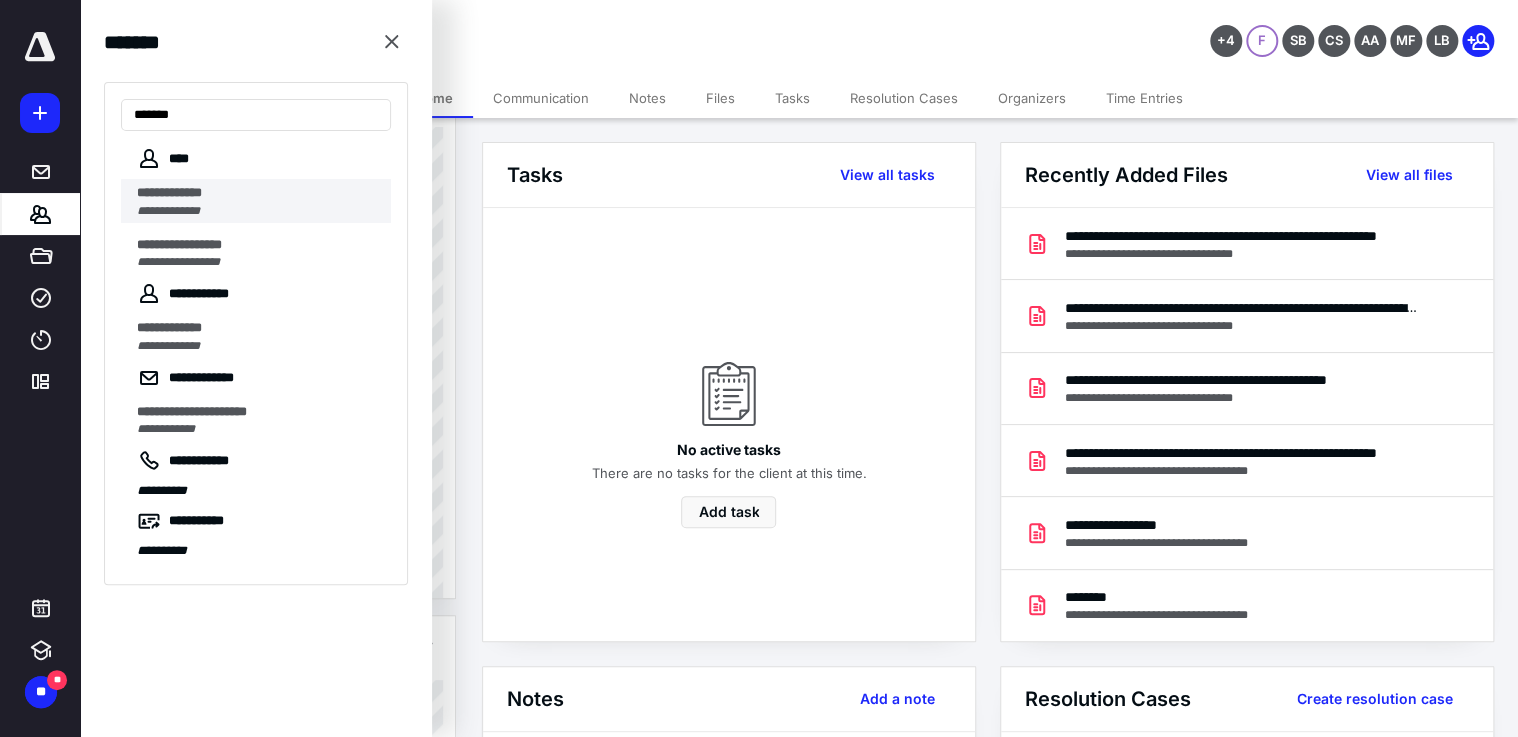 type on "******" 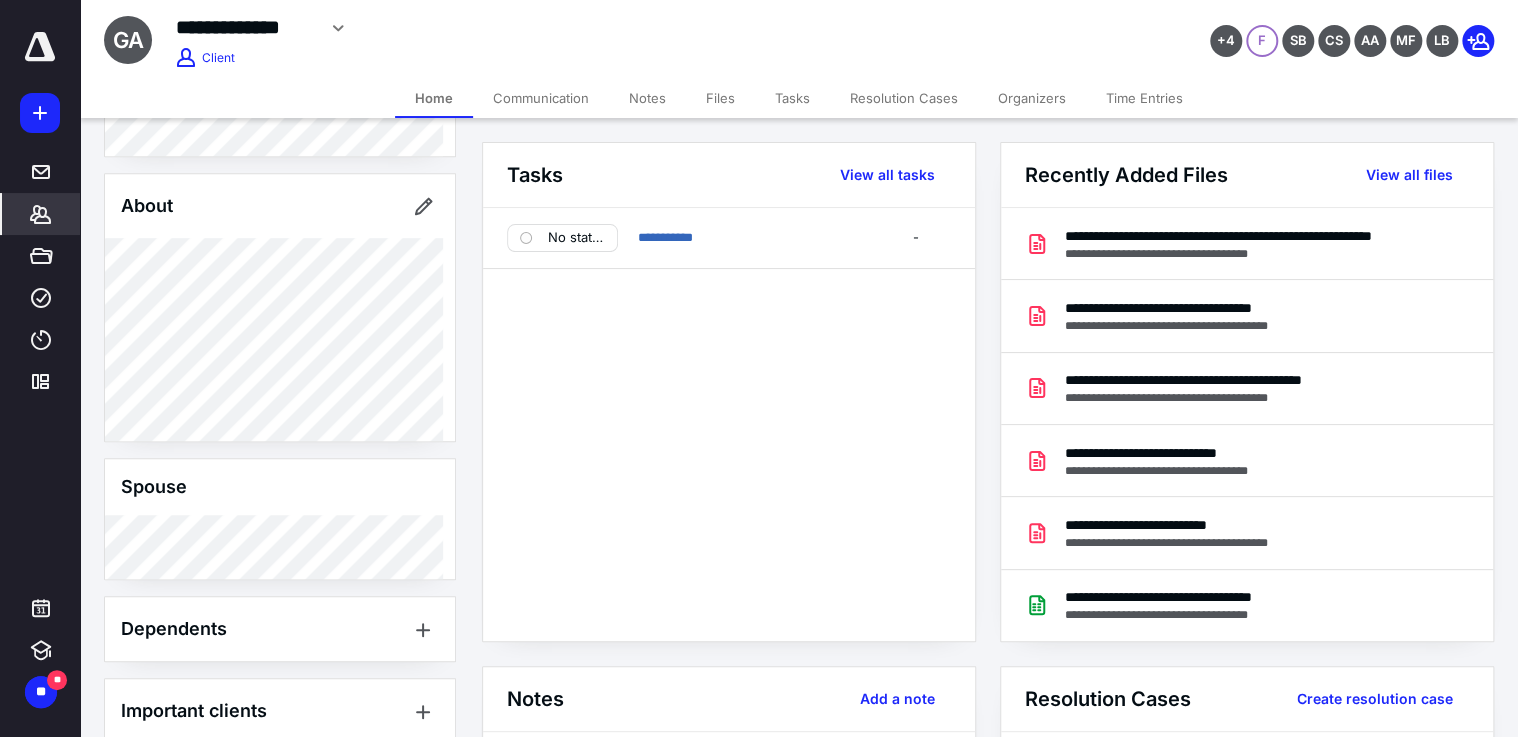 scroll, scrollTop: 240, scrollLeft: 0, axis: vertical 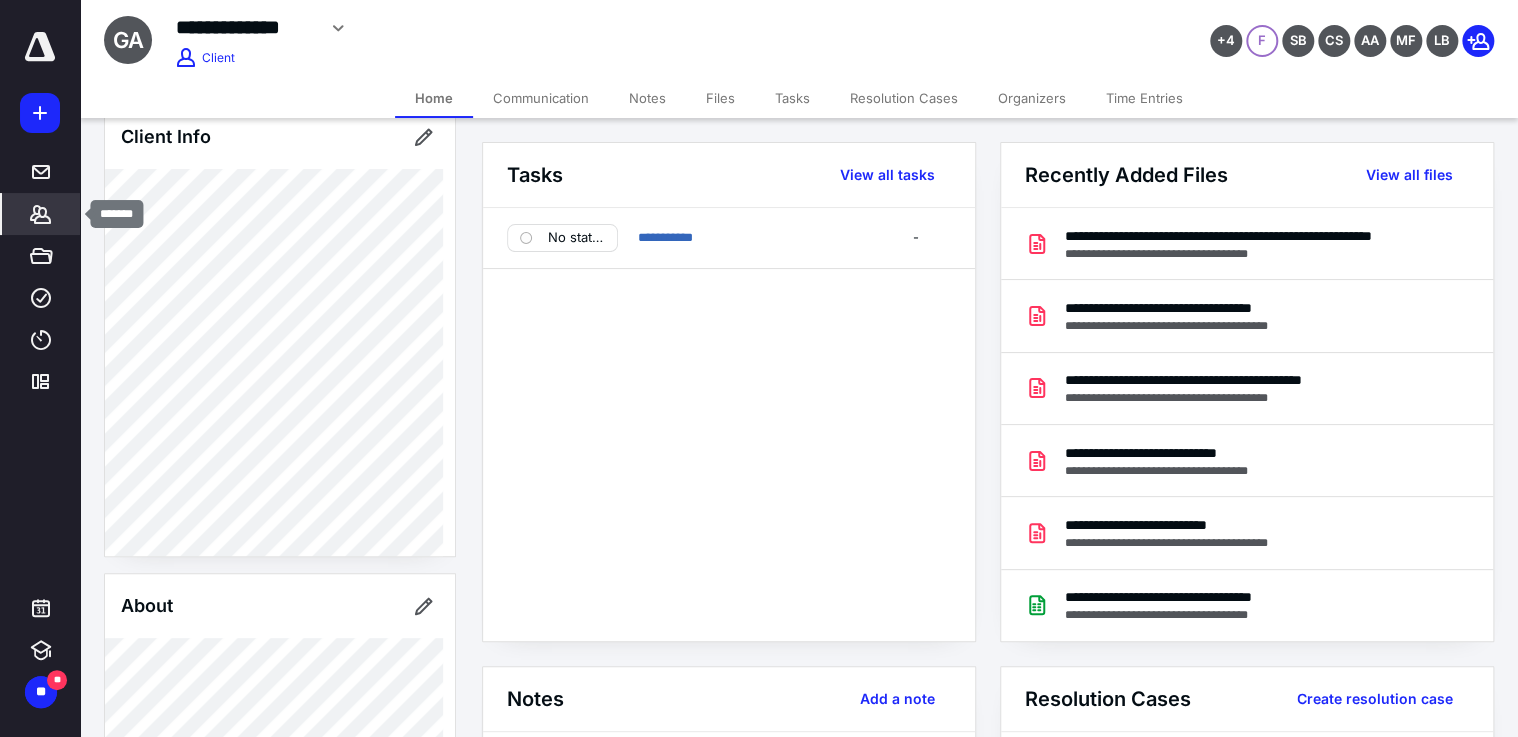 click 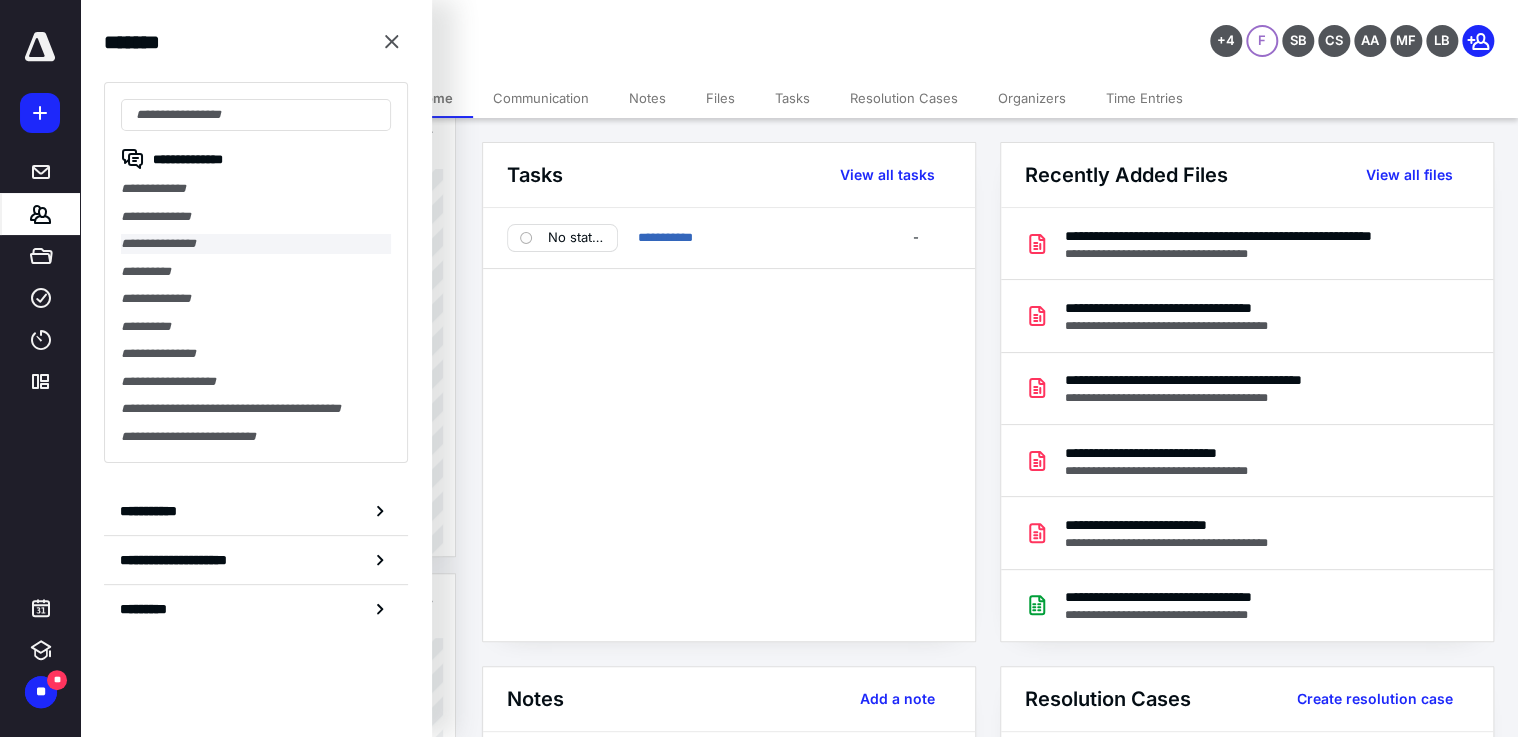 click on "**********" at bounding box center (256, 244) 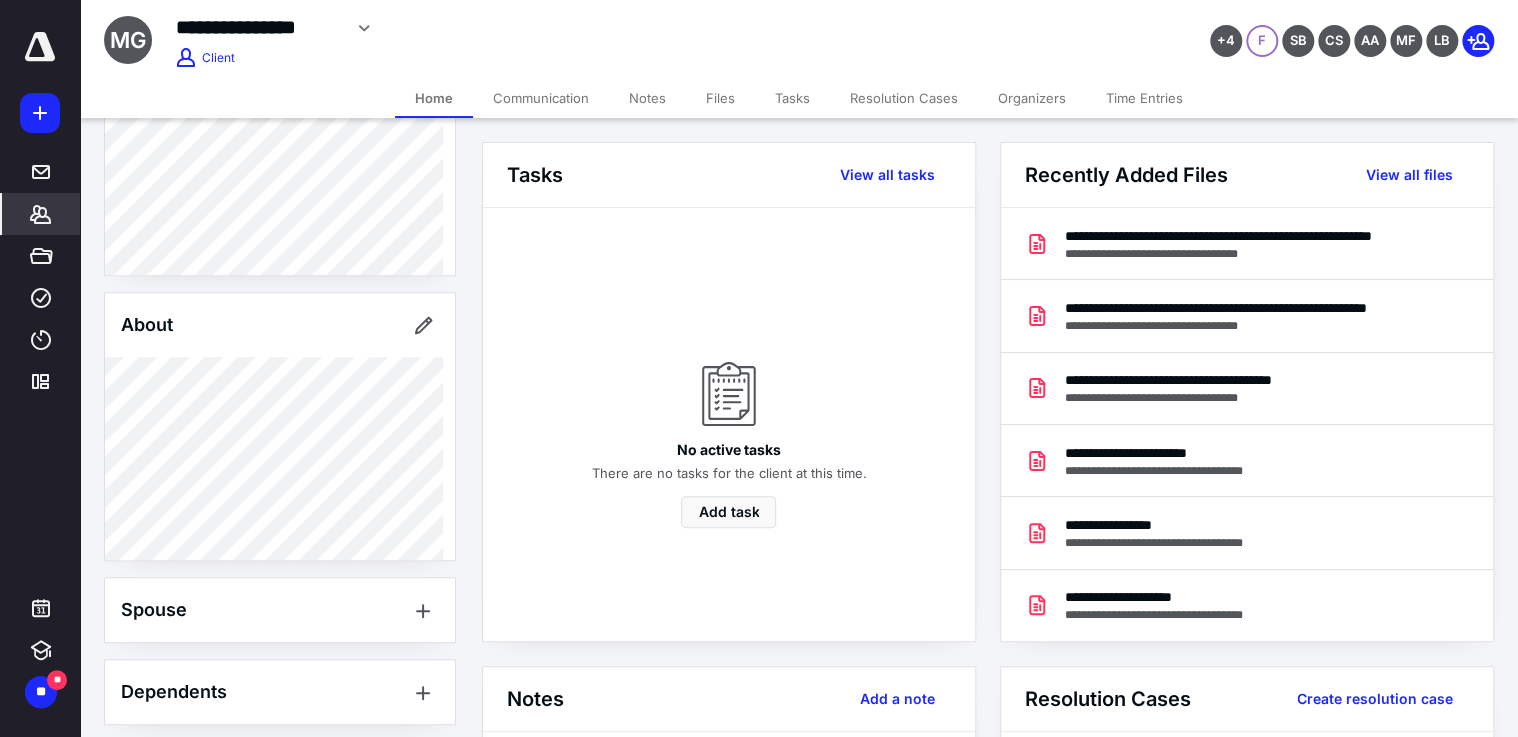 scroll, scrollTop: 640, scrollLeft: 0, axis: vertical 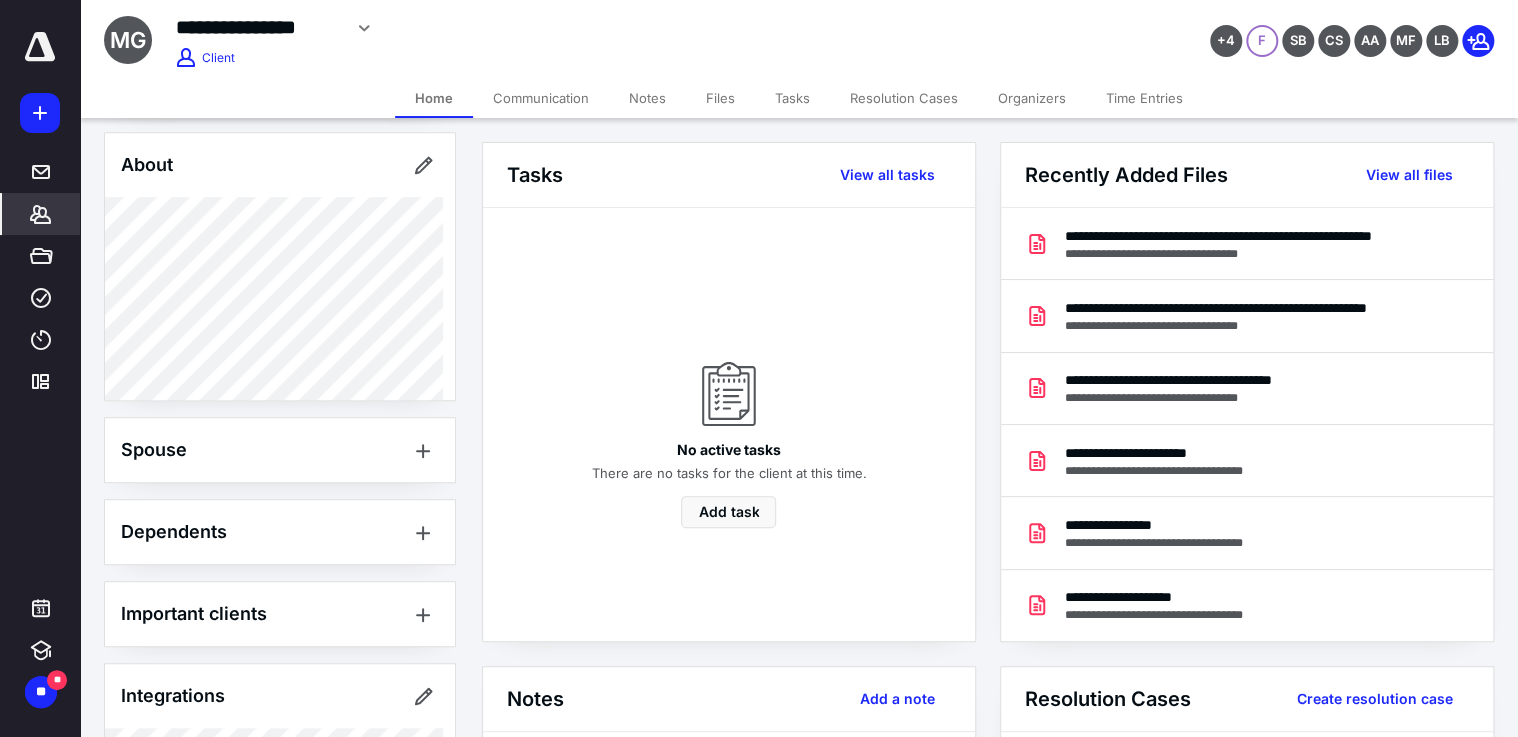 click on "Client Portal [PERSON_NAME] Logged [DATE][DATE] Client Info About Spouse Dependents Important clients Integrations Tags Manage all tags" at bounding box center (280, 215) 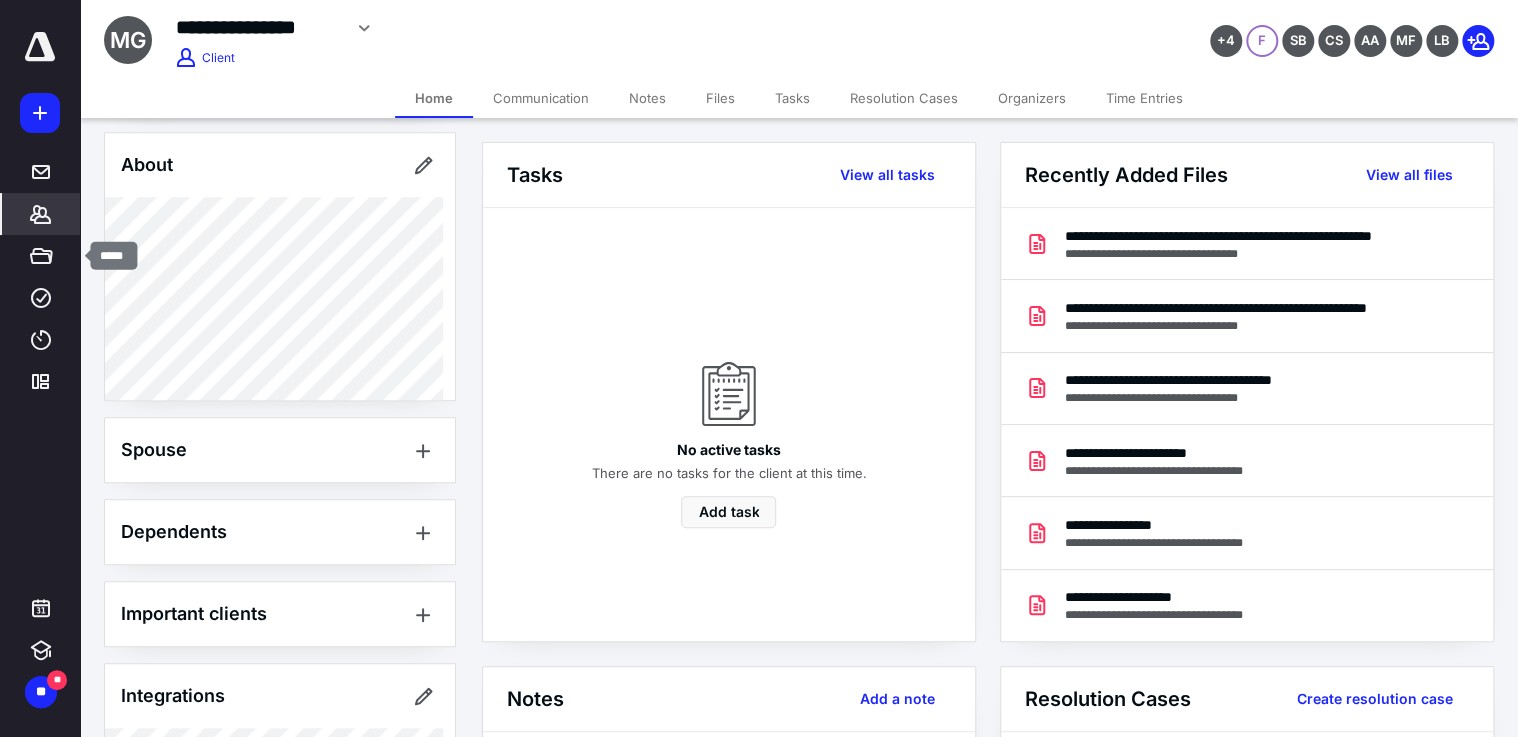 click 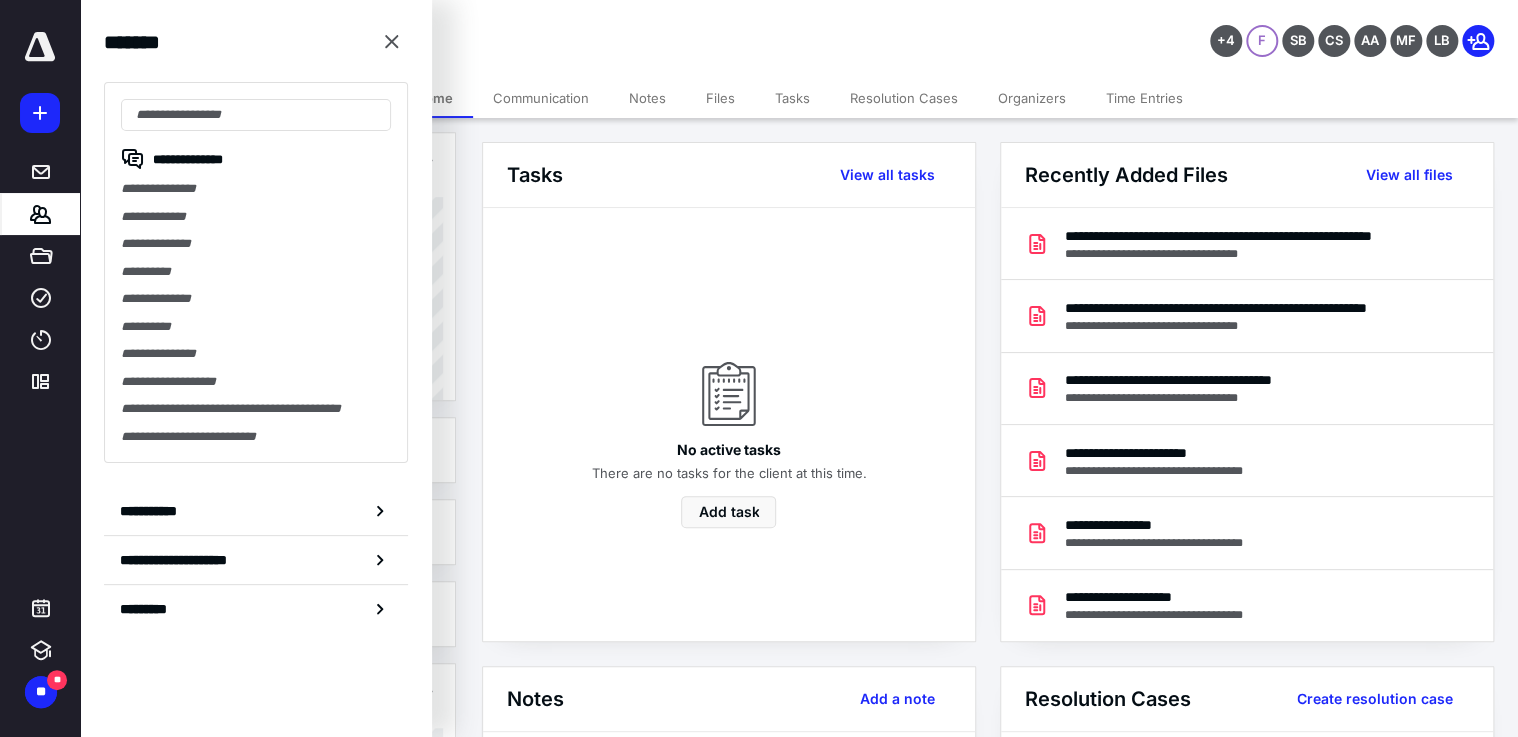 click on "**********" at bounding box center [256, 272] 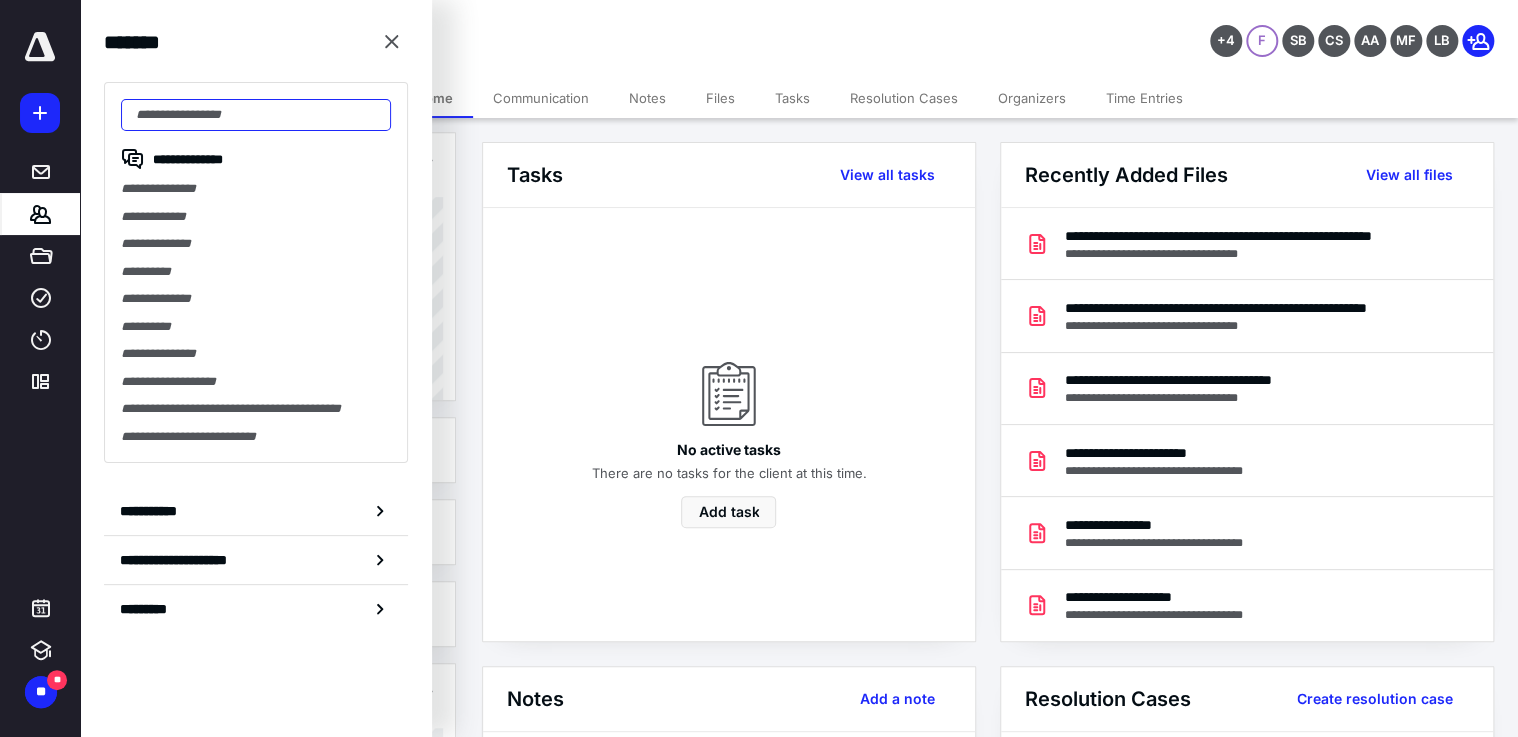 click at bounding box center [256, 115] 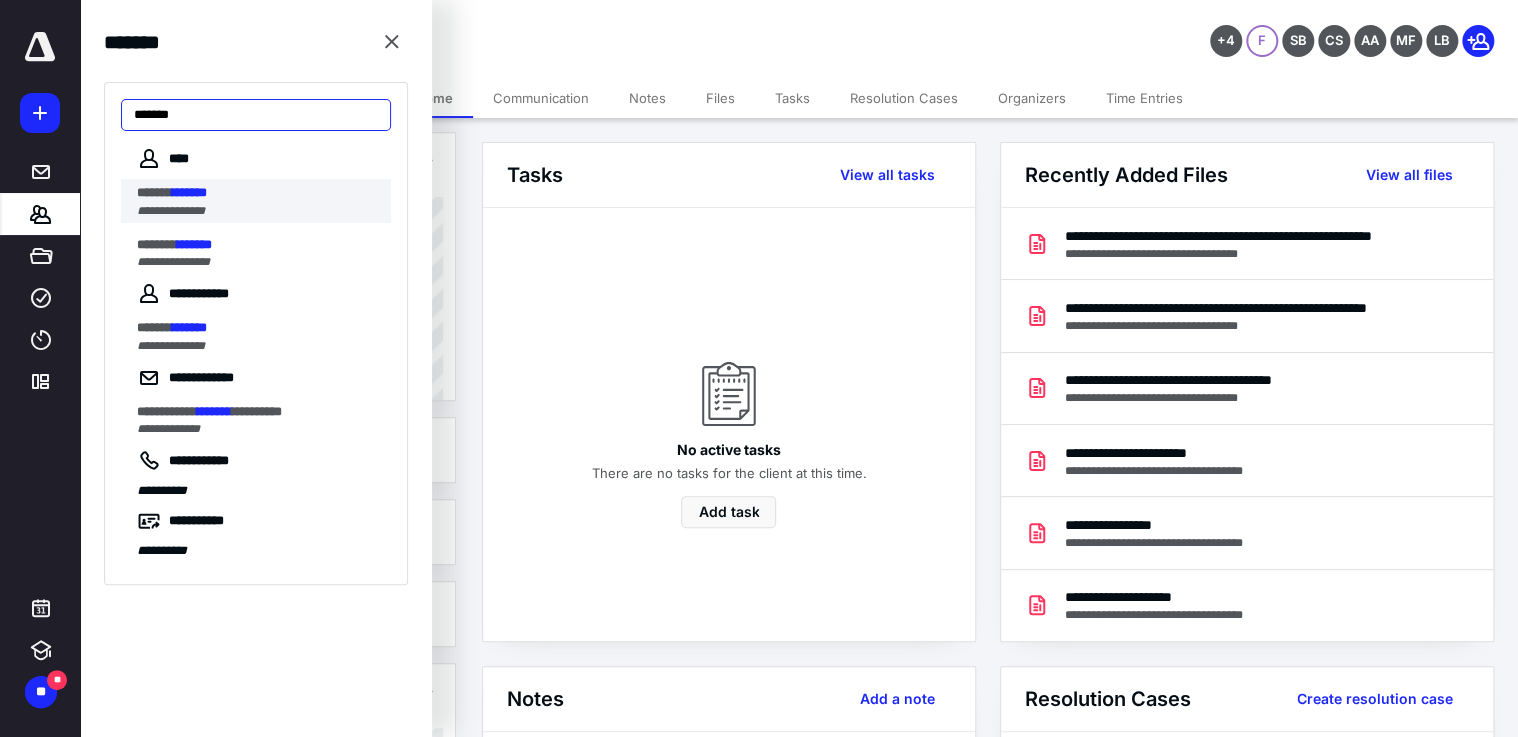 type on "*******" 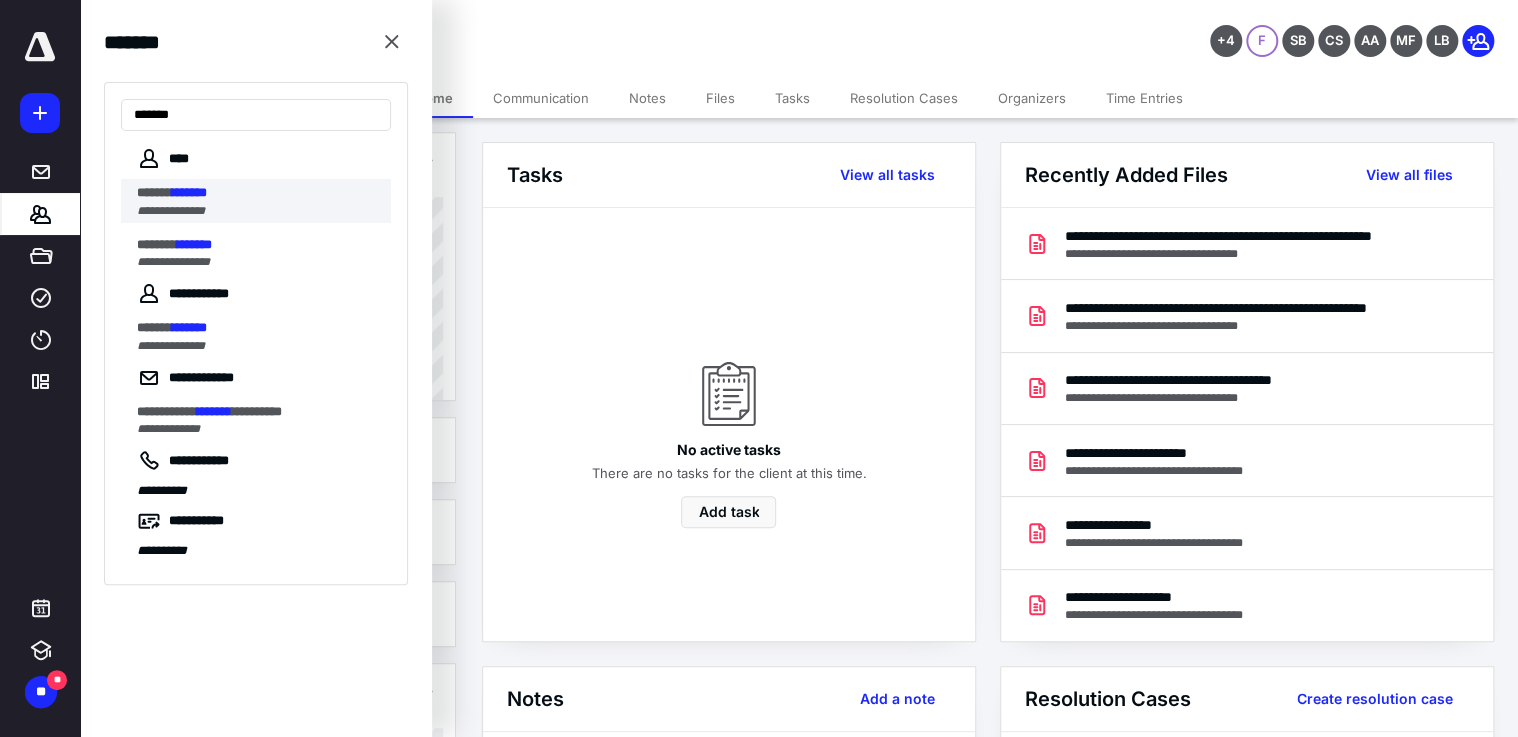 click on "*******" at bounding box center [189, 192] 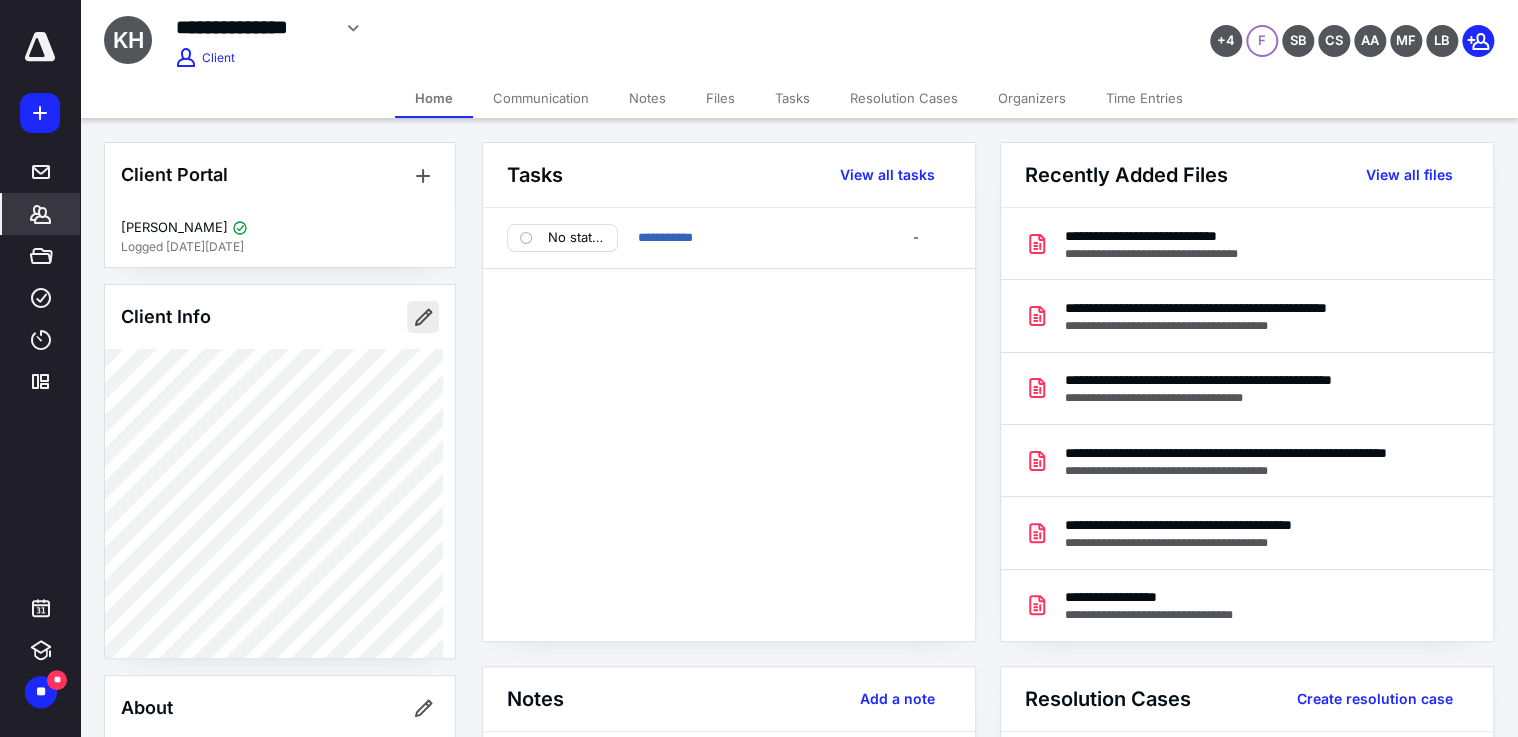 scroll, scrollTop: 640, scrollLeft: 0, axis: vertical 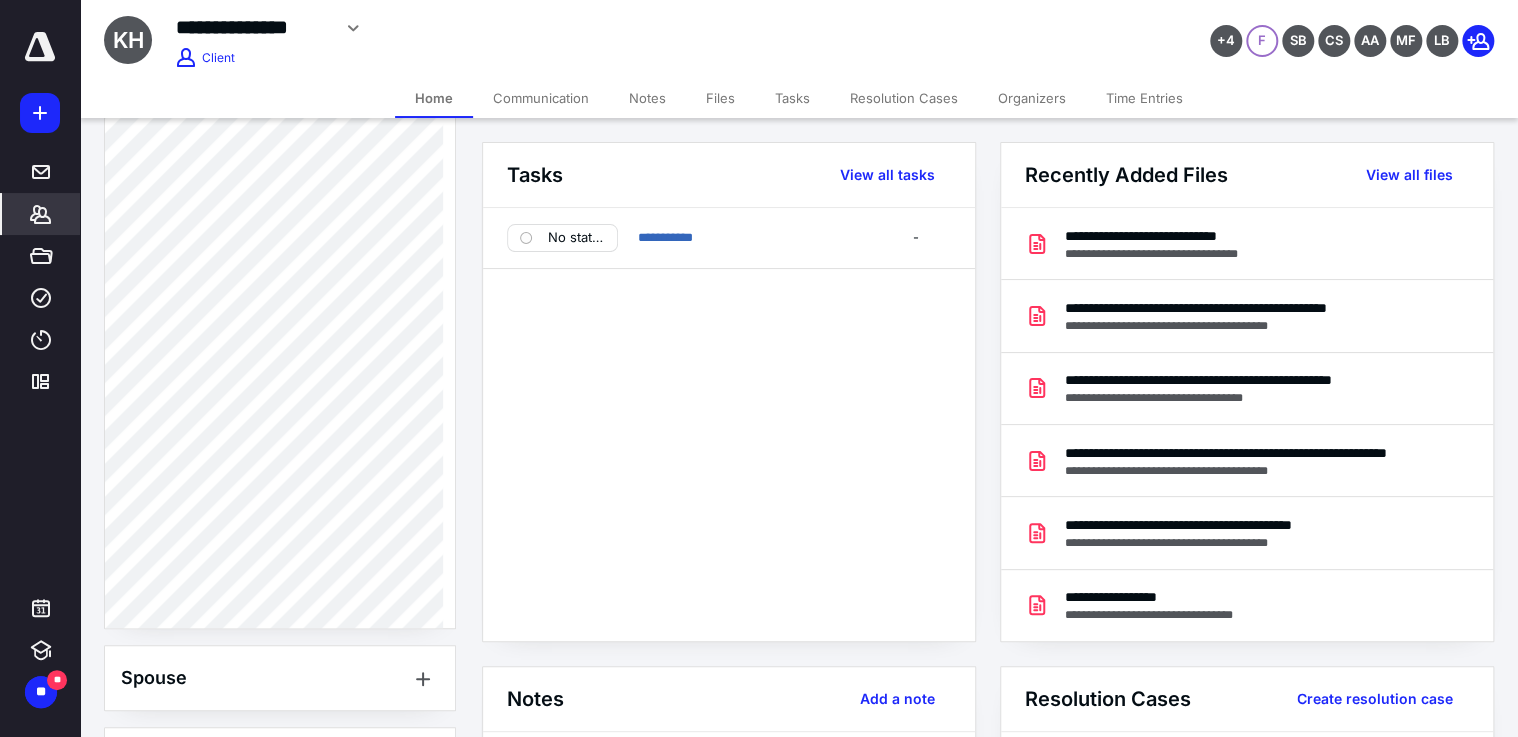 click on "Client Portal [PERSON_NAME] Logged [DATE][DATE] Client Info About Spouse Dependents Important clients Integrations Tags Manage all tags" at bounding box center [280, 329] 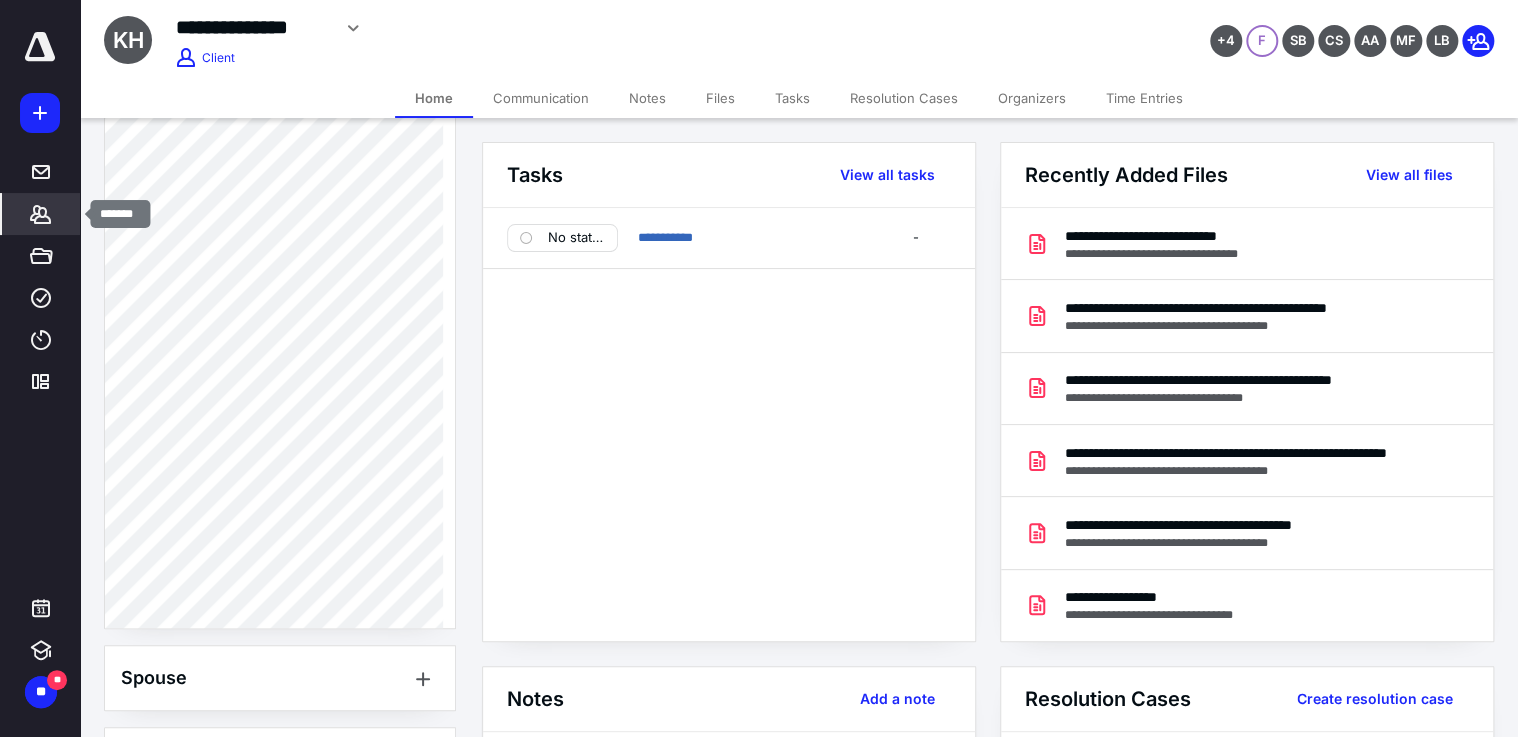 click on "*******" at bounding box center (41, 214) 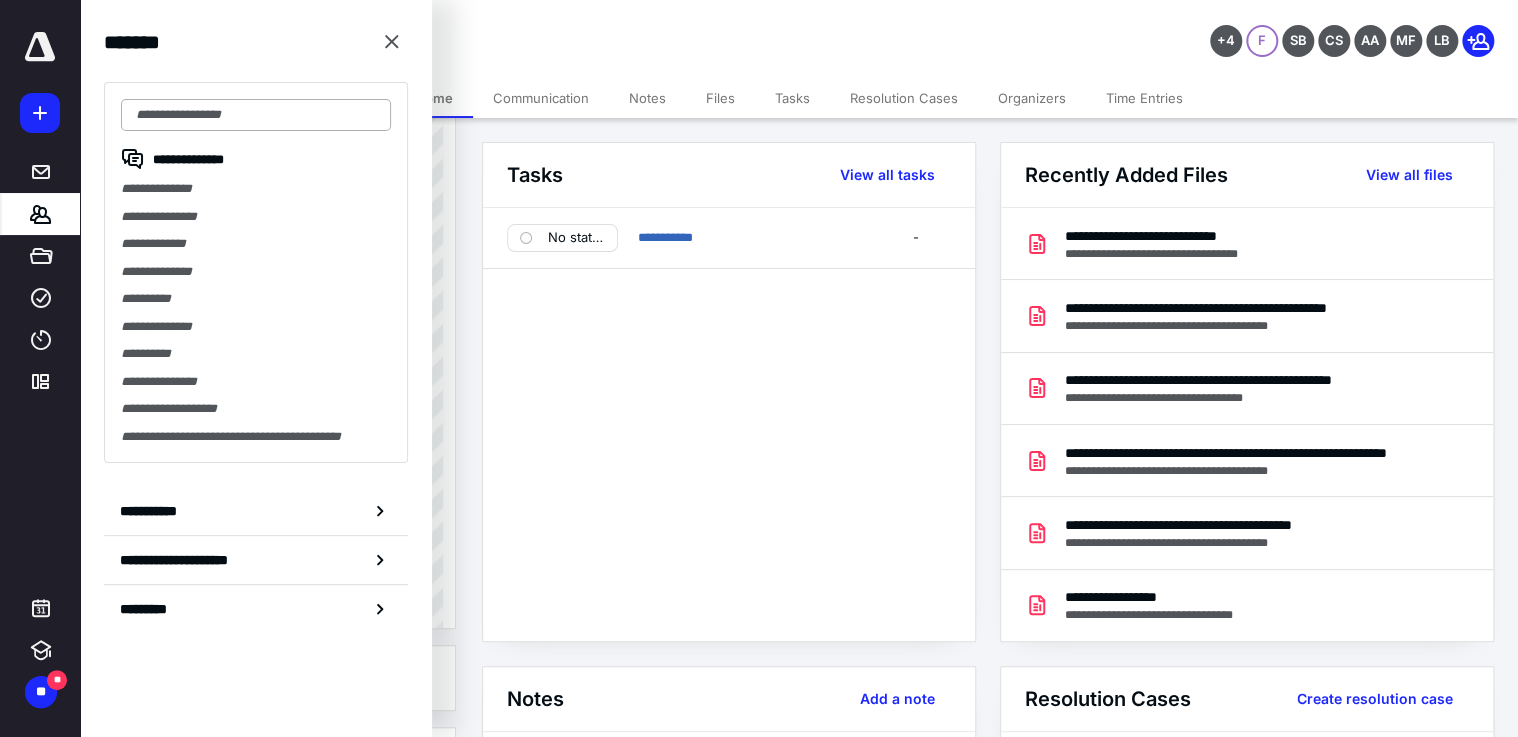 click at bounding box center (256, 115) 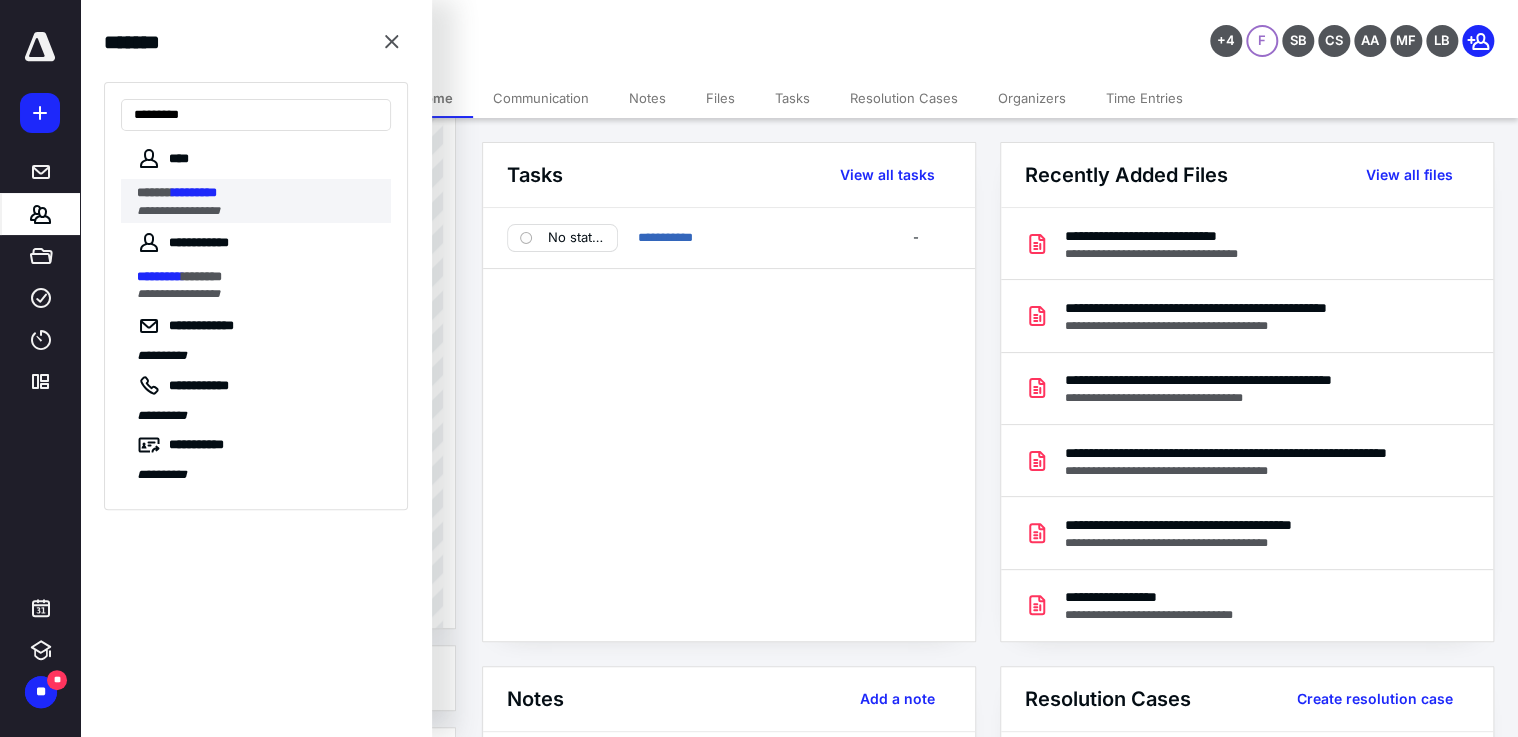 type on "*********" 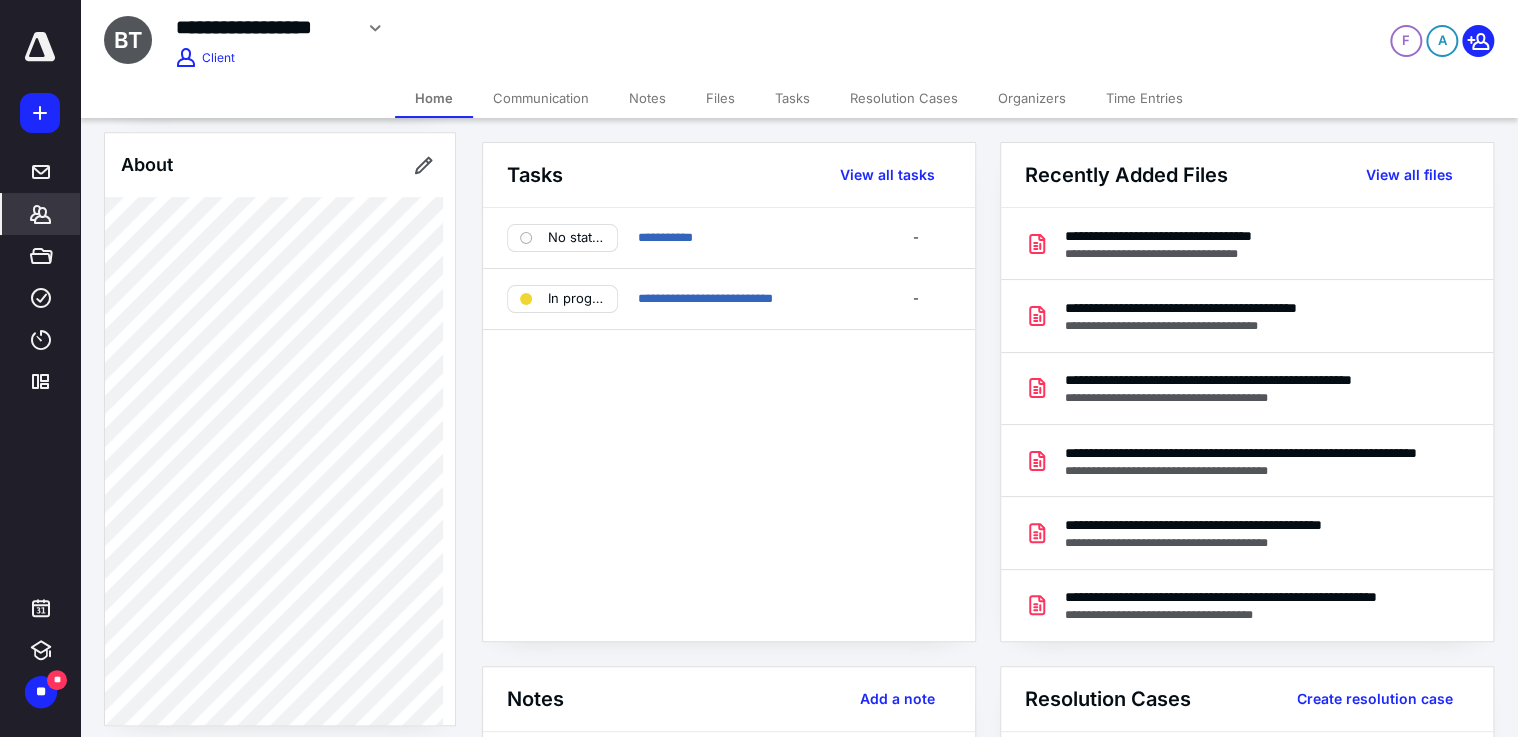 scroll, scrollTop: 880, scrollLeft: 0, axis: vertical 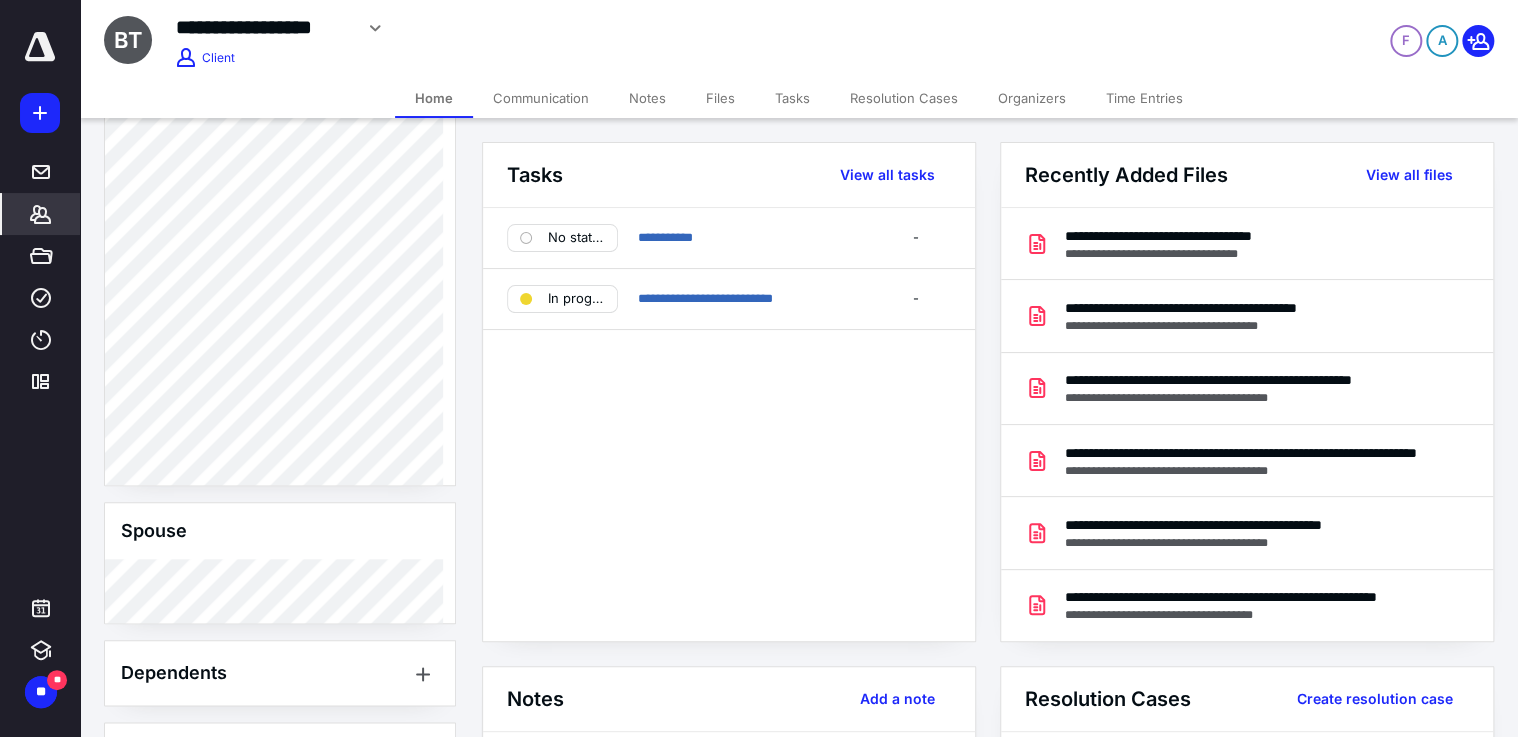 click on "Client Portal [PERSON_NAME] Logged [DATE][DATE] Client Info About Spouse Dependents Important clients Integrations Linked clients Tags Manage all tags" at bounding box center [280, 270] 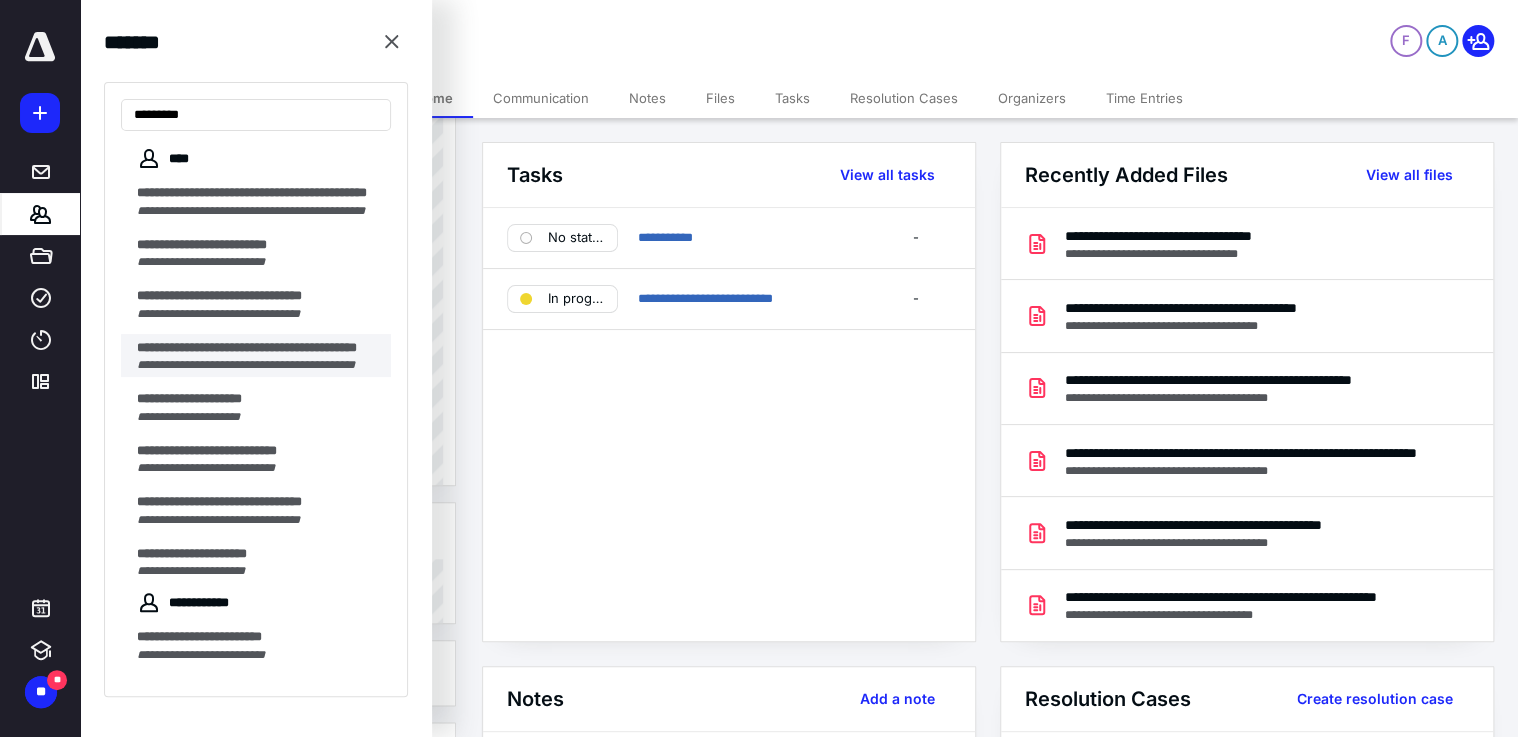 type on "********" 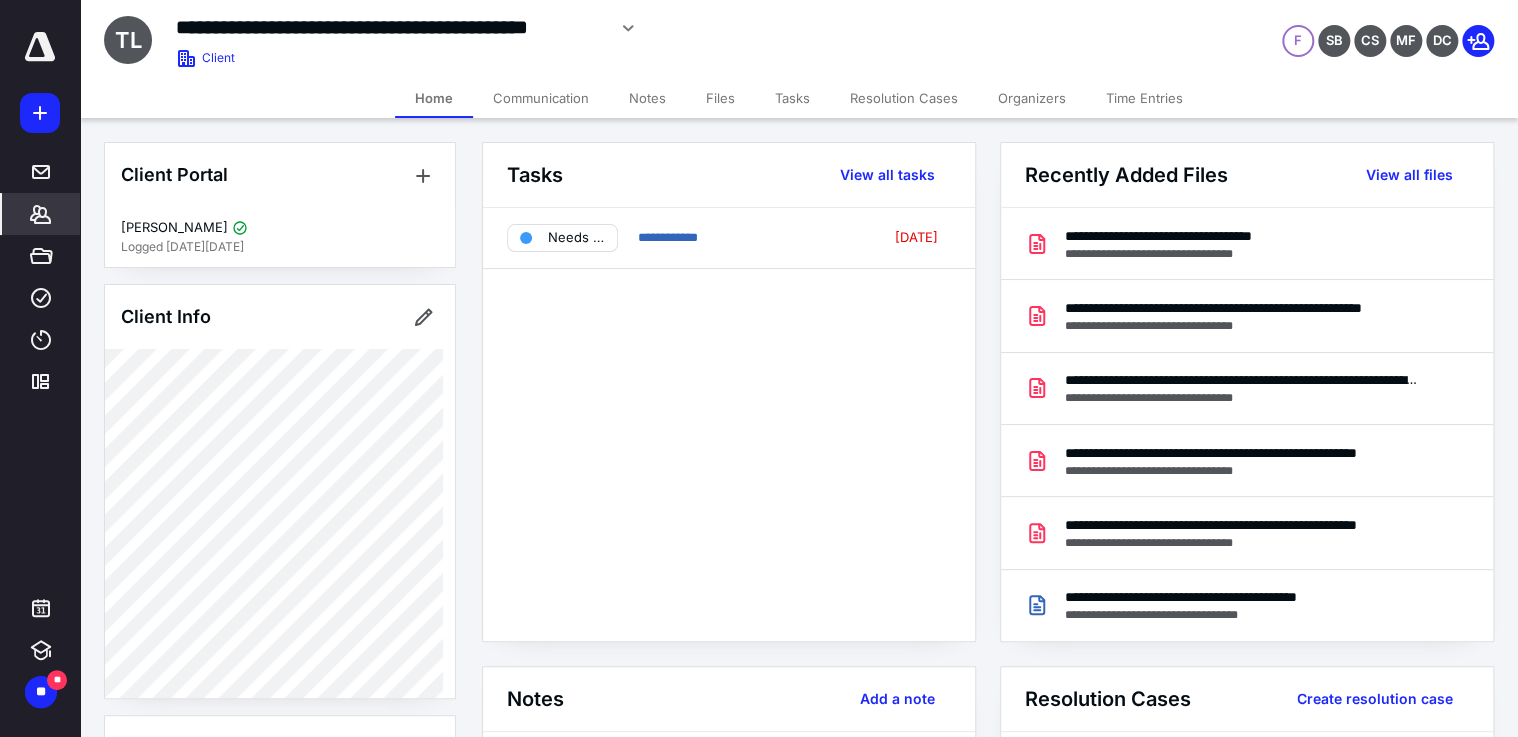 scroll, scrollTop: 720, scrollLeft: 0, axis: vertical 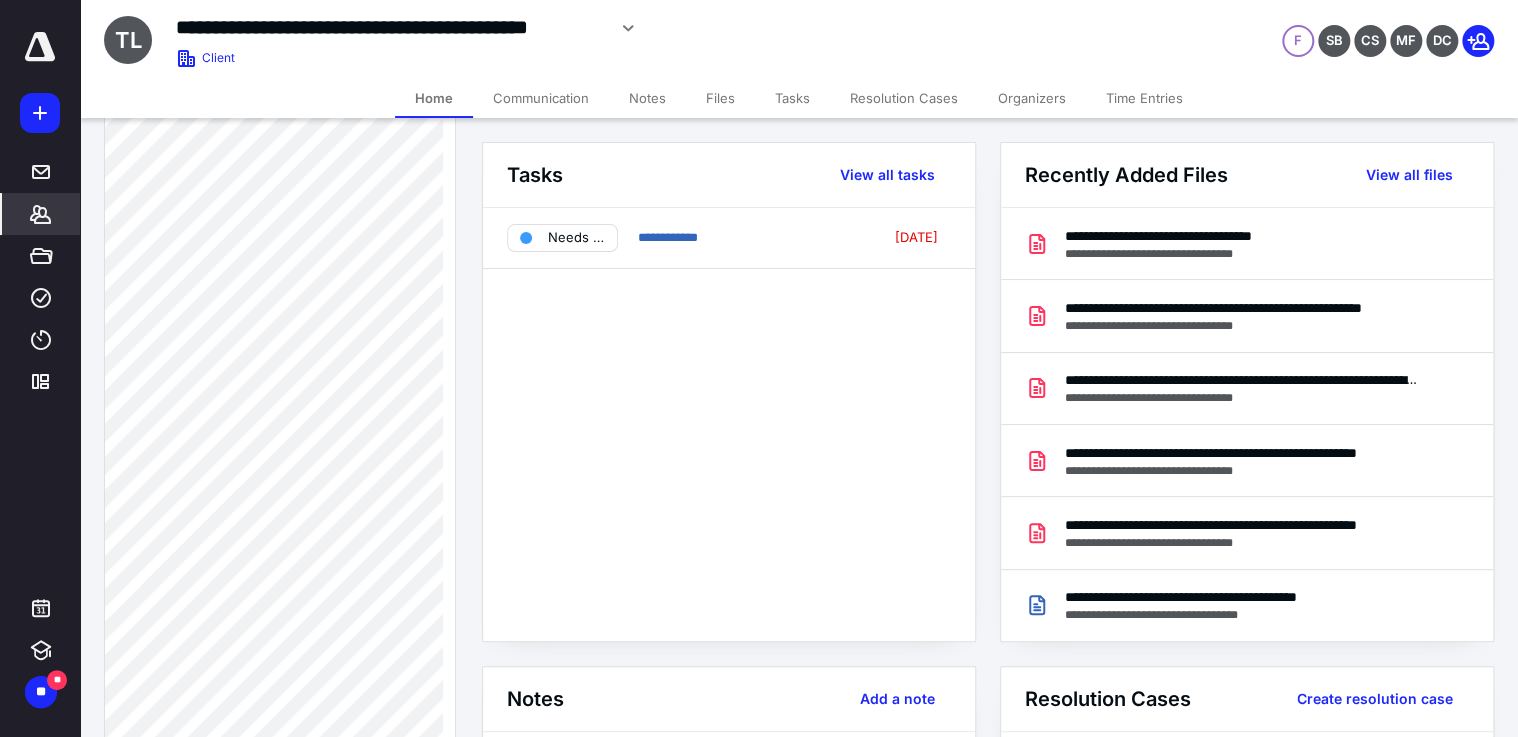 click on "*******" at bounding box center (41, 214) 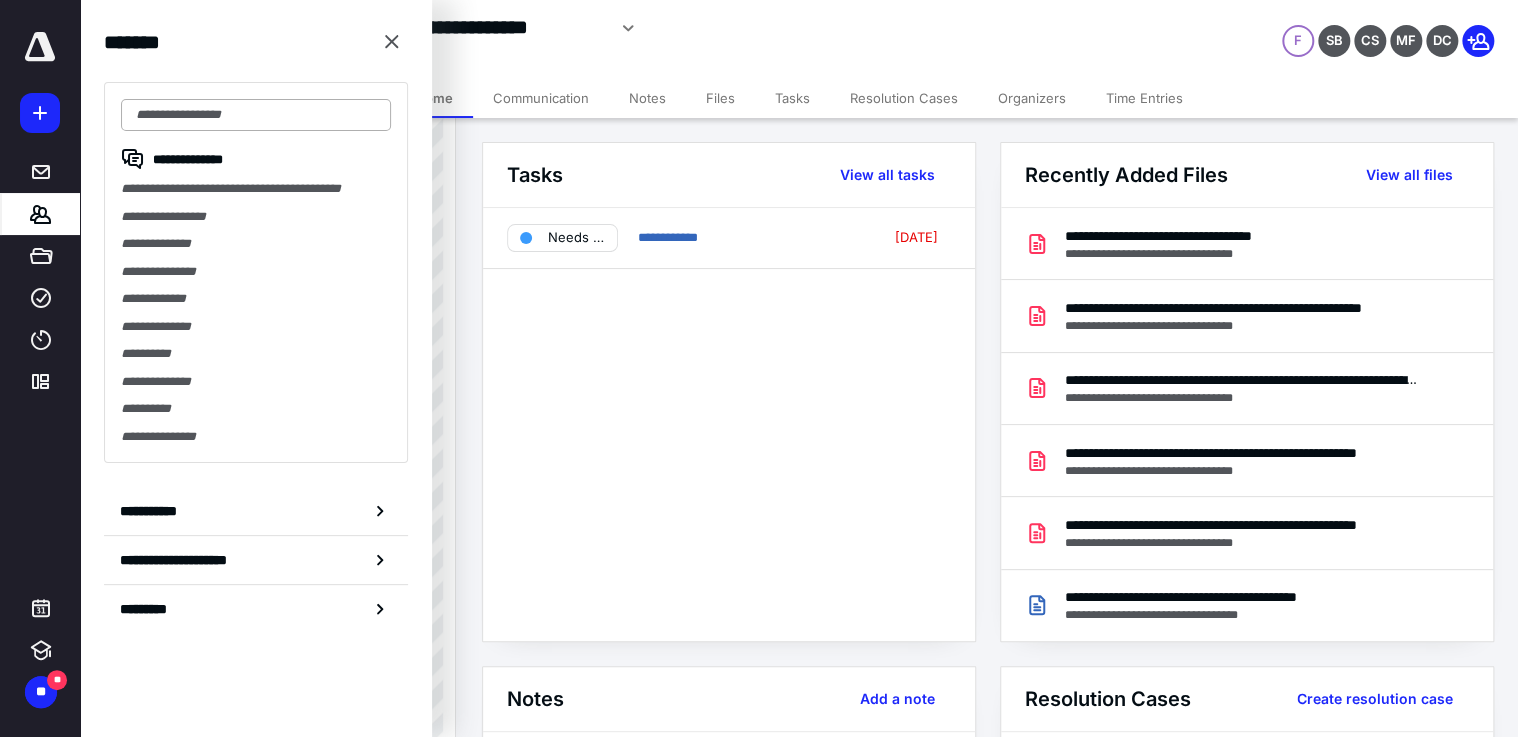 click at bounding box center (256, 115) 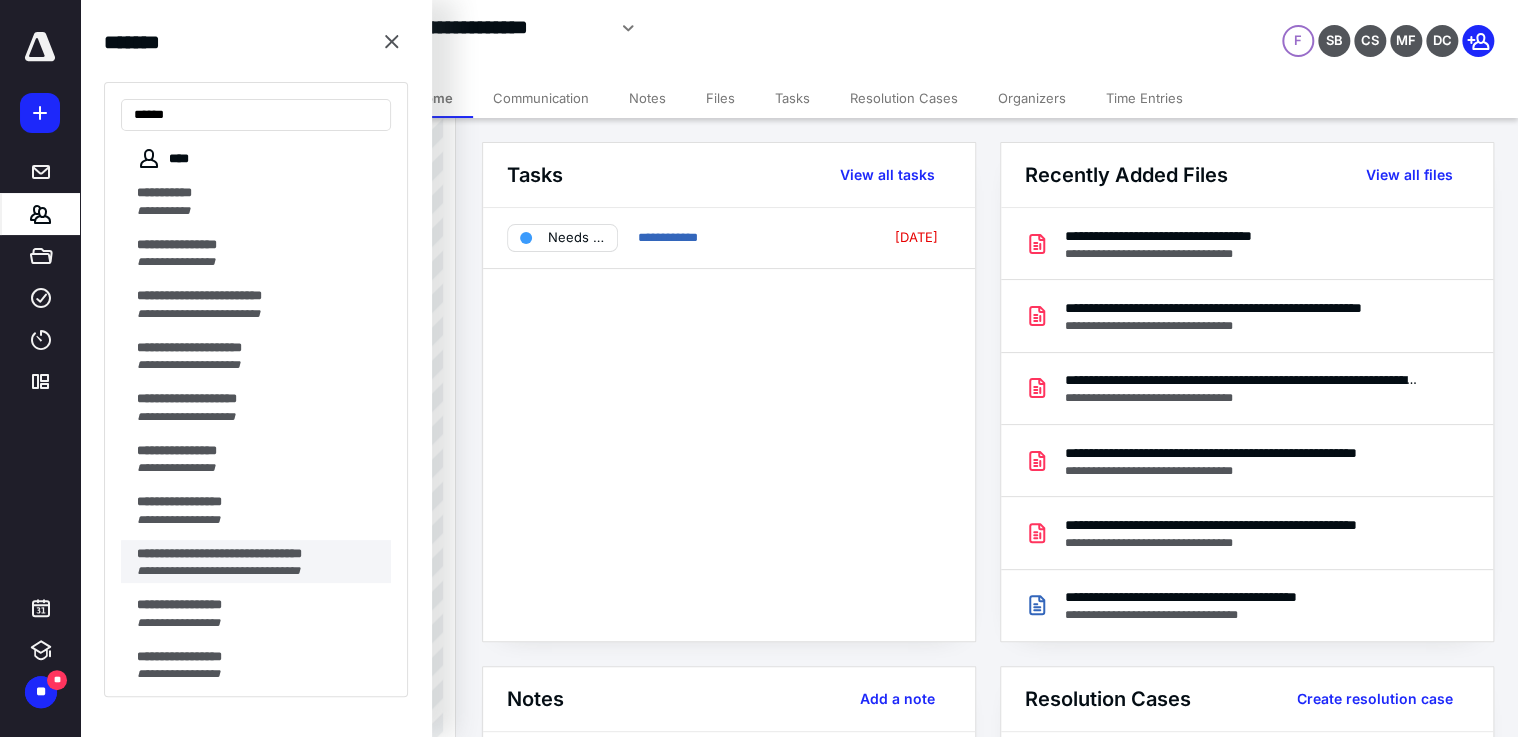 type on "*****" 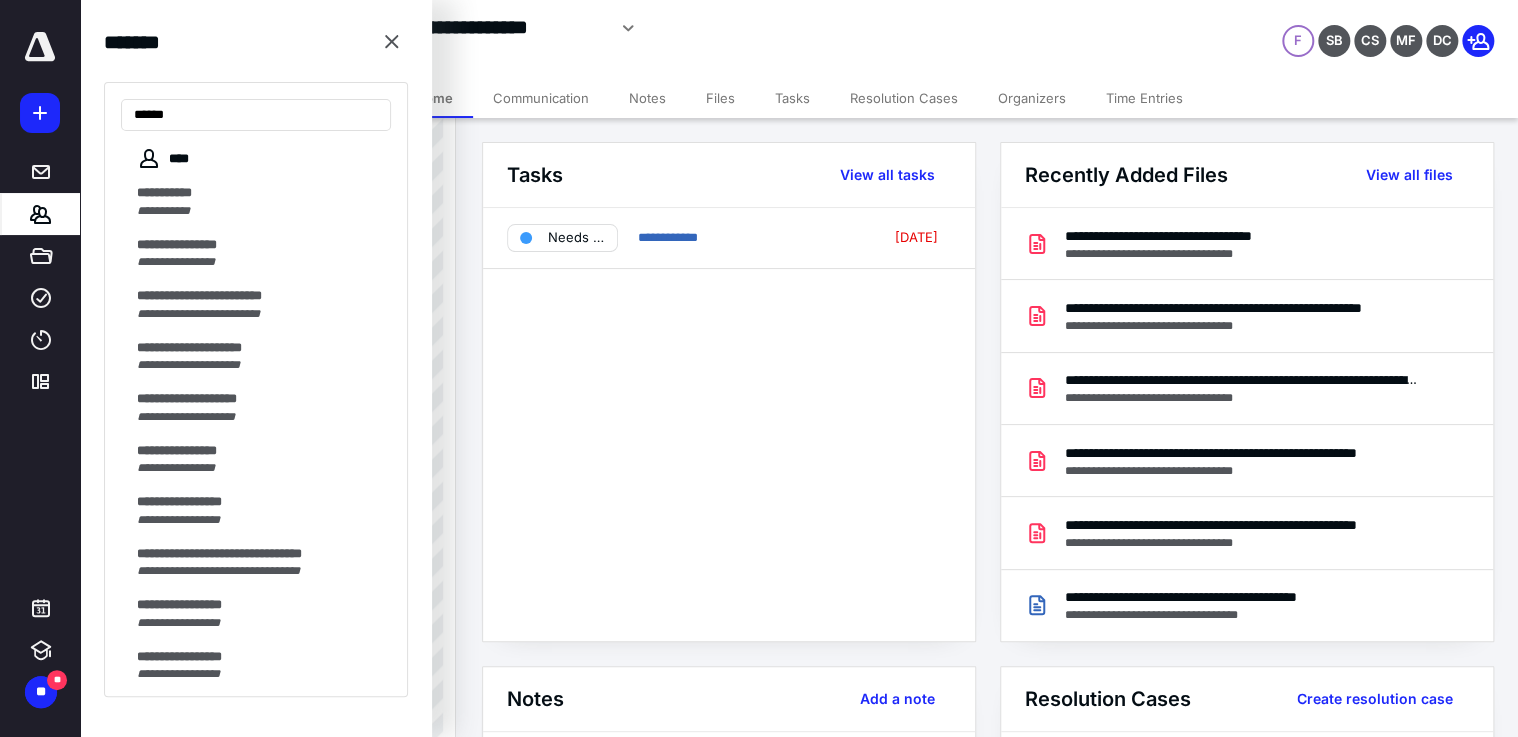 click on "**********" at bounding box center [218, 571] 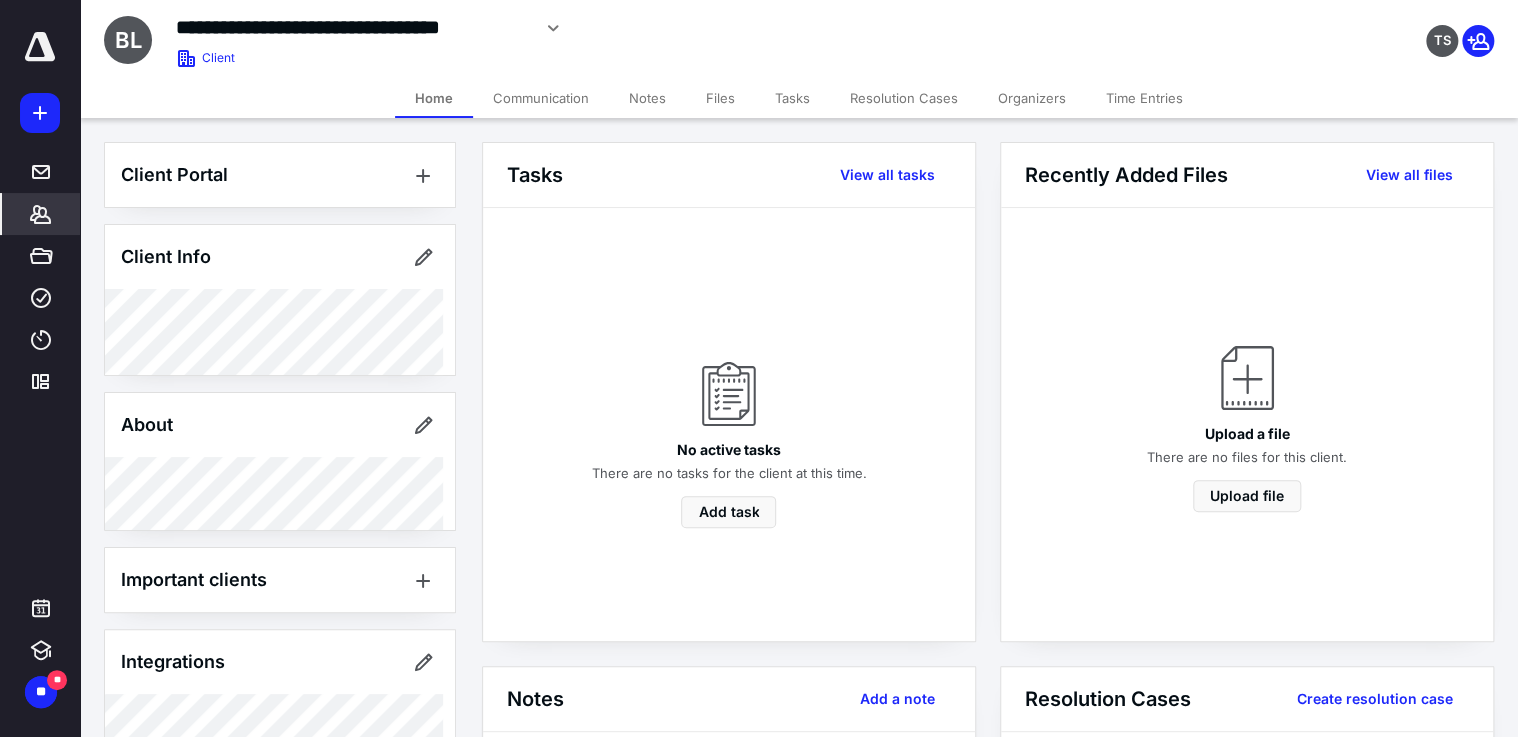 scroll, scrollTop: 116, scrollLeft: 0, axis: vertical 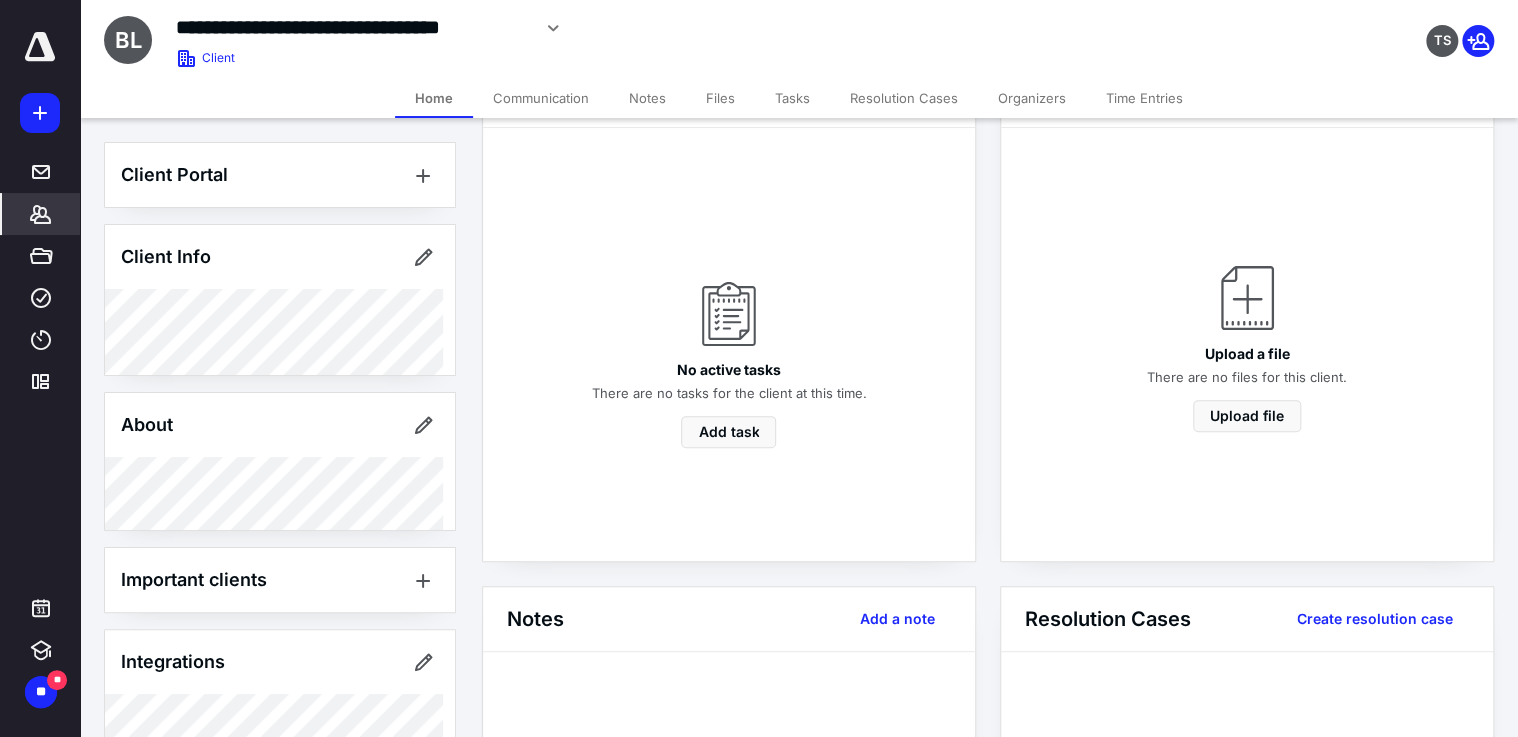 click 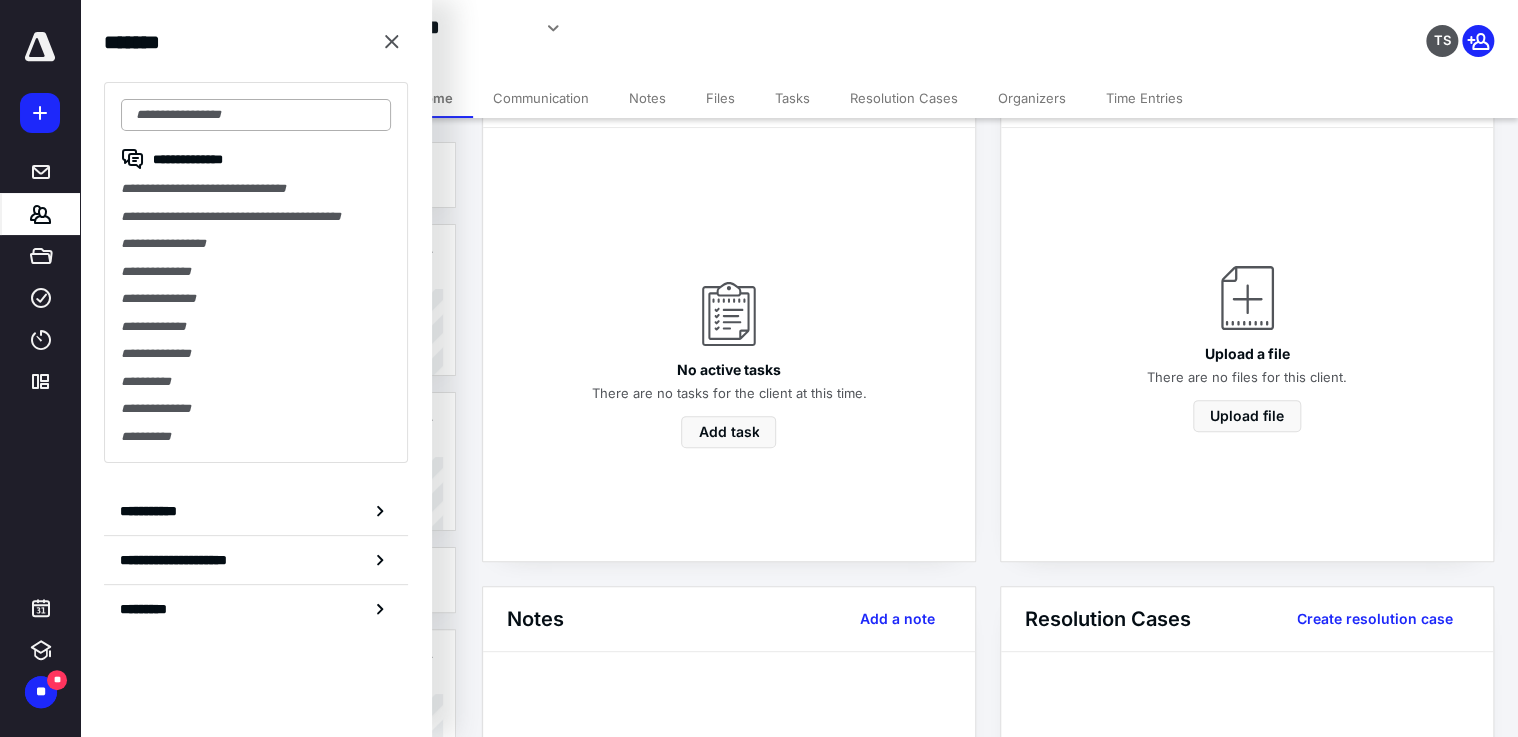 click at bounding box center [256, 115] 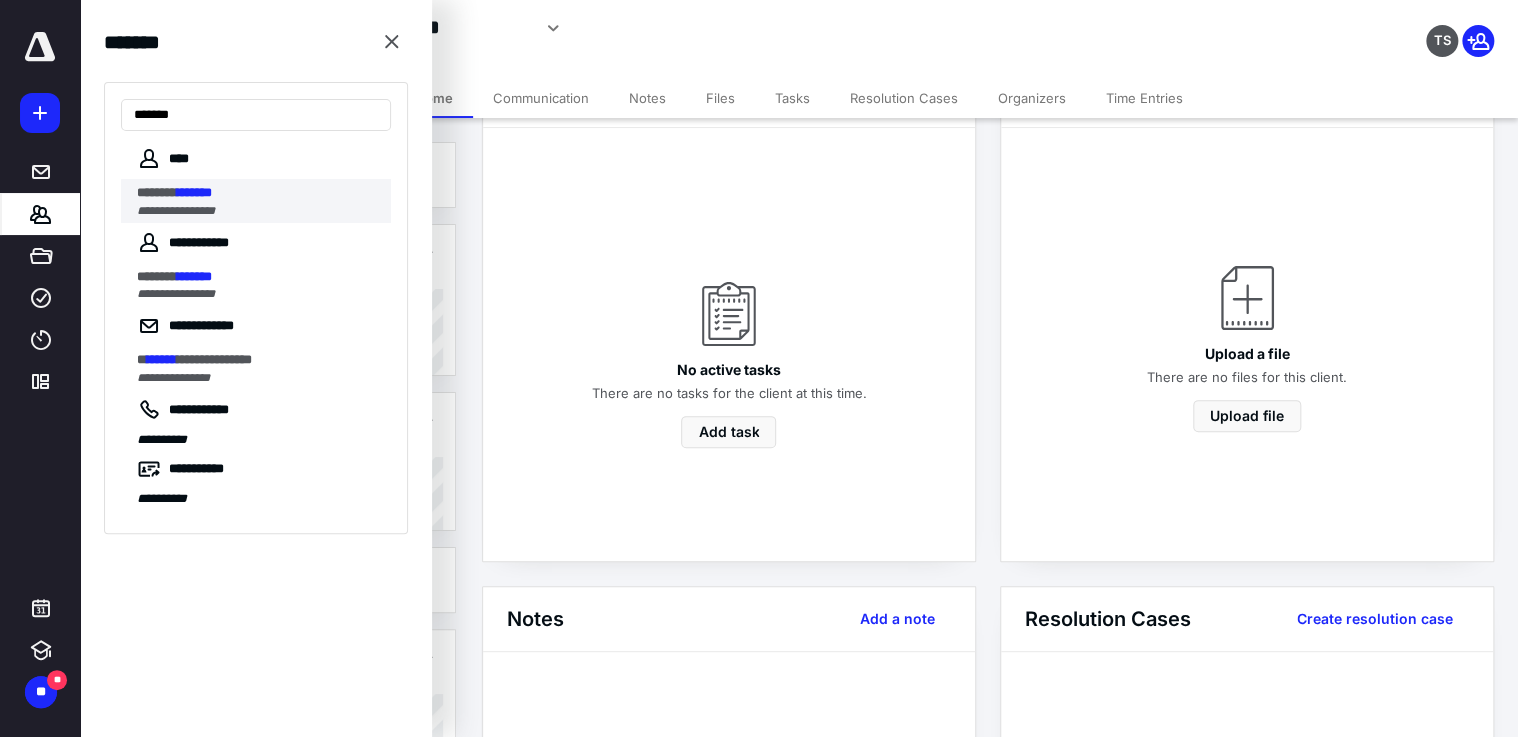type on "*******" 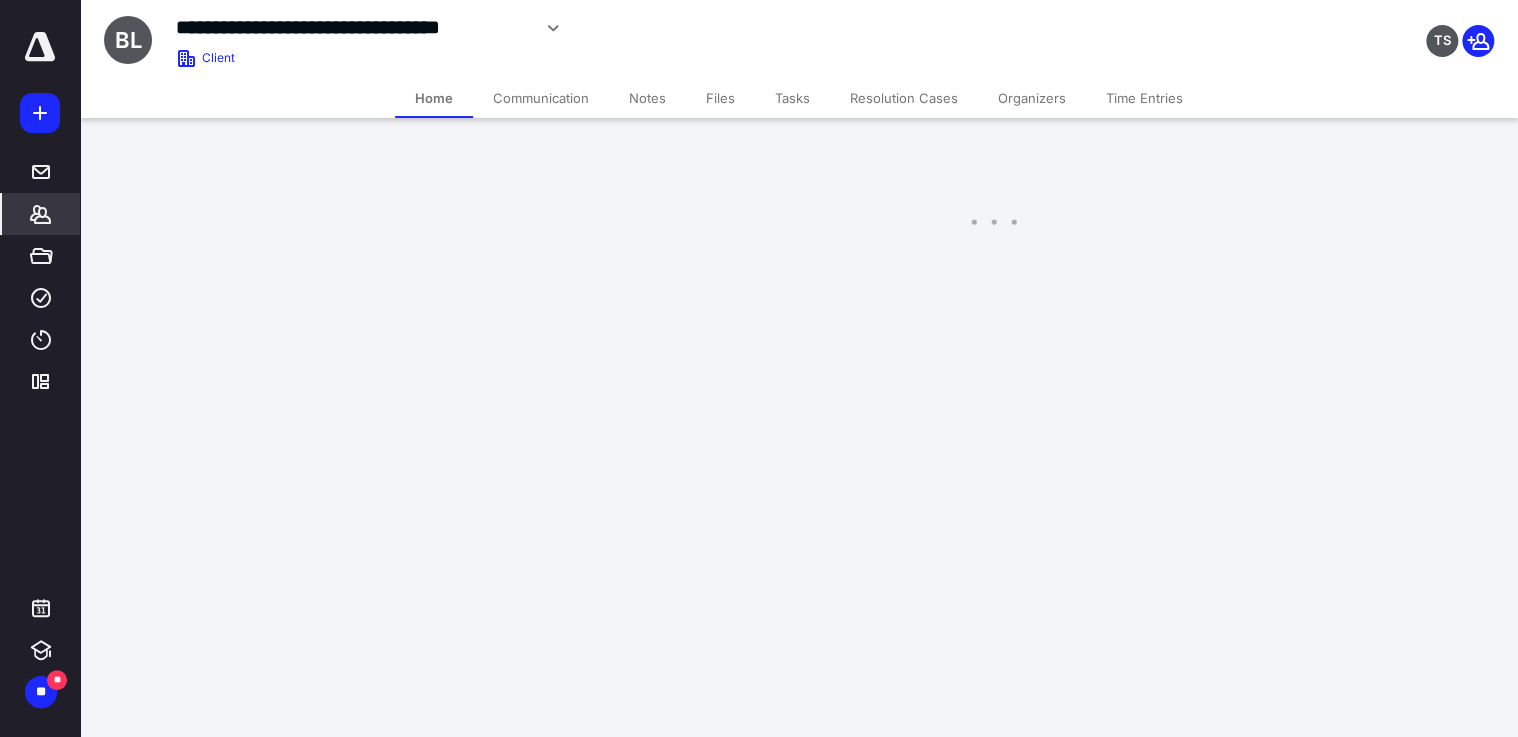 scroll, scrollTop: 0, scrollLeft: 0, axis: both 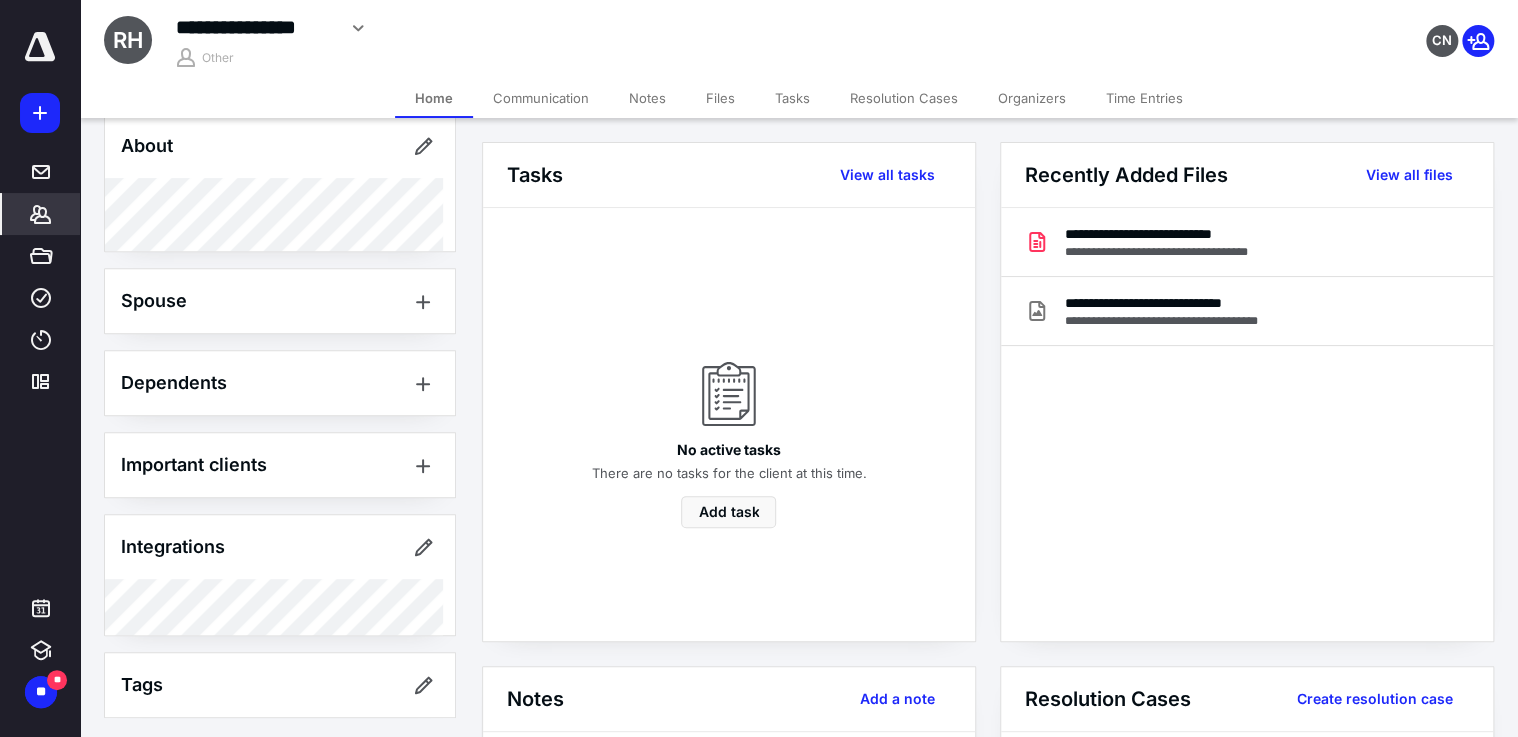 drag, startPoint x: 38, startPoint y: 225, endPoint x: 67, endPoint y: 204, distance: 35.805027 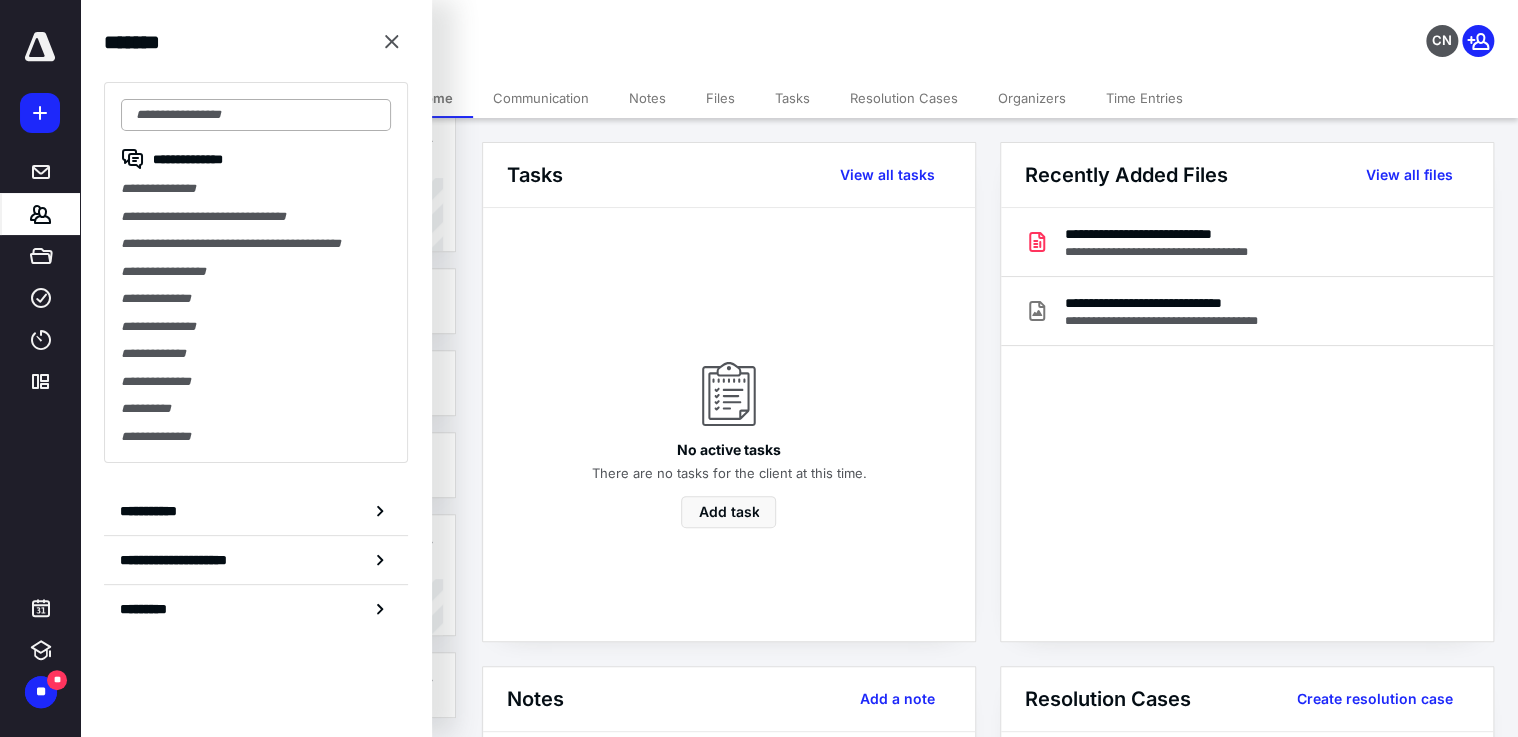 click at bounding box center [256, 115] 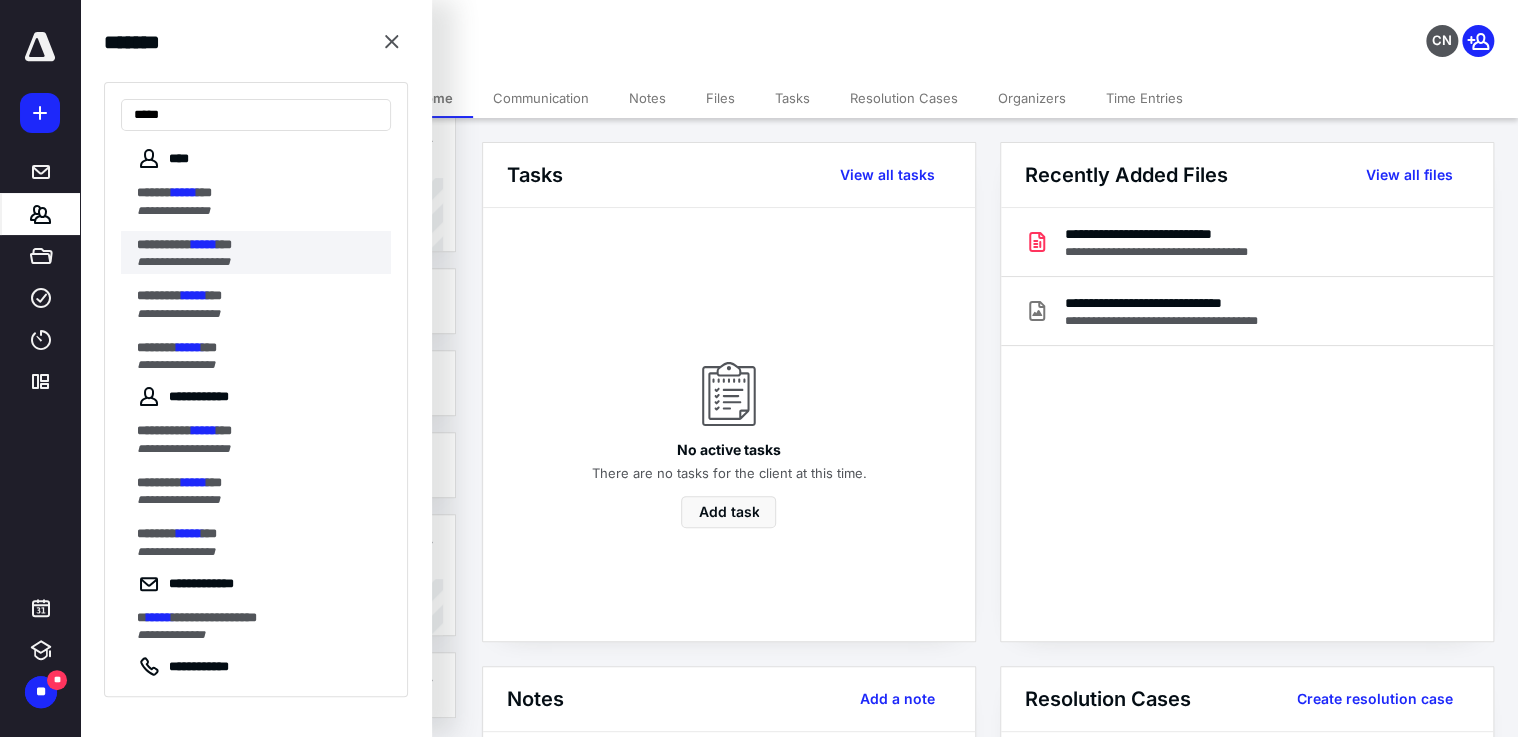type on "*****" 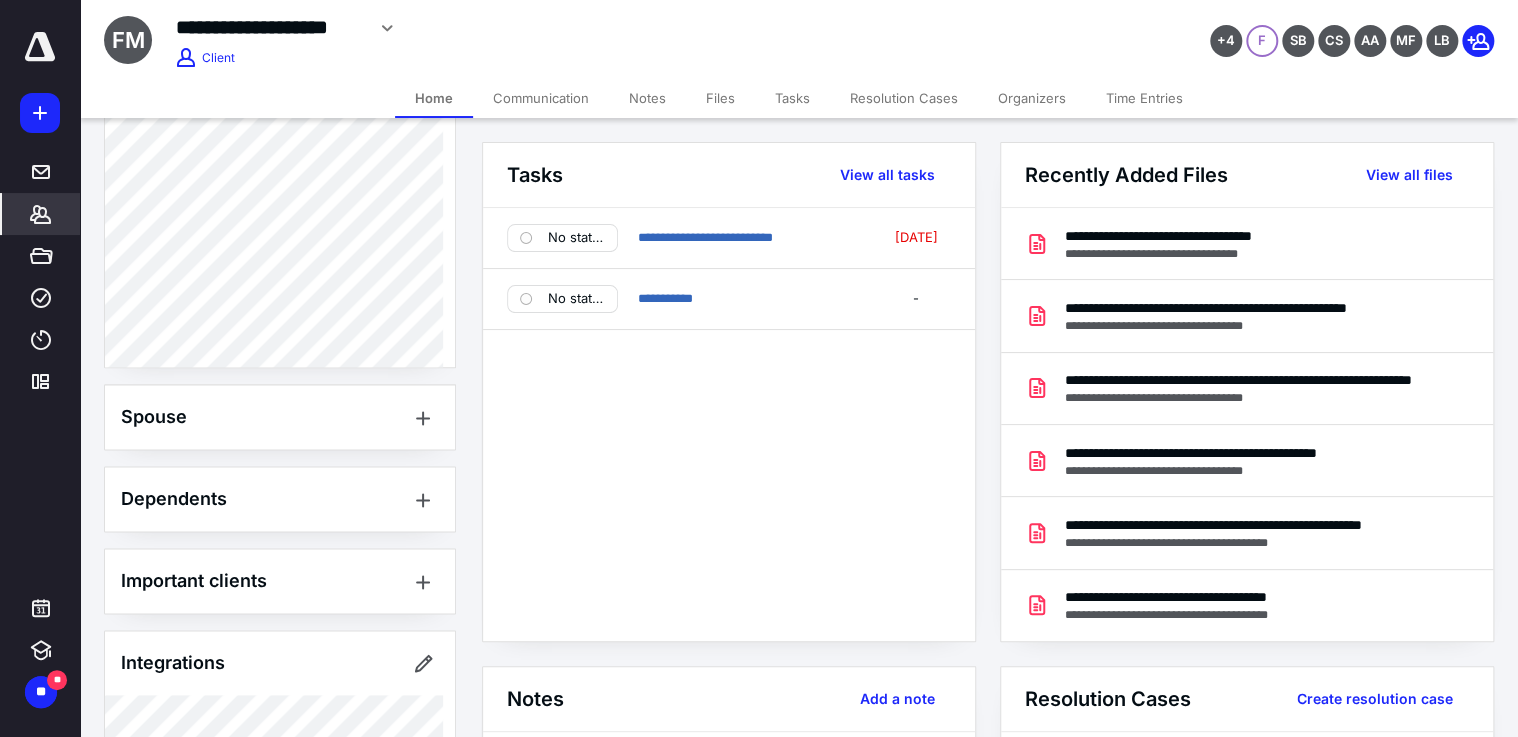 scroll, scrollTop: 1076, scrollLeft: 0, axis: vertical 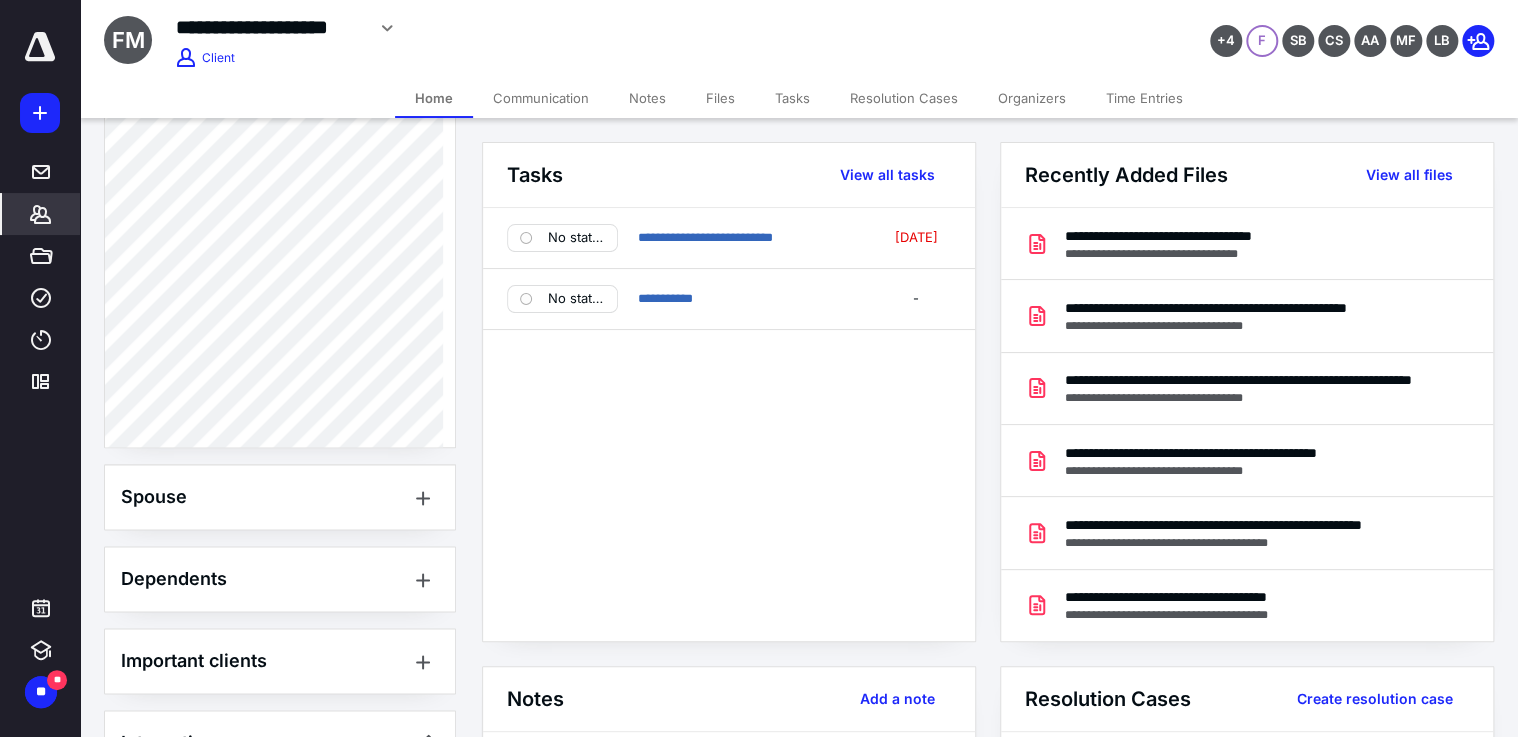 click on "Client Portal [PERSON_NAME] [PERSON_NAME] Logged [DATE][DATE] [EMAIL_ADDRESS][DOMAIN_NAME] Invite sent, not accepted Client Info About Spouse Dependents Important clients Integrations Linked clients Tags Manage all tags" at bounding box center (280, 91) 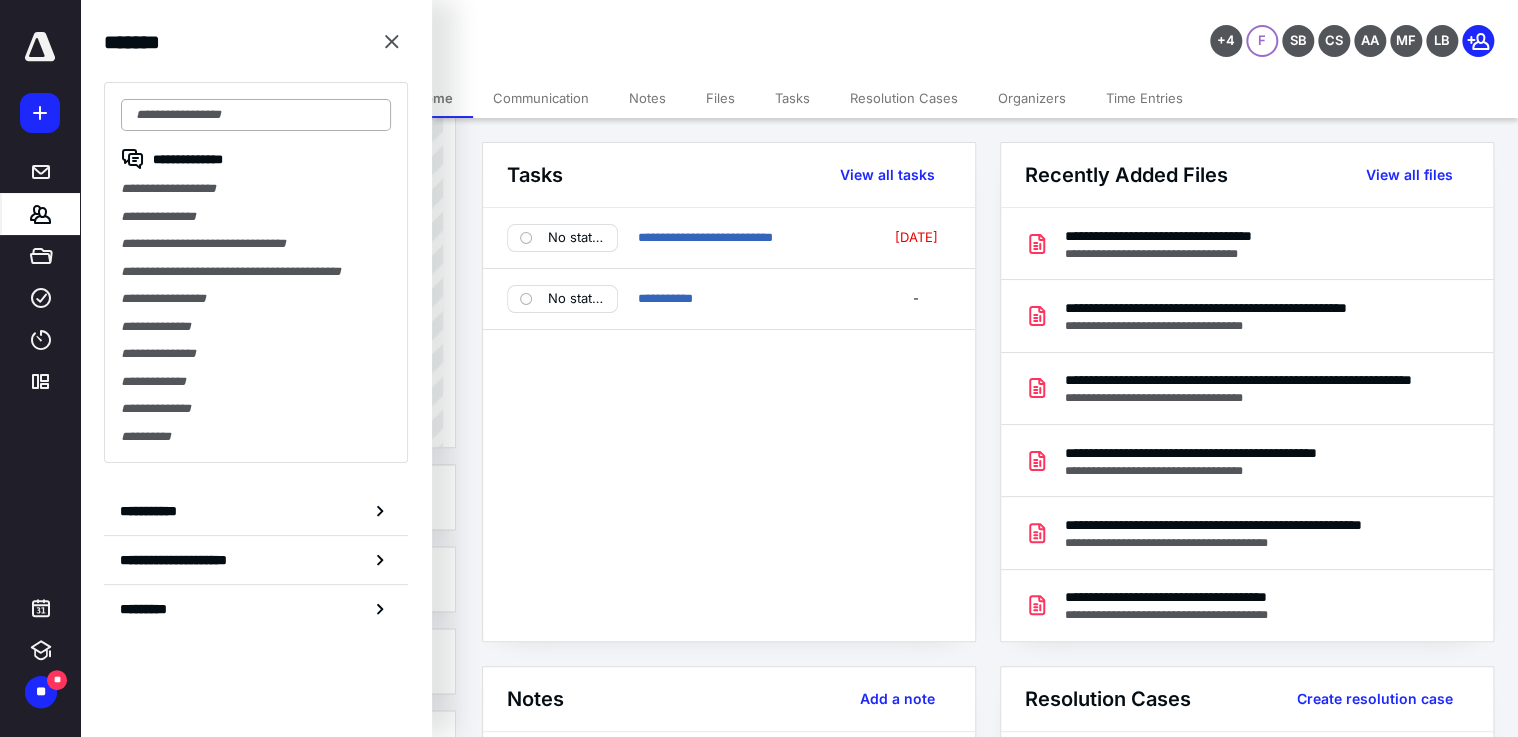 click at bounding box center (256, 115) 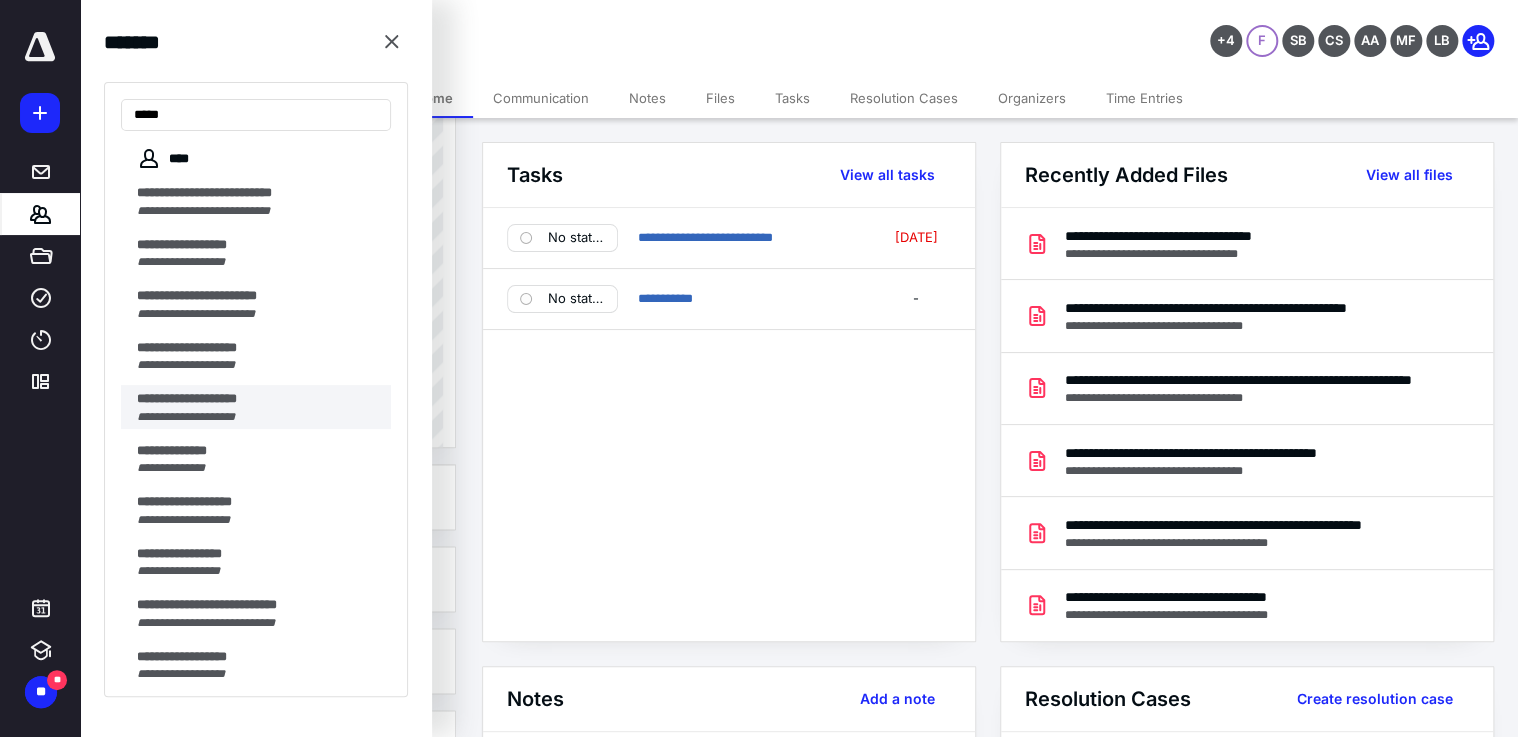 type on "****" 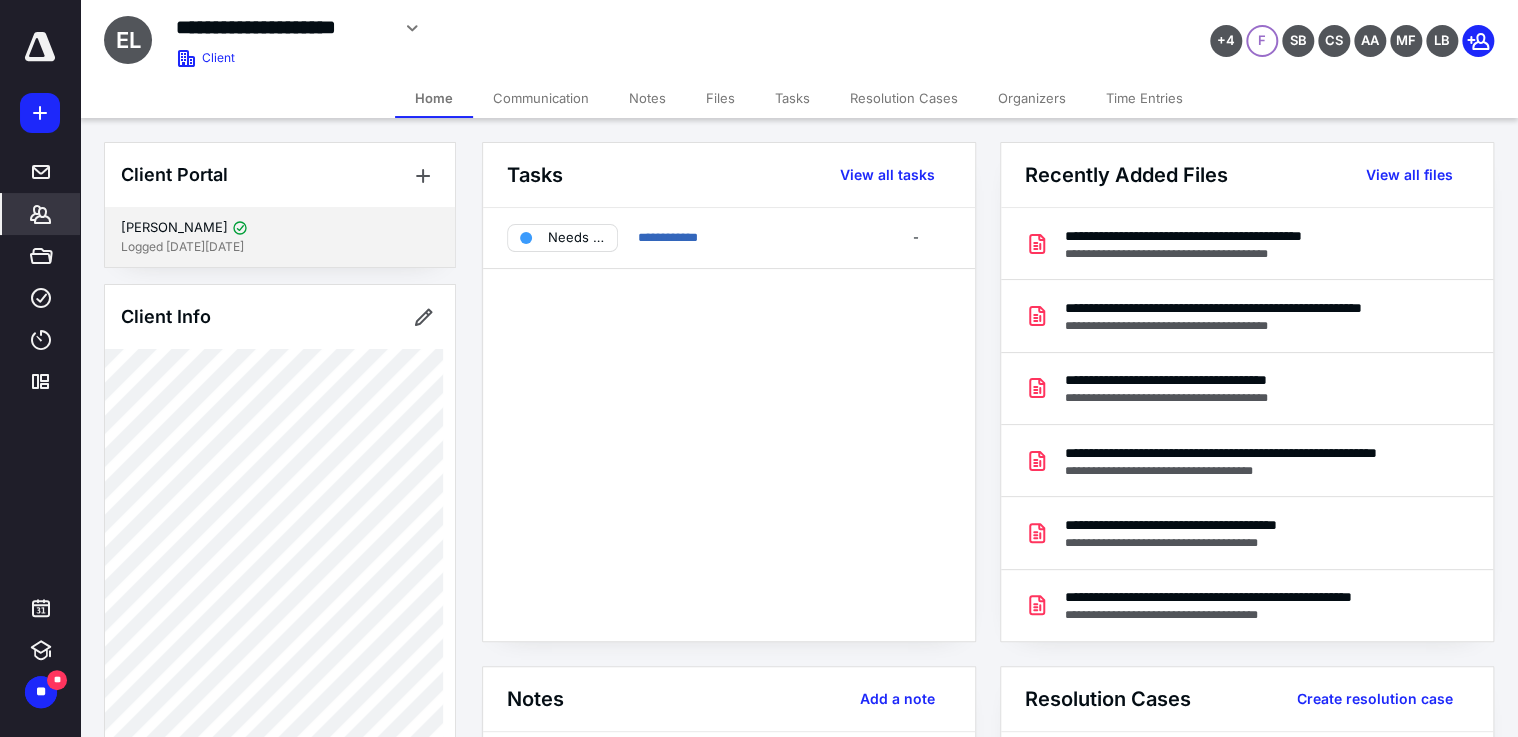 click on "[PERSON_NAME]" at bounding box center [174, 228] 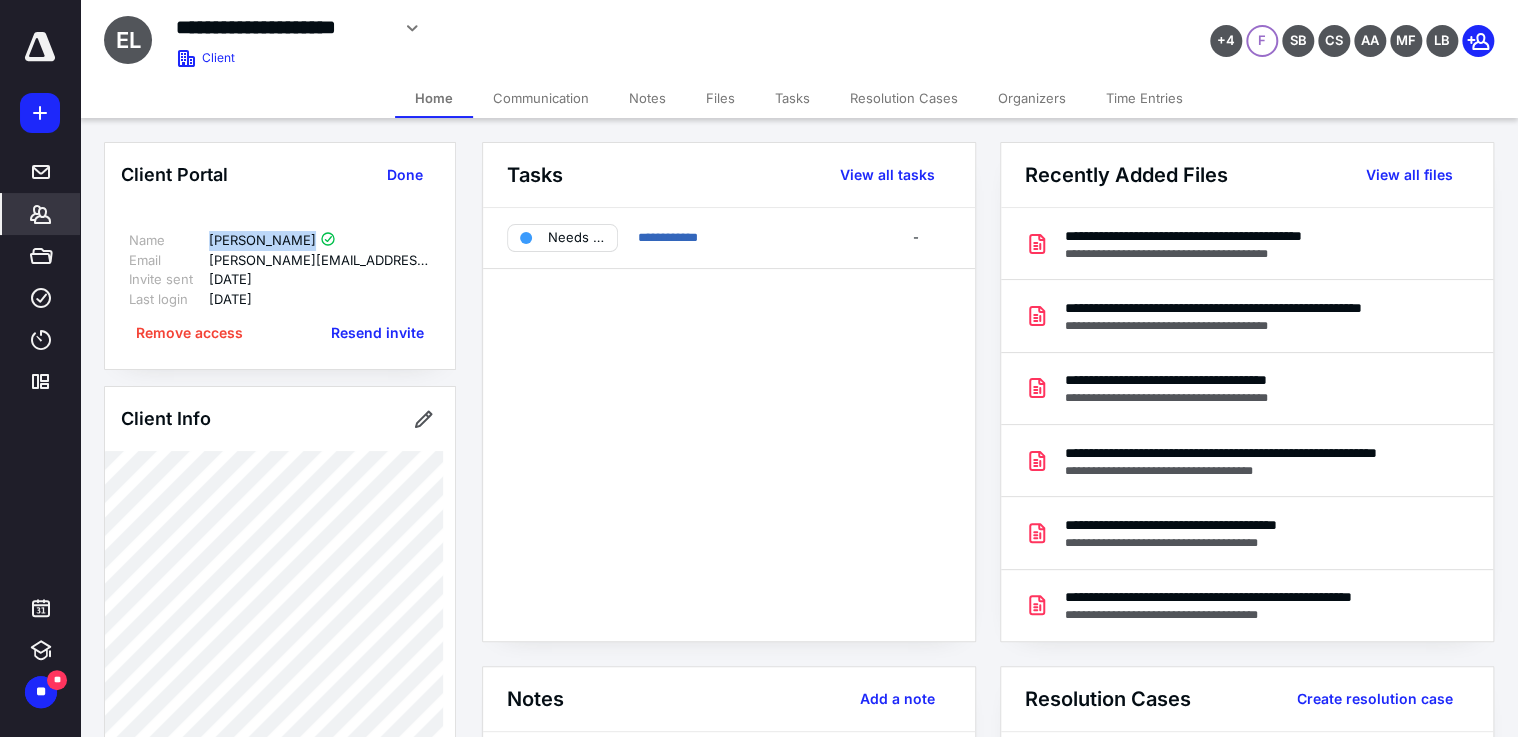 drag, startPoint x: 307, startPoint y: 242, endPoint x: 204, endPoint y: 242, distance: 103 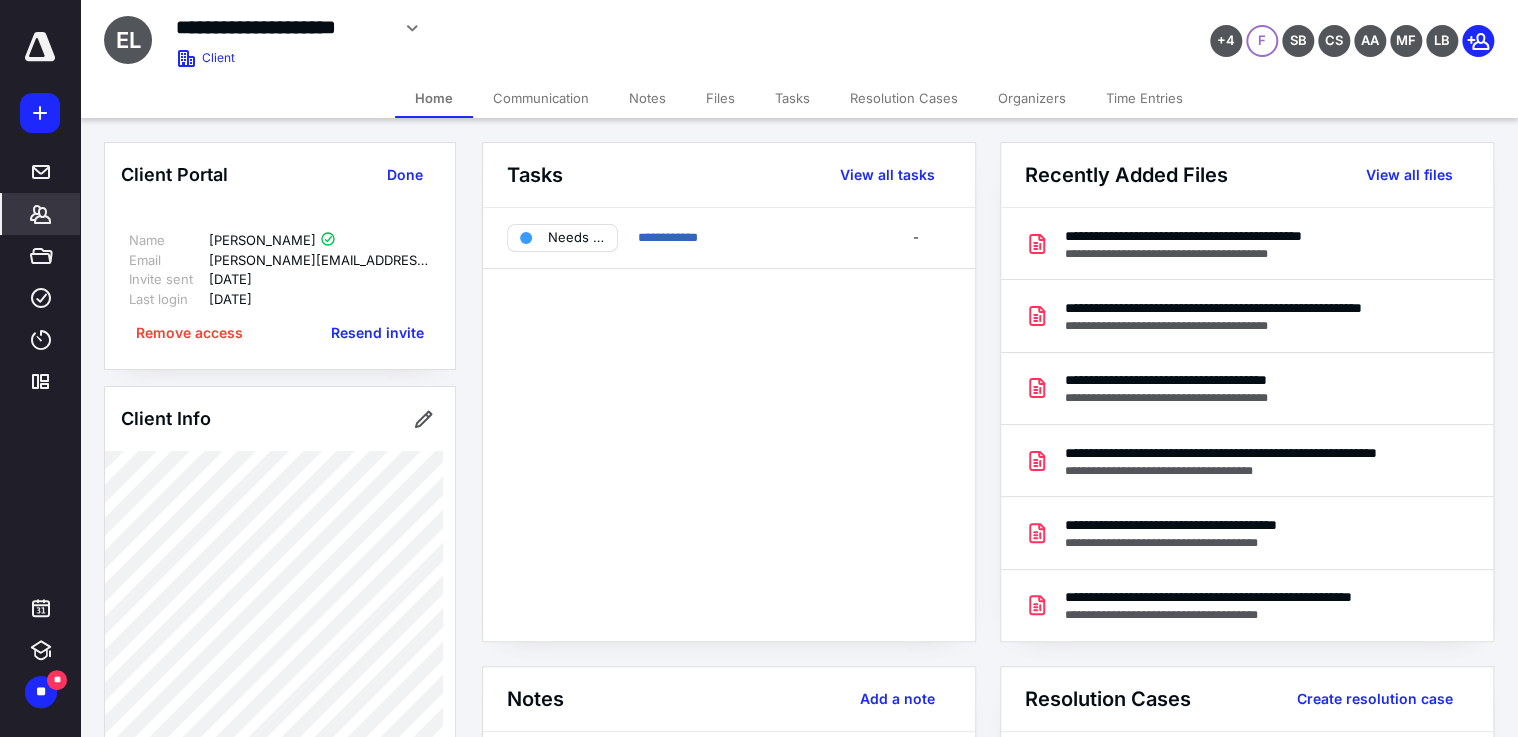 drag, startPoint x: 220, startPoint y: 242, endPoint x: 312, endPoint y: 238, distance: 92.086914 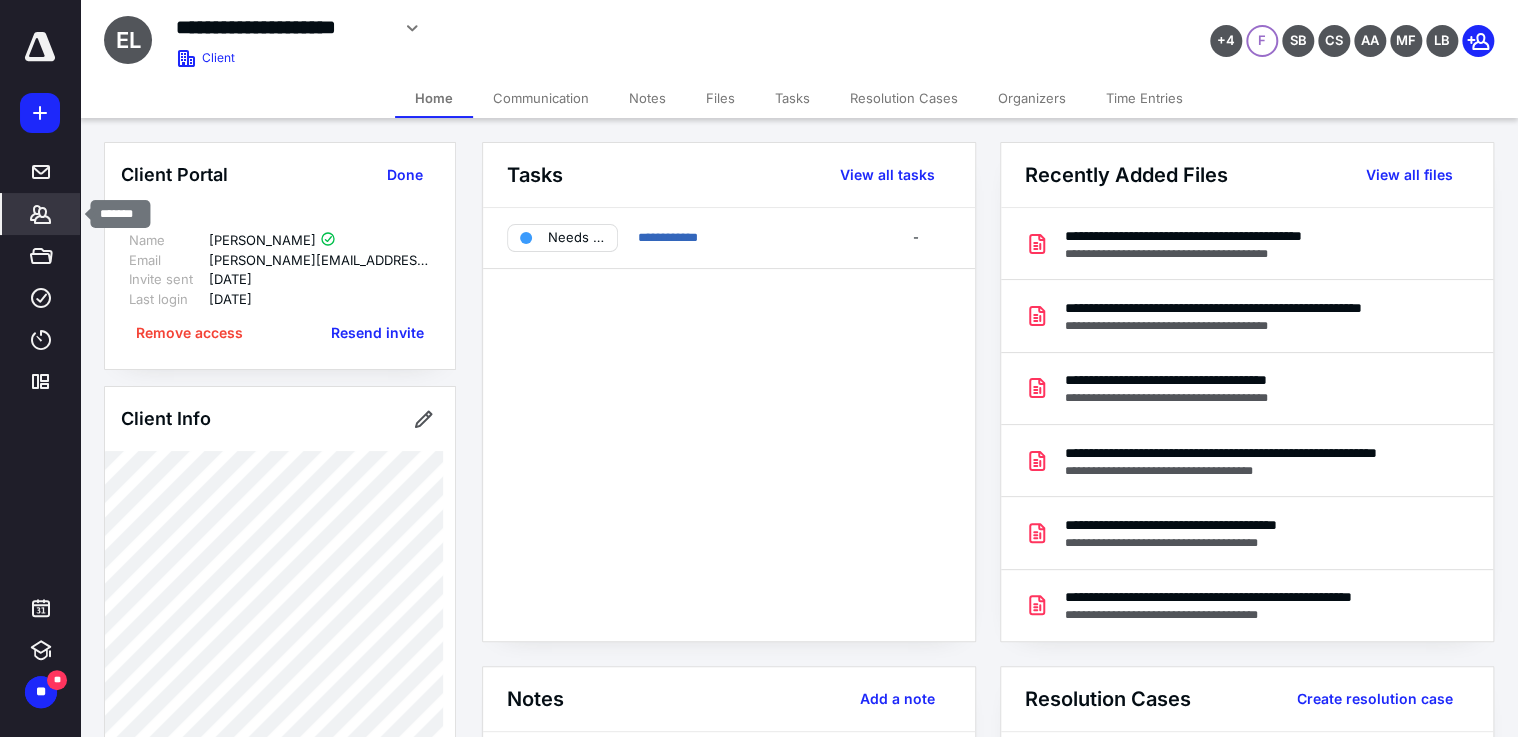 drag, startPoint x: 37, startPoint y: 216, endPoint x: 66, endPoint y: 199, distance: 33.61547 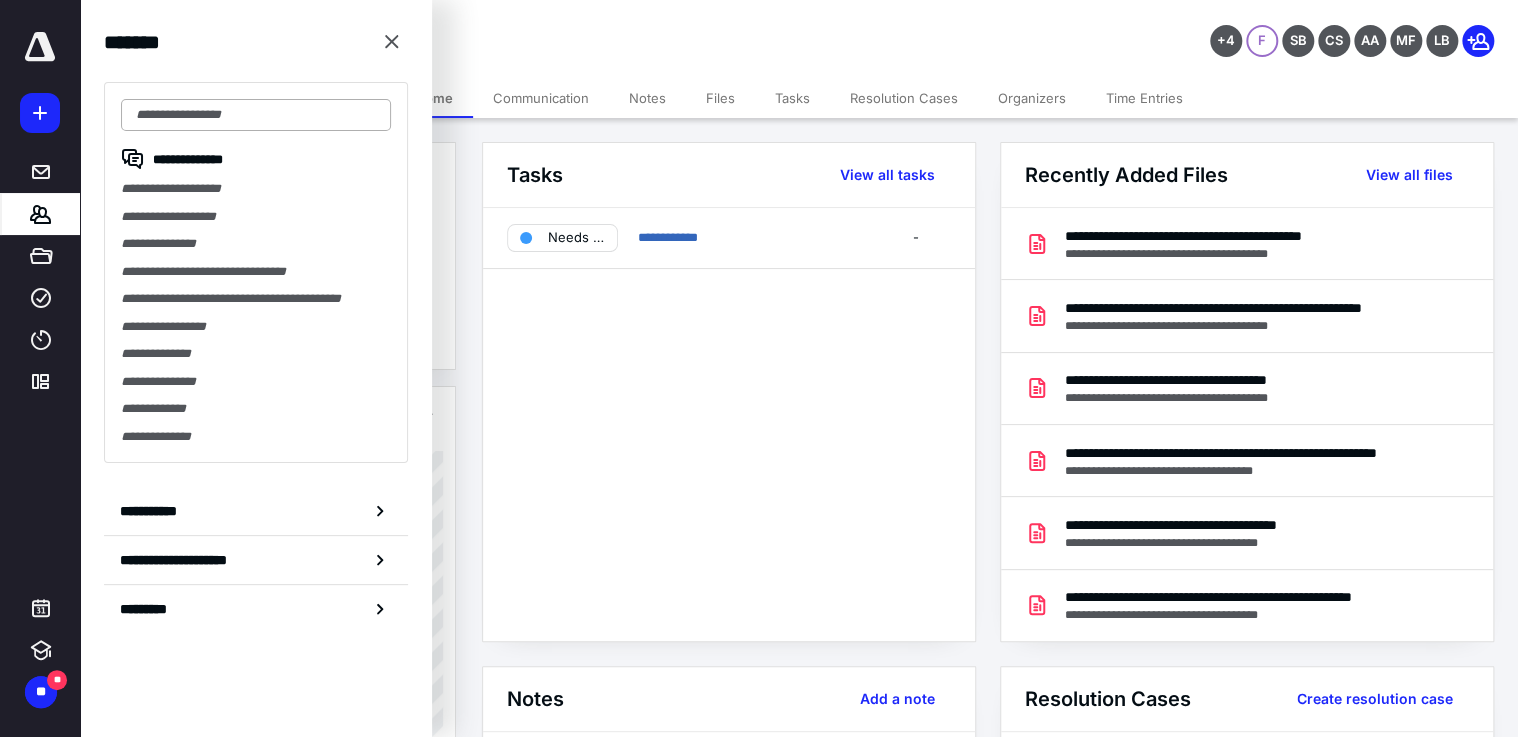 click at bounding box center [256, 115] 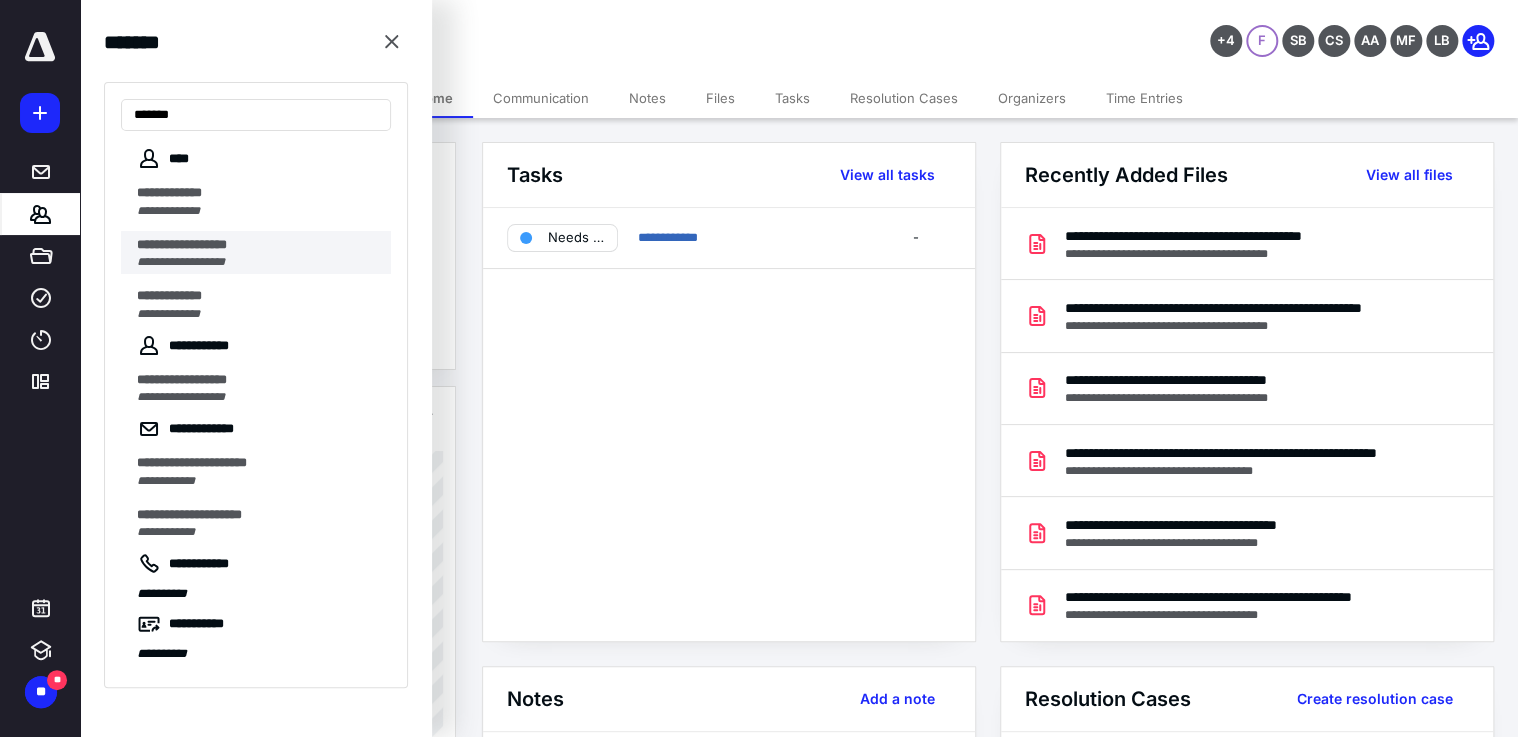 type on "******" 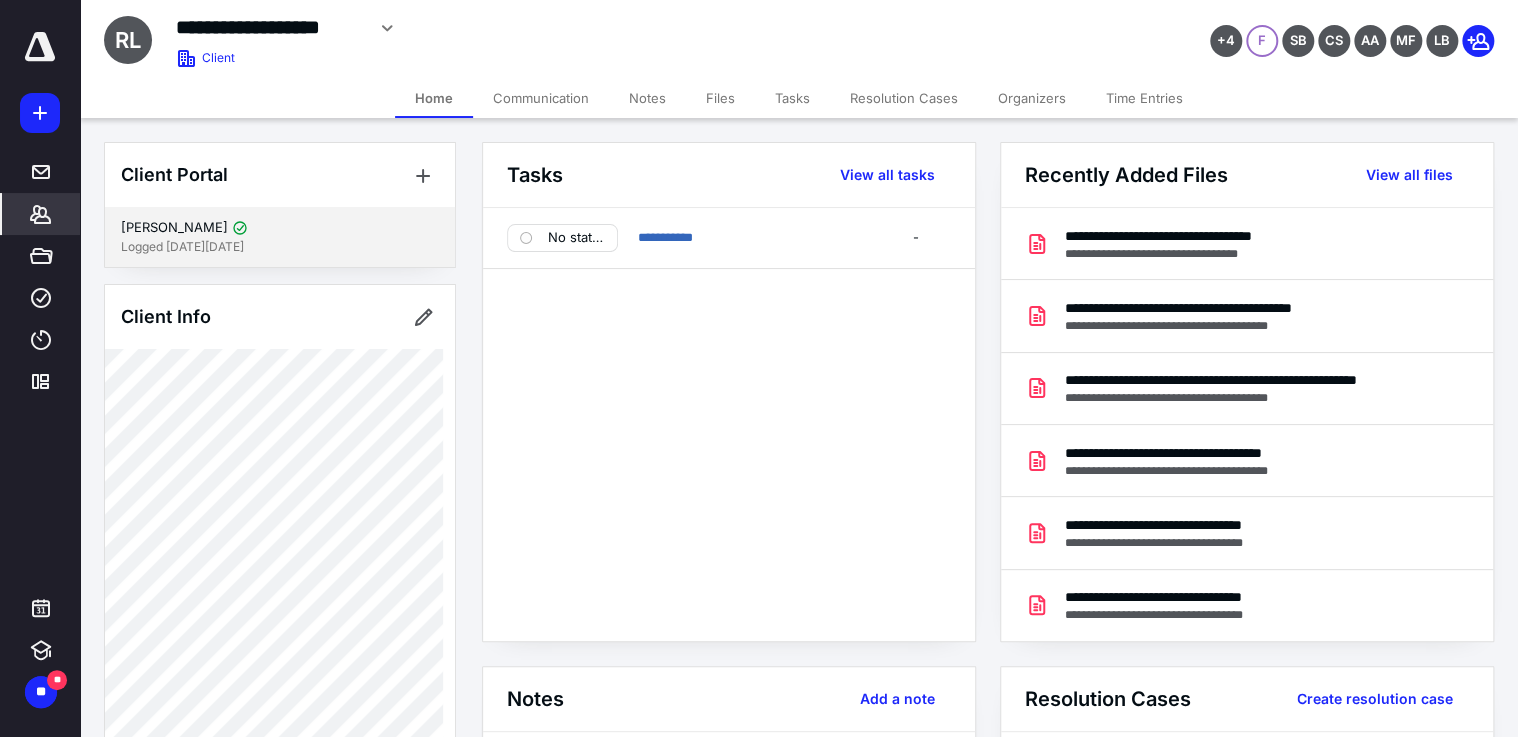 click on "[PERSON_NAME]" at bounding box center [174, 228] 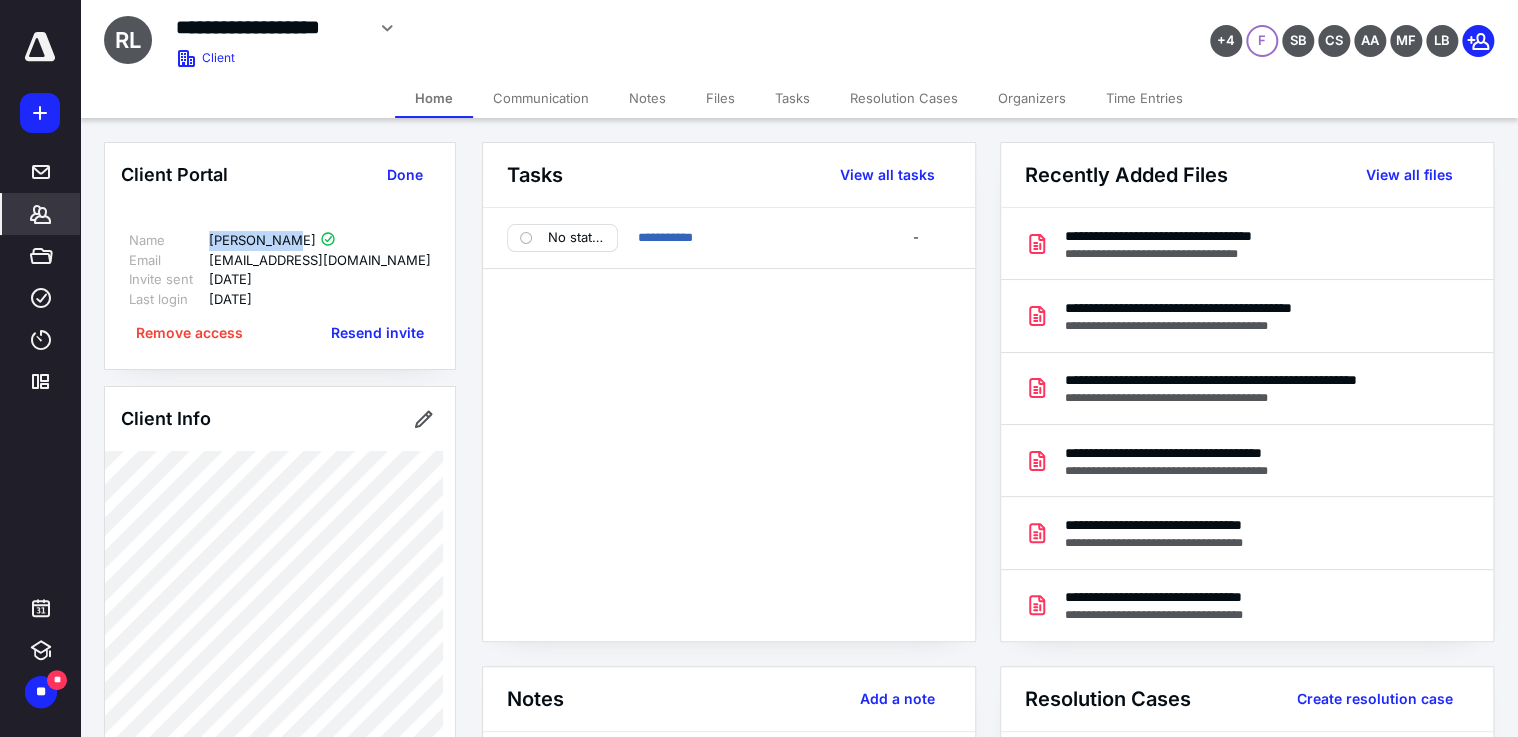 drag, startPoint x: 287, startPoint y: 239, endPoint x: 182, endPoint y: 240, distance: 105.00476 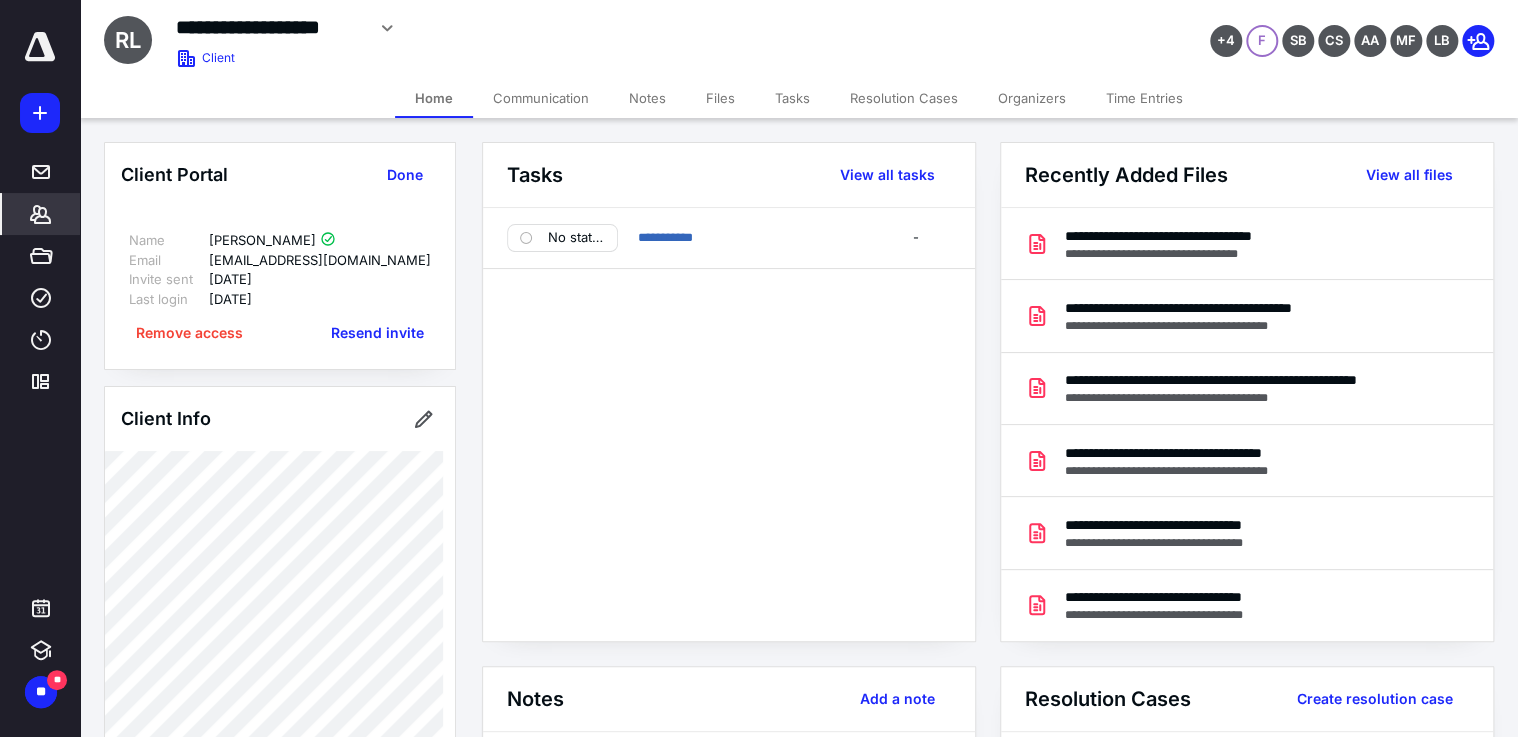 click on "*******" at bounding box center (41, 214) 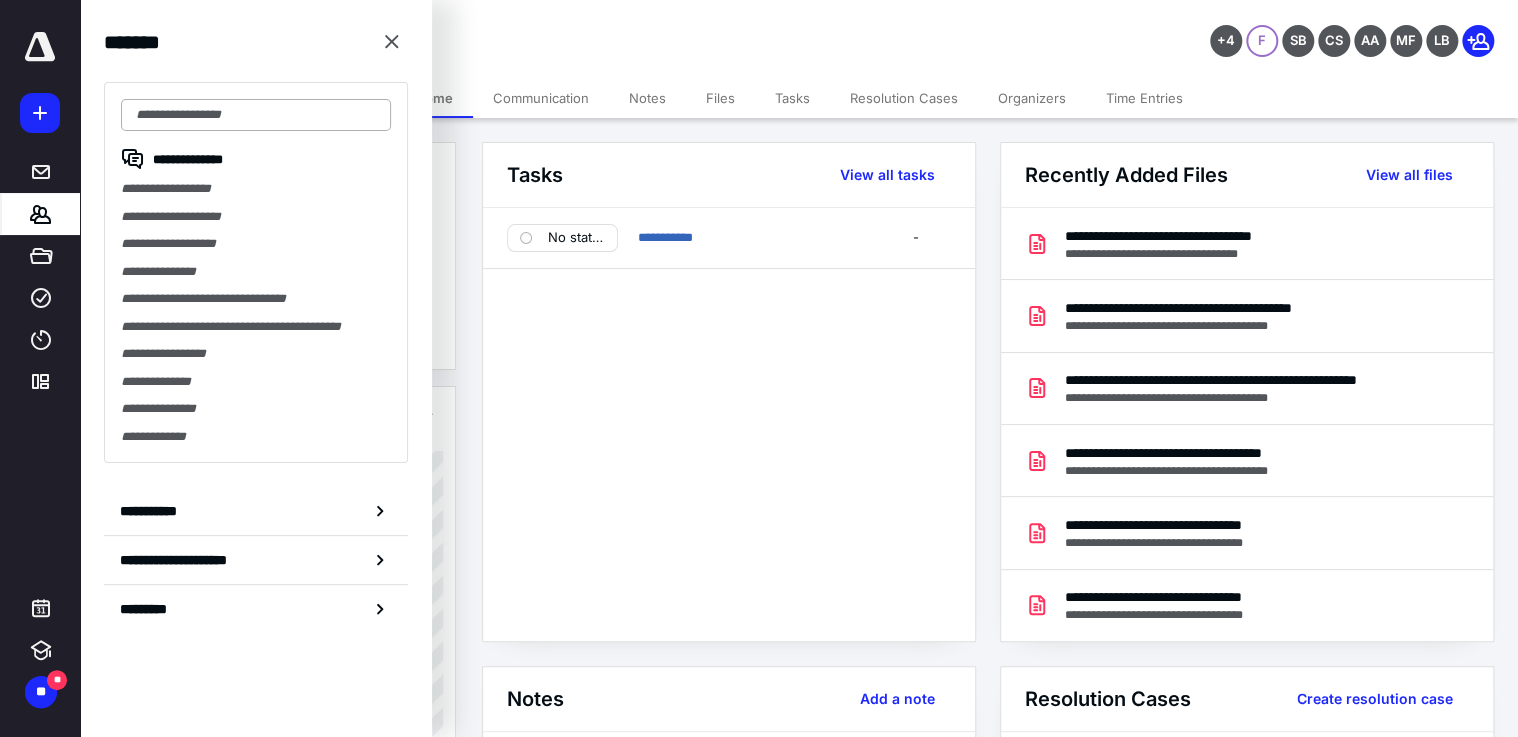 click at bounding box center (256, 115) 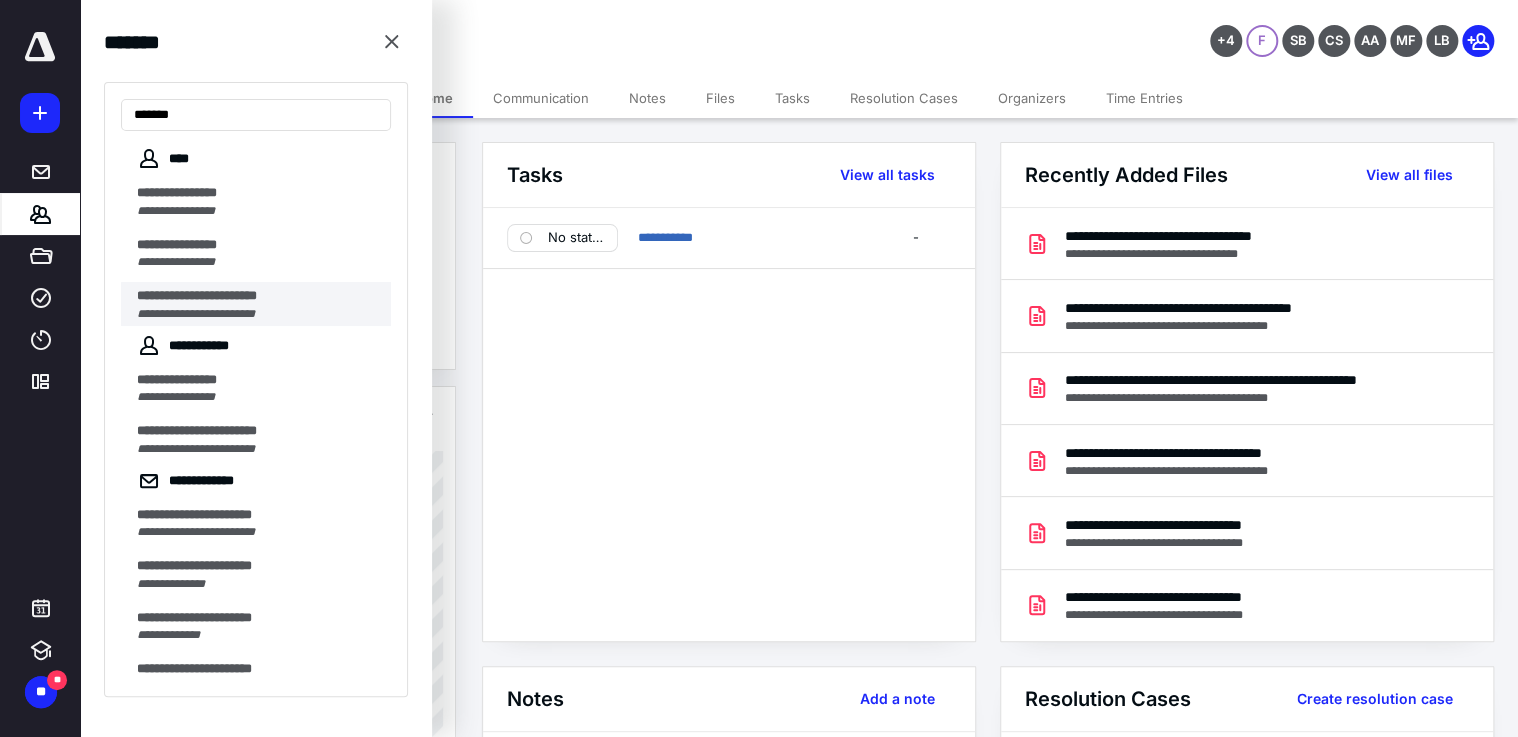 type on "******" 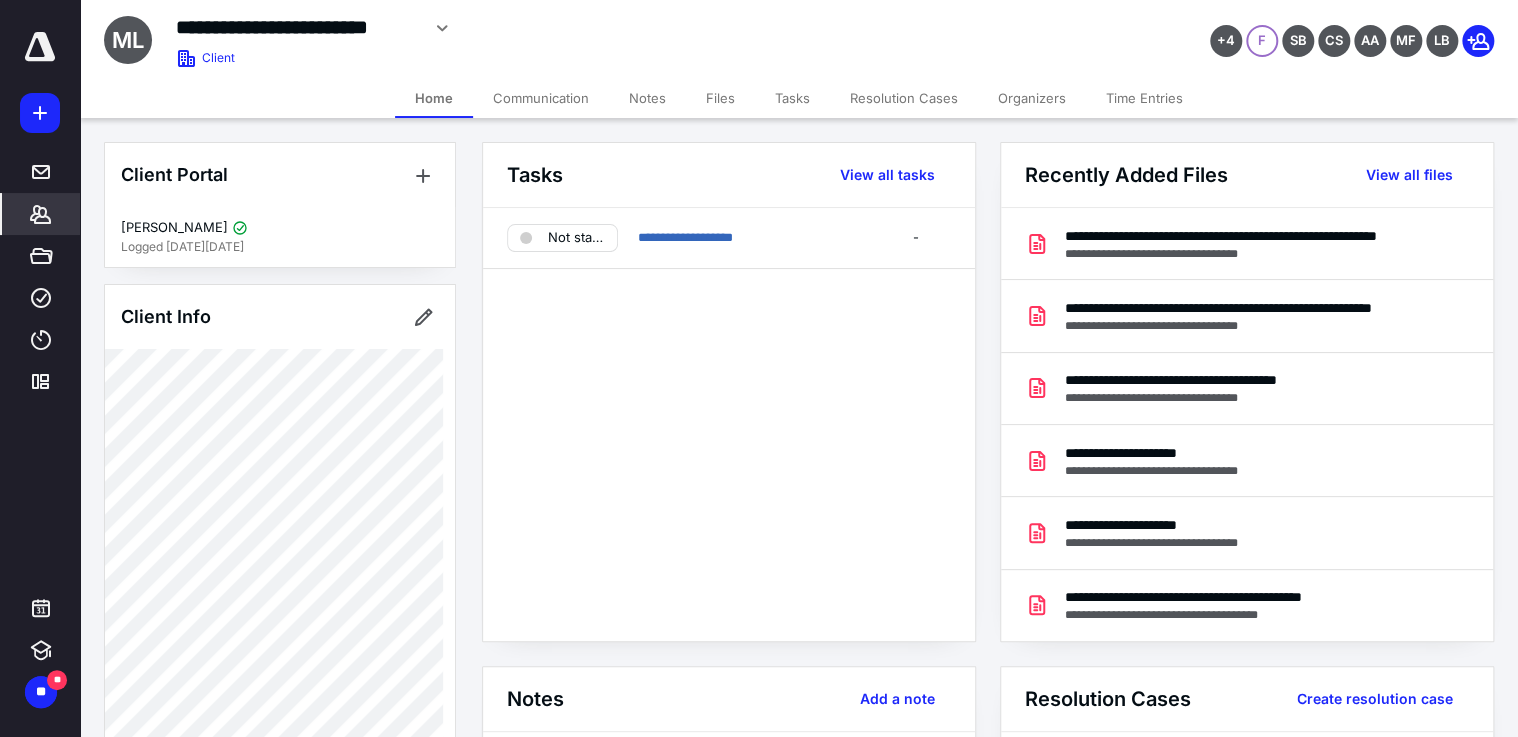 click 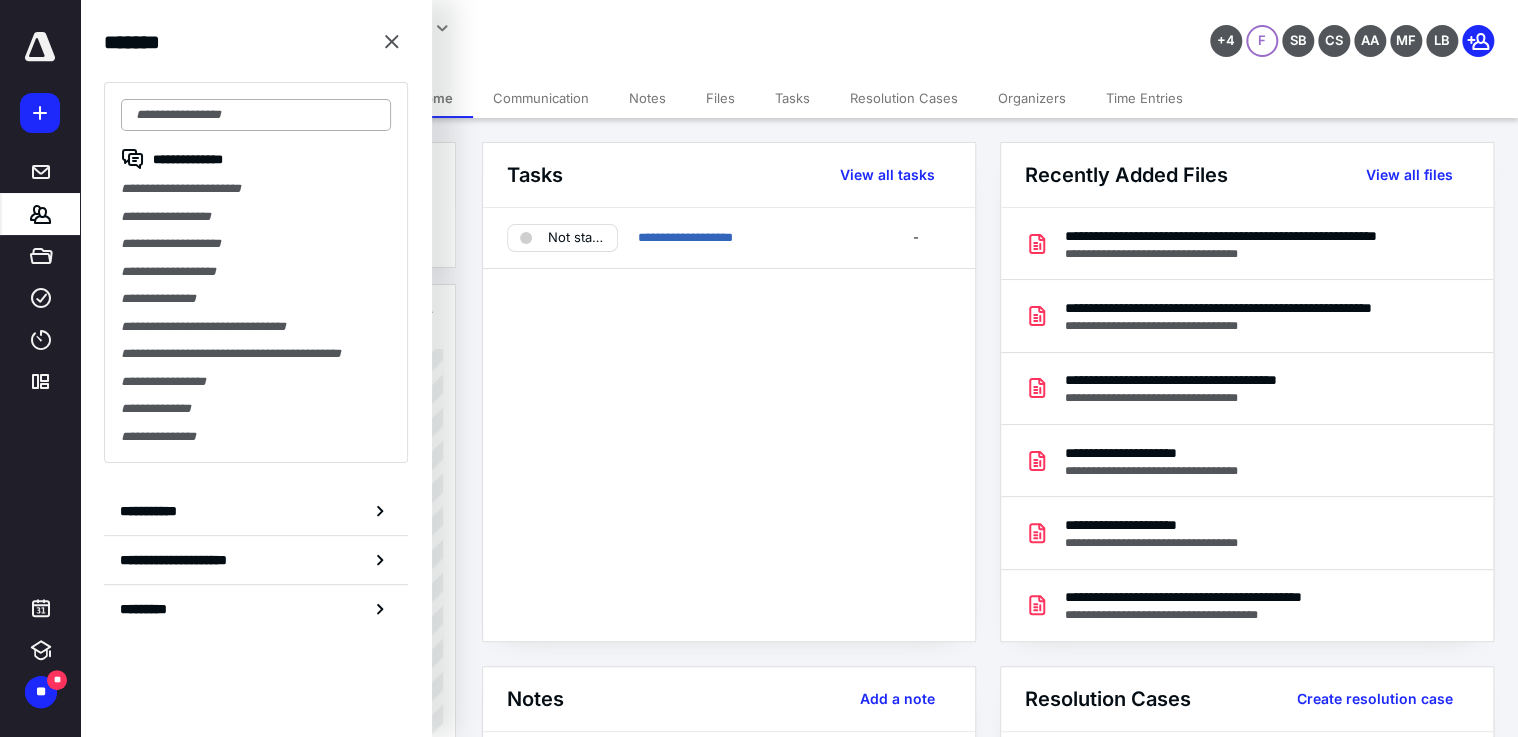 click at bounding box center [256, 115] 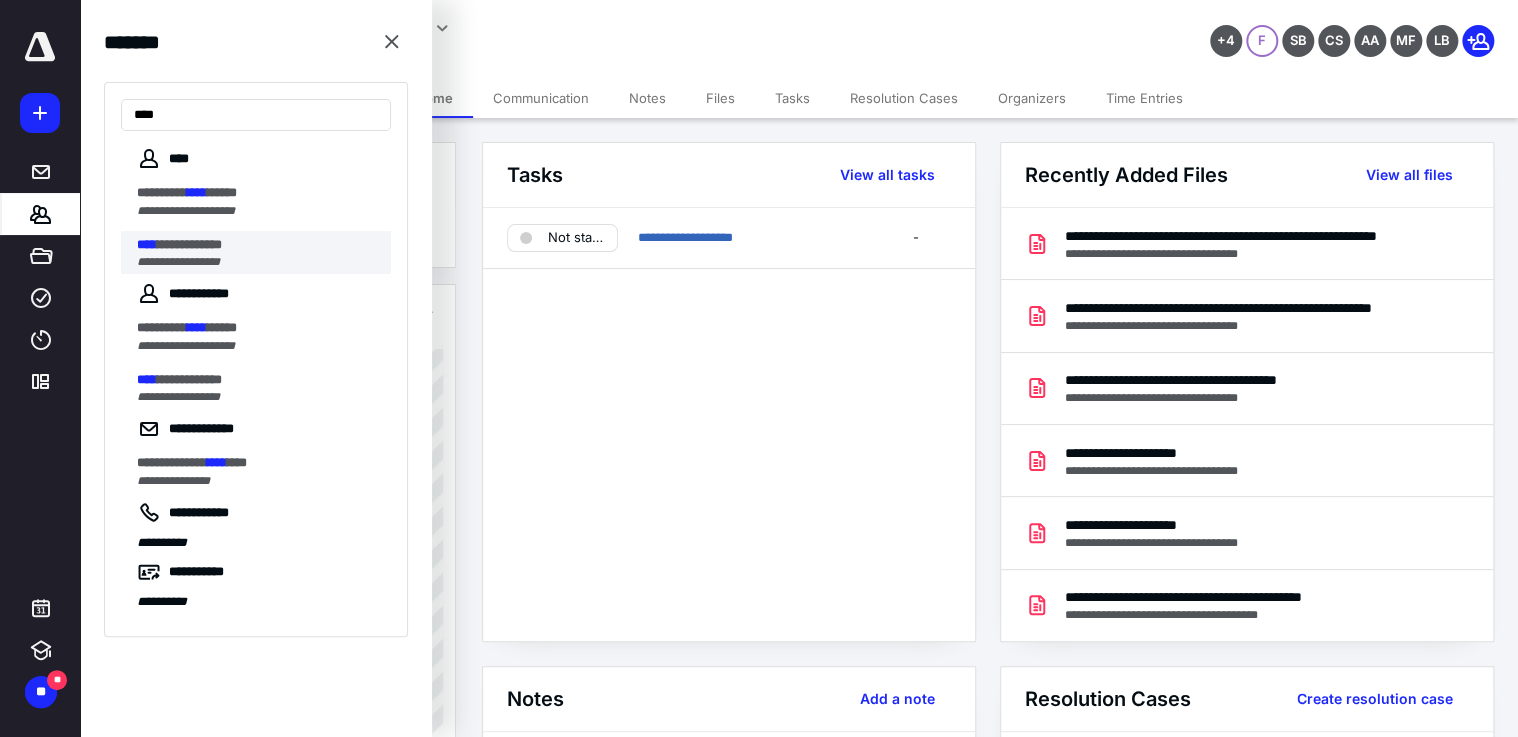 type on "****" 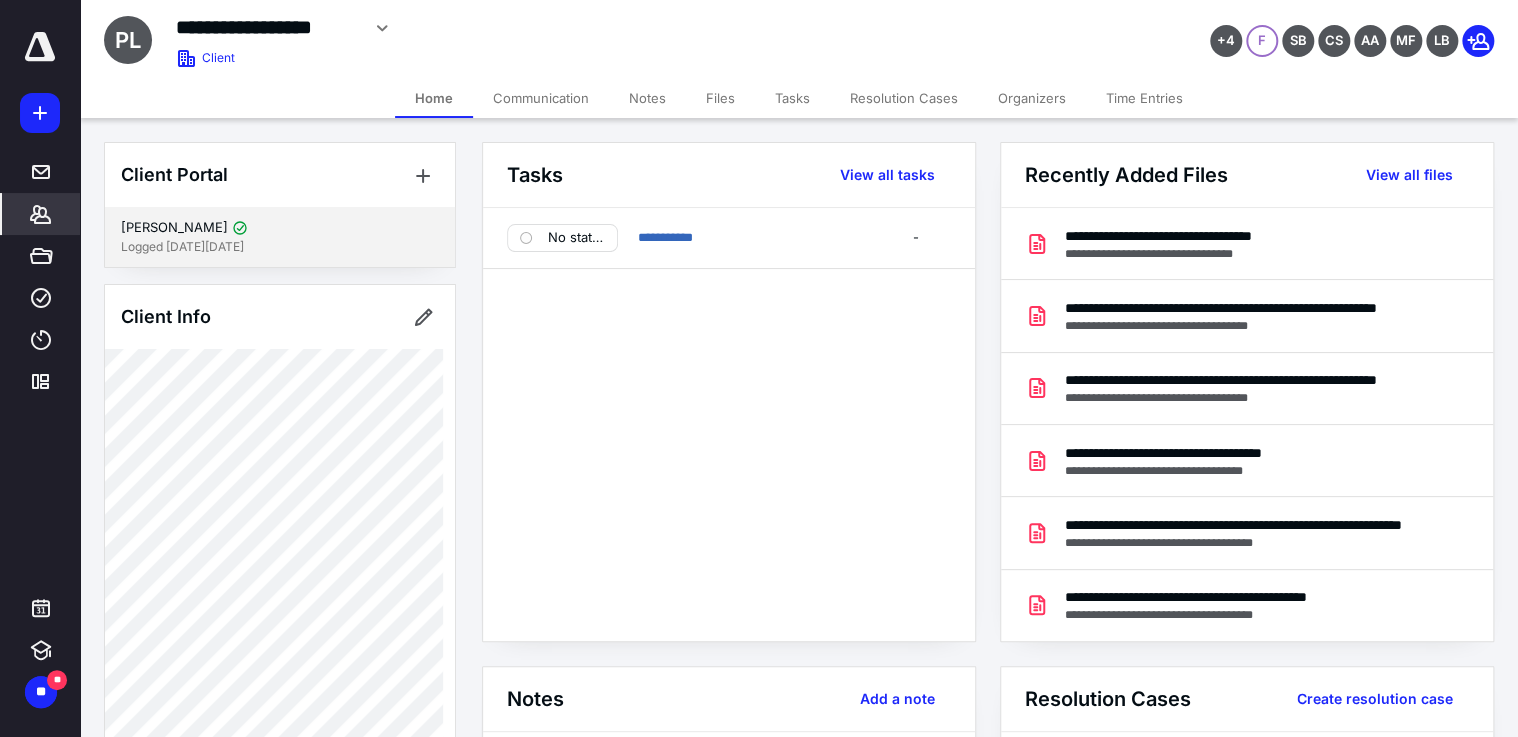 click on "[PERSON_NAME]" at bounding box center (174, 228) 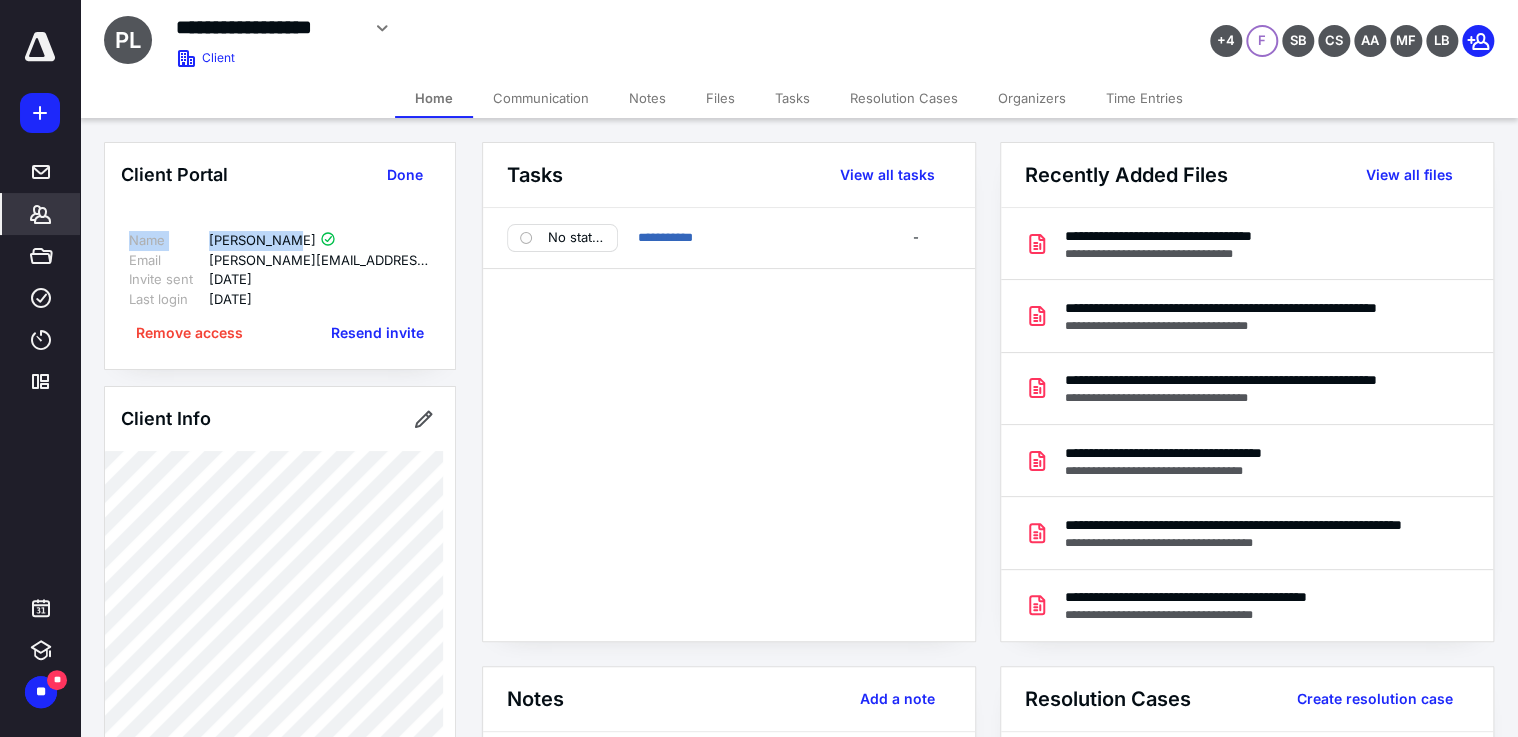 drag, startPoint x: 288, startPoint y: 244, endPoint x: 130, endPoint y: 245, distance: 158.00316 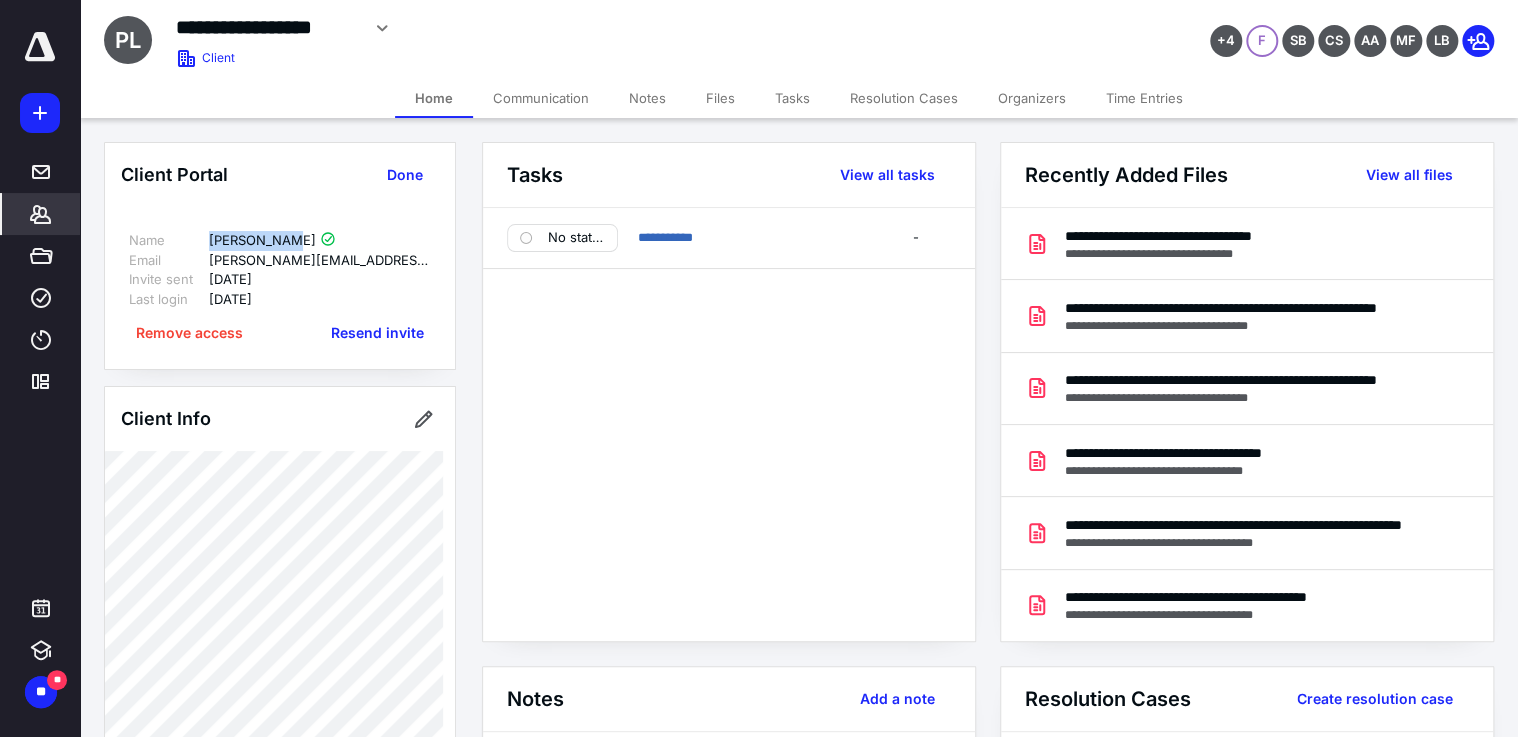 drag, startPoint x: 206, startPoint y: 242, endPoint x: 286, endPoint y: 245, distance: 80.05623 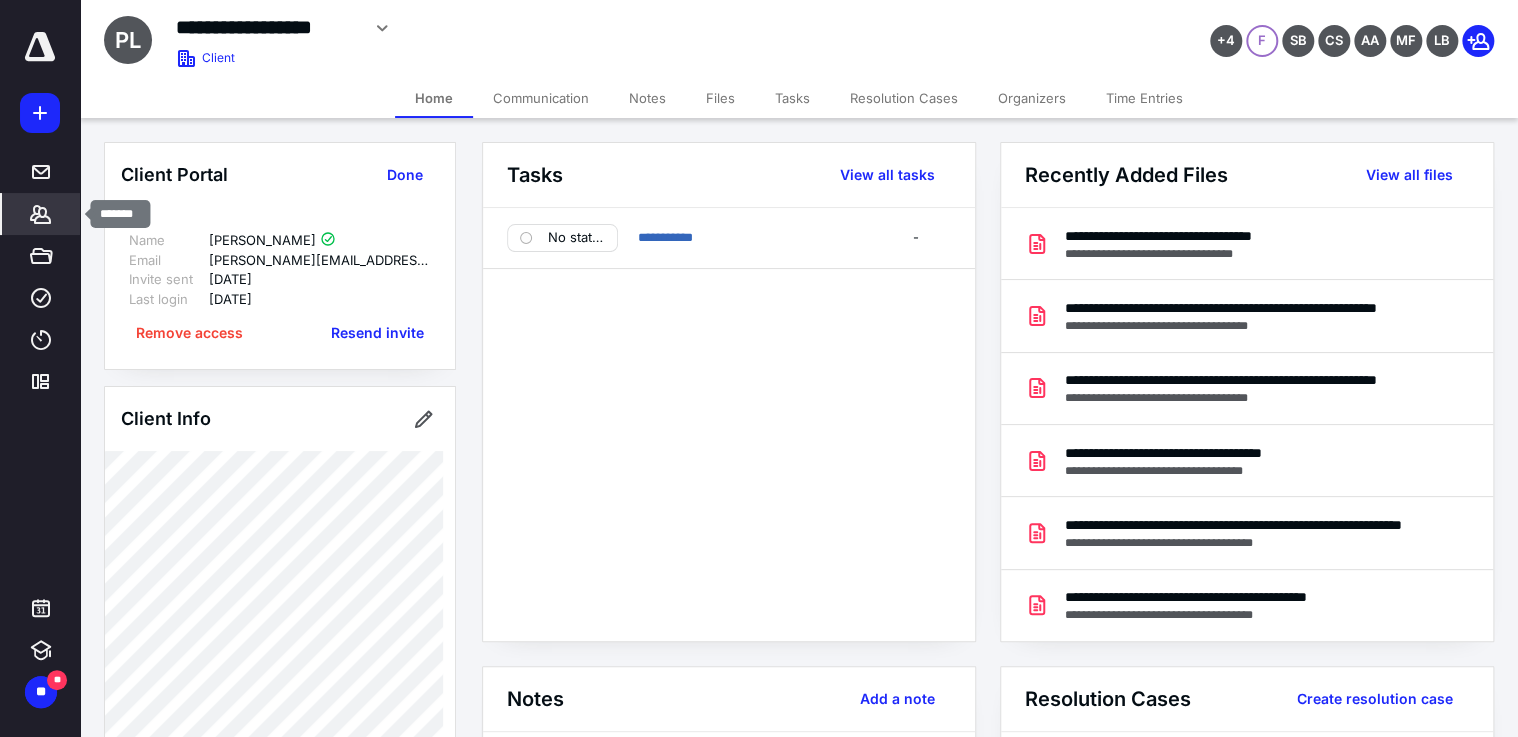 click 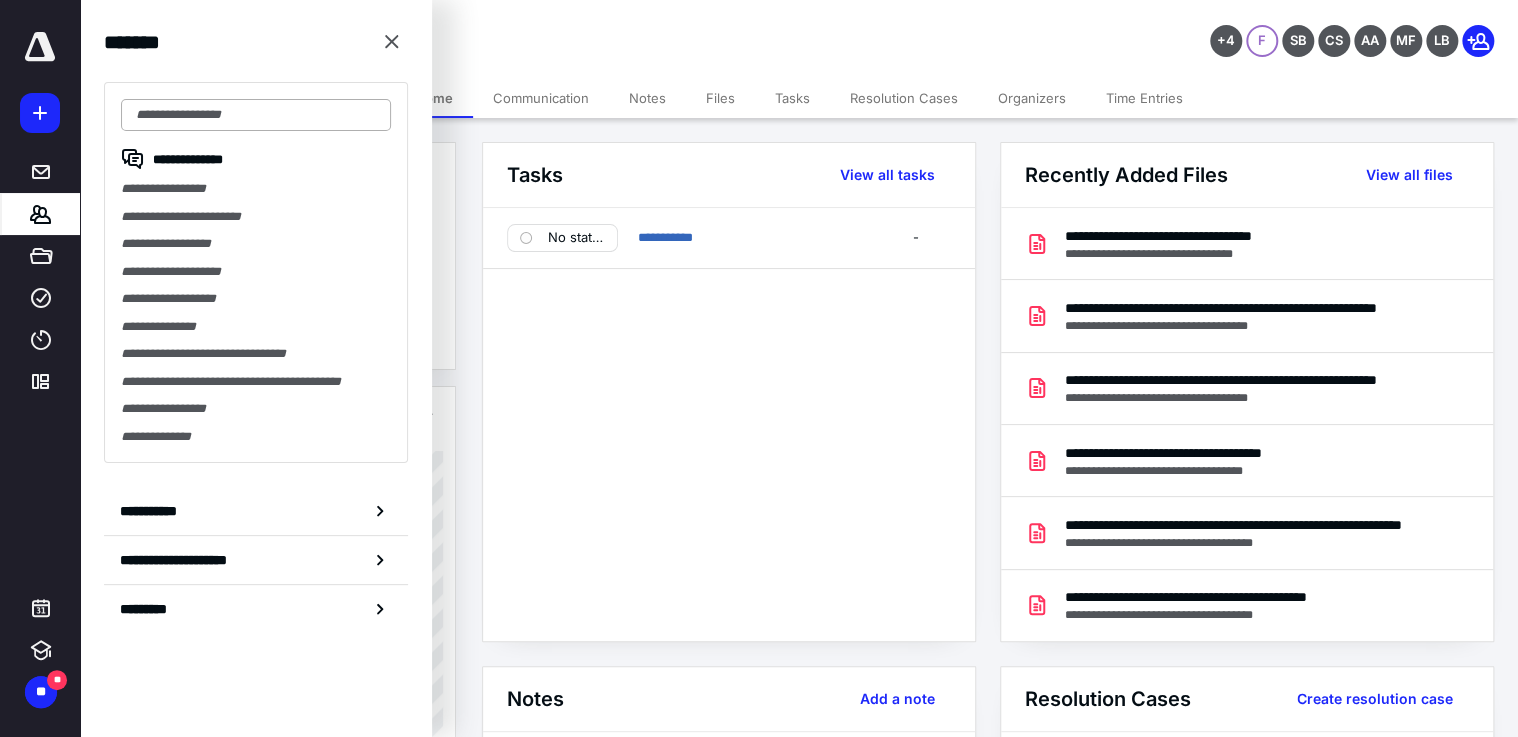 click at bounding box center [256, 115] 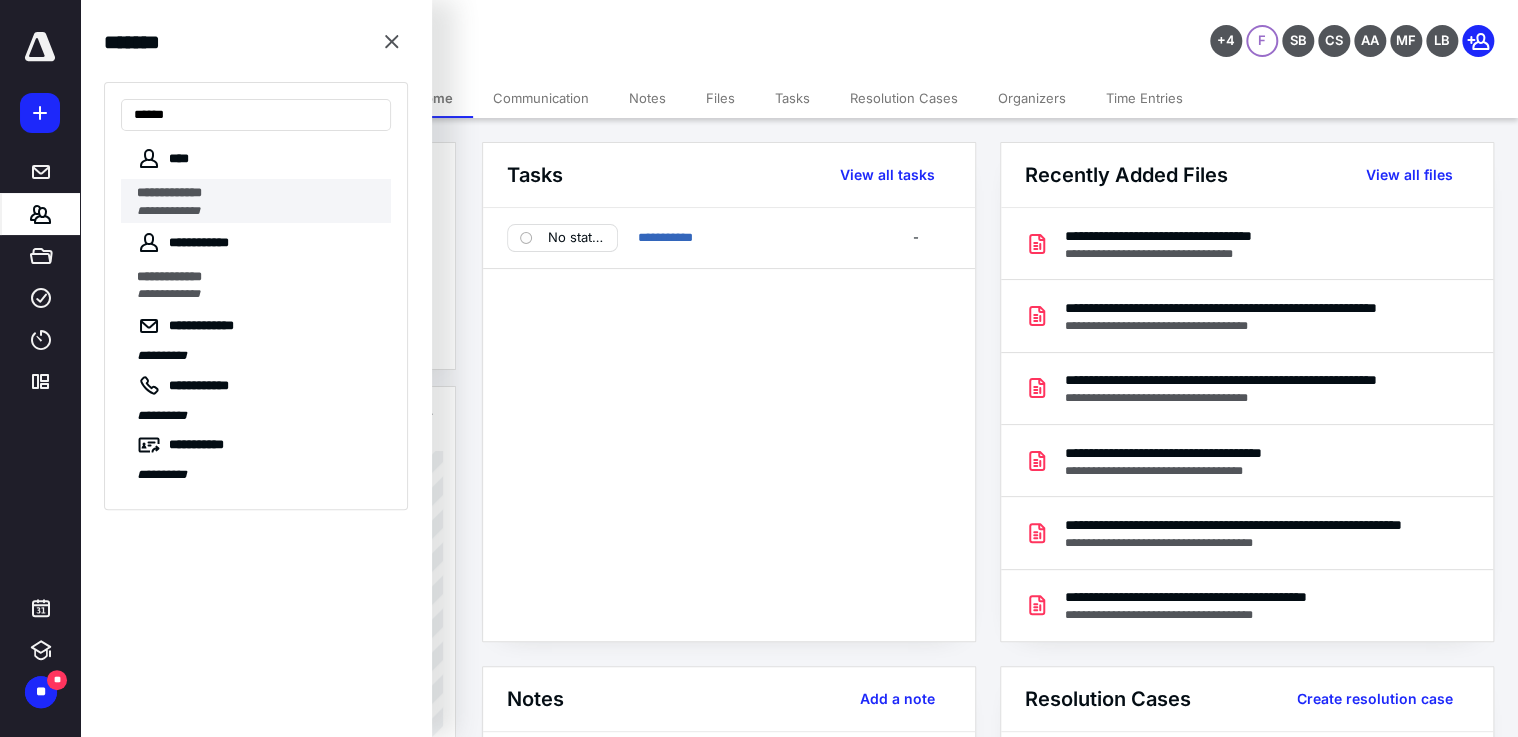 type on "*****" 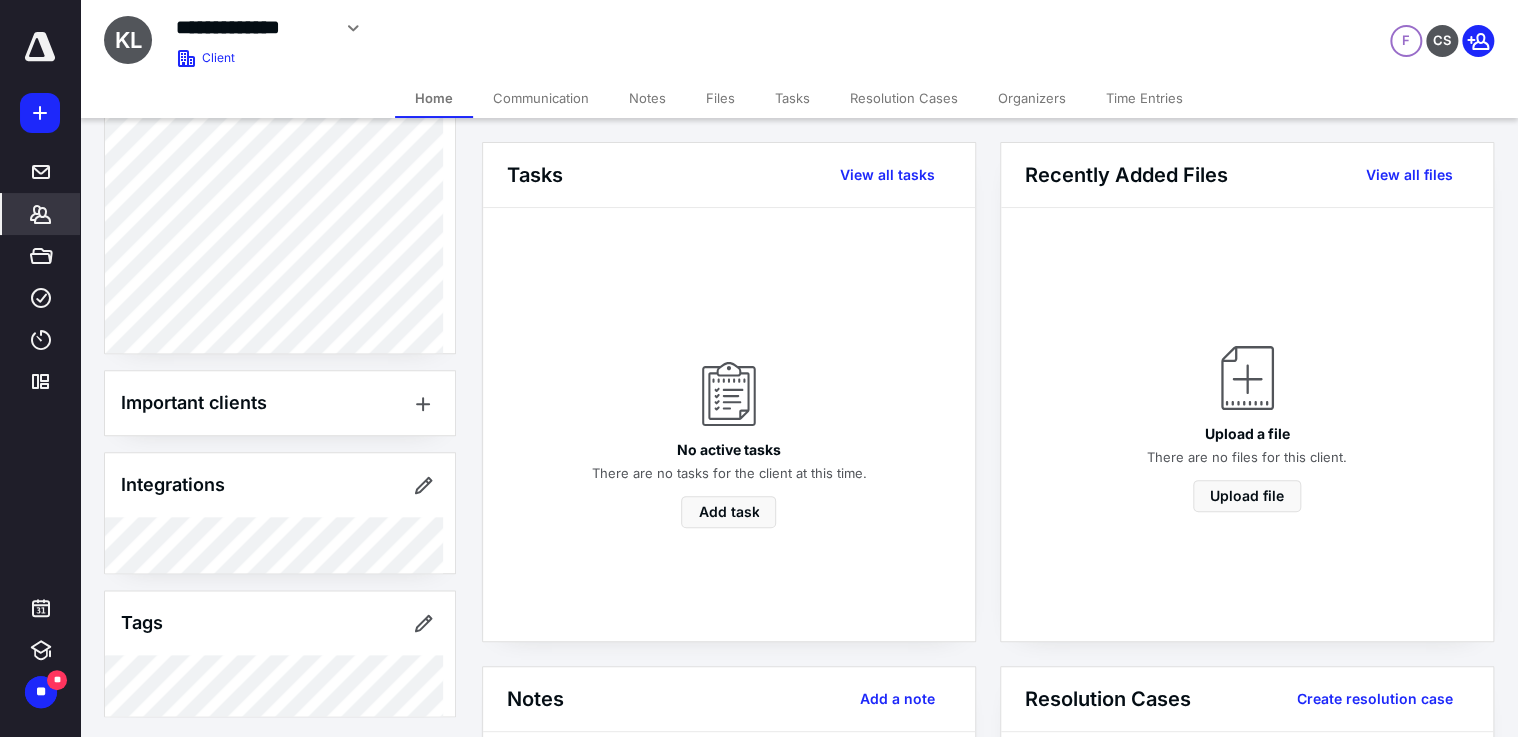 scroll, scrollTop: 961, scrollLeft: 0, axis: vertical 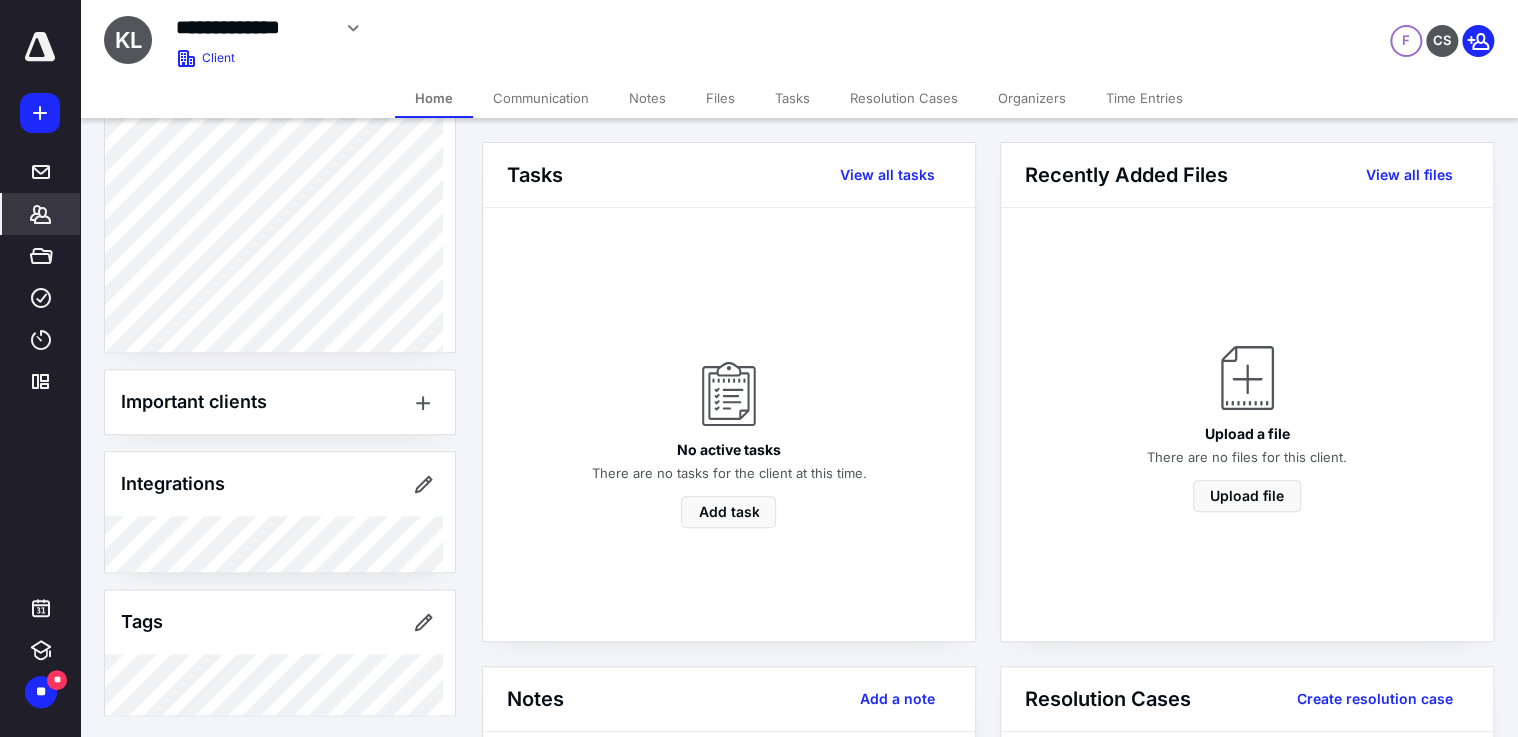 click on "Communication" at bounding box center [541, 98] 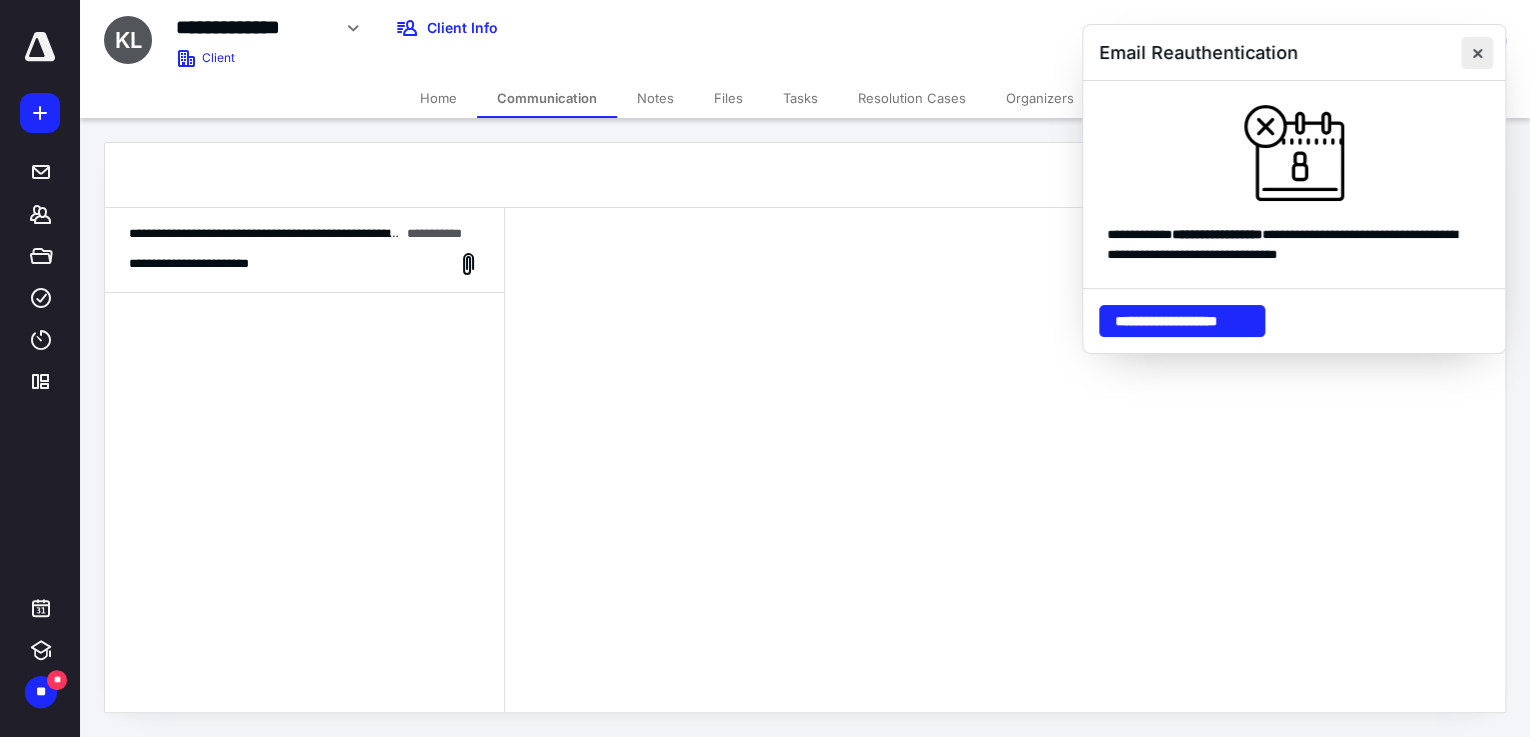 click at bounding box center (1477, 53) 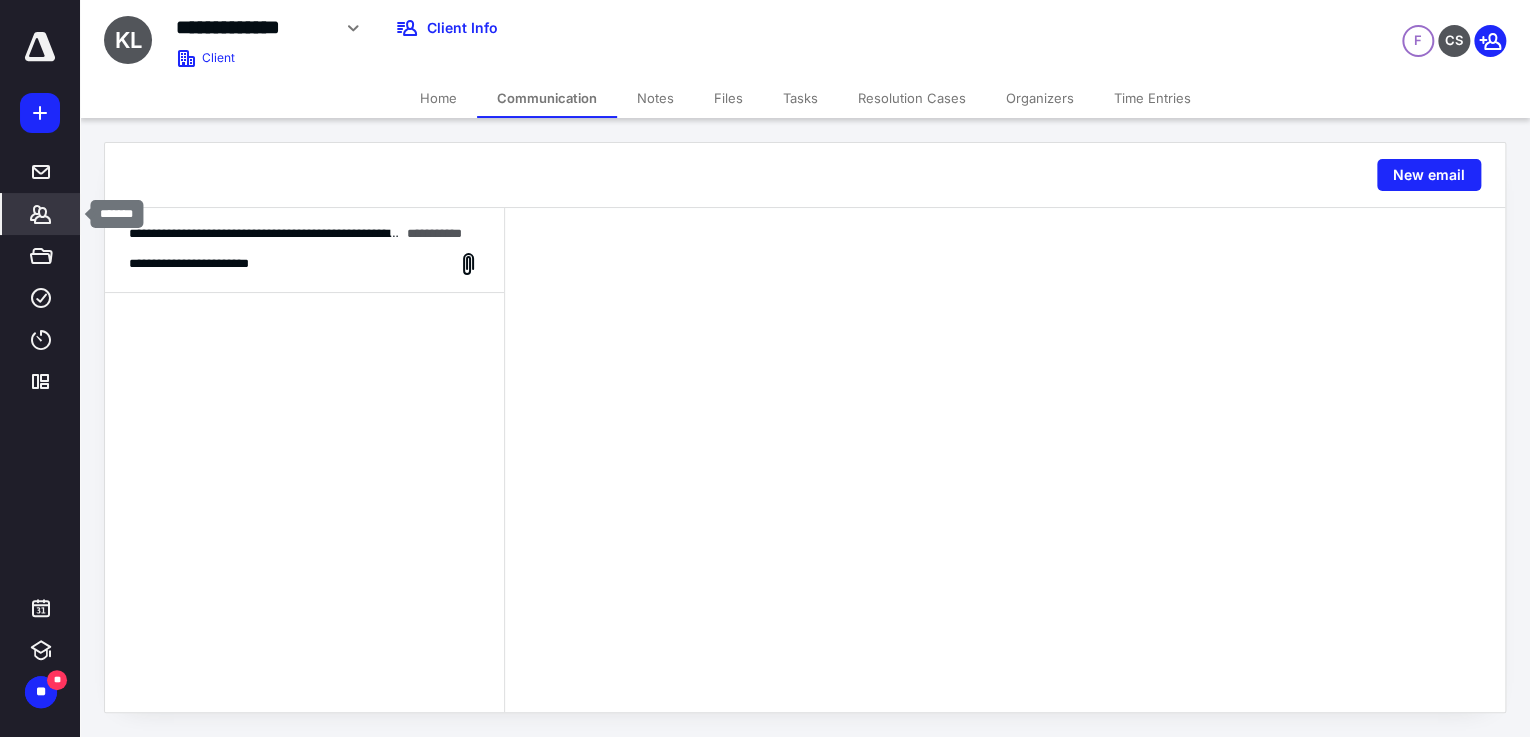 click 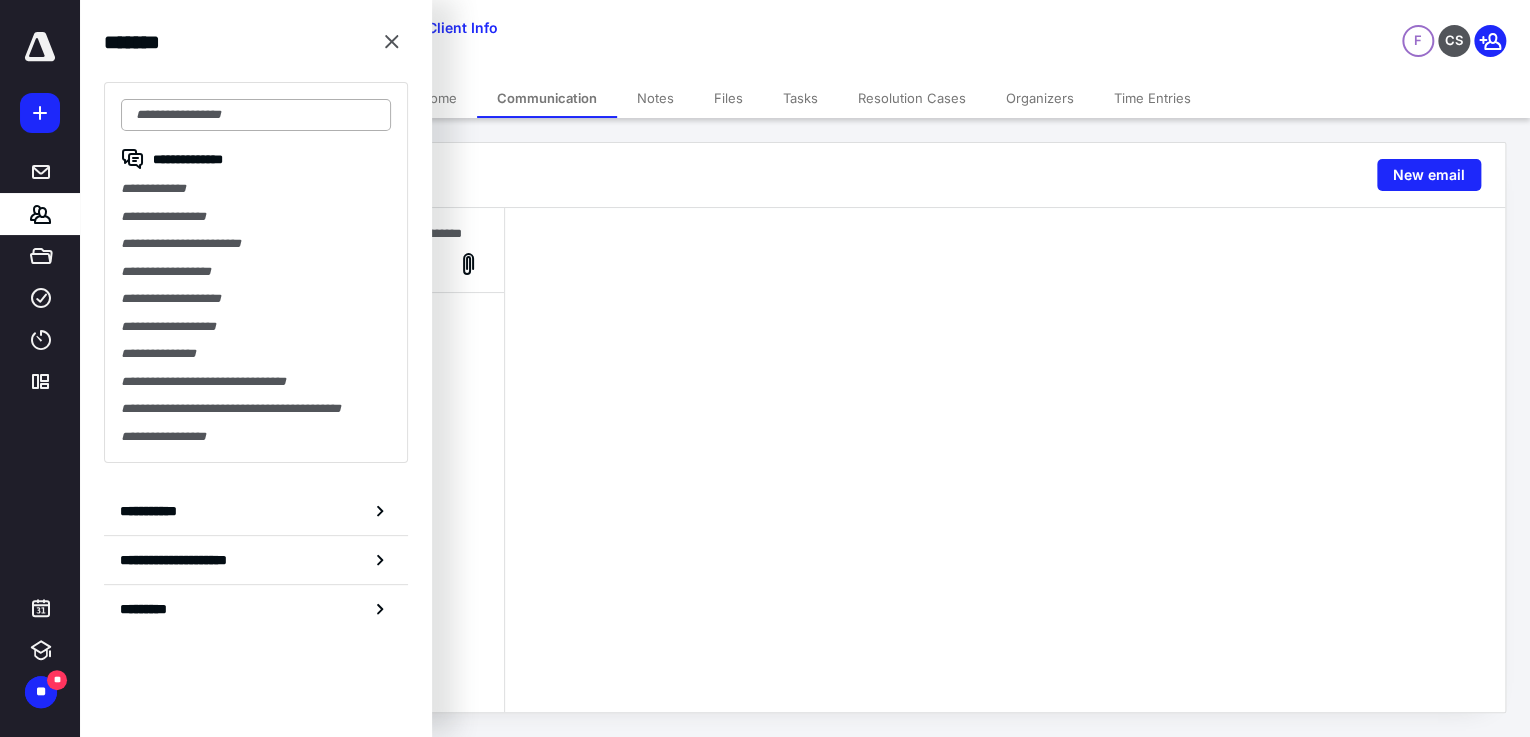 click at bounding box center (256, 115) 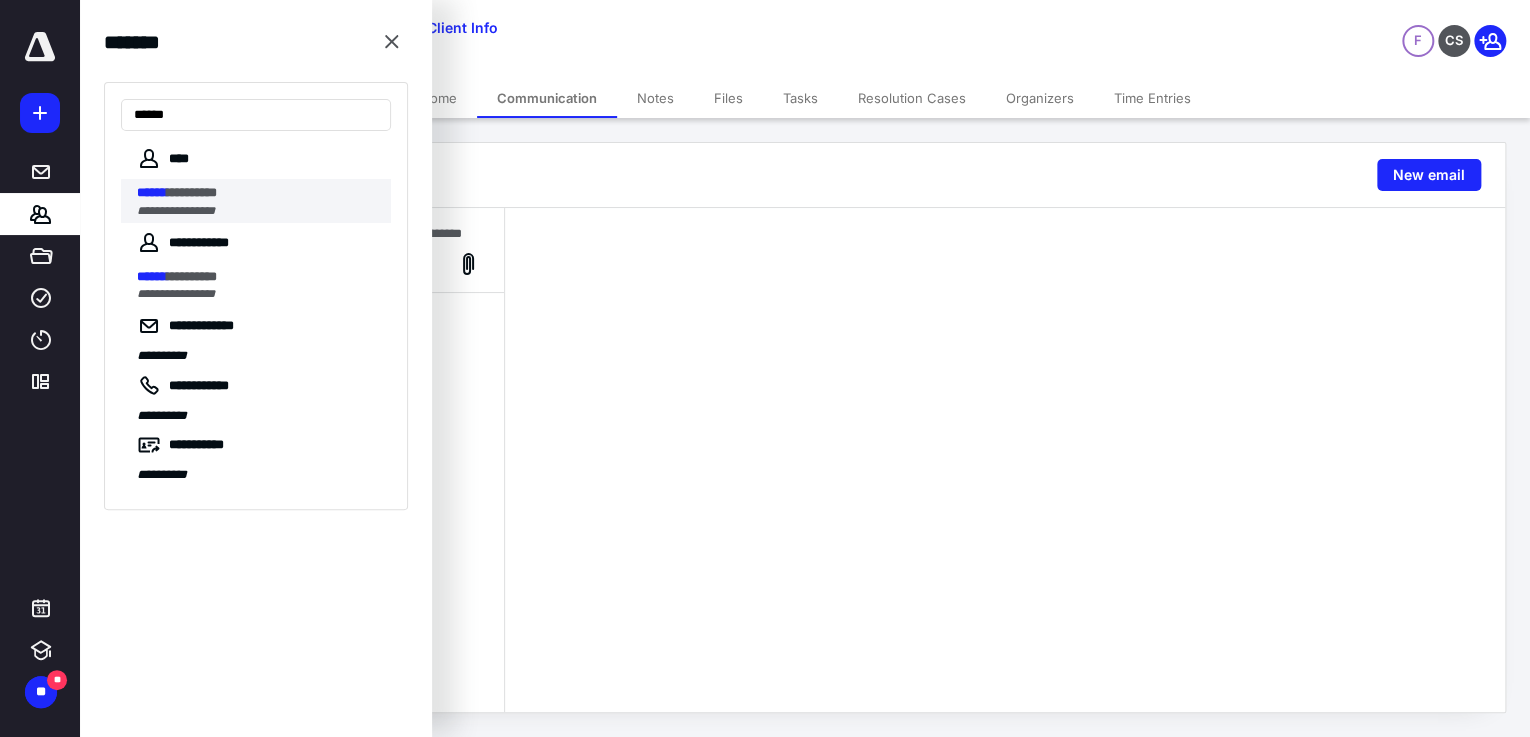 type on "******" 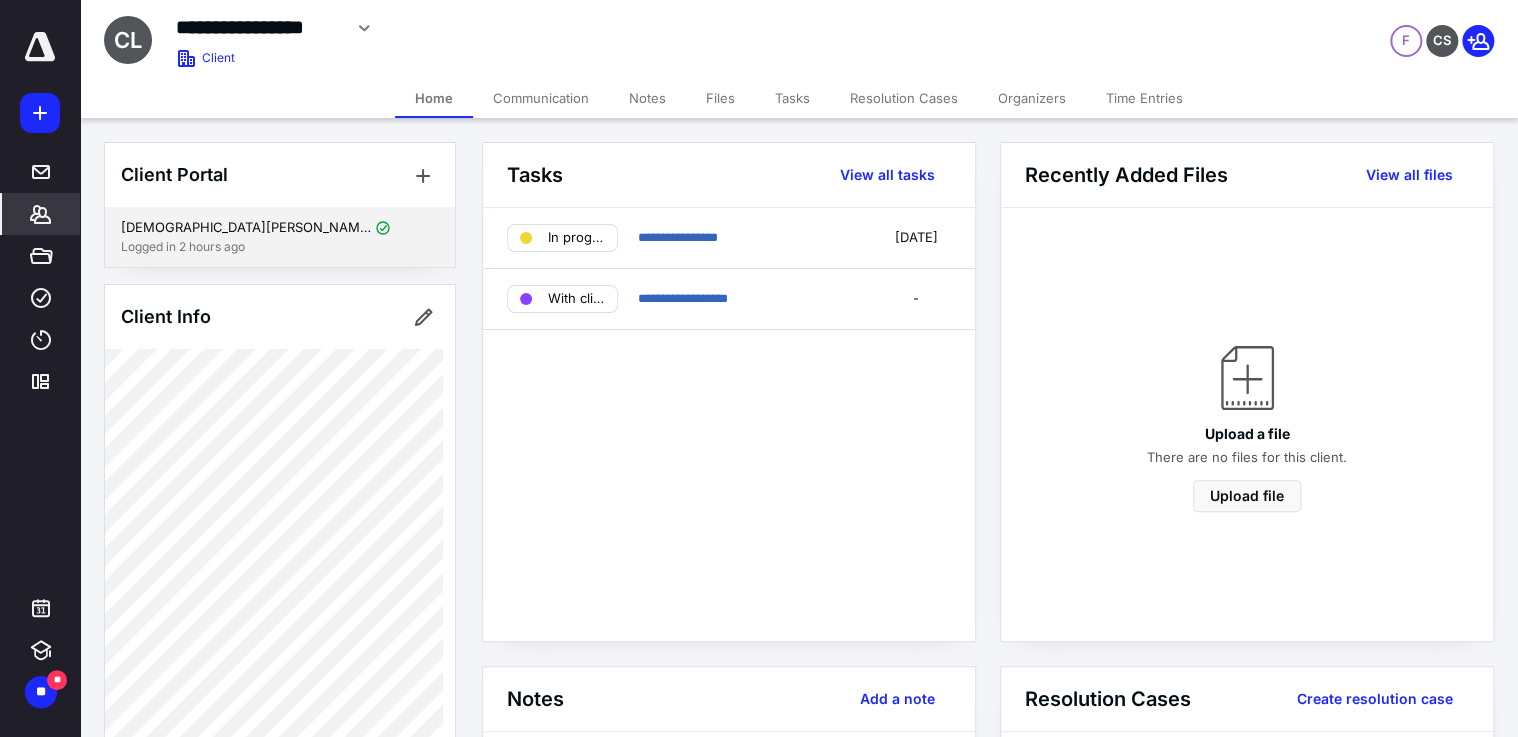click on "[DEMOGRAPHIC_DATA][PERSON_NAME]" at bounding box center [246, 228] 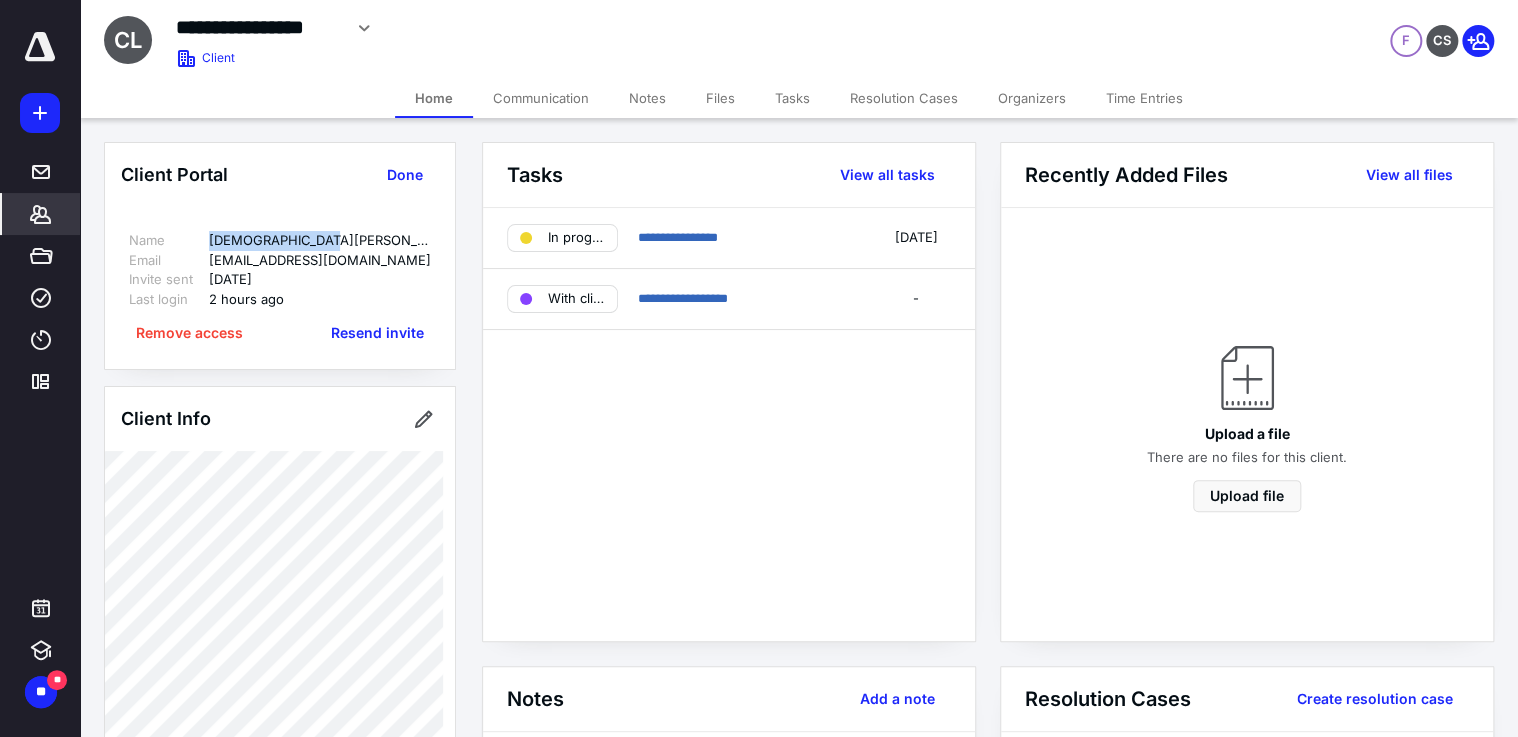 drag, startPoint x: 310, startPoint y: 243, endPoint x: 204, endPoint y: 245, distance: 106.01887 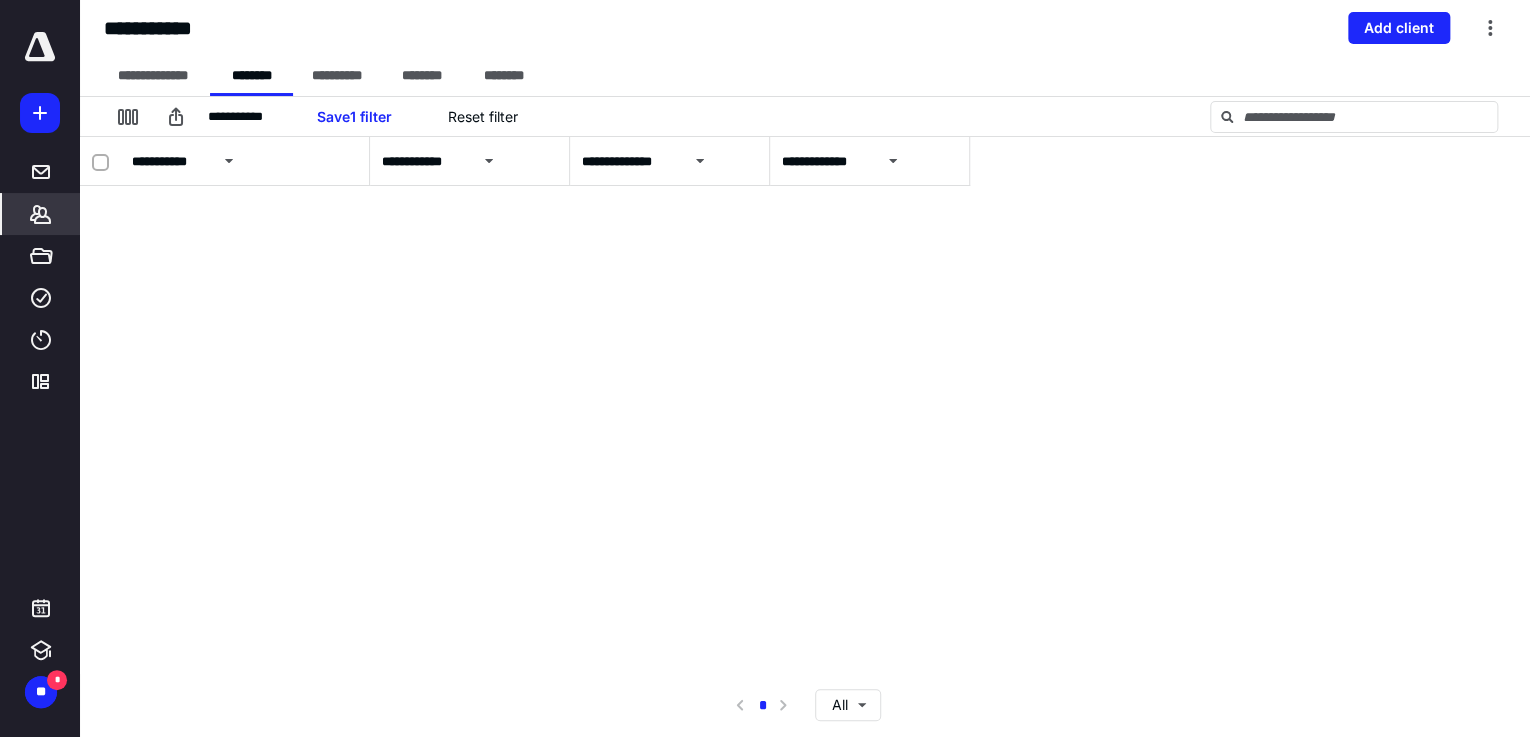 scroll, scrollTop: 0, scrollLeft: 0, axis: both 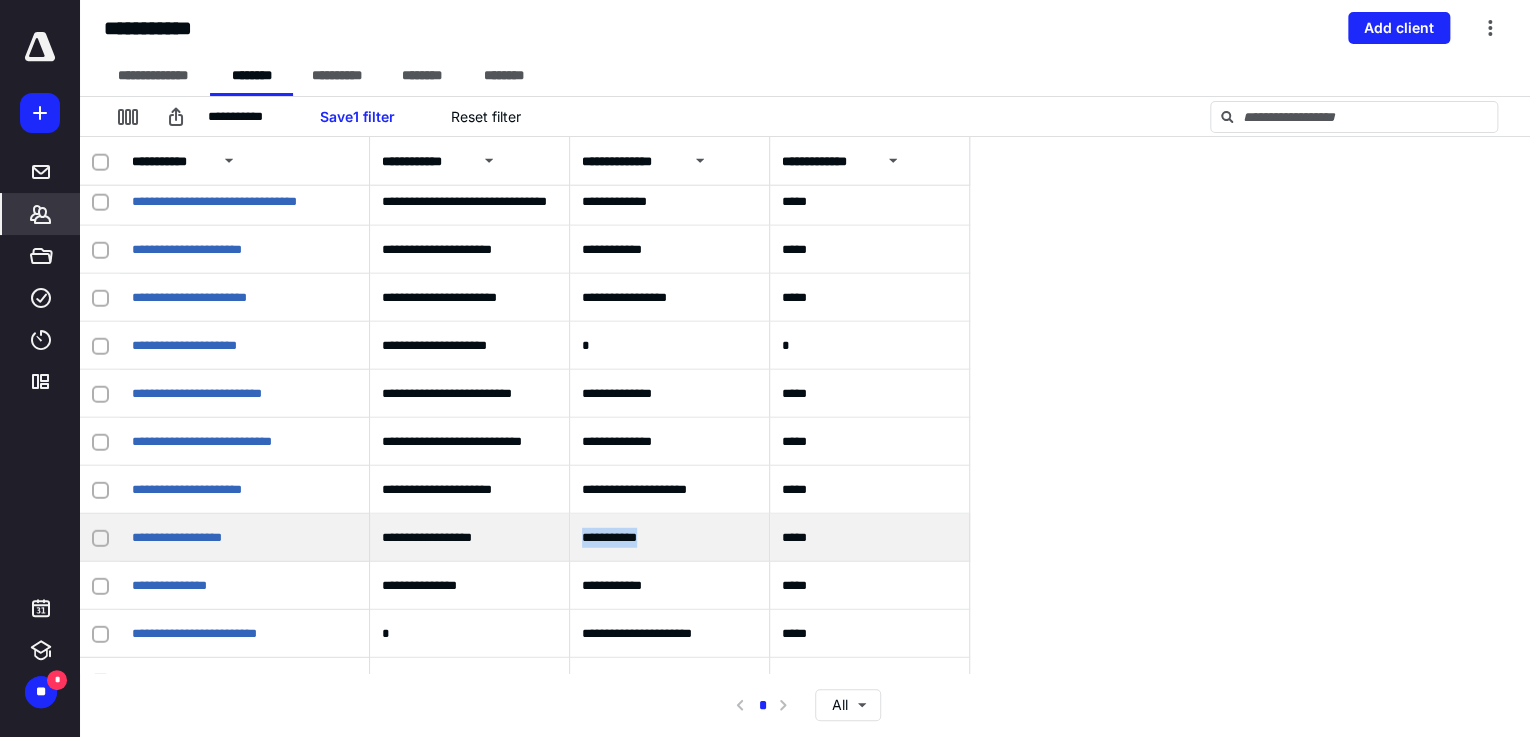 drag, startPoint x: 657, startPoint y: 538, endPoint x: 585, endPoint y: 541, distance: 72.06247 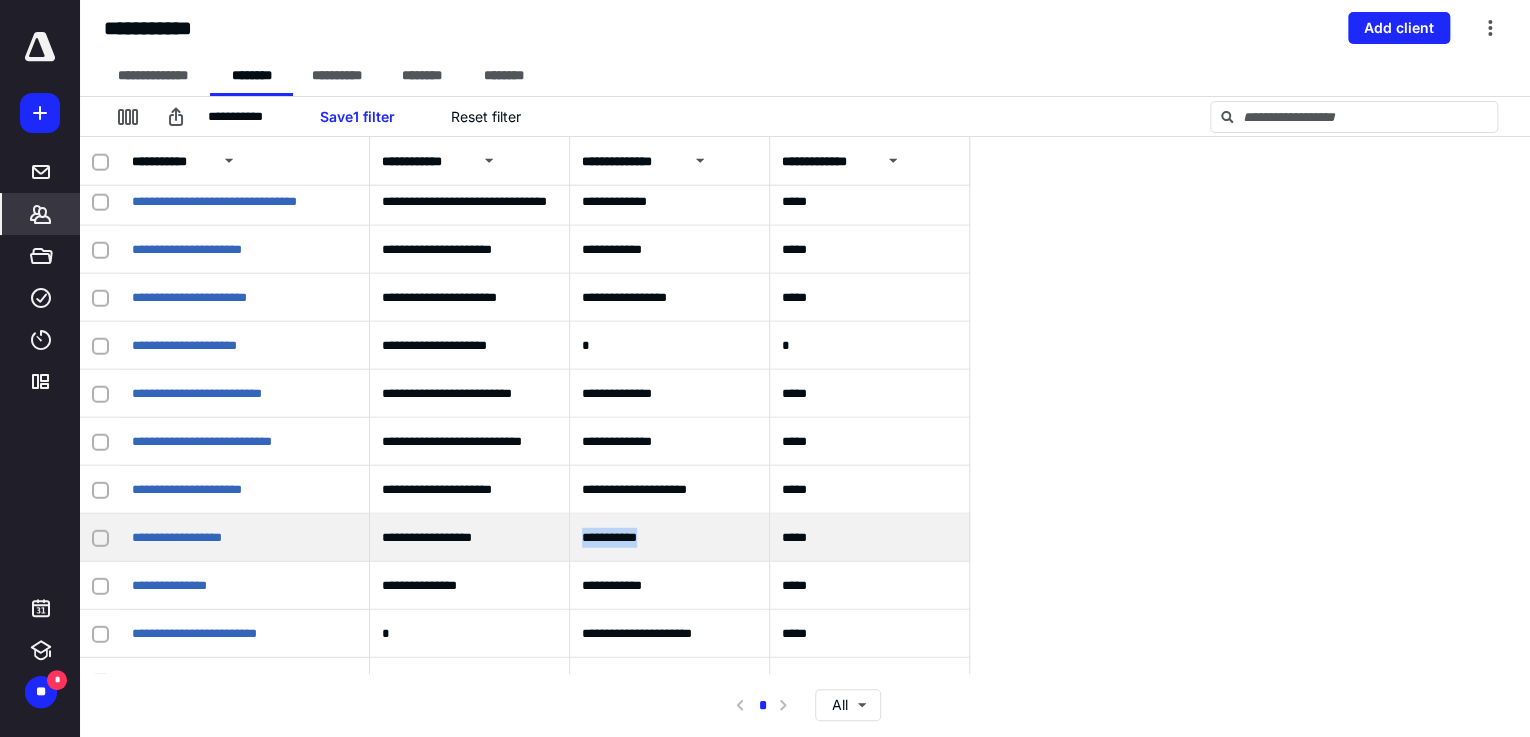 copy on "**********" 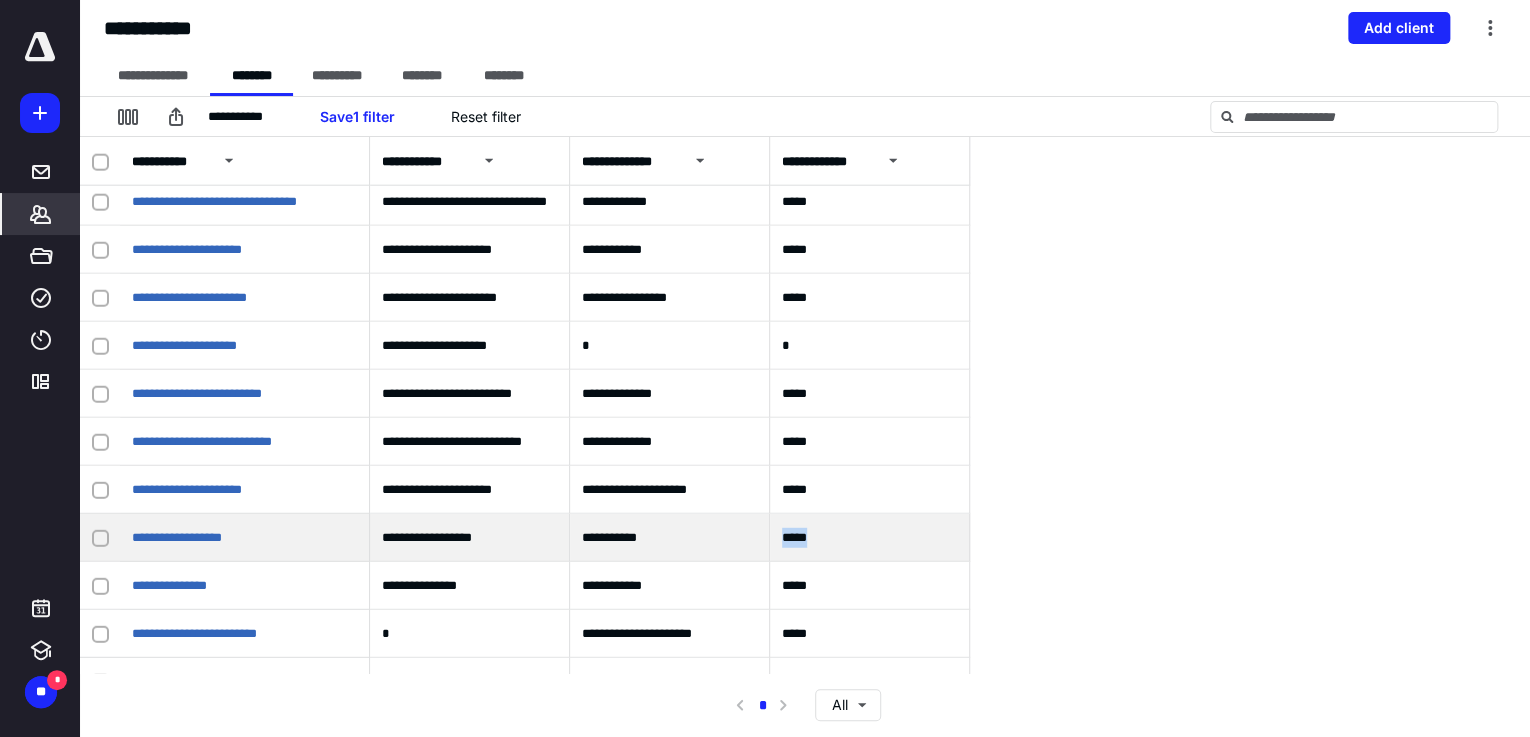 drag, startPoint x: 834, startPoint y: 532, endPoint x: 771, endPoint y: 535, distance: 63.07139 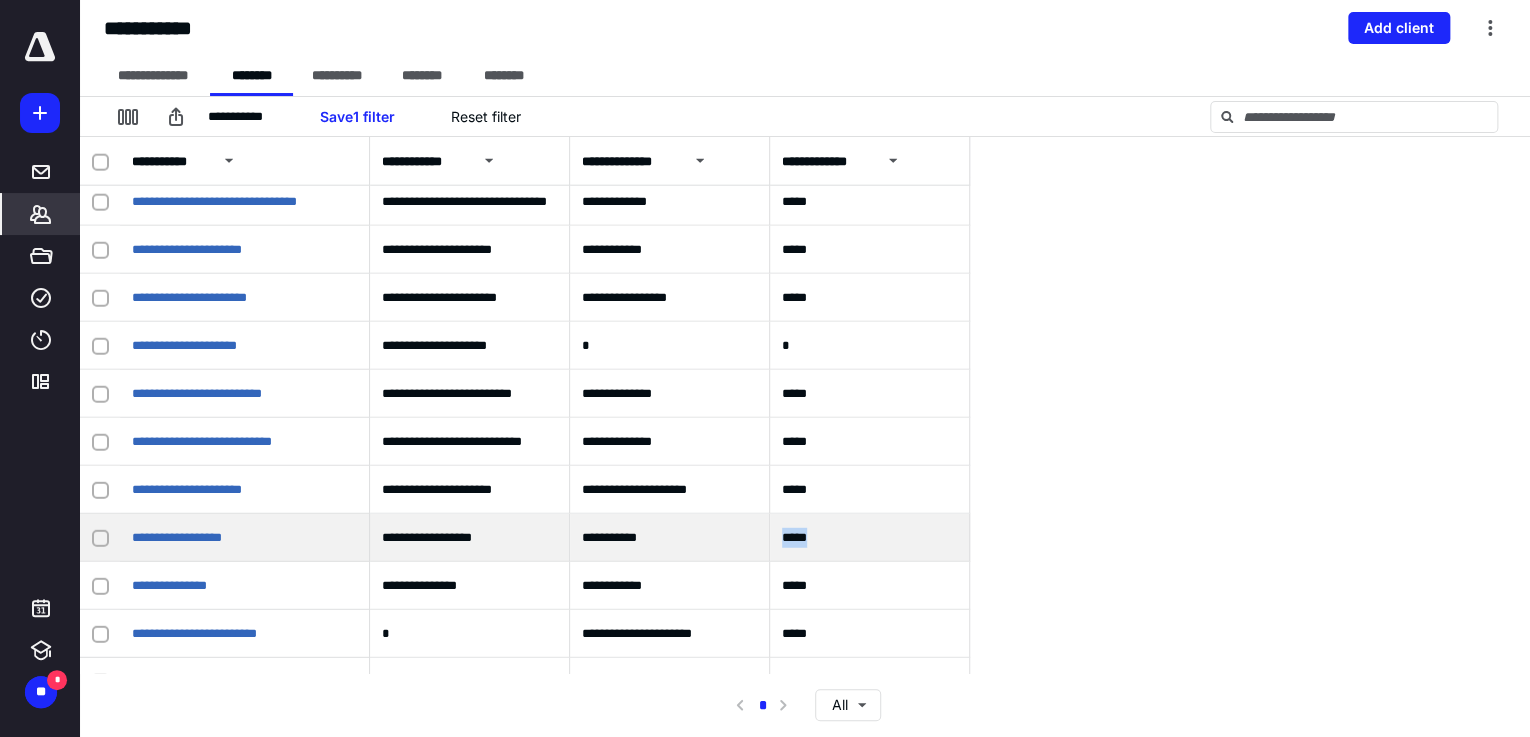 copy on "*****" 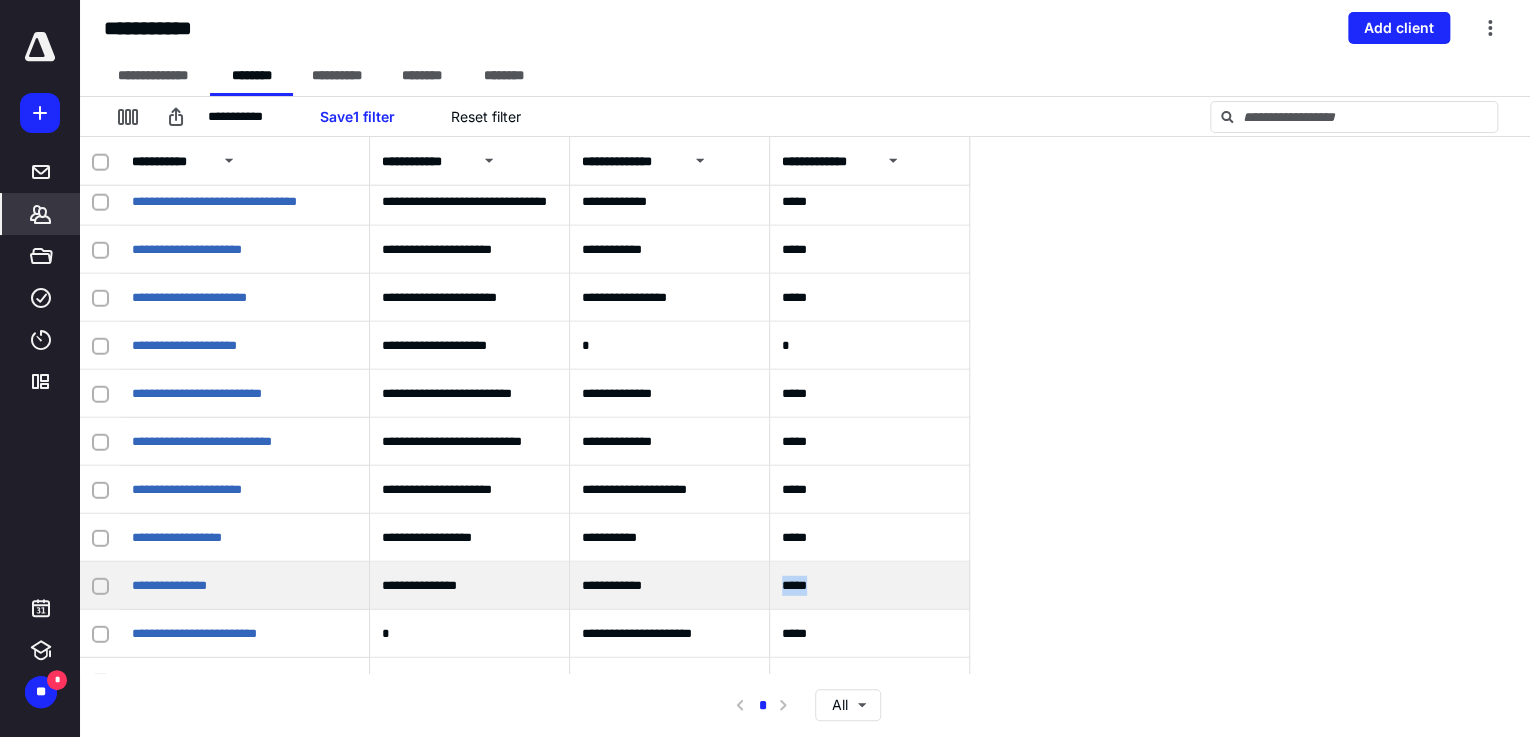 drag, startPoint x: 848, startPoint y: 593, endPoint x: 772, endPoint y: 592, distance: 76.00658 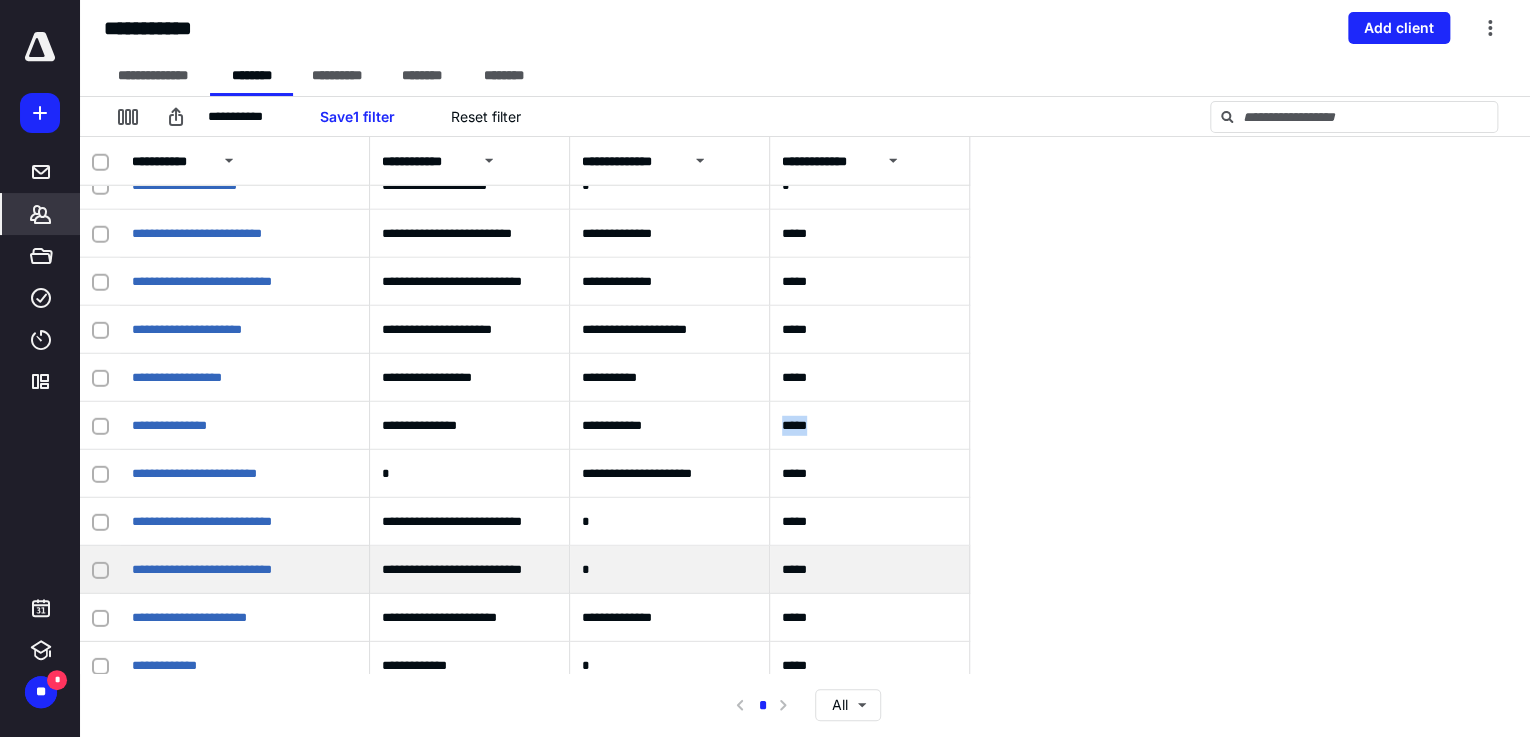 scroll, scrollTop: 10472, scrollLeft: 0, axis: vertical 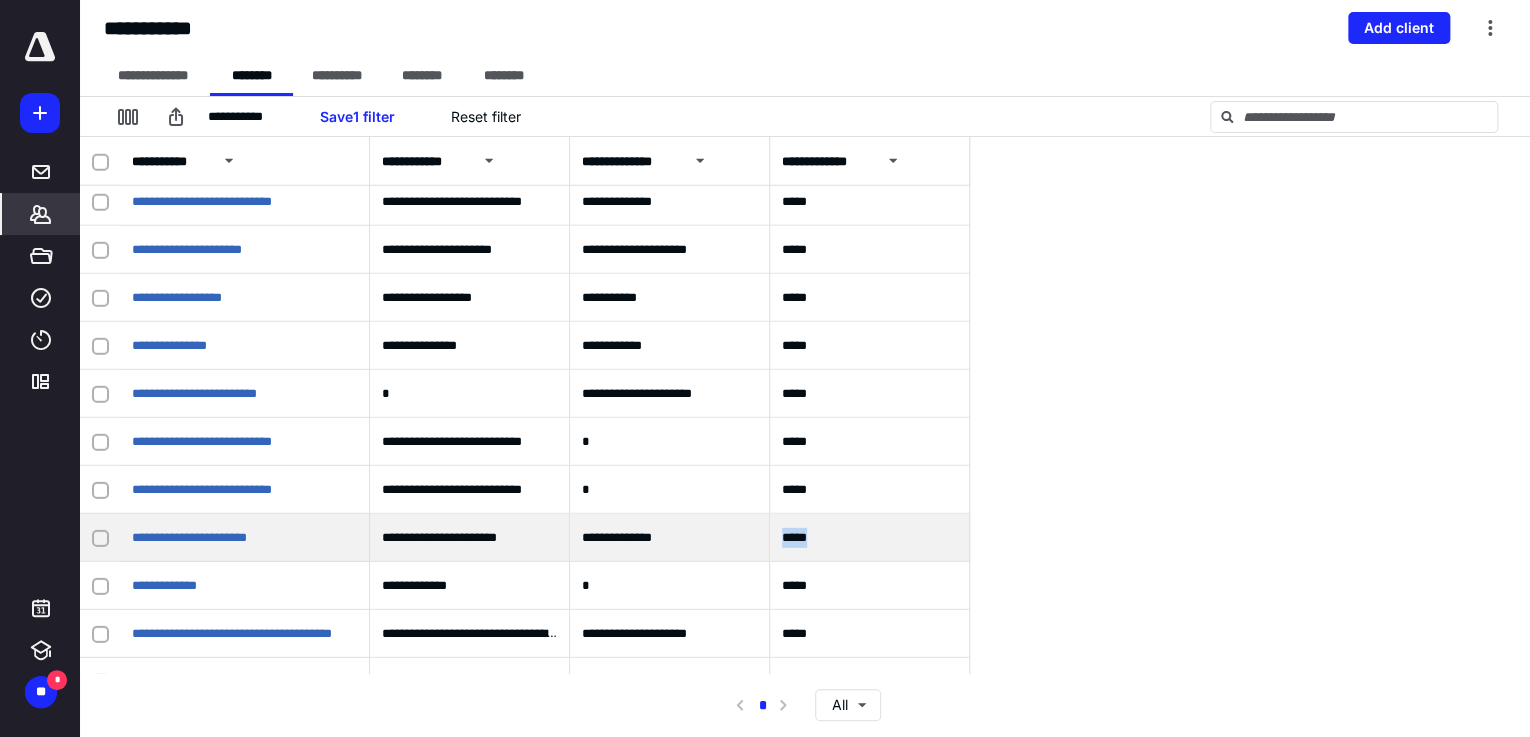 drag, startPoint x: 777, startPoint y: 537, endPoint x: 892, endPoint y: 533, distance: 115.06954 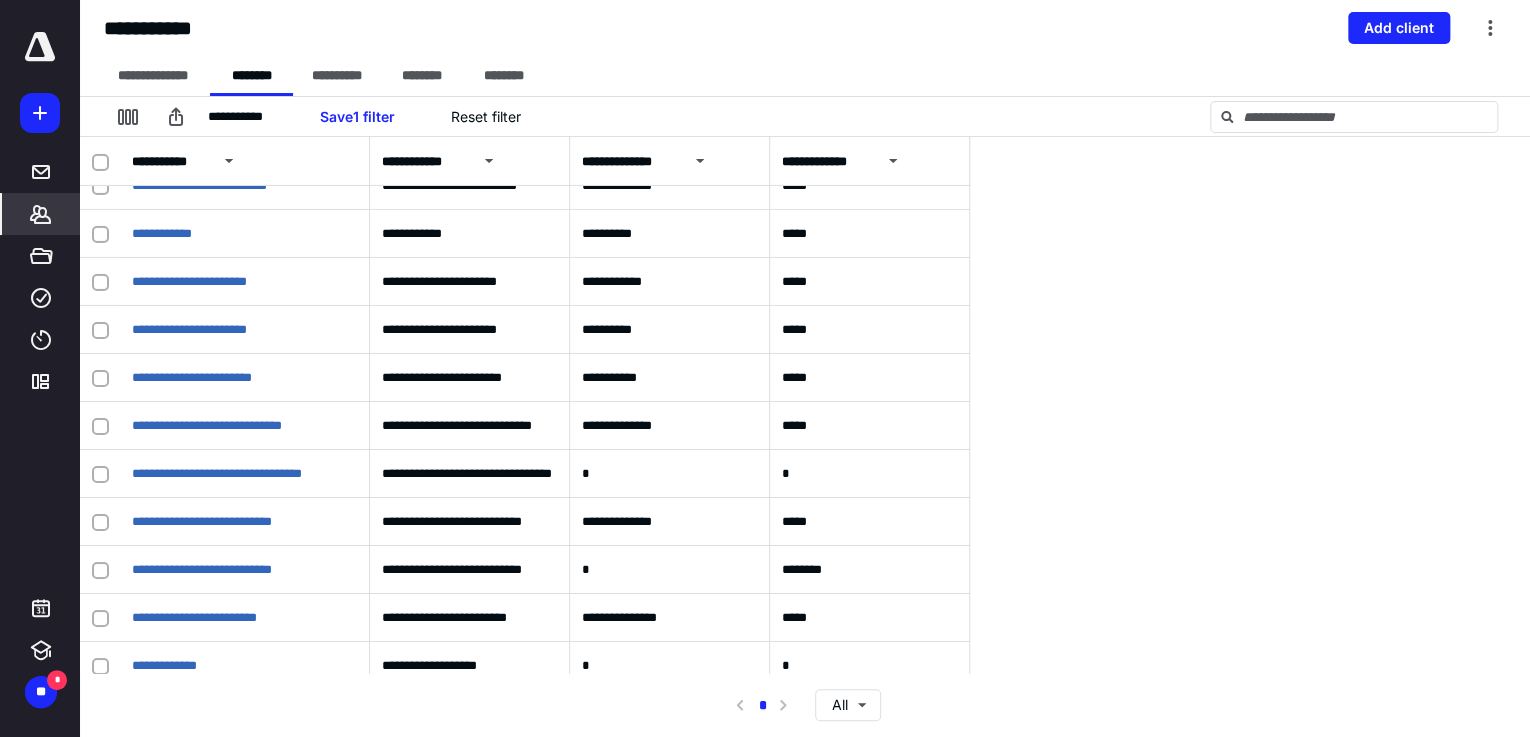 scroll, scrollTop: 10792, scrollLeft: 0, axis: vertical 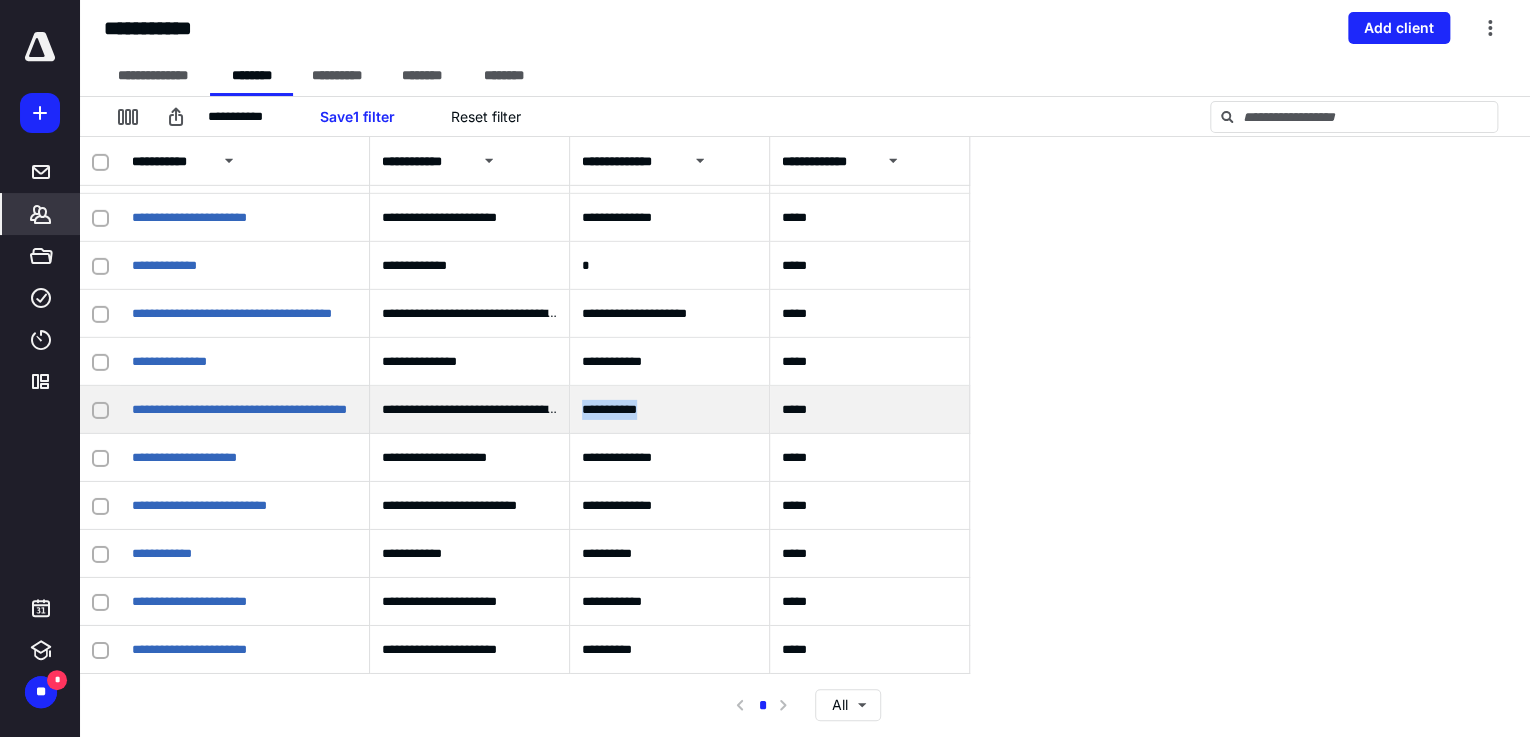 drag, startPoint x: 678, startPoint y: 410, endPoint x: 582, endPoint y: 416, distance: 96.18732 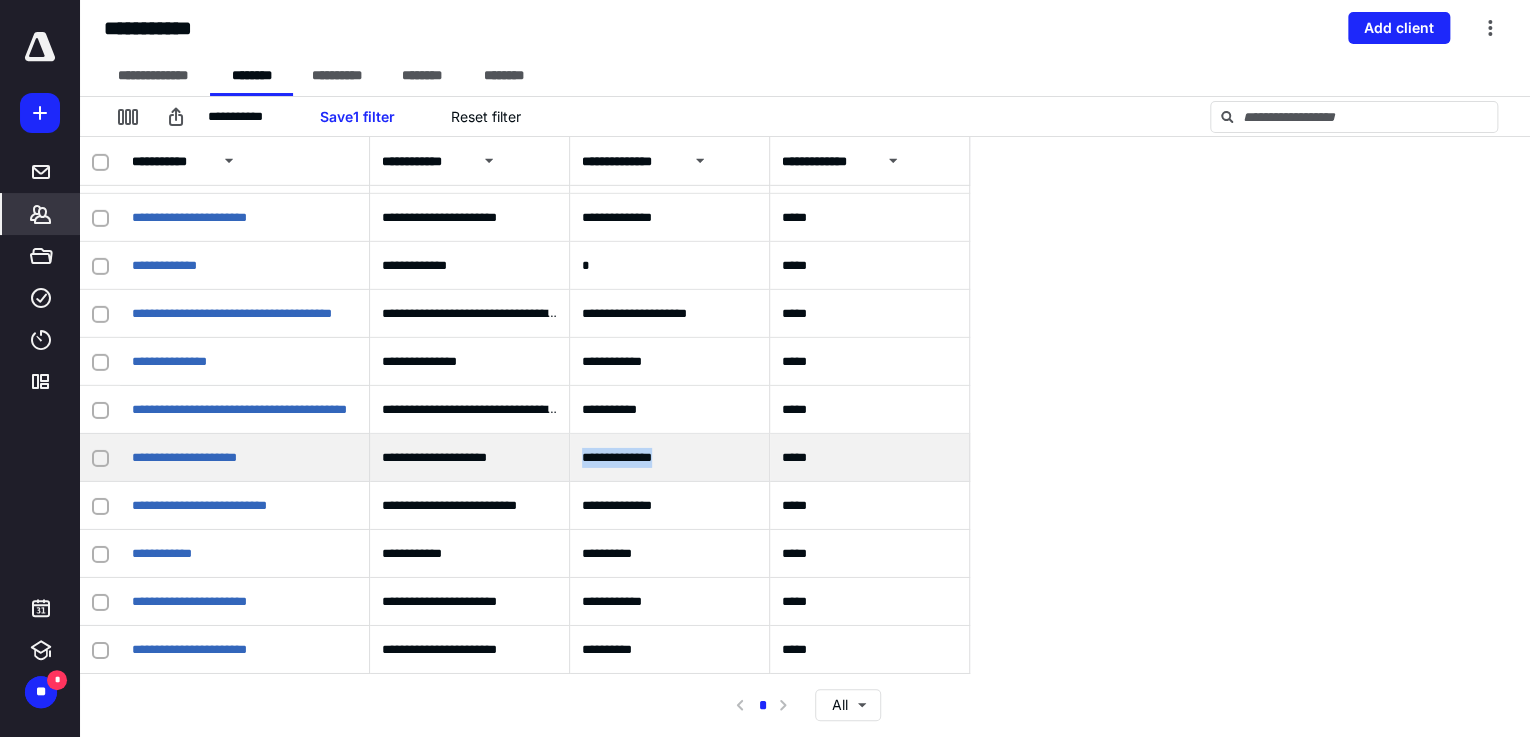 drag, startPoint x: 687, startPoint y: 460, endPoint x: 584, endPoint y: 460, distance: 103 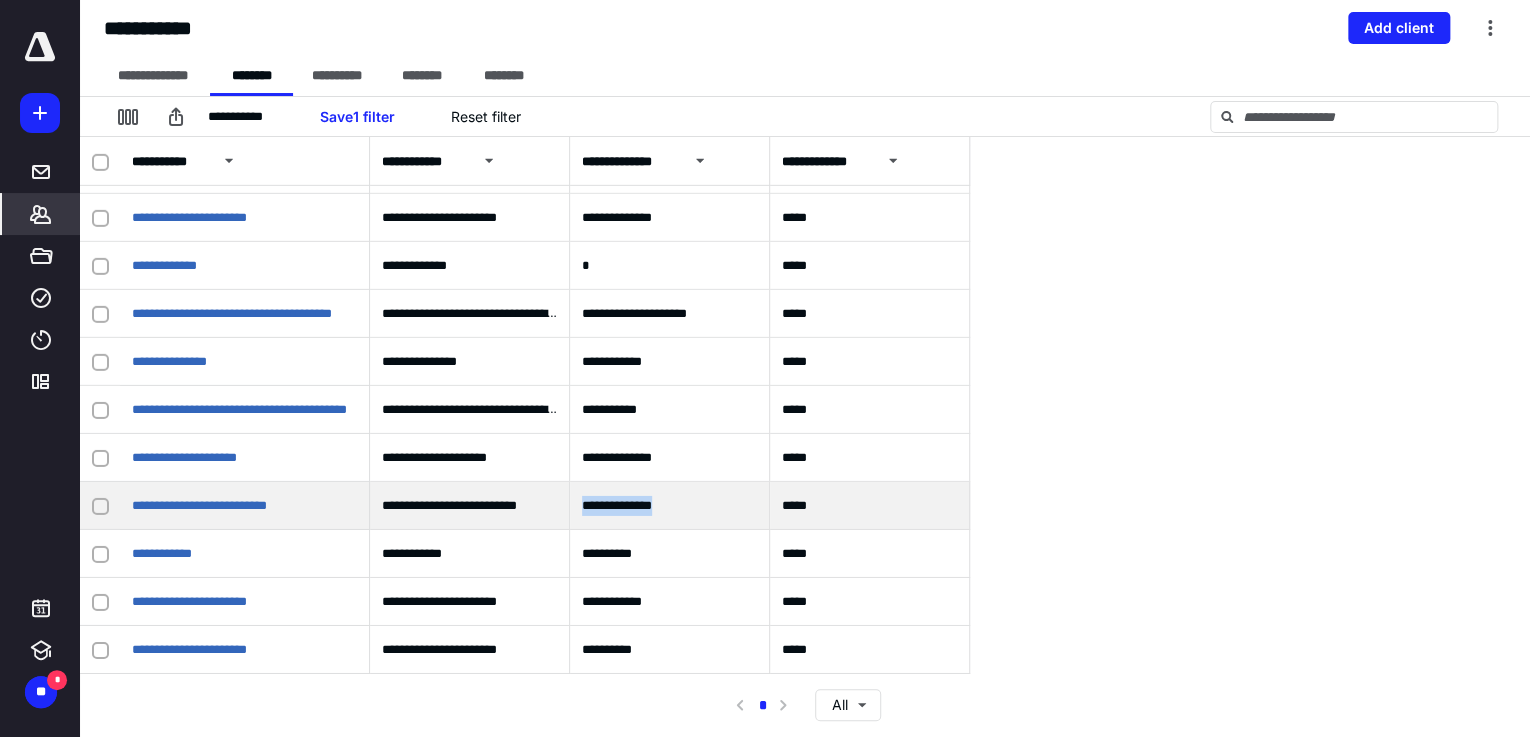 drag, startPoint x: 582, startPoint y: 501, endPoint x: 672, endPoint y: 502, distance: 90.005554 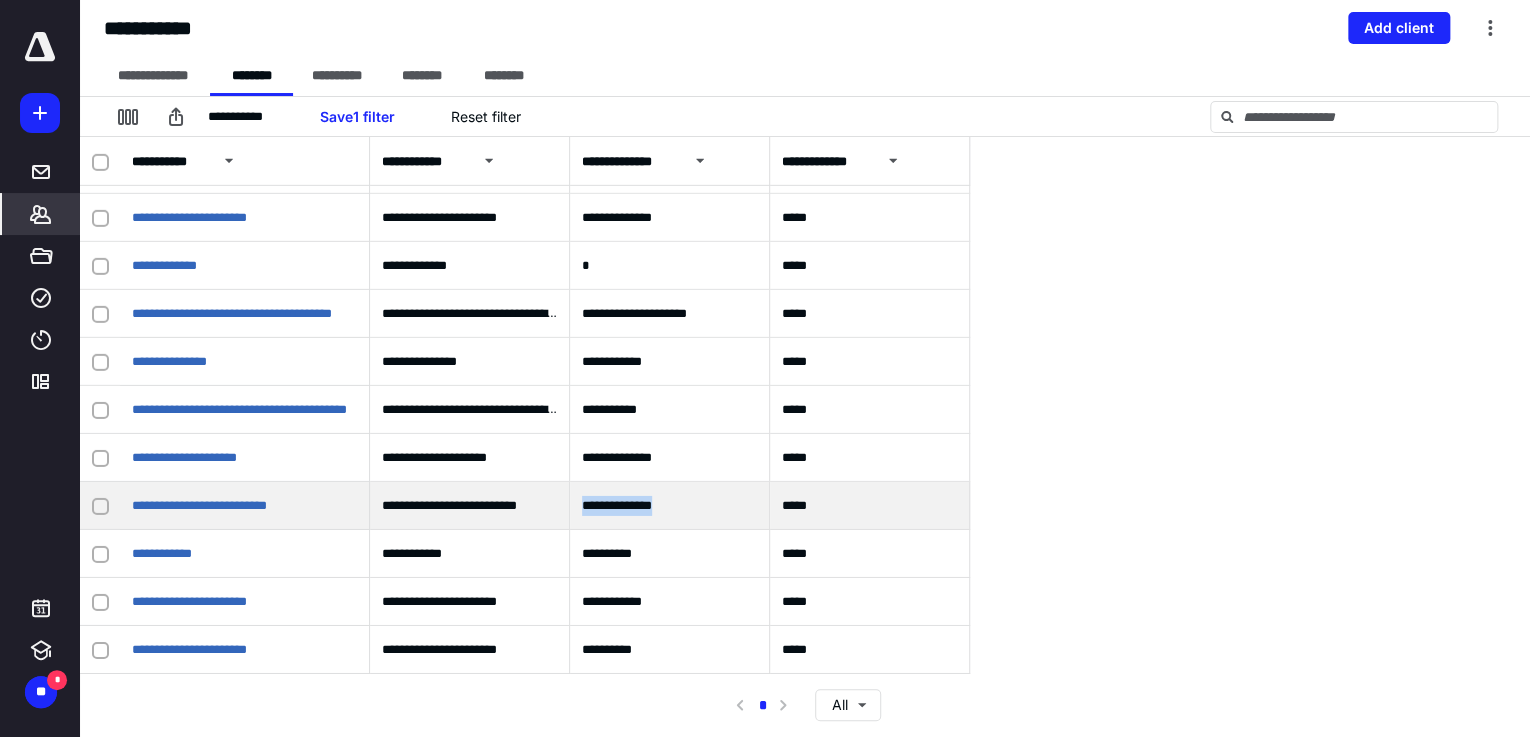 copy on "********" 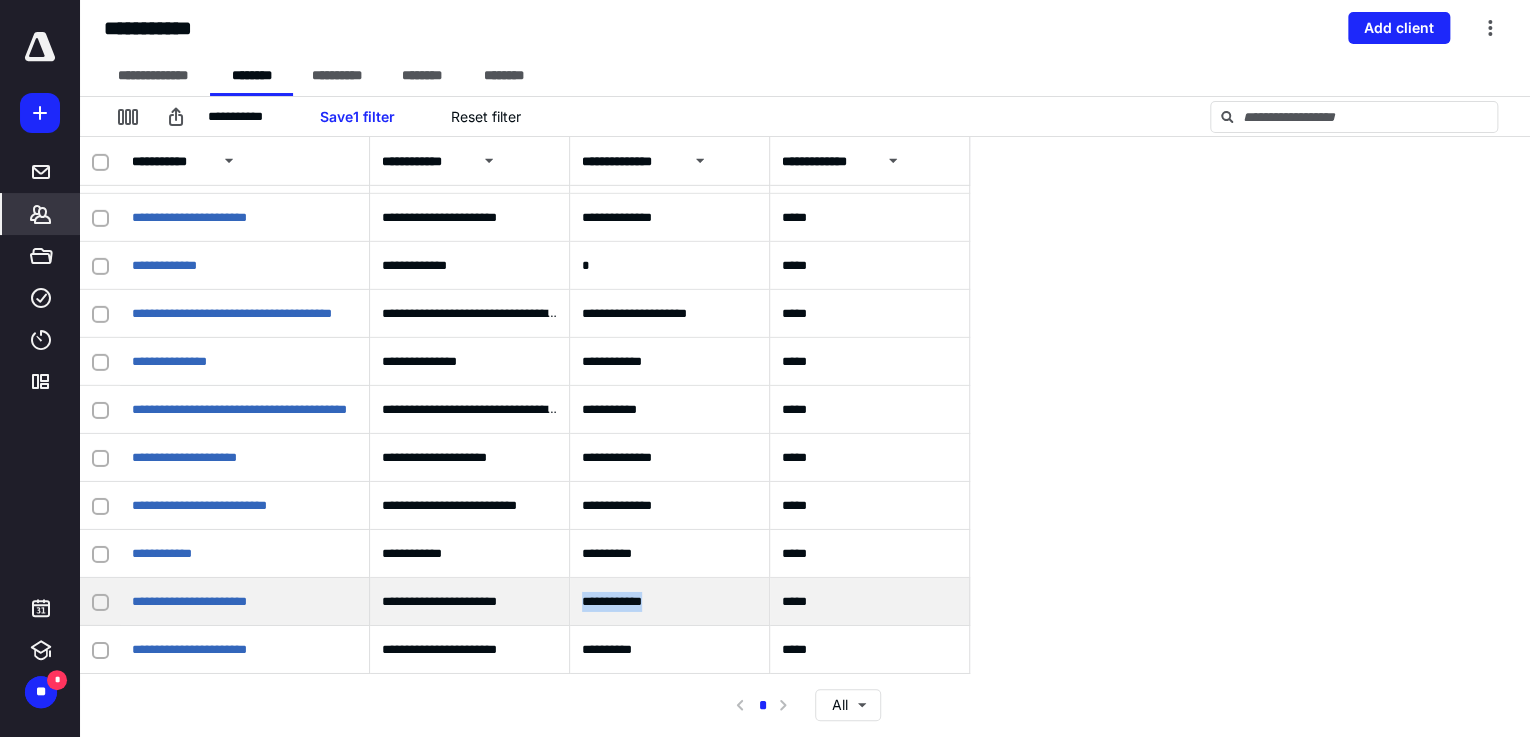 drag, startPoint x: 584, startPoint y: 601, endPoint x: 687, endPoint y: 604, distance: 103.04368 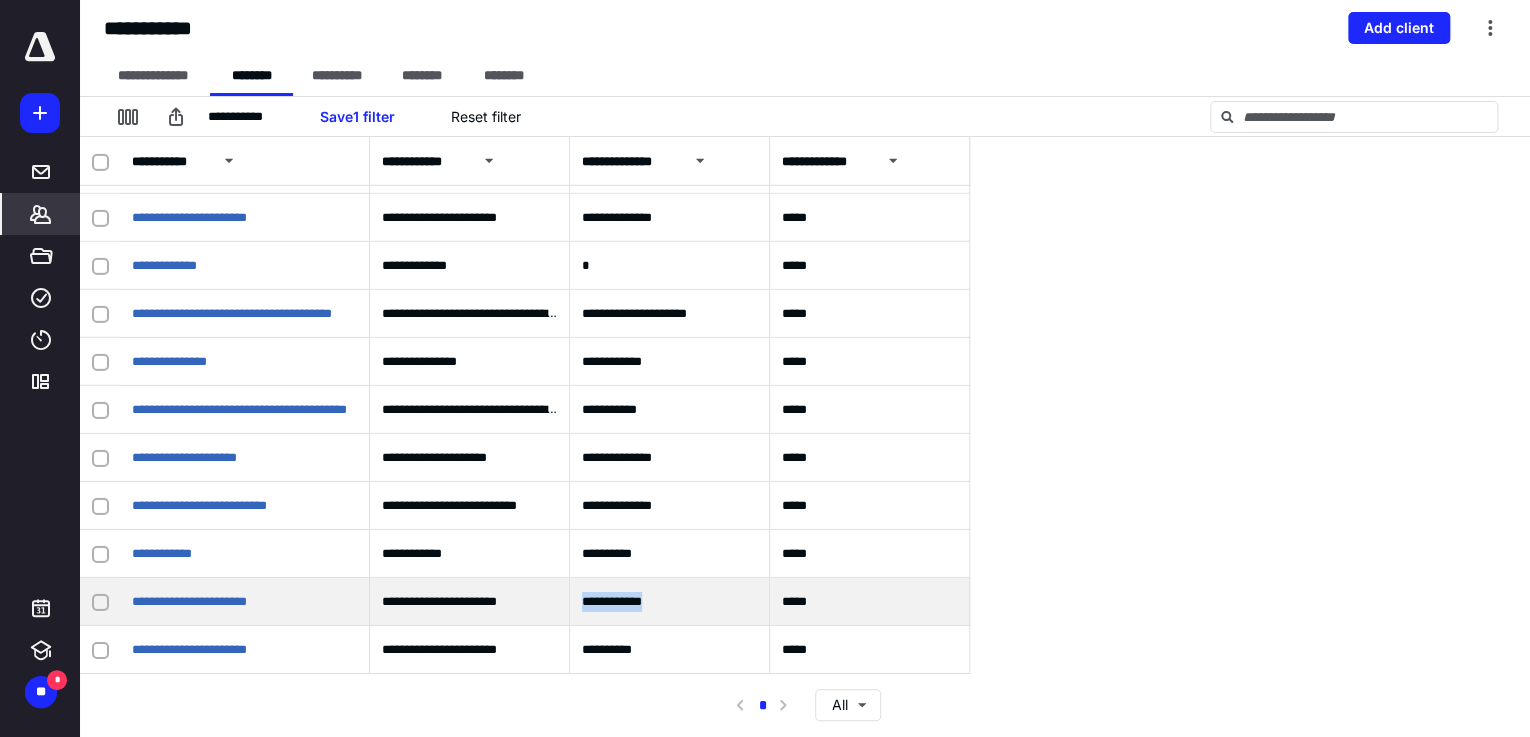 copy on "**********" 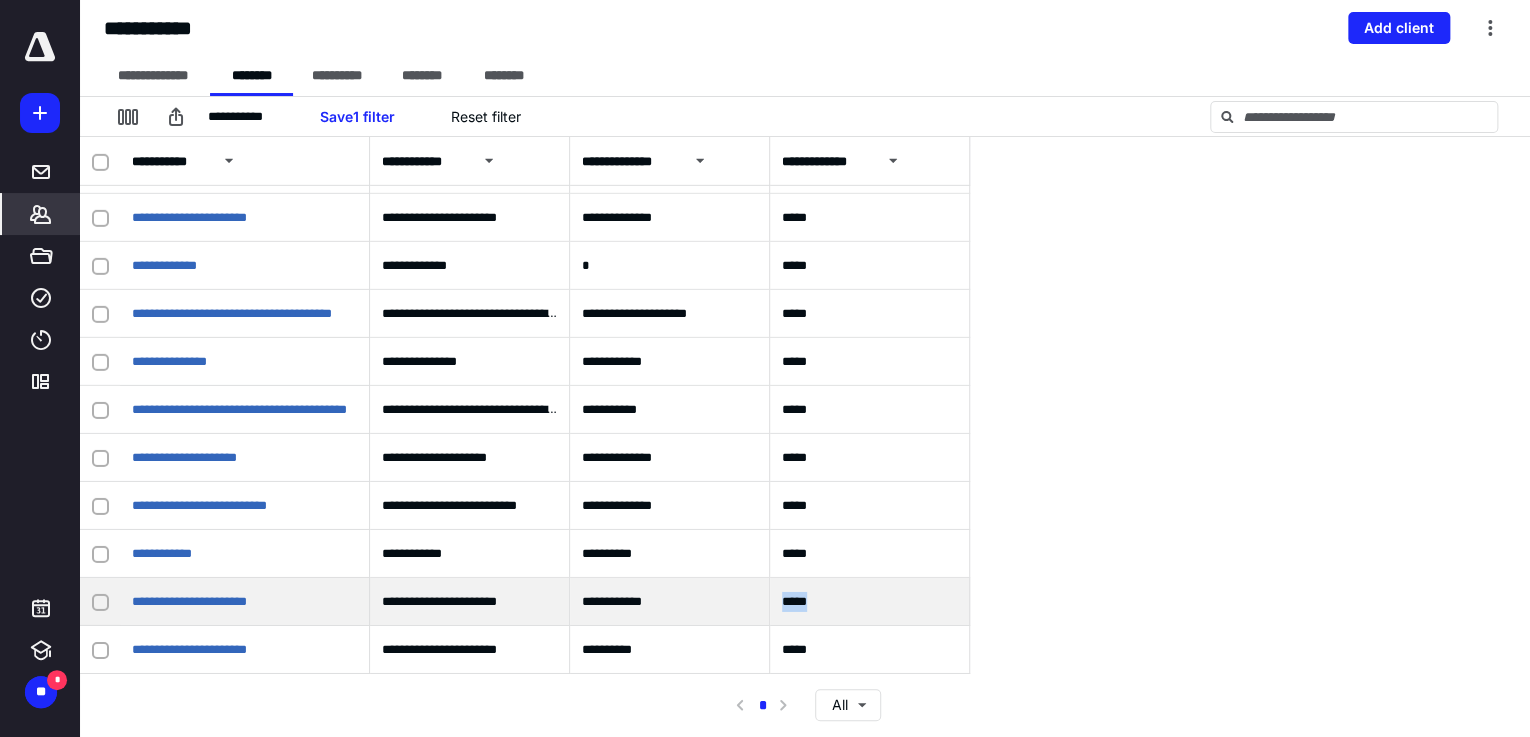 drag, startPoint x: 783, startPoint y: 603, endPoint x: 820, endPoint y: 601, distance: 37.054016 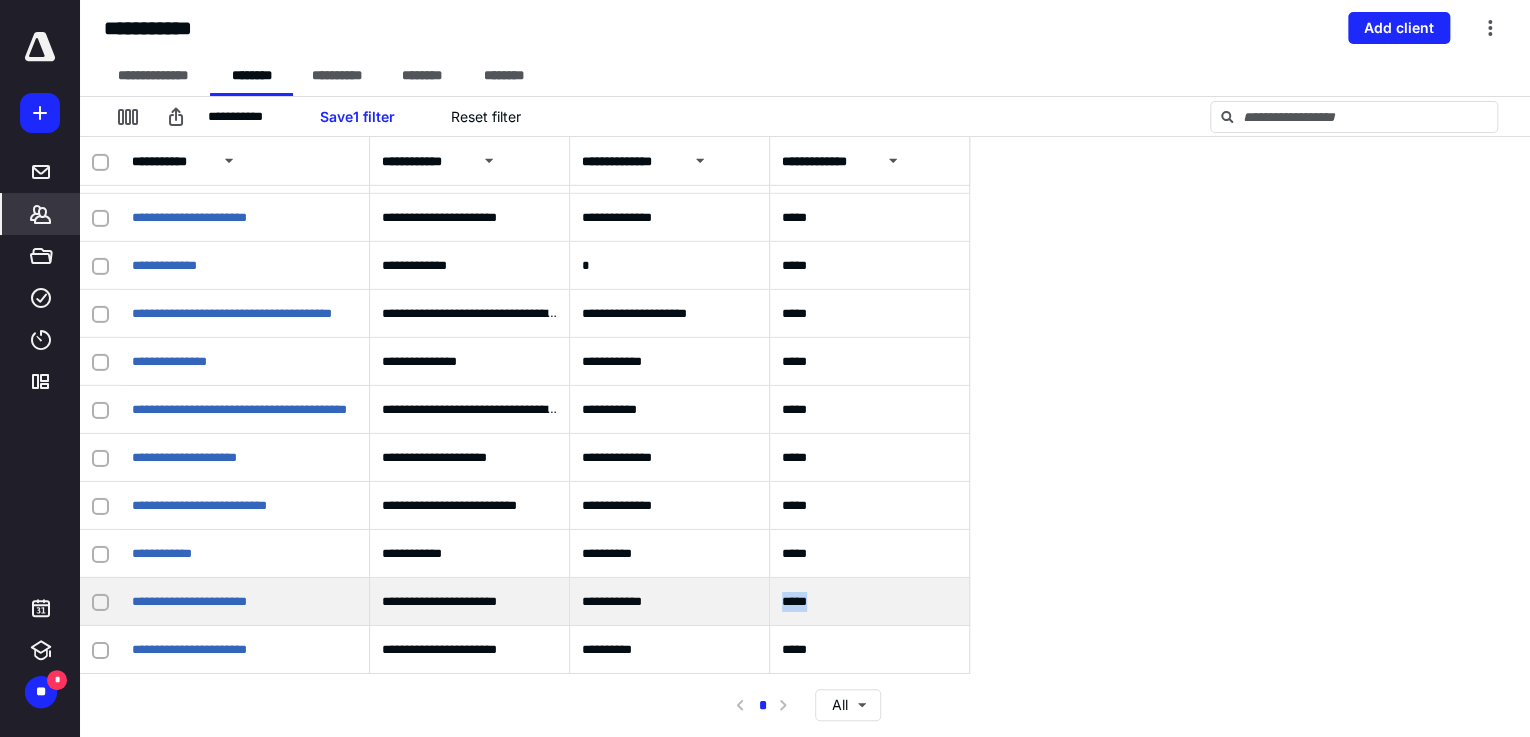 copy on "*****" 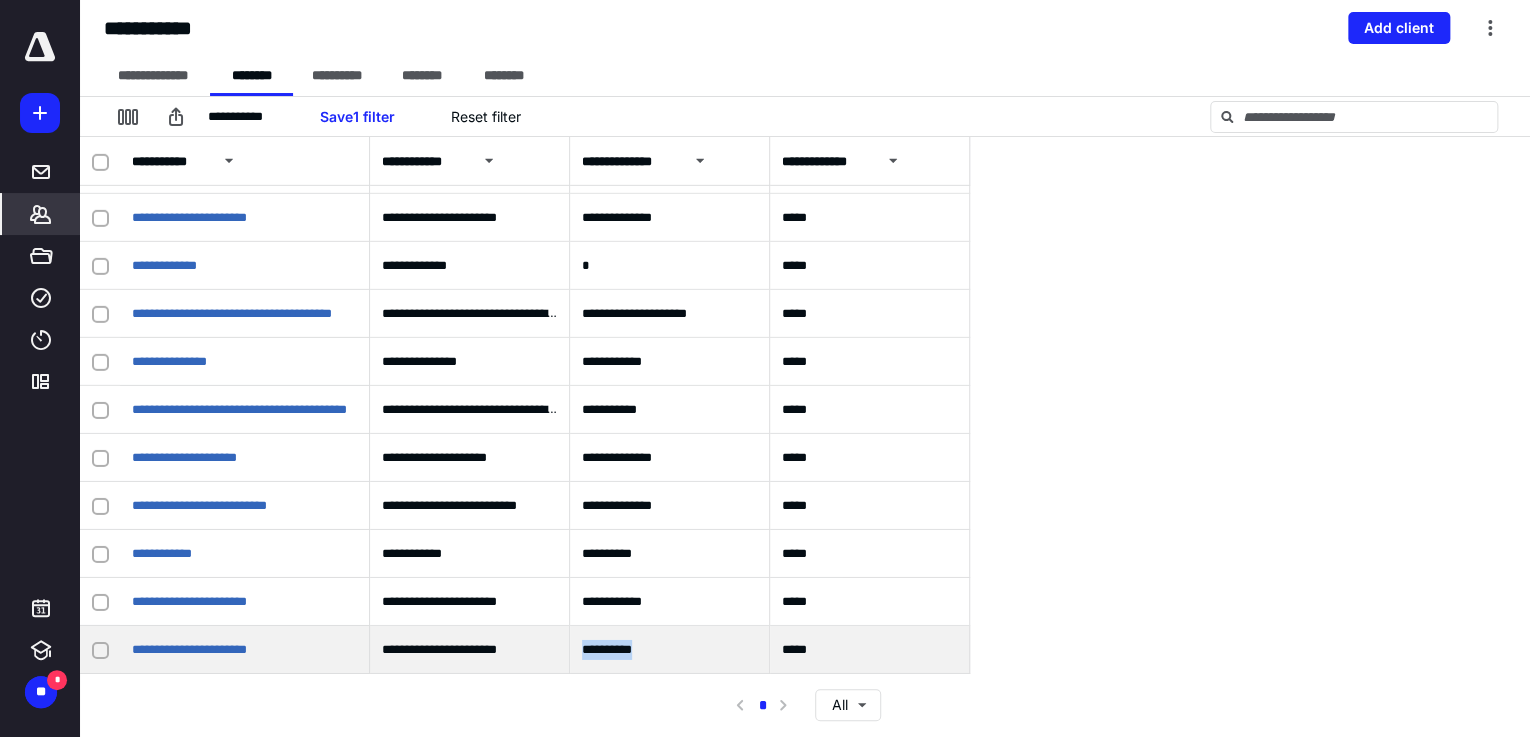 drag, startPoint x: 573, startPoint y: 649, endPoint x: 666, endPoint y: 653, distance: 93.08598 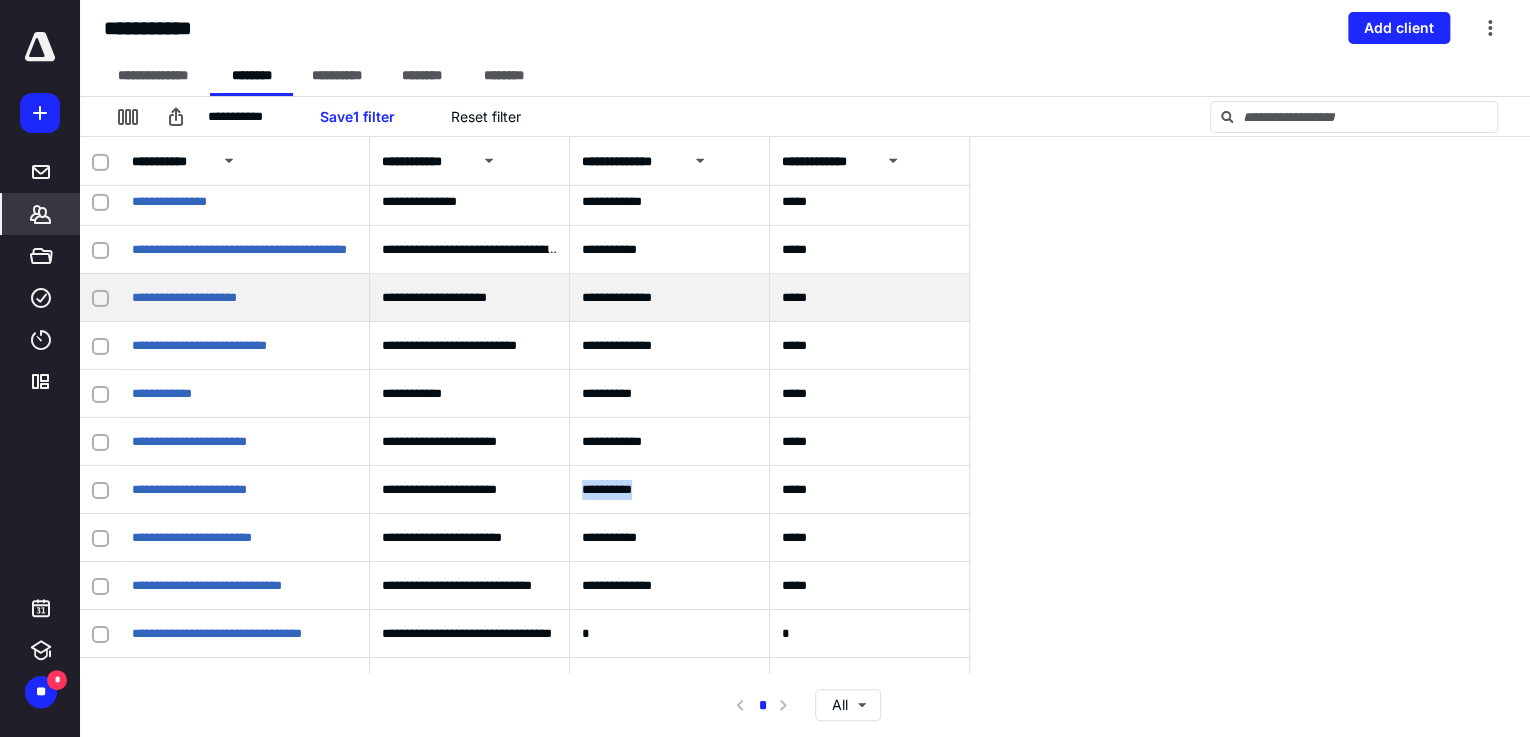 scroll, scrollTop: 11032, scrollLeft: 0, axis: vertical 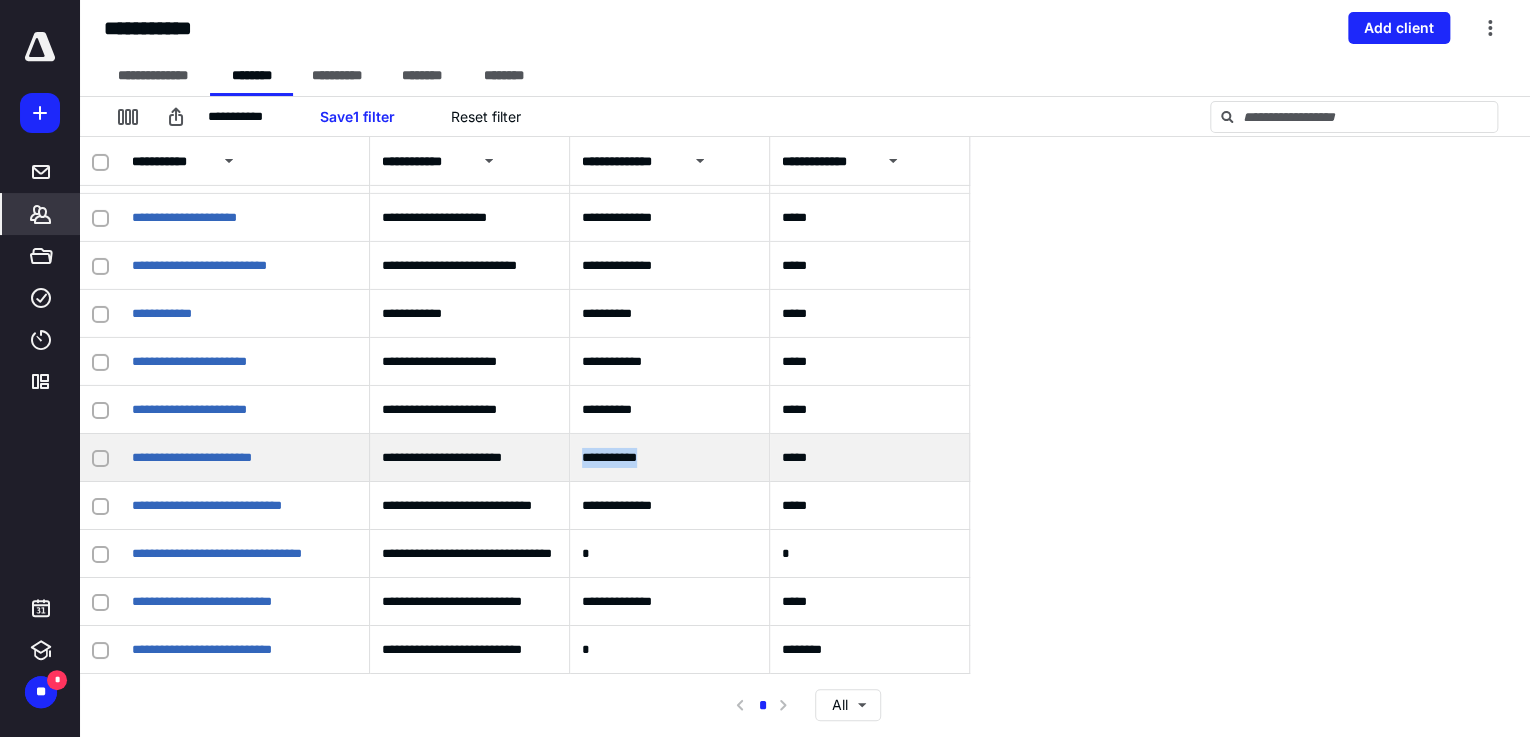 drag, startPoint x: 583, startPoint y: 456, endPoint x: 659, endPoint y: 457, distance: 76.00658 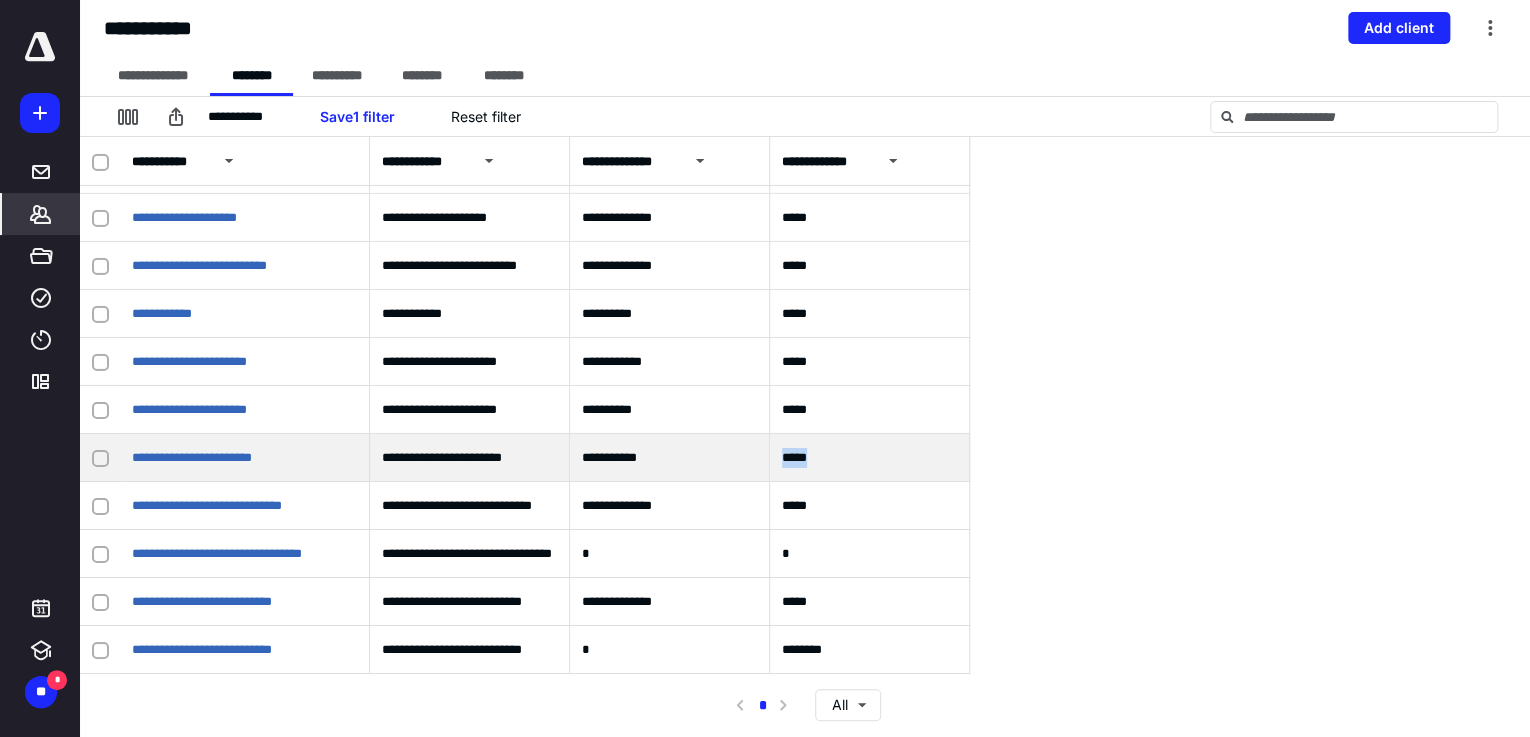 drag, startPoint x: 829, startPoint y: 453, endPoint x: 779, endPoint y: 458, distance: 50.24938 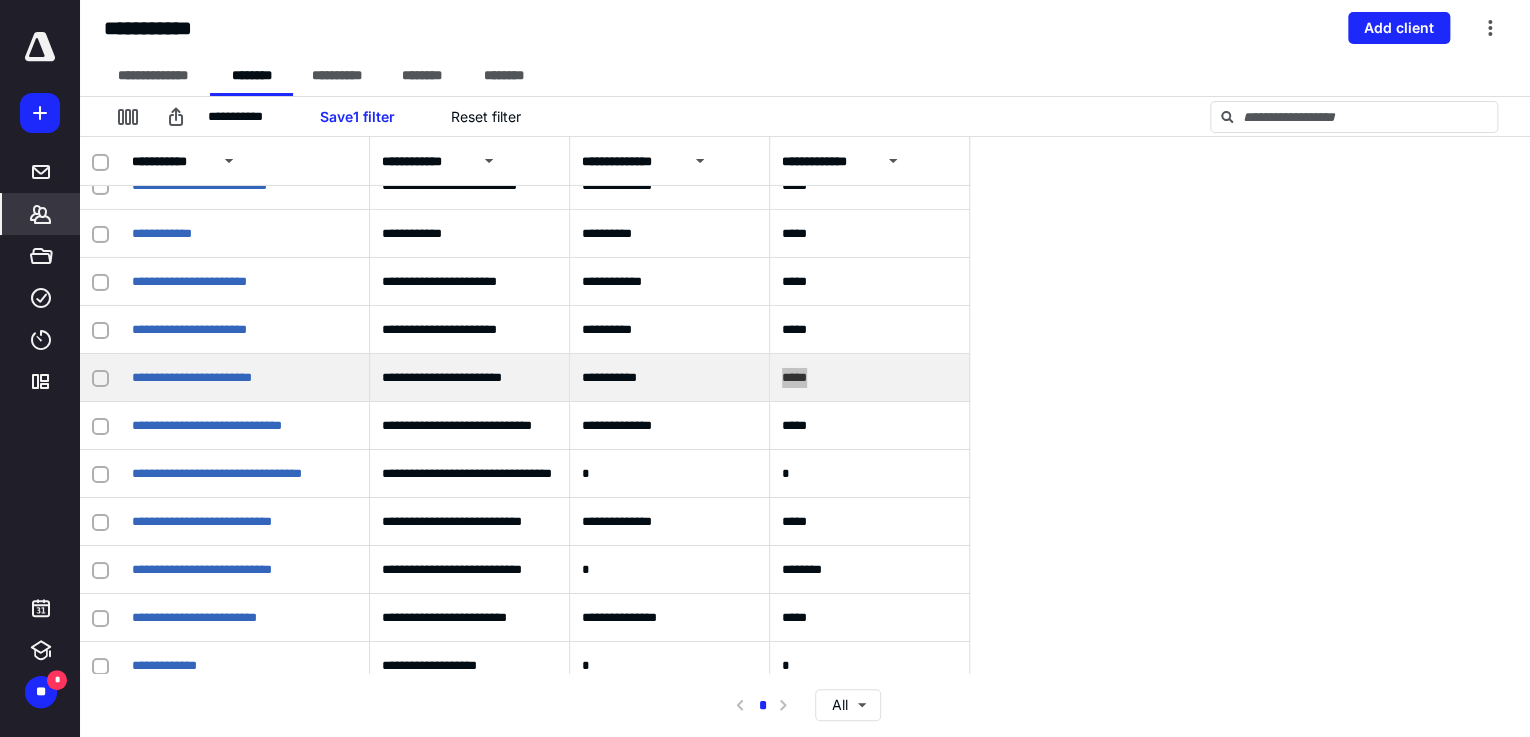 scroll, scrollTop: 11192, scrollLeft: 0, axis: vertical 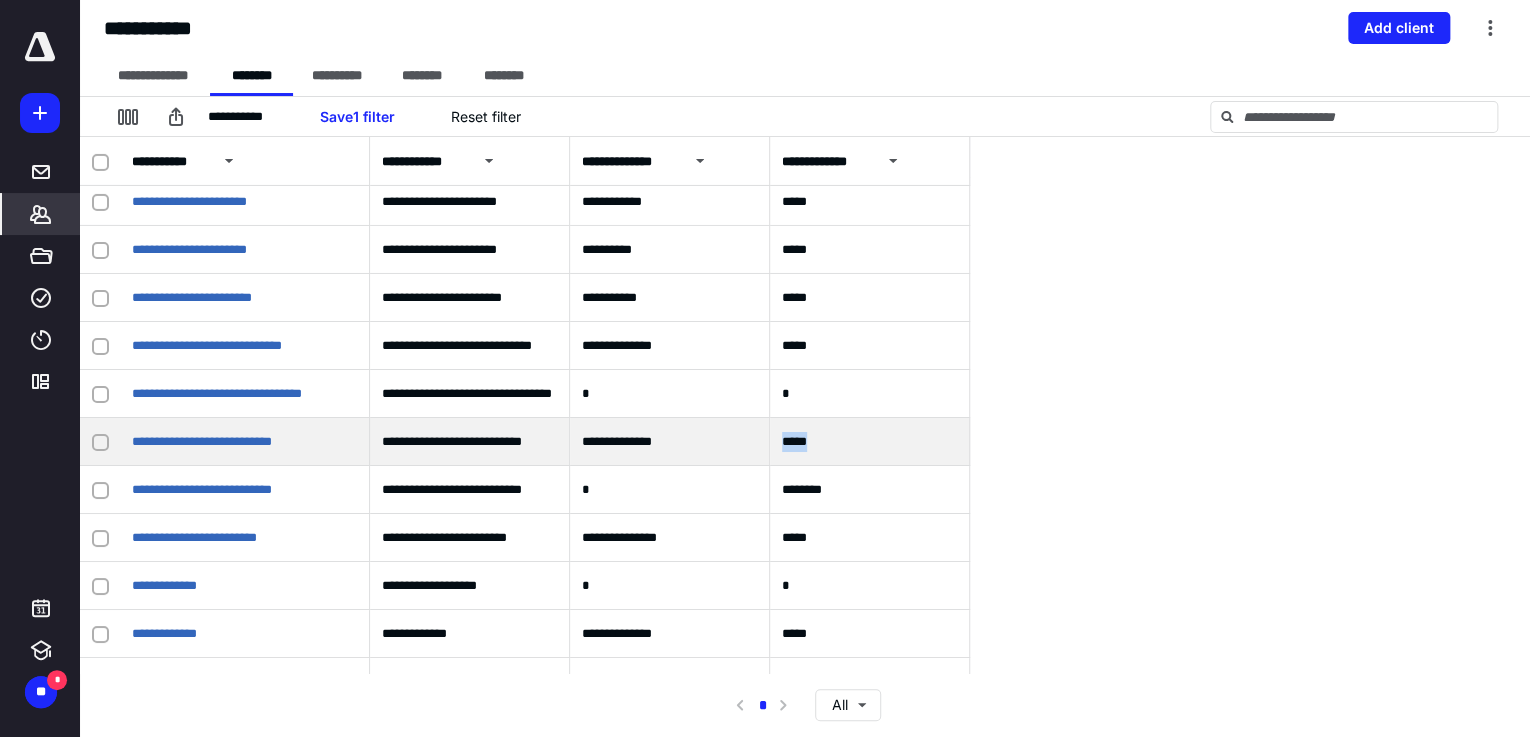 drag, startPoint x: 852, startPoint y: 445, endPoint x: 784, endPoint y: 444, distance: 68.007355 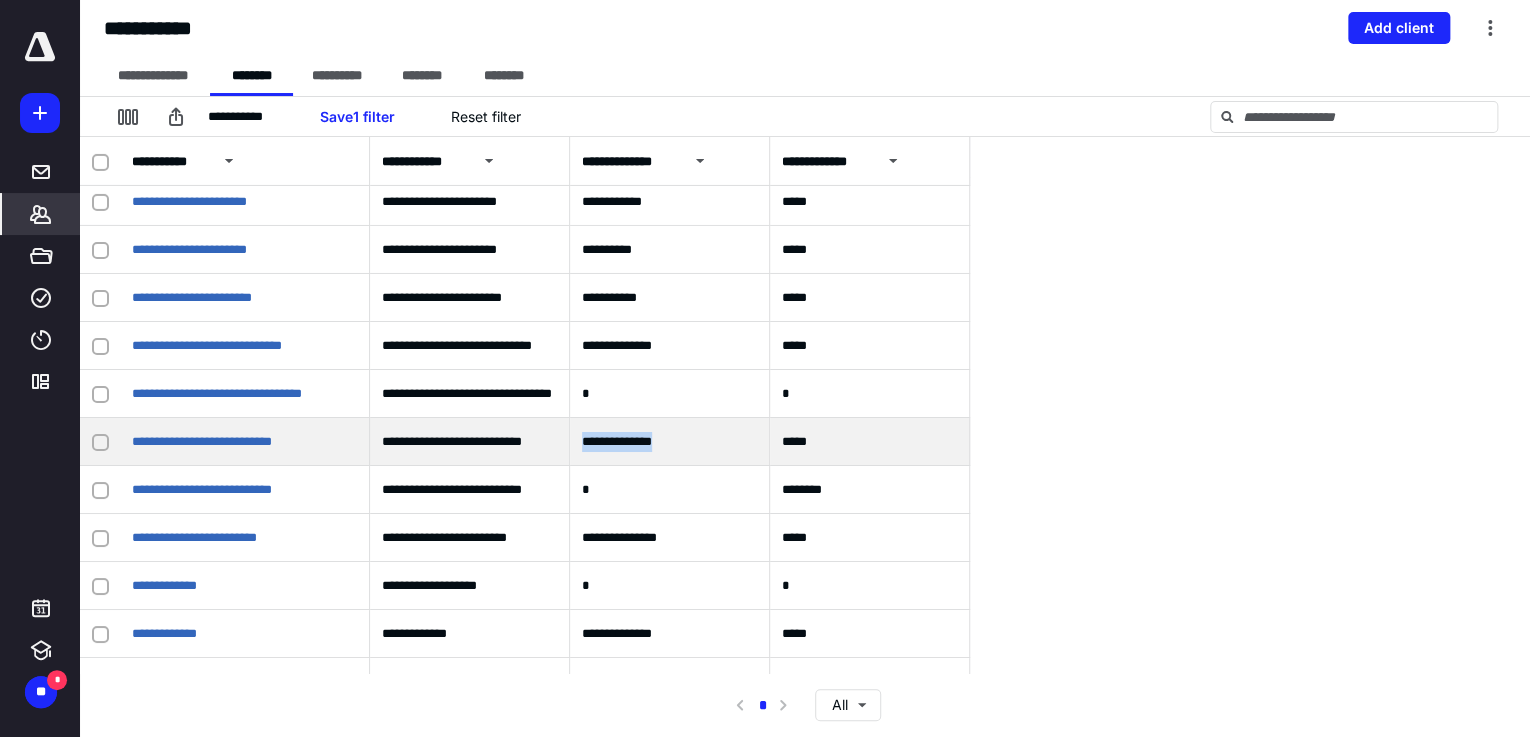 drag, startPoint x: 784, startPoint y: 444, endPoint x: 580, endPoint y: 437, distance: 204.12006 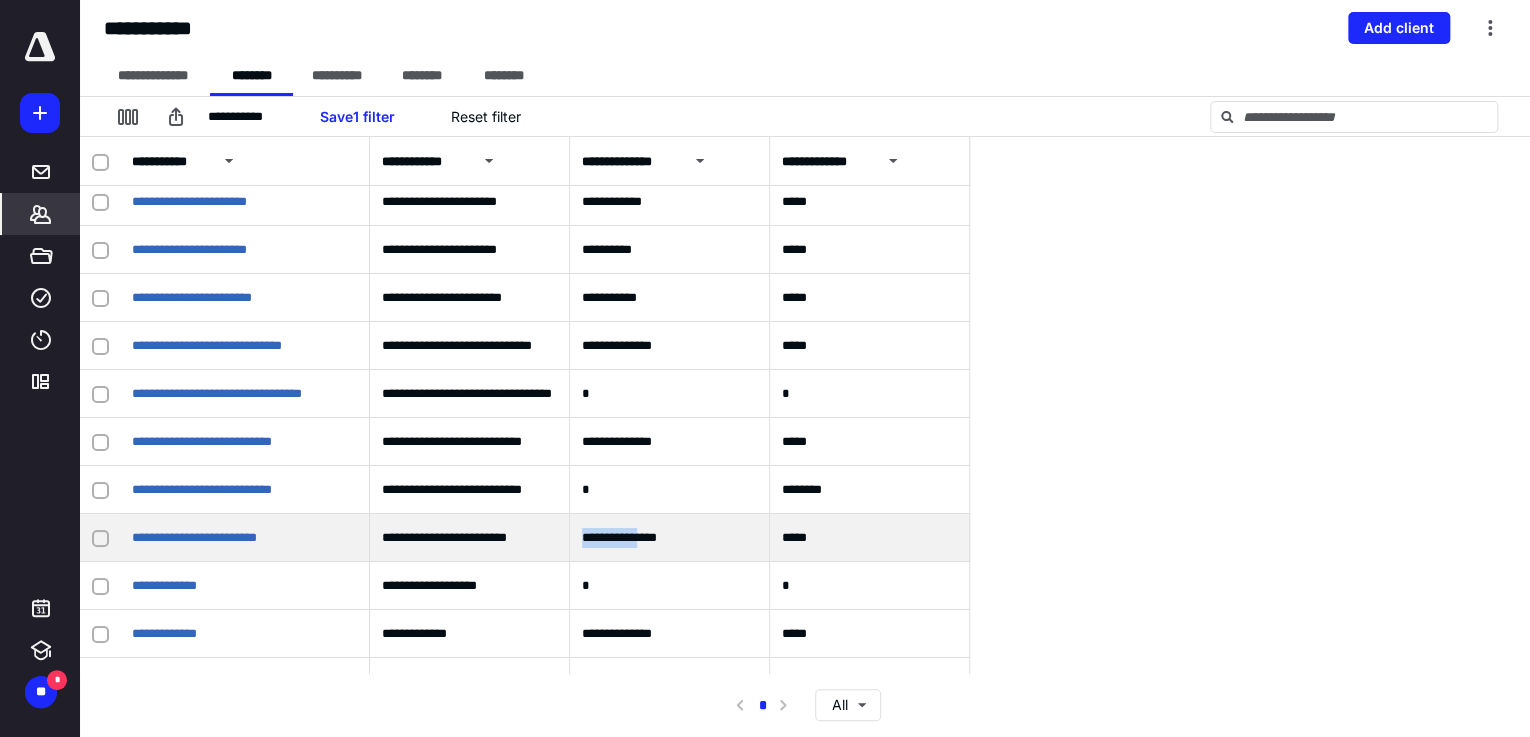 drag, startPoint x: 657, startPoint y: 537, endPoint x: 561, endPoint y: 536, distance: 96.00521 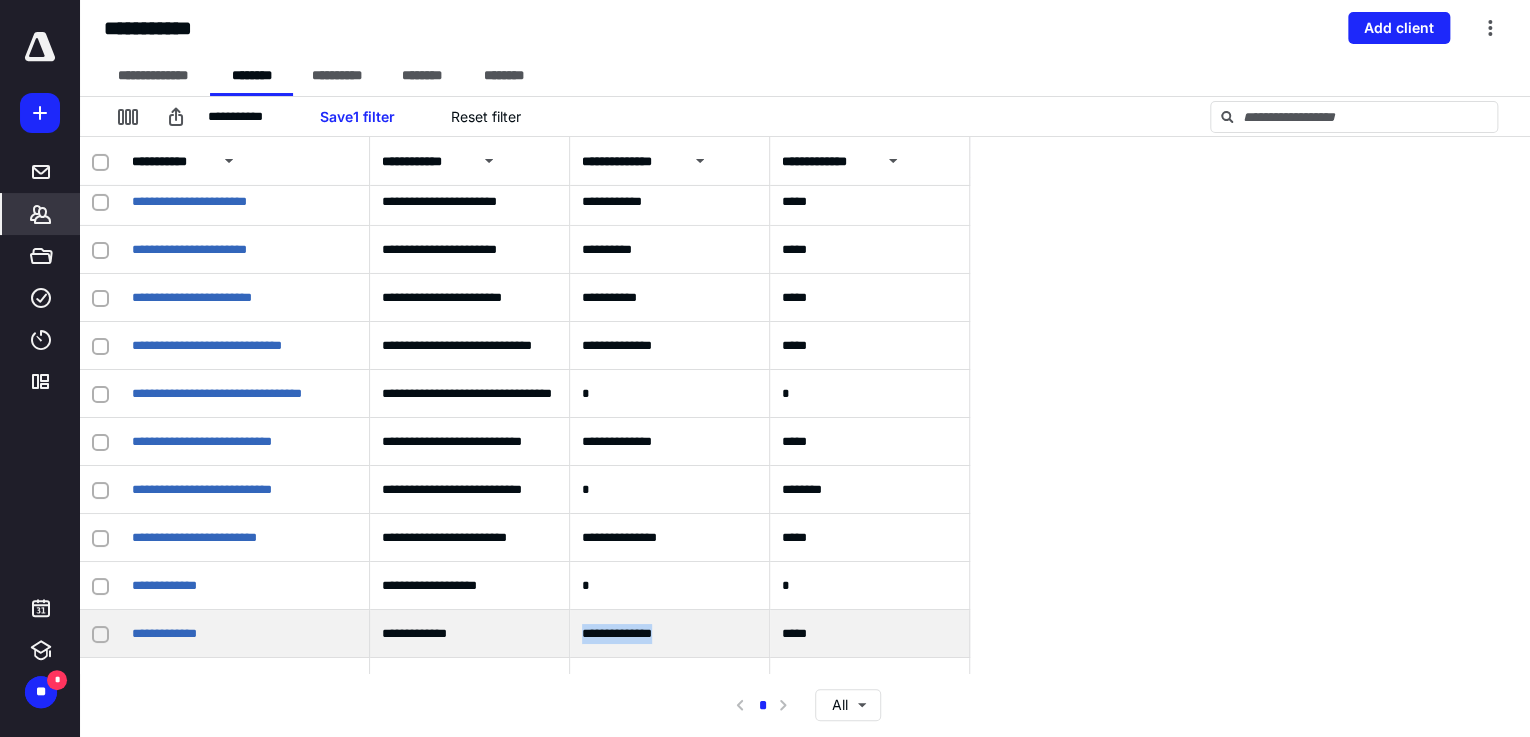 drag, startPoint x: 683, startPoint y: 633, endPoint x: 583, endPoint y: 637, distance: 100.07997 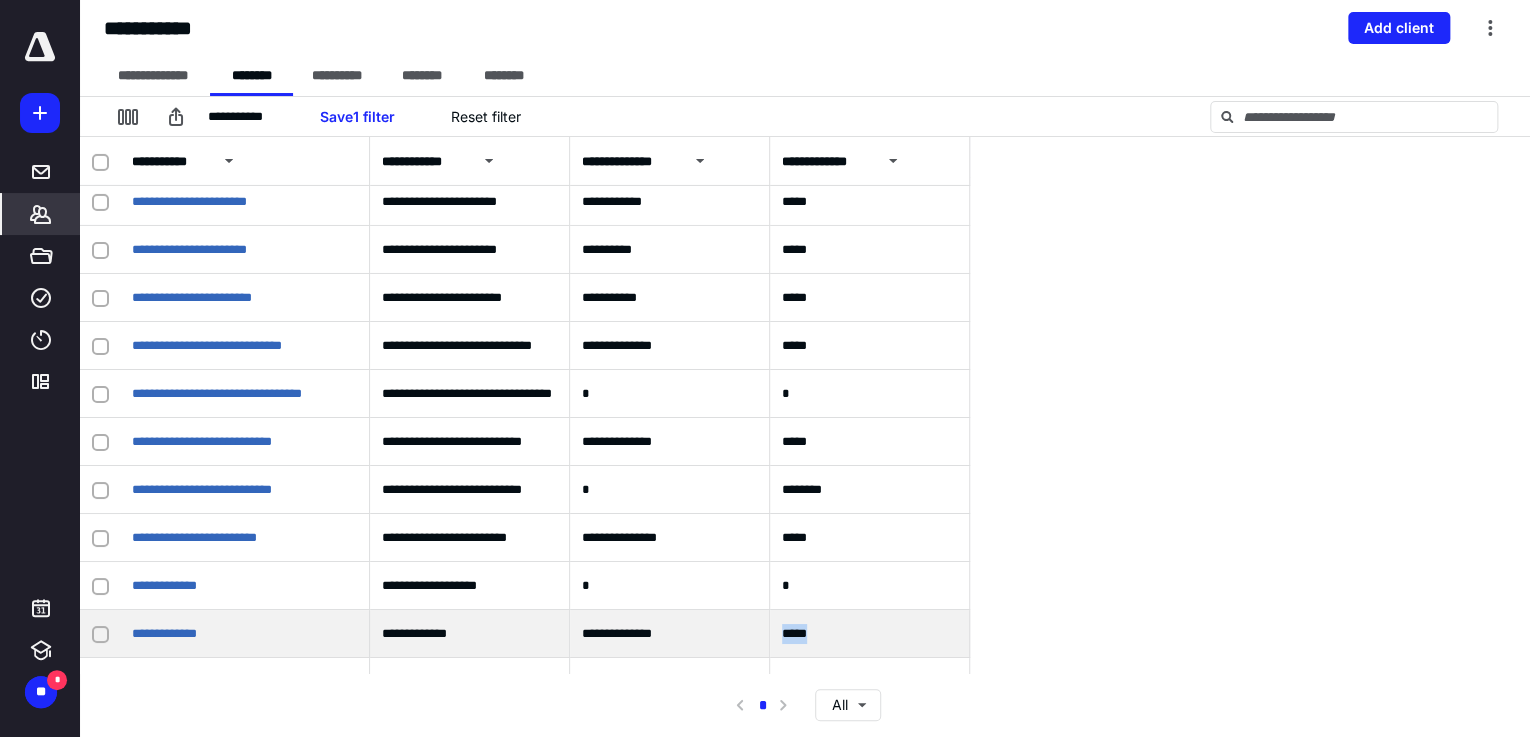 drag, startPoint x: 781, startPoint y: 633, endPoint x: 844, endPoint y: 635, distance: 63.03174 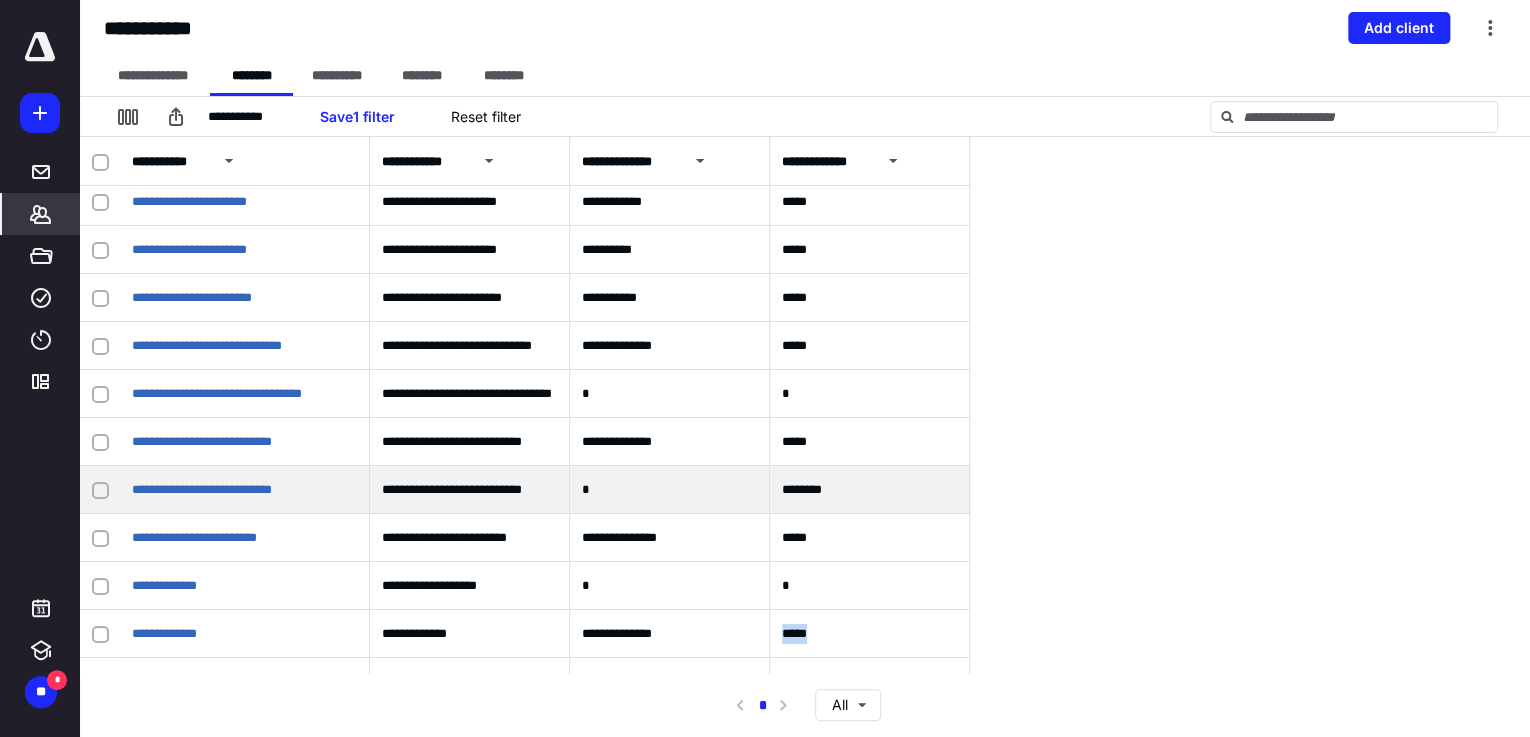 scroll, scrollTop: 11432, scrollLeft: 0, axis: vertical 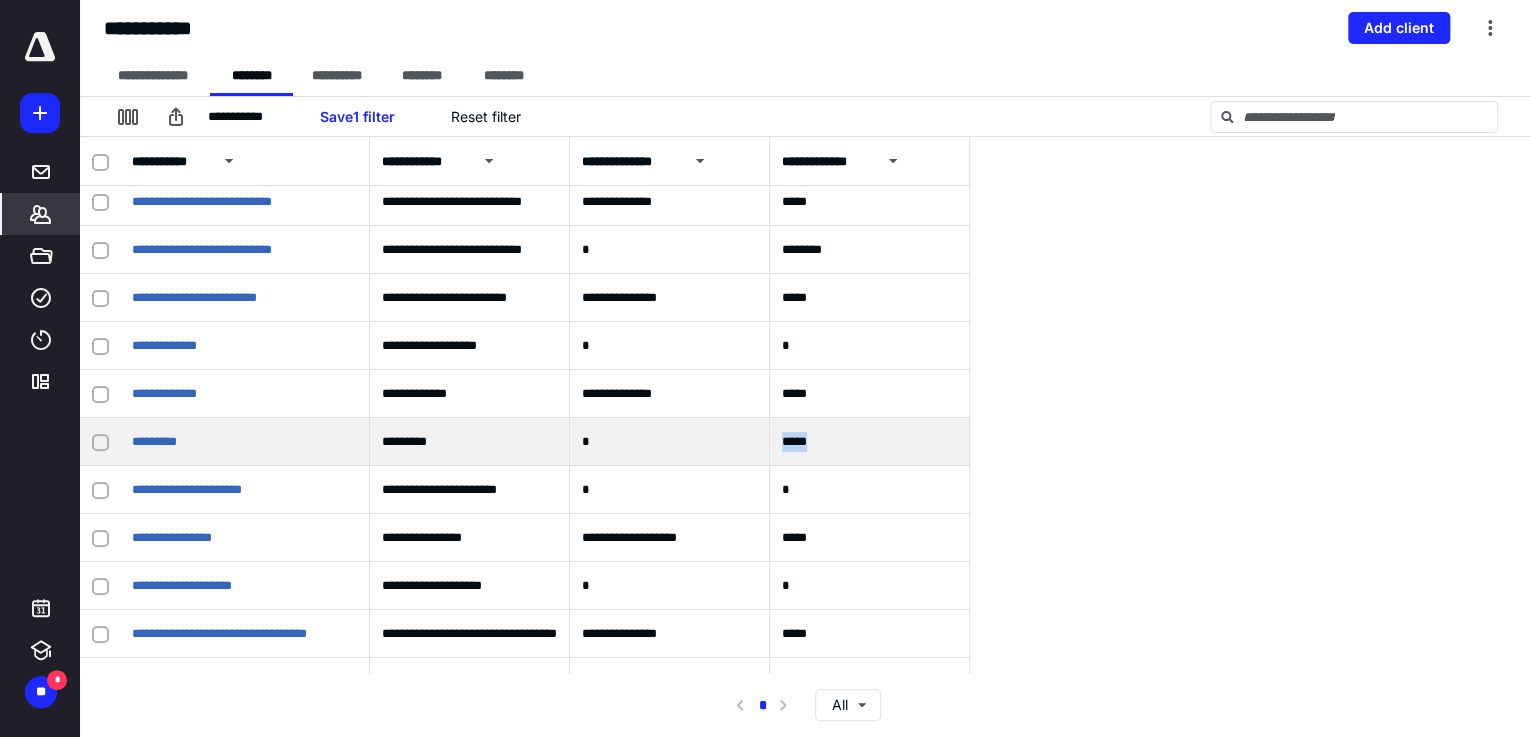 drag, startPoint x: 779, startPoint y: 442, endPoint x: 840, endPoint y: 443, distance: 61.008198 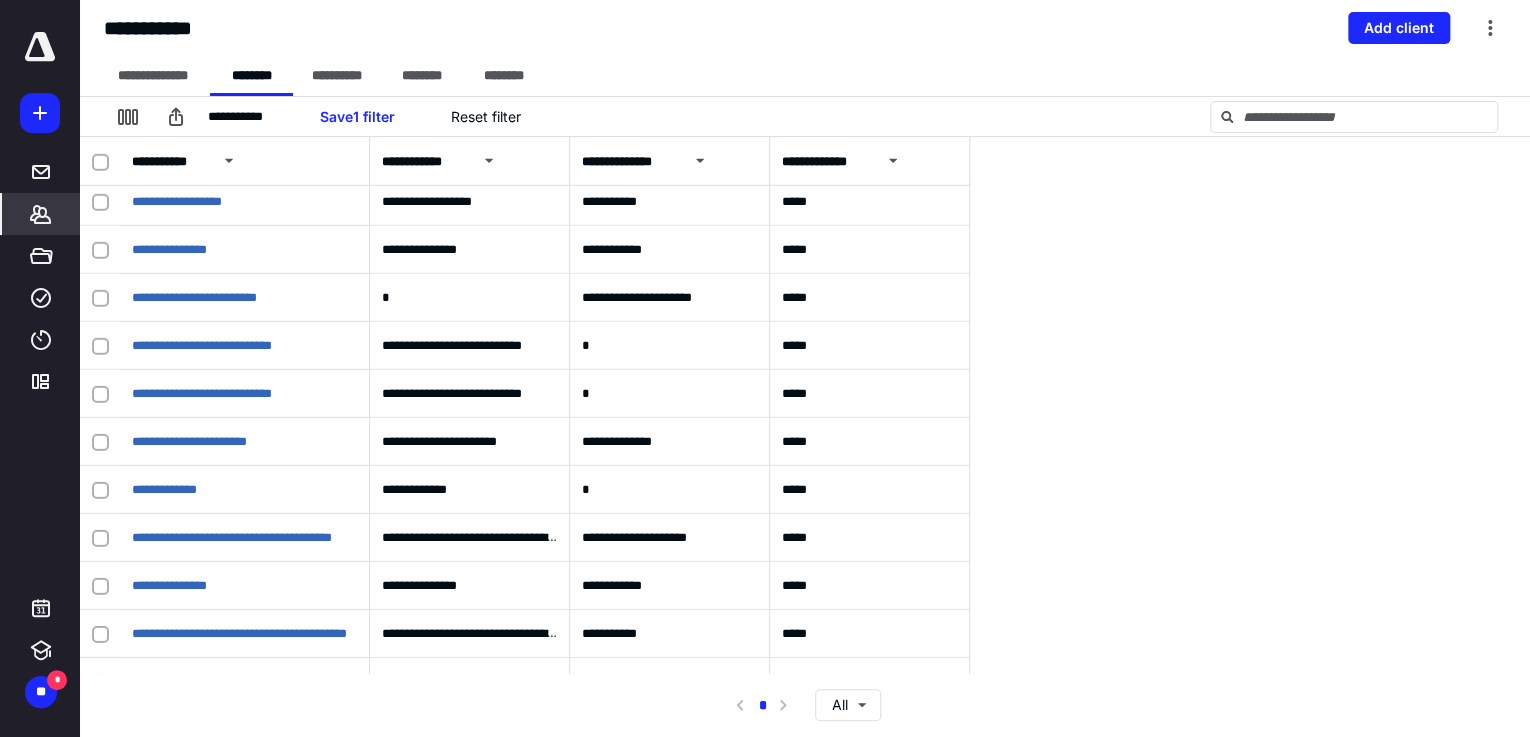 scroll, scrollTop: 10248, scrollLeft: 0, axis: vertical 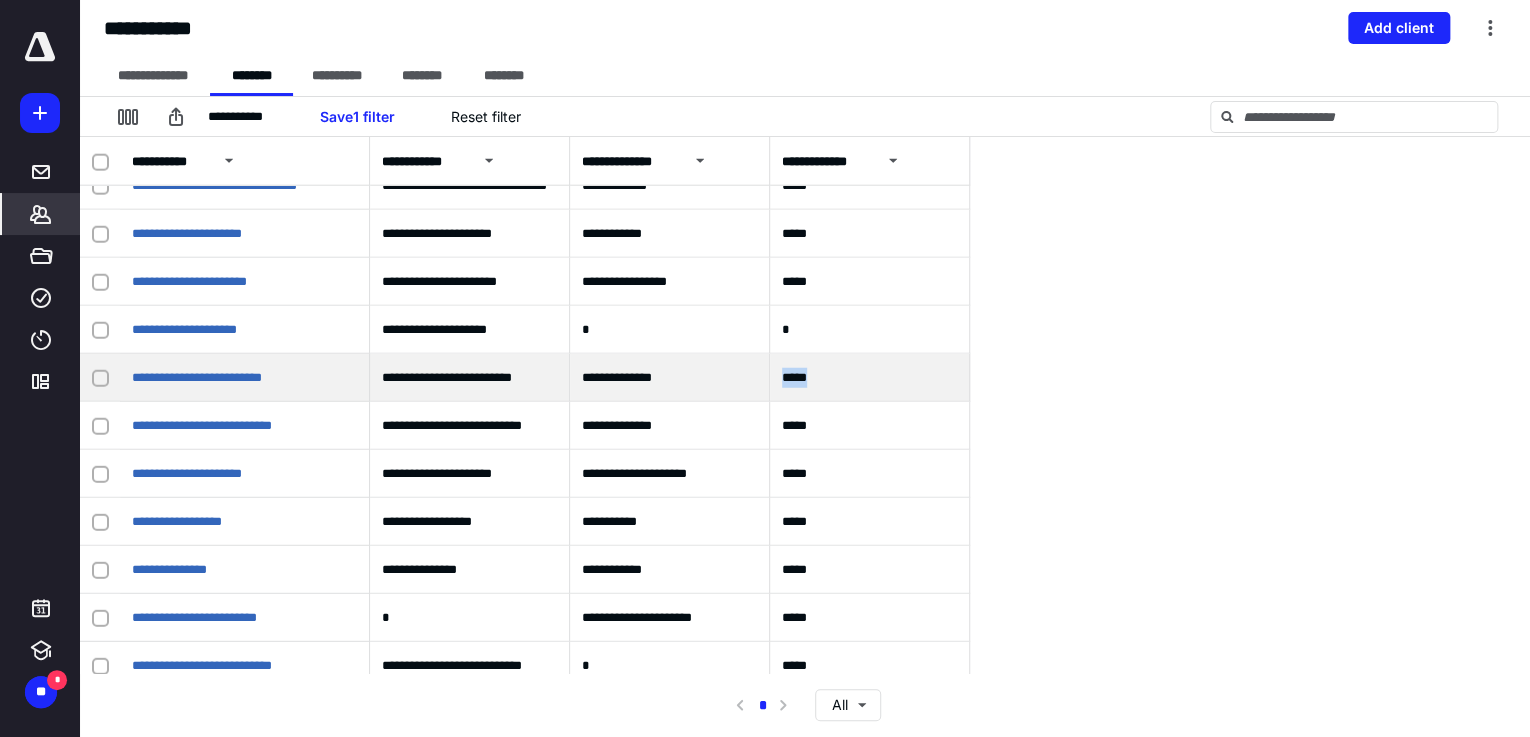 drag, startPoint x: 842, startPoint y: 382, endPoint x: 765, endPoint y: 382, distance: 77 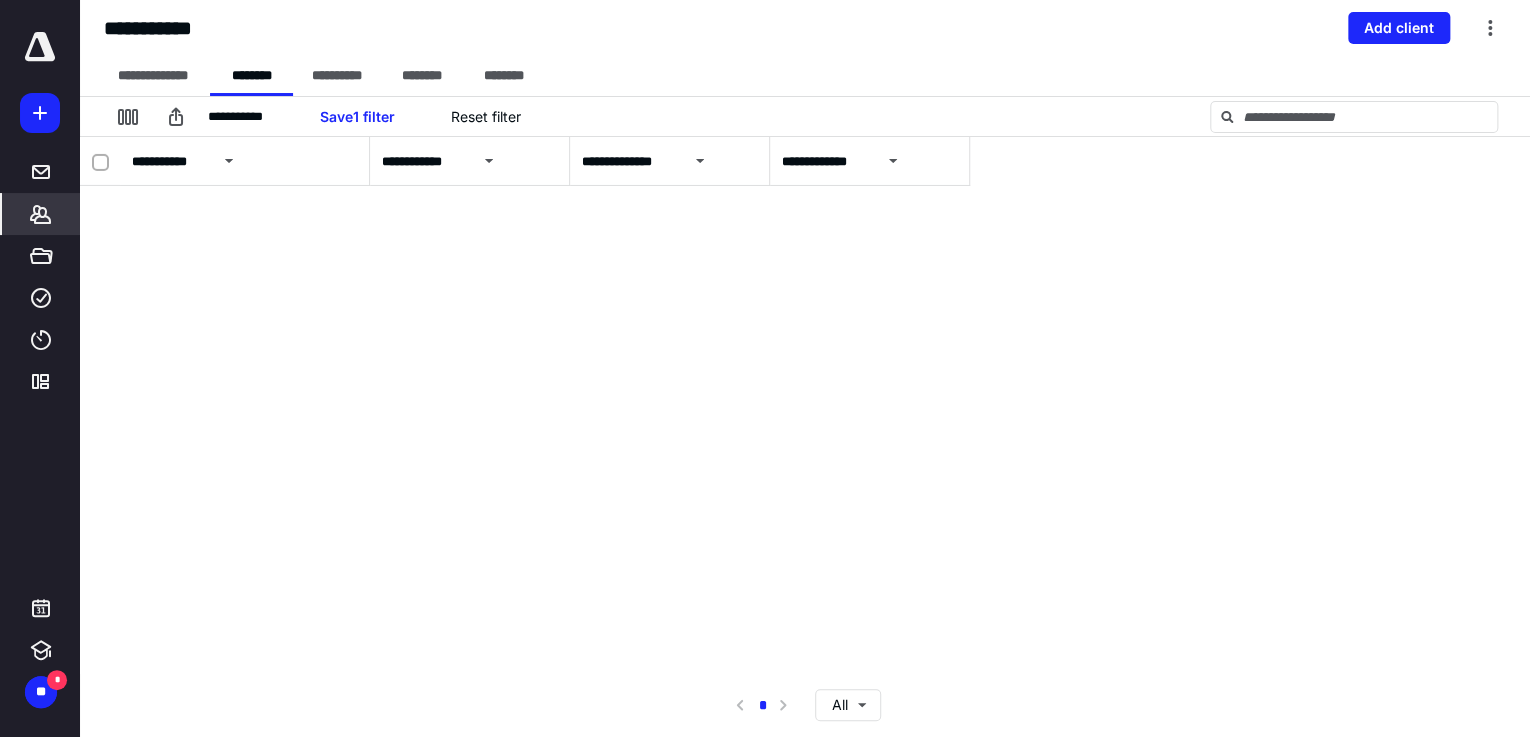 scroll, scrollTop: 8375, scrollLeft: 0, axis: vertical 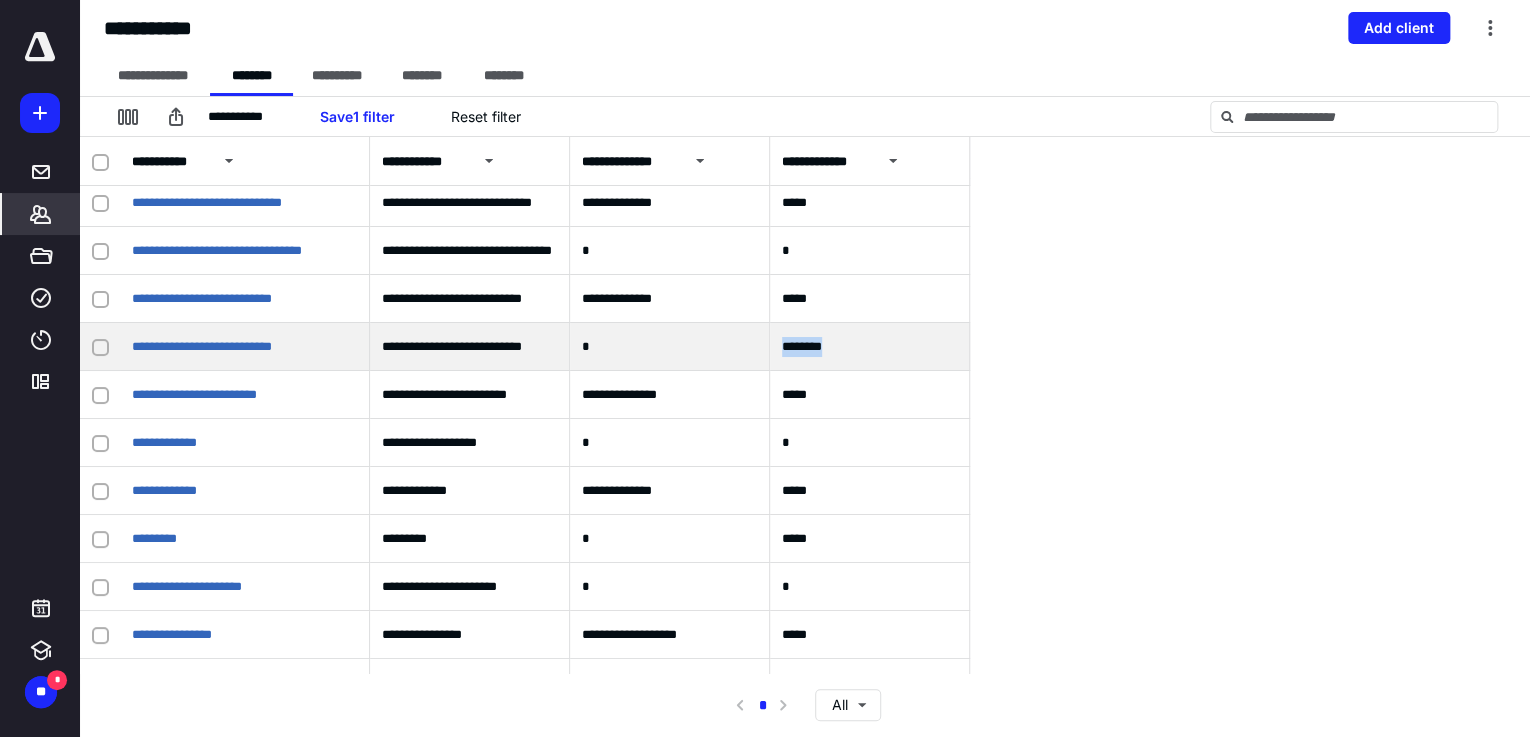 drag, startPoint x: 842, startPoint y: 343, endPoint x: 780, endPoint y: 344, distance: 62.008064 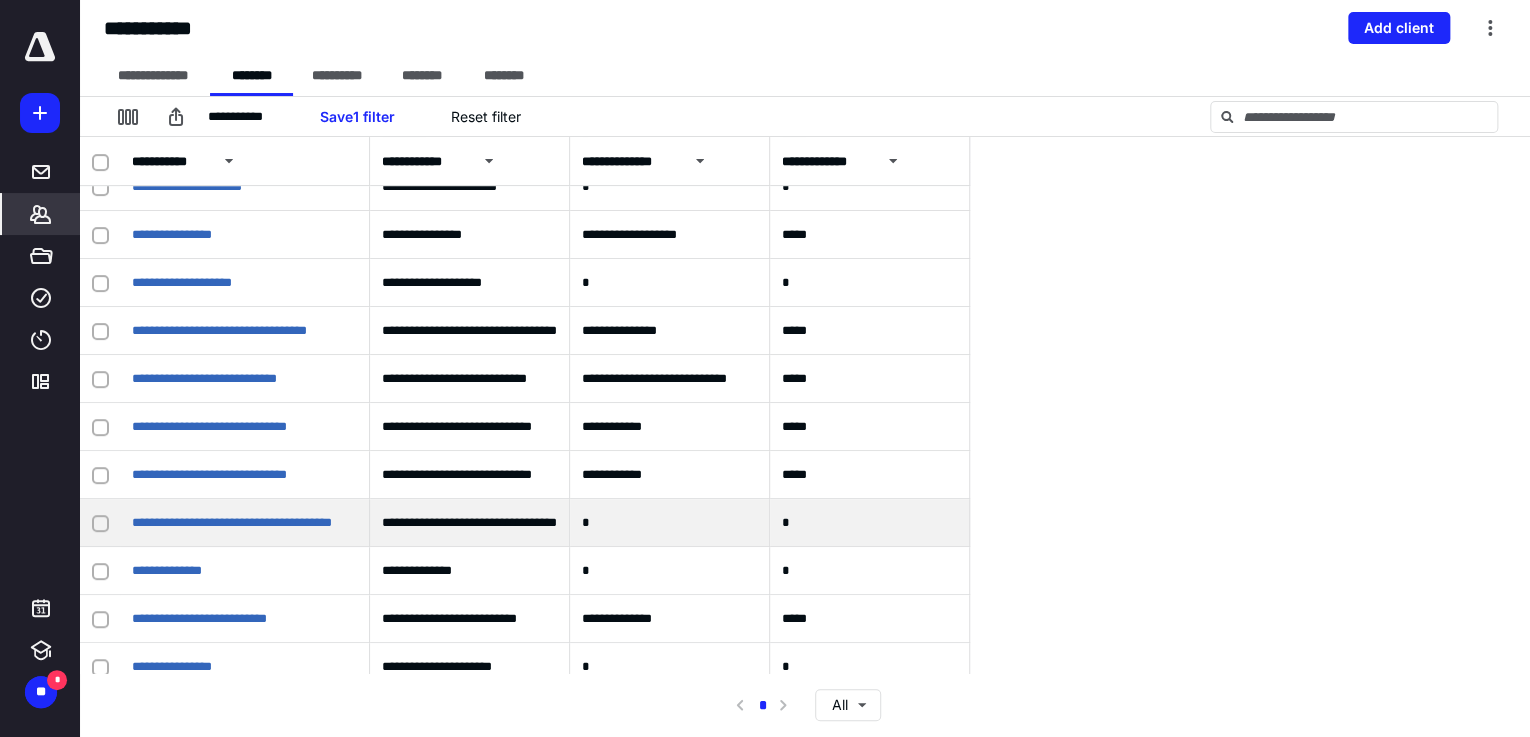 scroll, scrollTop: 11815, scrollLeft: 0, axis: vertical 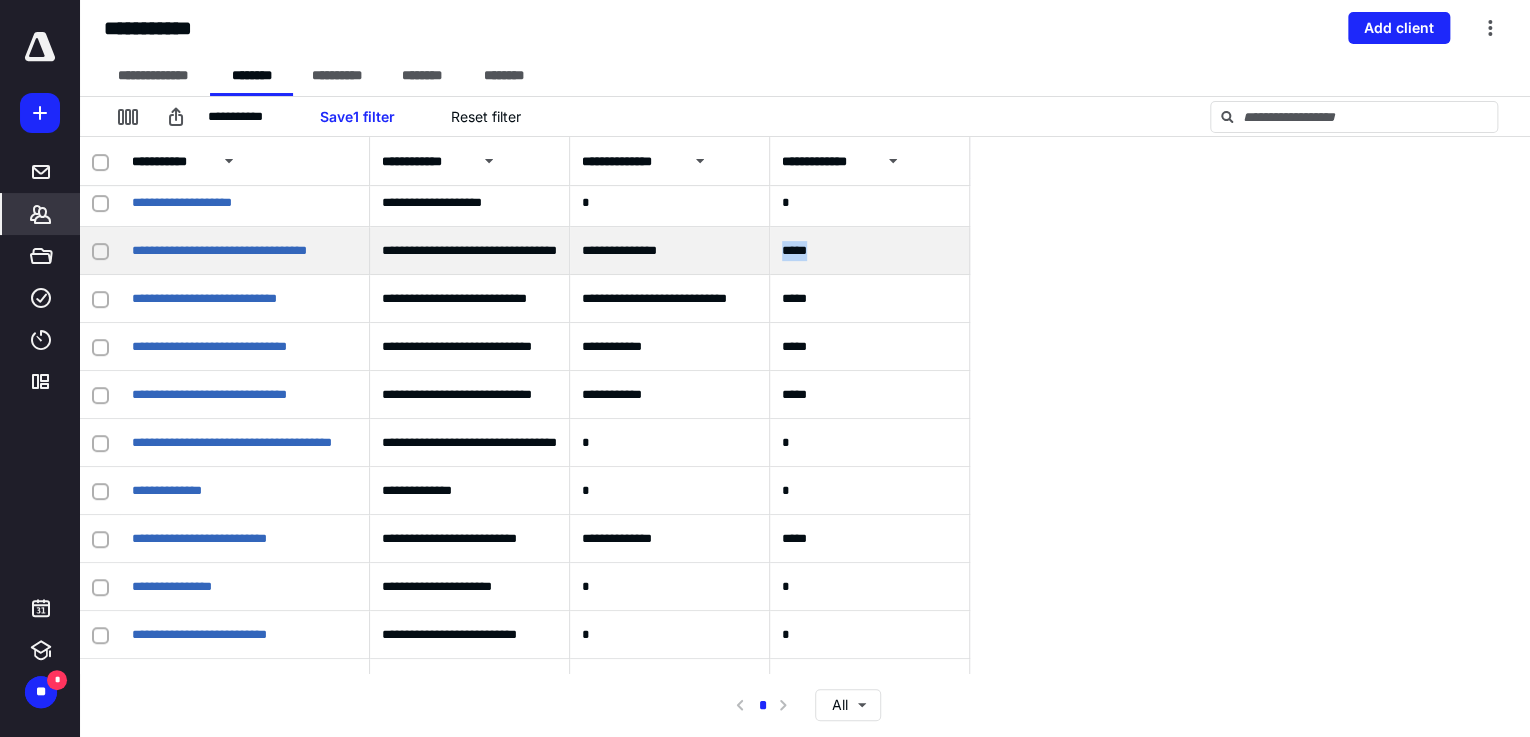 drag, startPoint x: 824, startPoint y: 248, endPoint x: 764, endPoint y: 250, distance: 60.033325 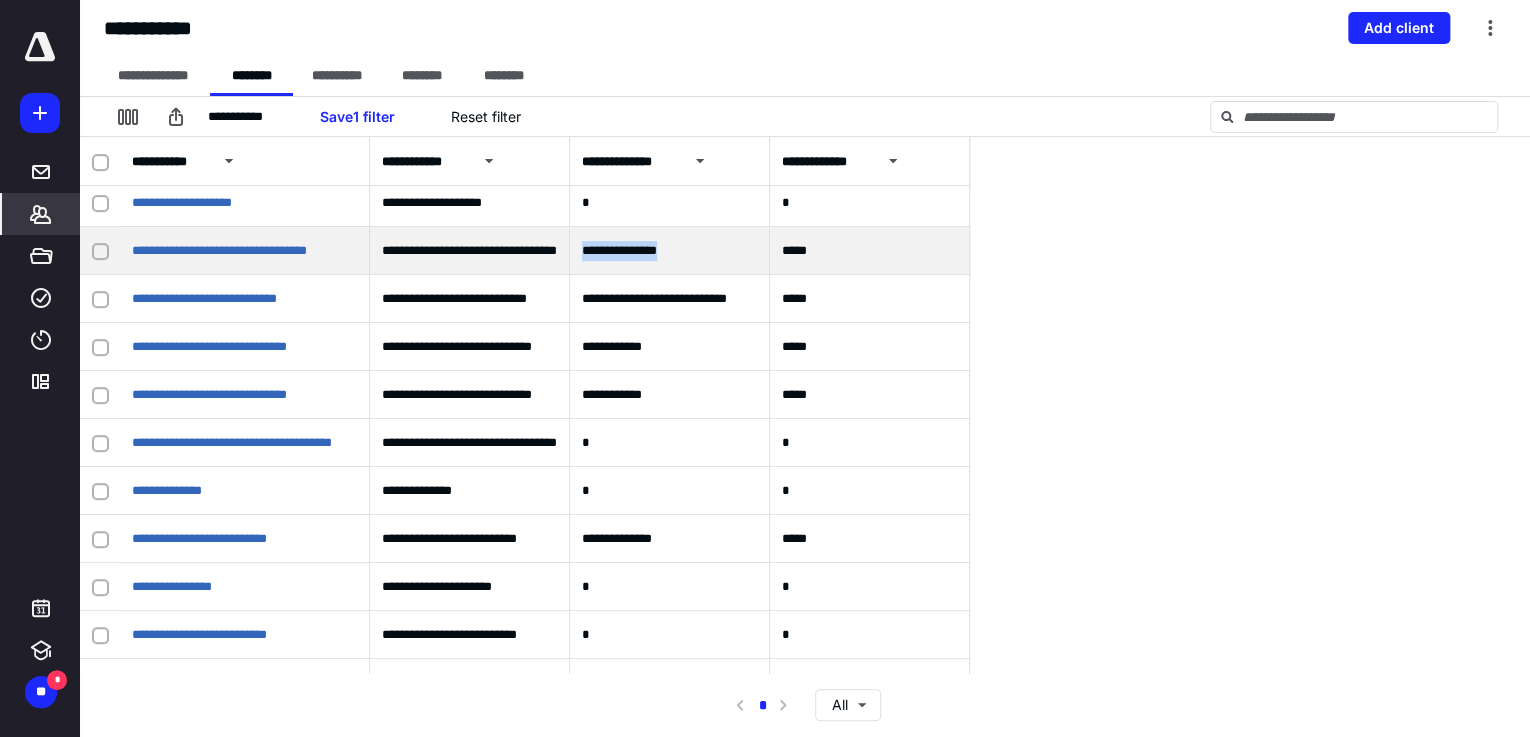 drag, startPoint x: 703, startPoint y: 248, endPoint x: 569, endPoint y: 260, distance: 134.53624 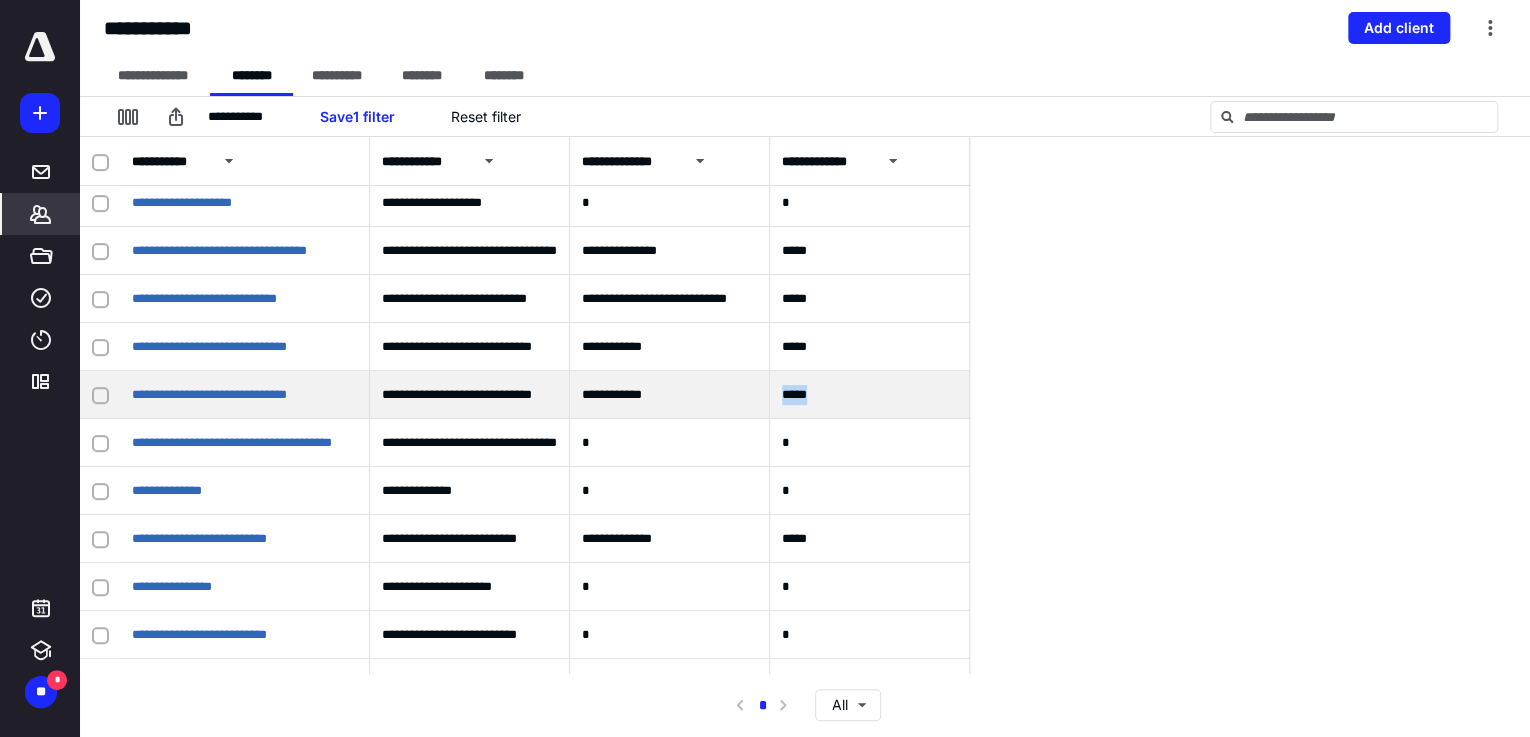 drag, startPoint x: 822, startPoint y: 396, endPoint x: 777, endPoint y: 391, distance: 45.276924 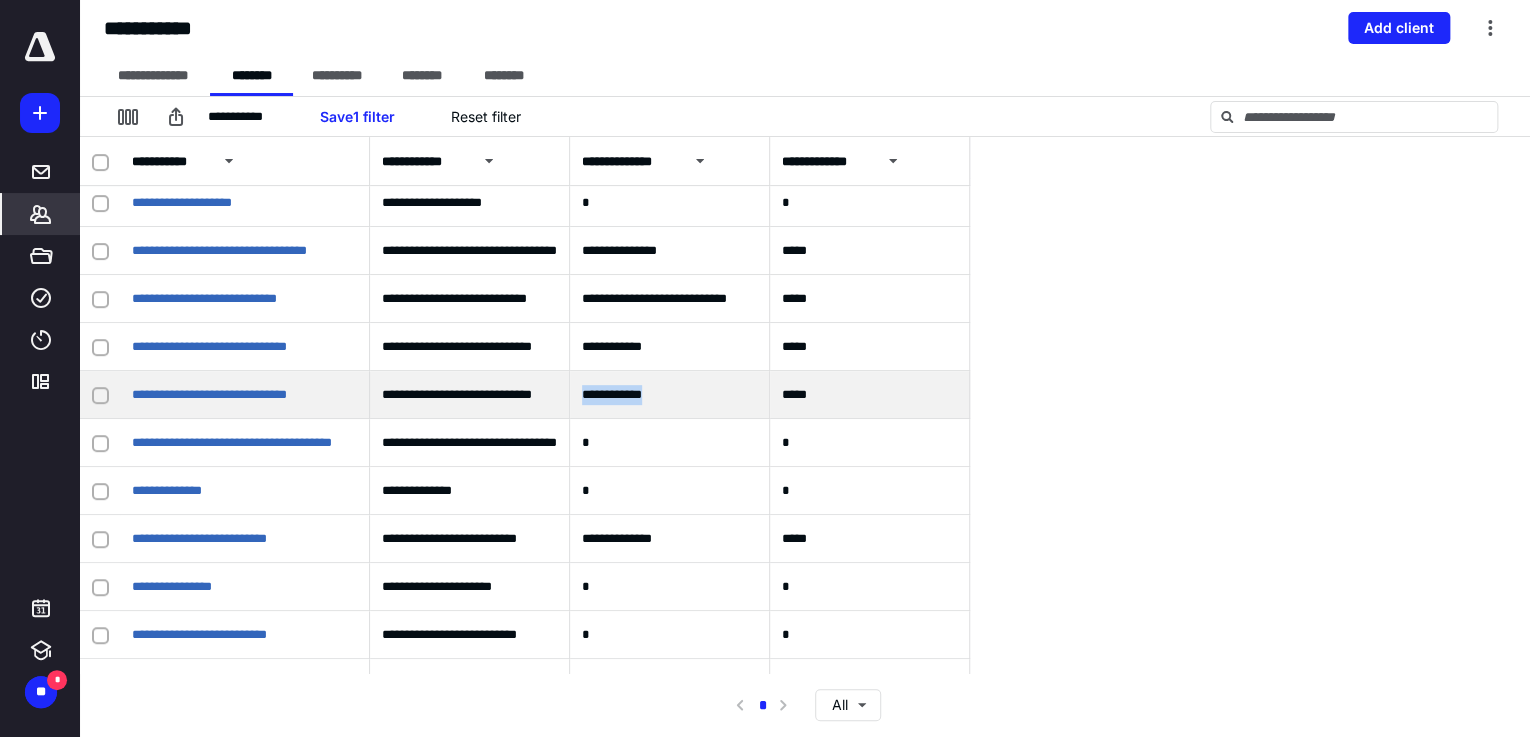 drag, startPoint x: 661, startPoint y: 390, endPoint x: 574, endPoint y: 394, distance: 87.0919 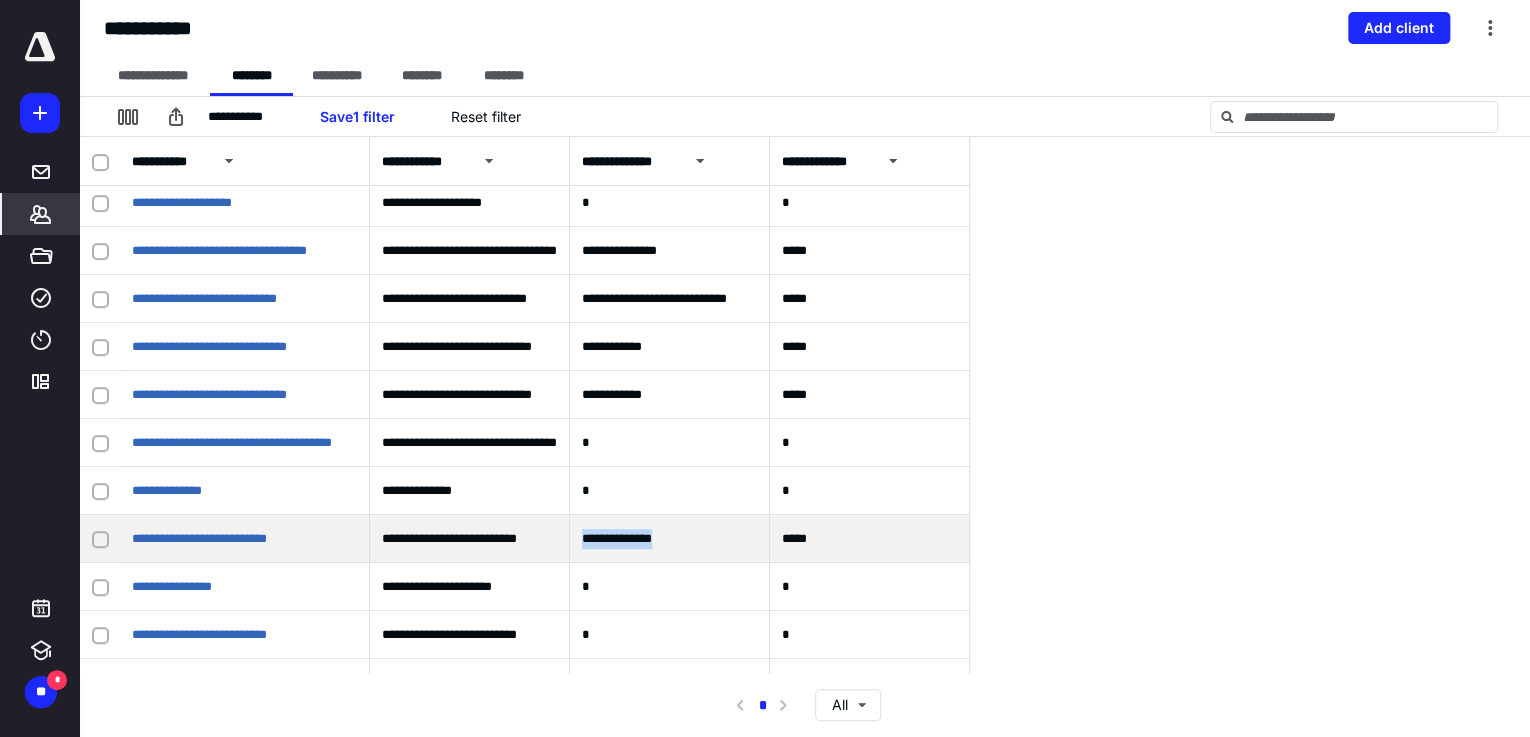 drag, startPoint x: 694, startPoint y: 536, endPoint x: 572, endPoint y: 532, distance: 122.06556 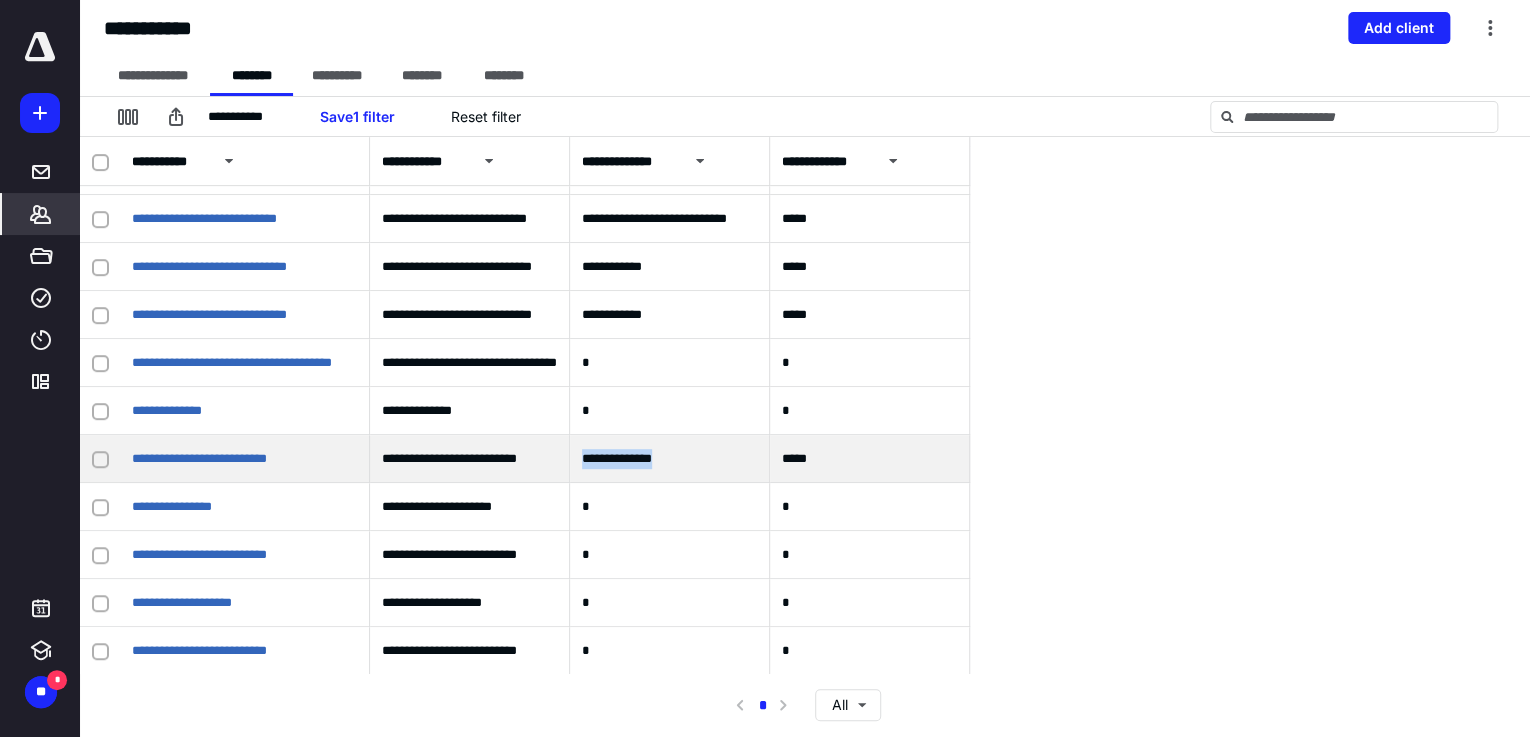 scroll, scrollTop: 11975, scrollLeft: 0, axis: vertical 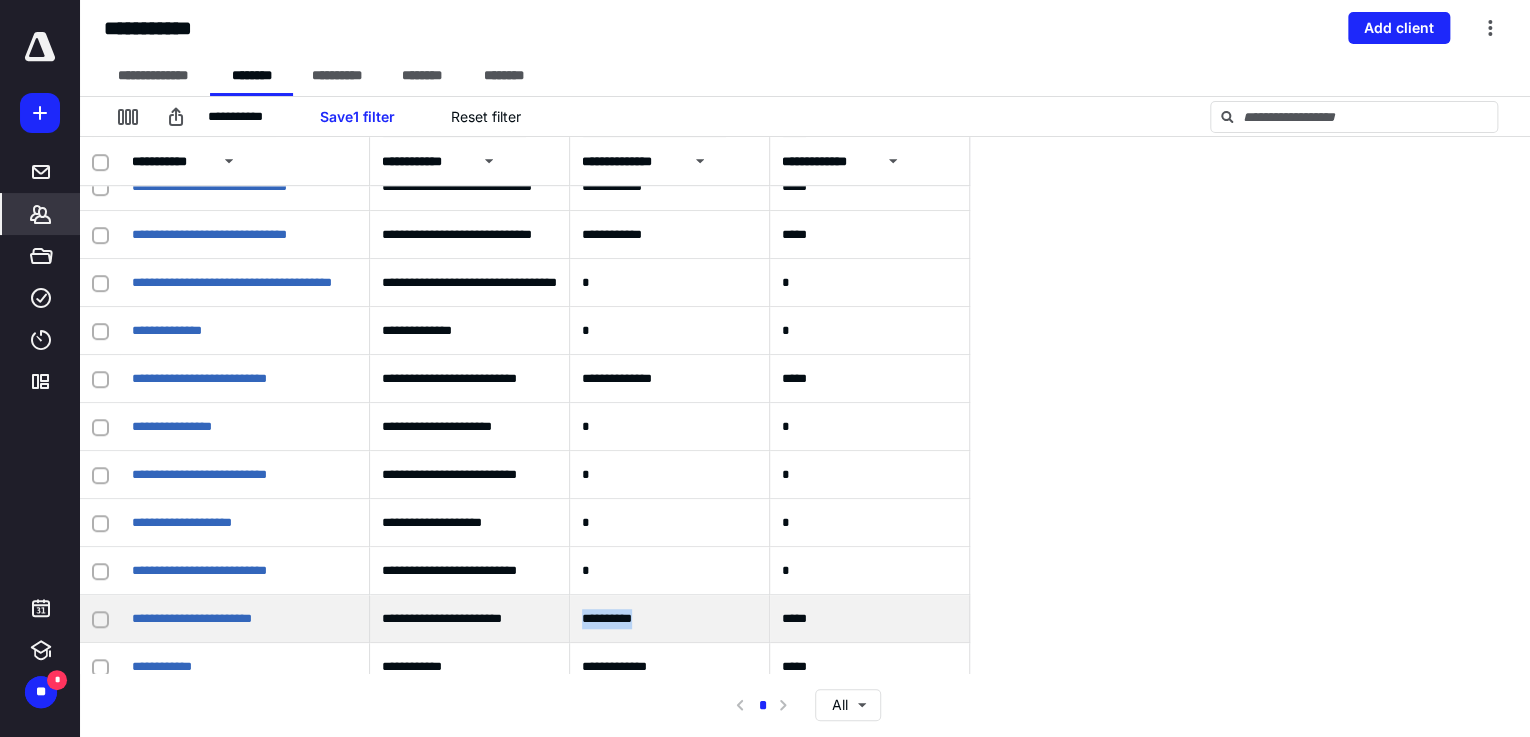 drag, startPoint x: 668, startPoint y: 620, endPoint x: 580, endPoint y: 621, distance: 88.005684 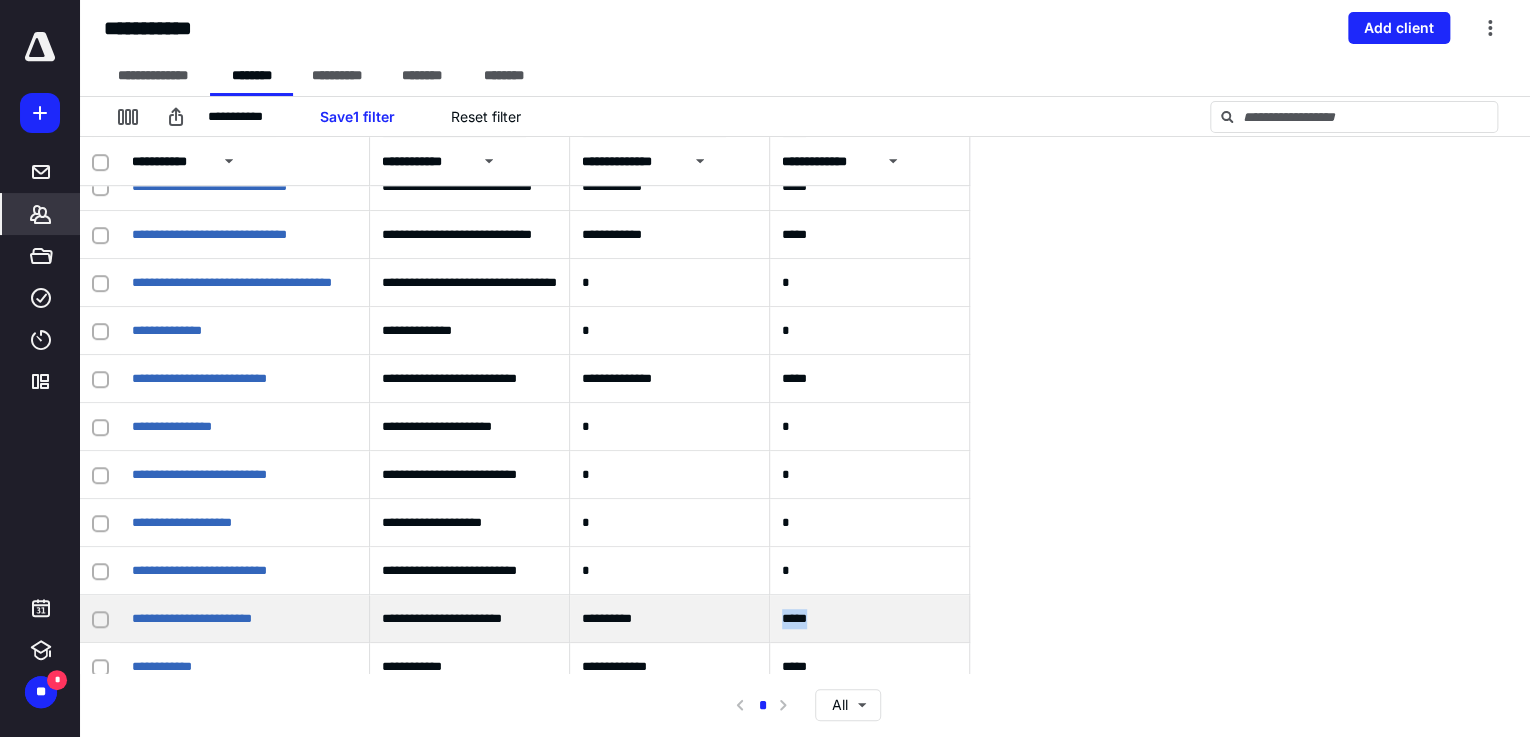 drag, startPoint x: 828, startPoint y: 620, endPoint x: 763, endPoint y: 626, distance: 65.27634 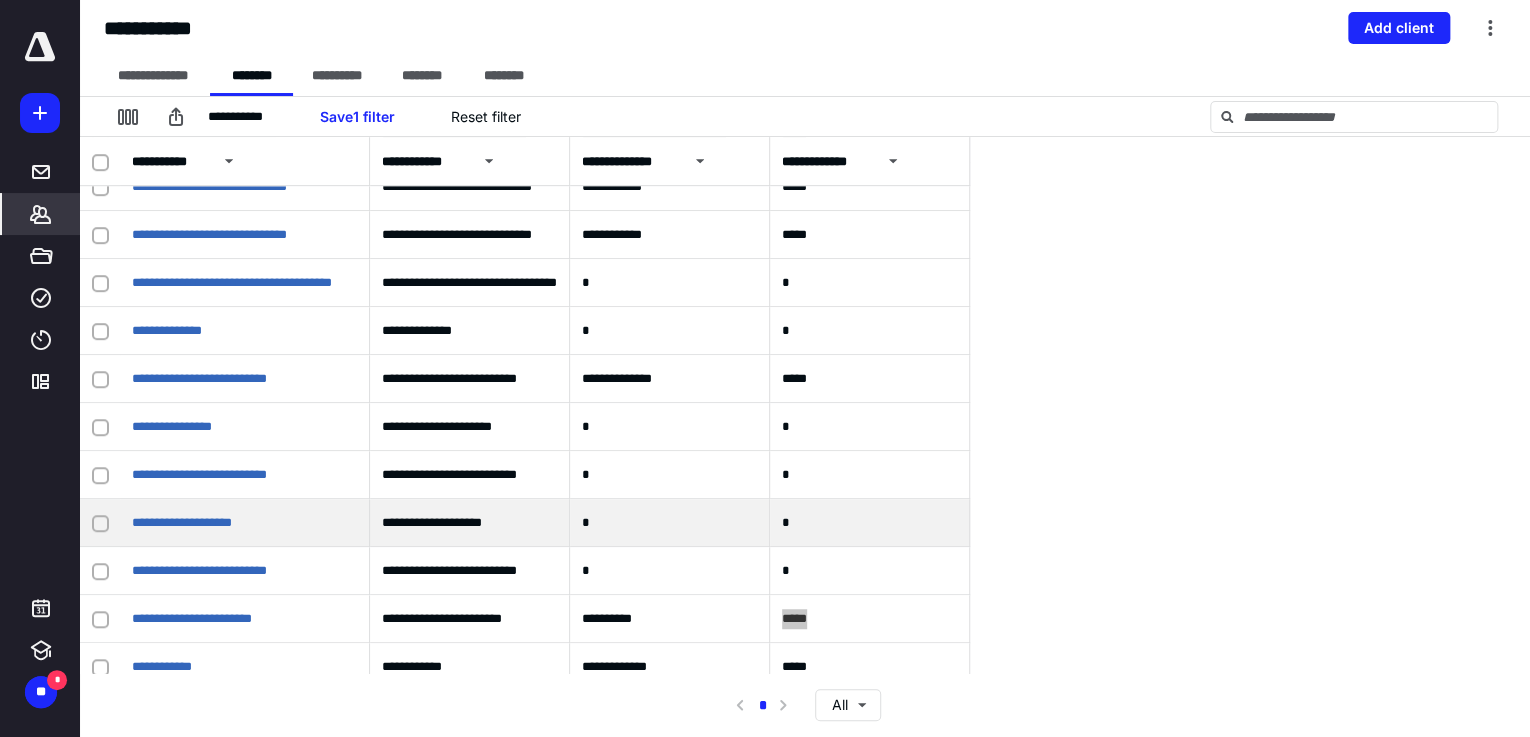 scroll, scrollTop: 12135, scrollLeft: 0, axis: vertical 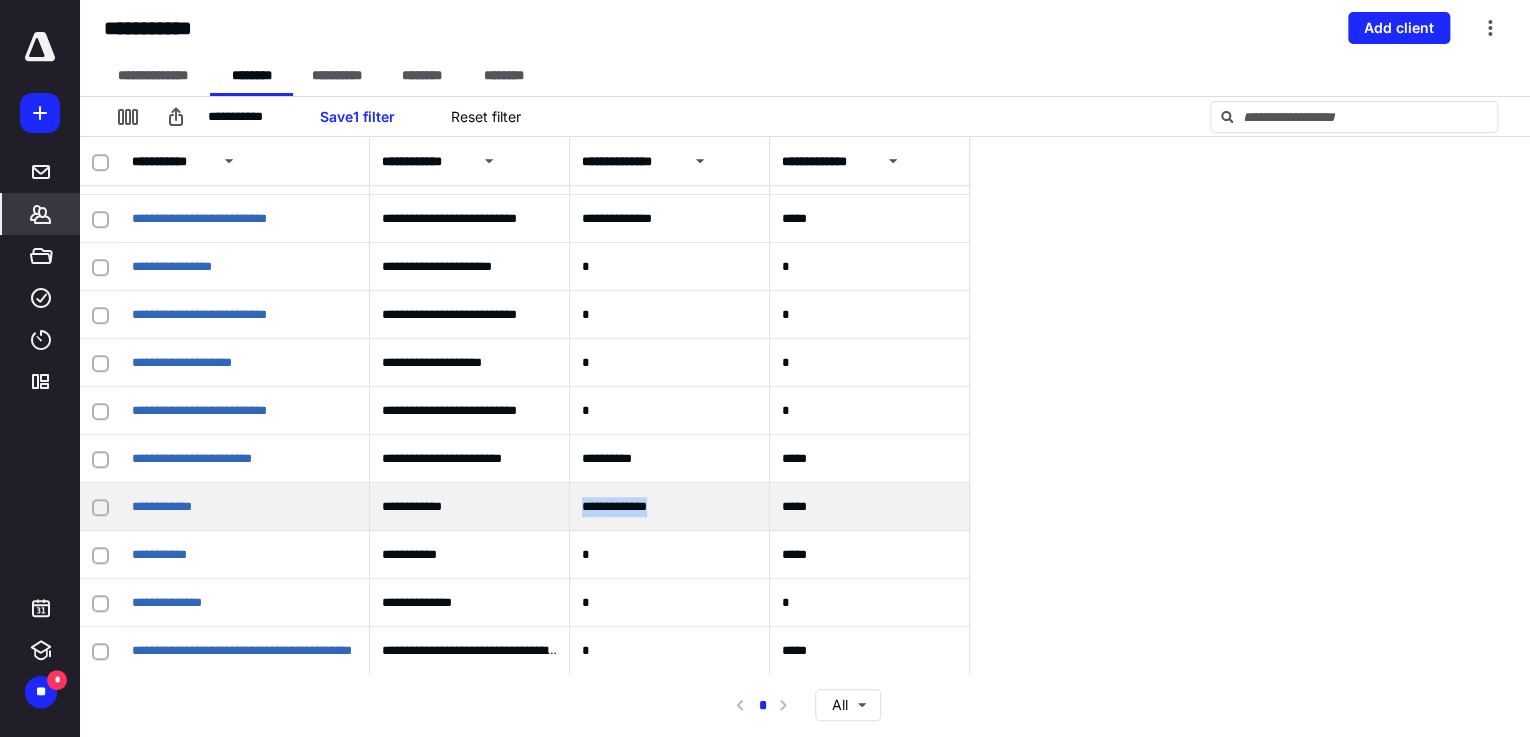 drag, startPoint x: 686, startPoint y: 512, endPoint x: 576, endPoint y: 512, distance: 110 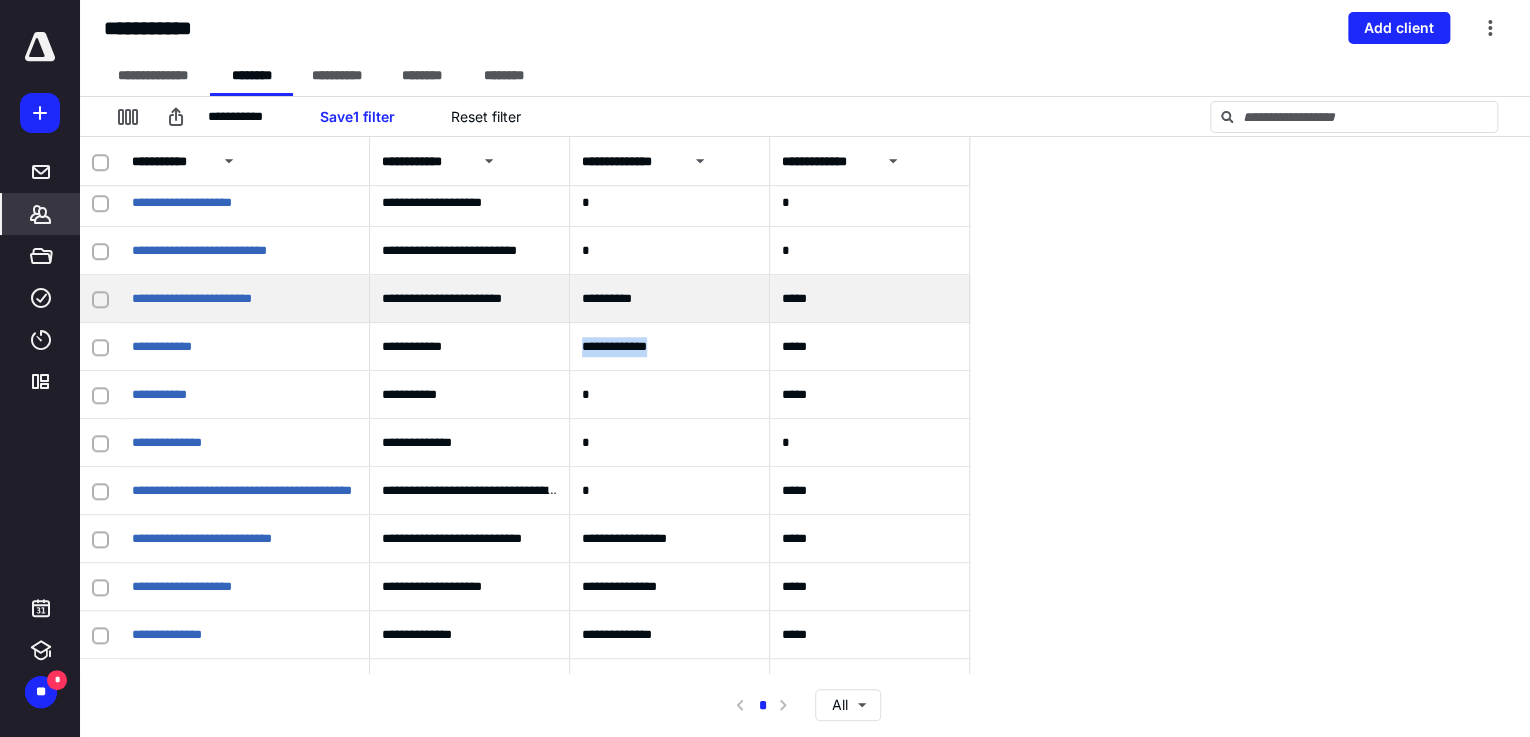 scroll, scrollTop: 12375, scrollLeft: 0, axis: vertical 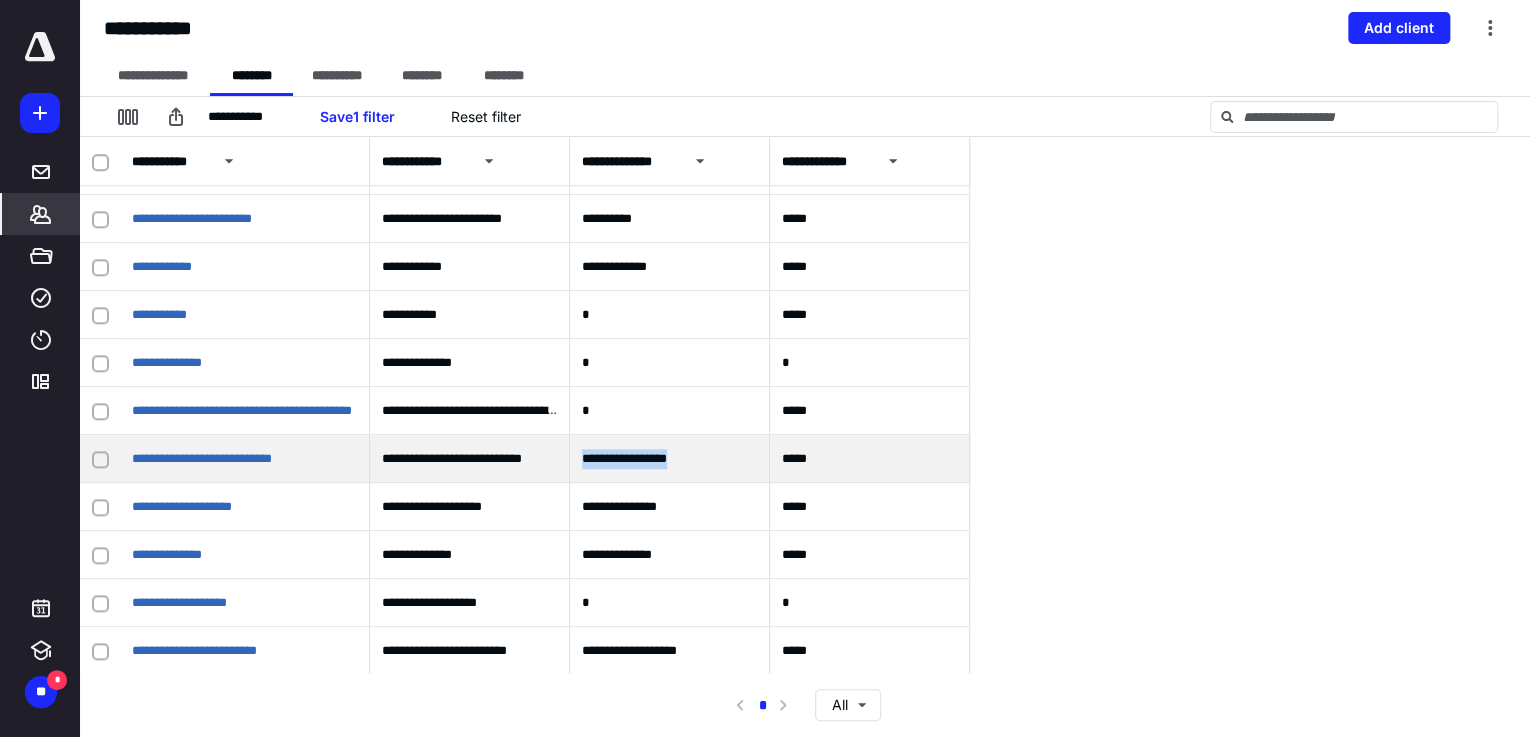 drag, startPoint x: 580, startPoint y: 457, endPoint x: 723, endPoint y: 456, distance: 143.0035 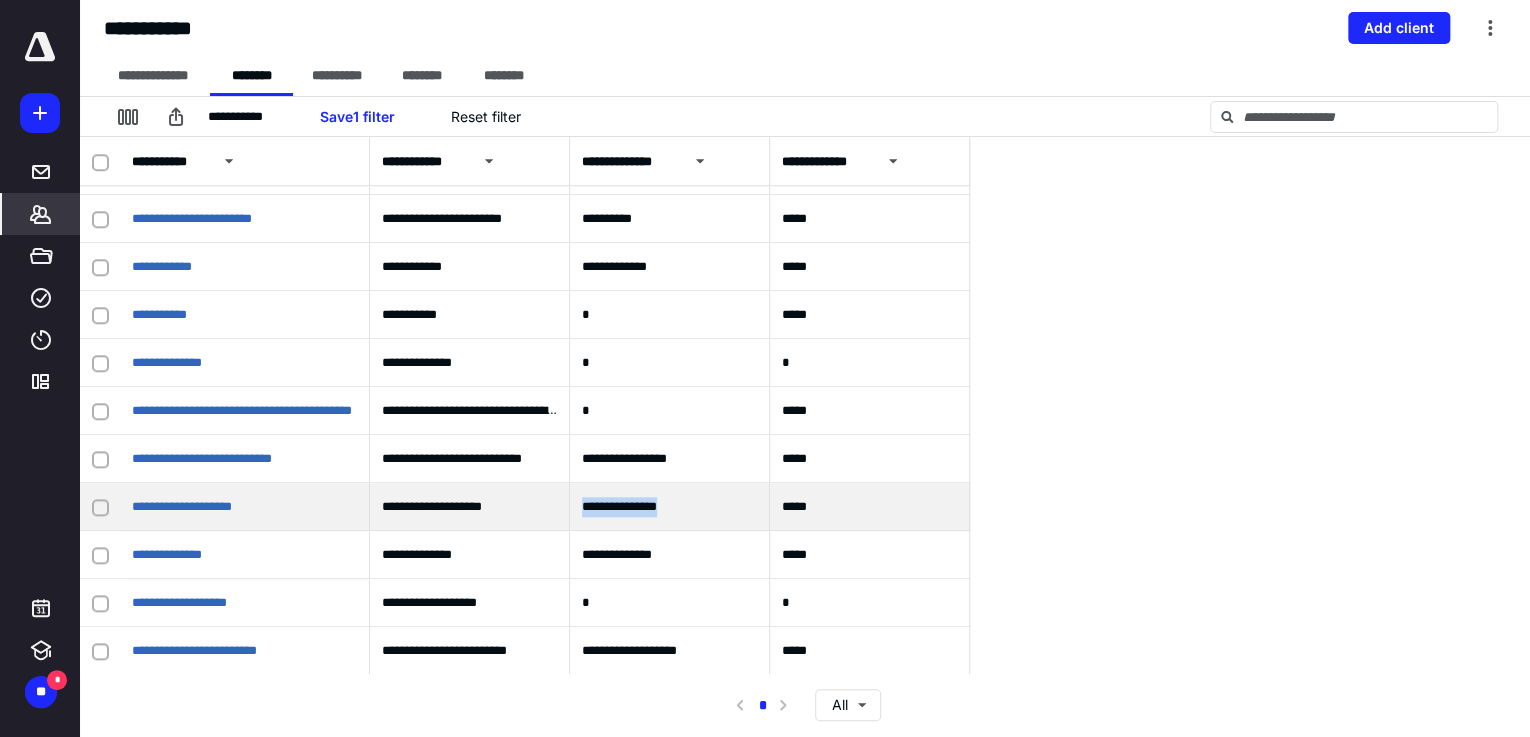drag, startPoint x: 579, startPoint y: 504, endPoint x: 683, endPoint y: 503, distance: 104.00481 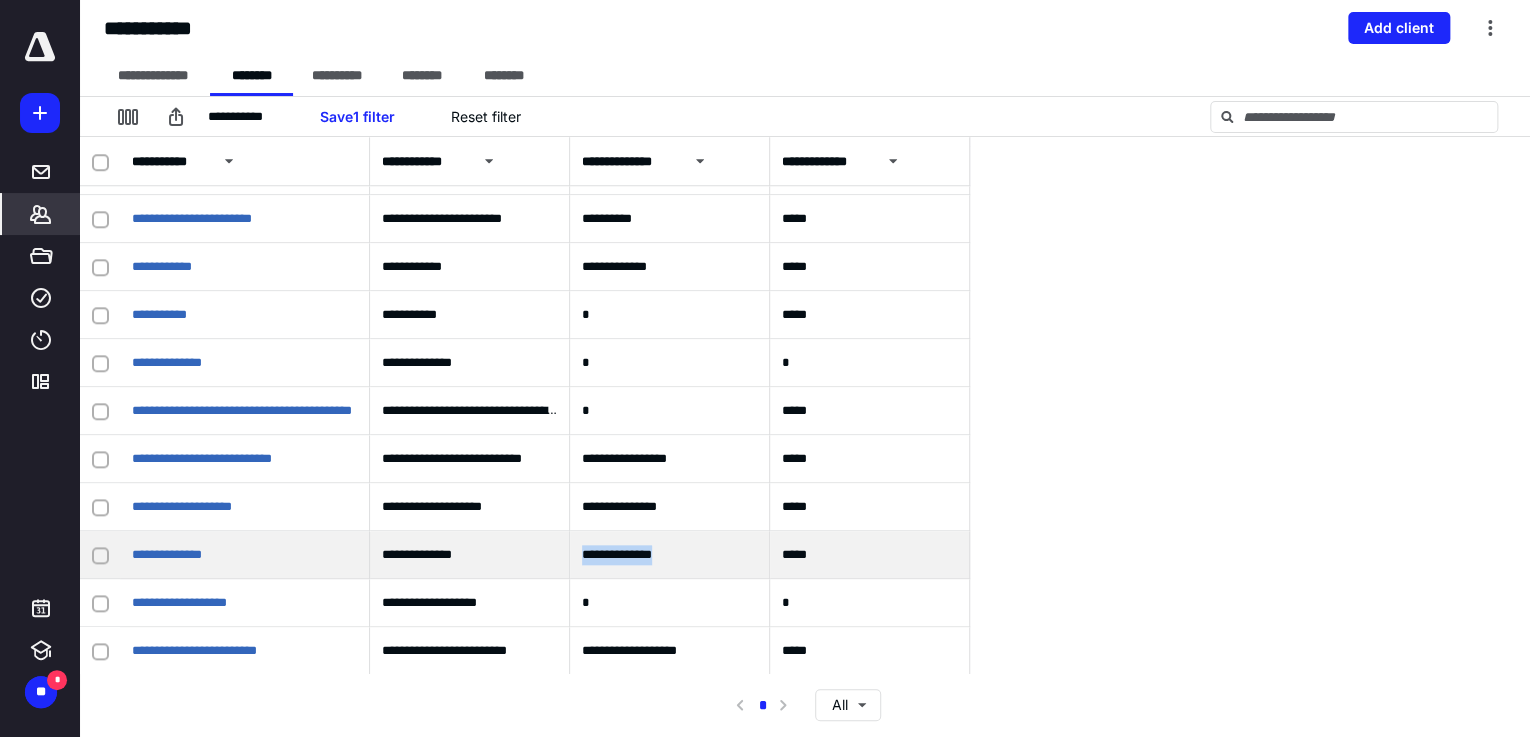 drag, startPoint x: 679, startPoint y: 561, endPoint x: 576, endPoint y: 557, distance: 103.077644 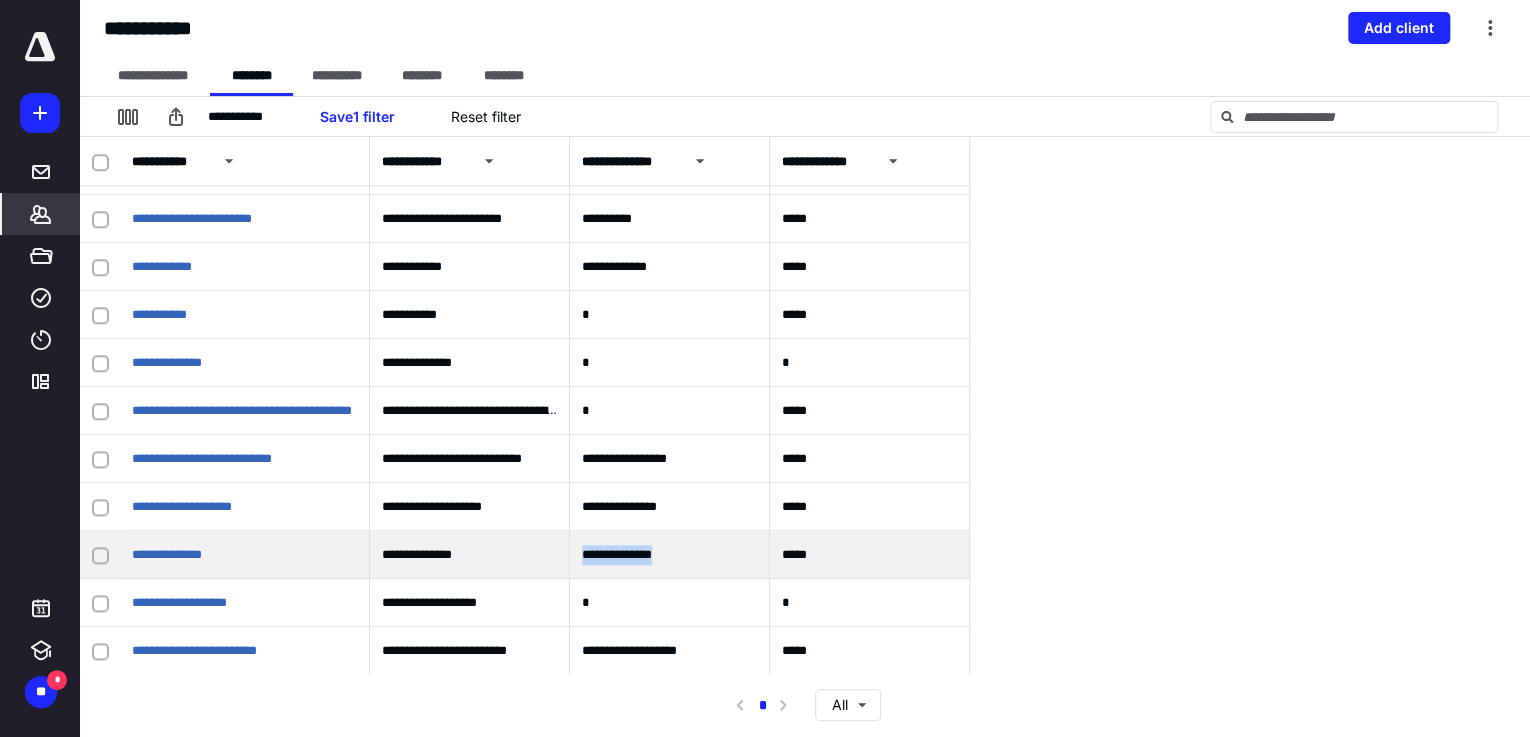 drag, startPoint x: 576, startPoint y: 557, endPoint x: 610, endPoint y: 559, distance: 34.058773 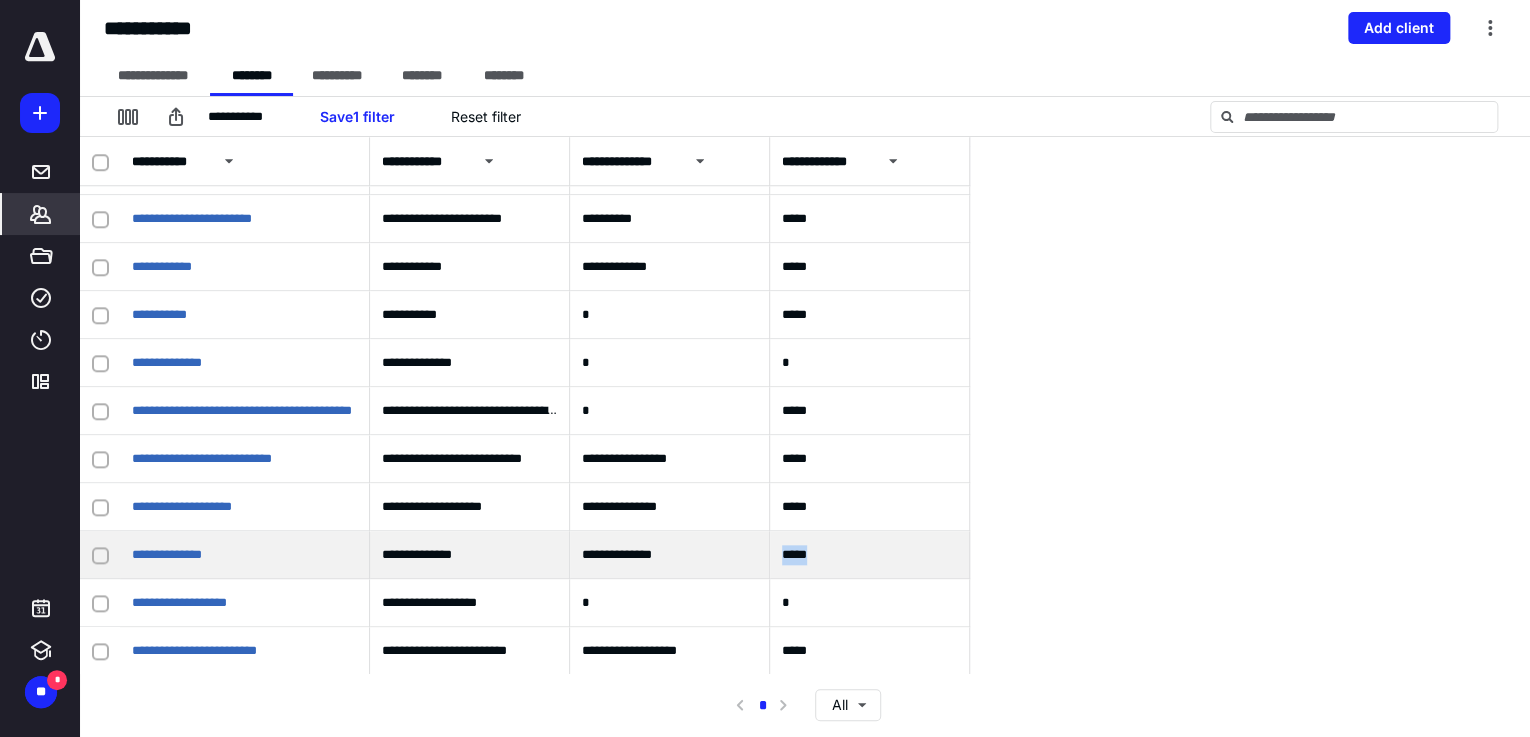 drag, startPoint x: 835, startPoint y: 555, endPoint x: 774, endPoint y: 556, distance: 61.008198 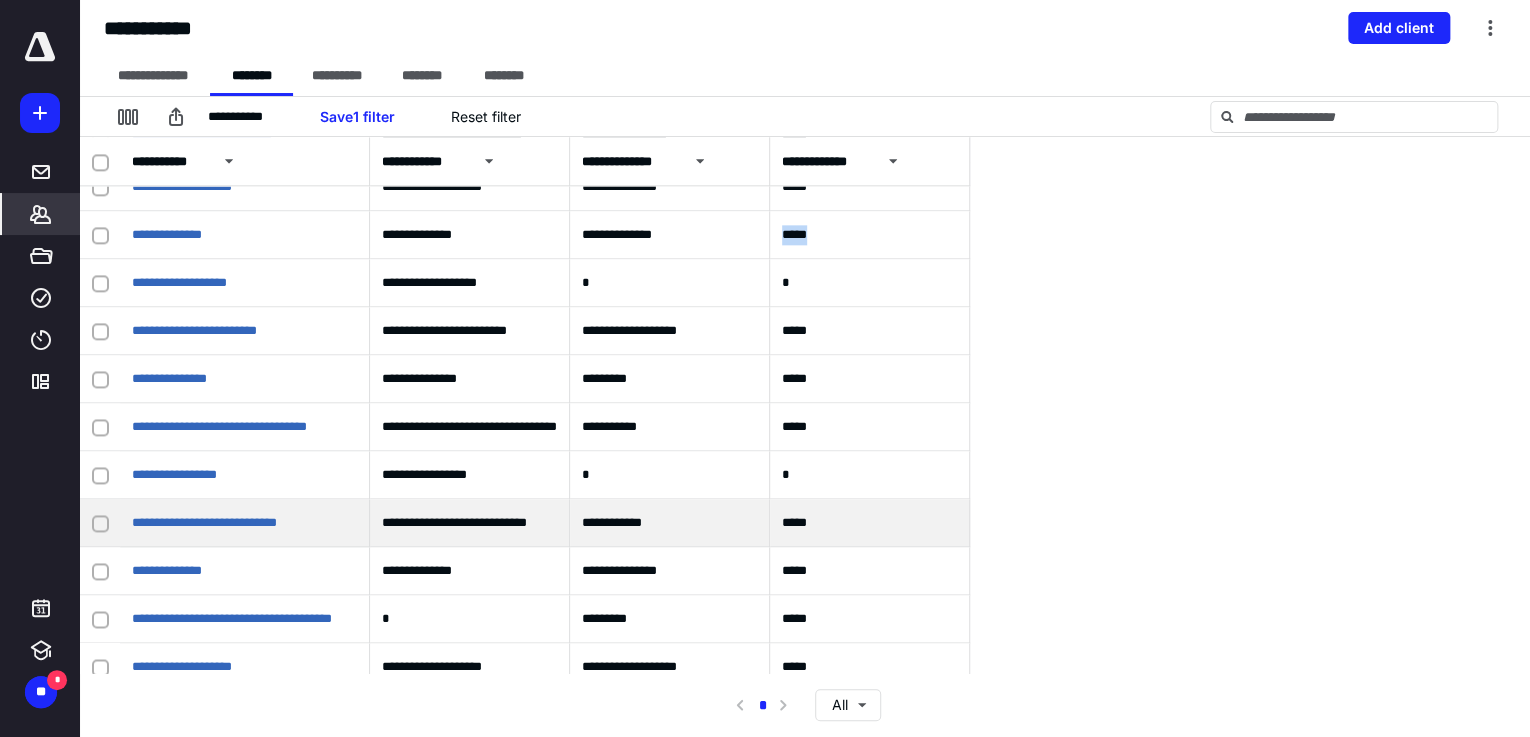 scroll, scrollTop: 12775, scrollLeft: 0, axis: vertical 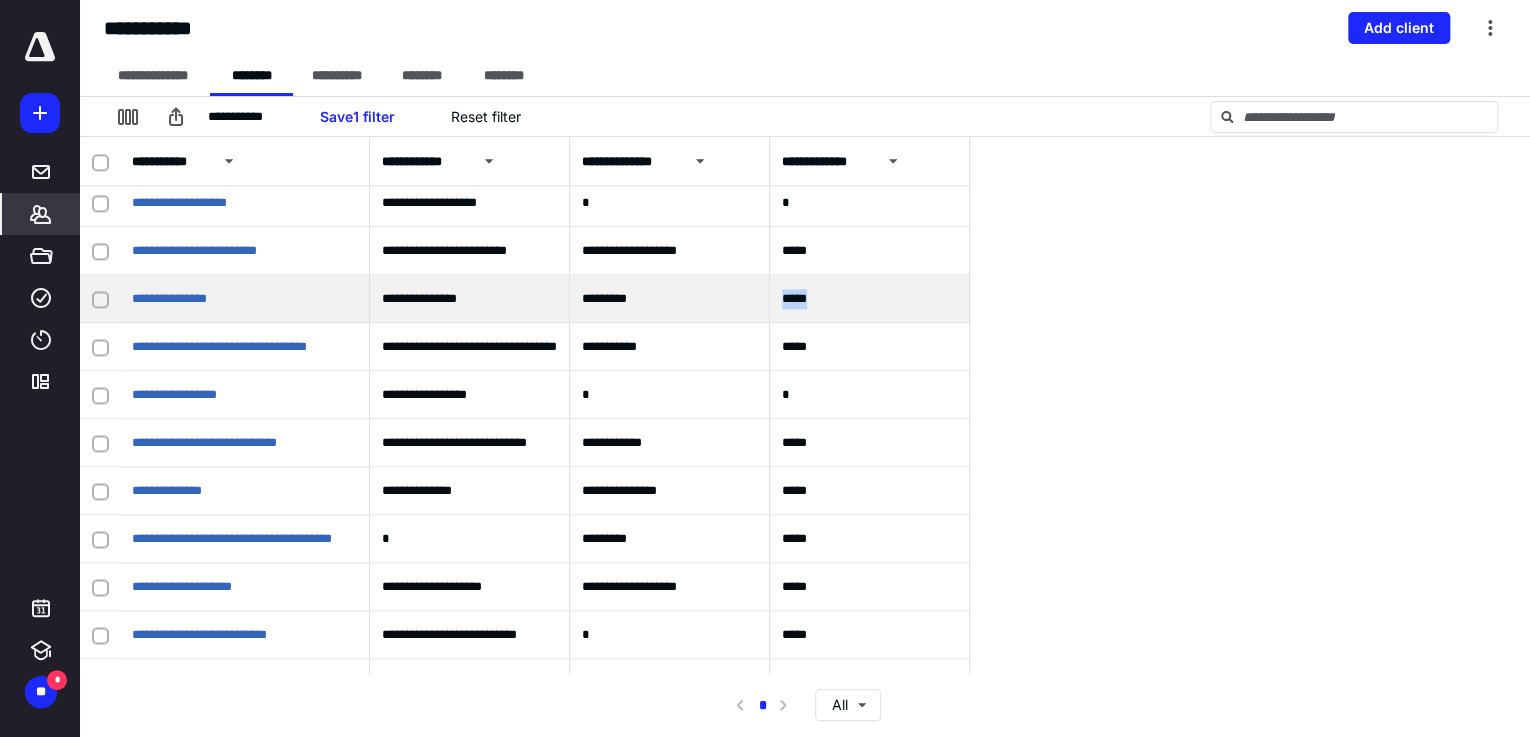 drag, startPoint x: 852, startPoint y: 302, endPoint x: 762, endPoint y: 300, distance: 90.02222 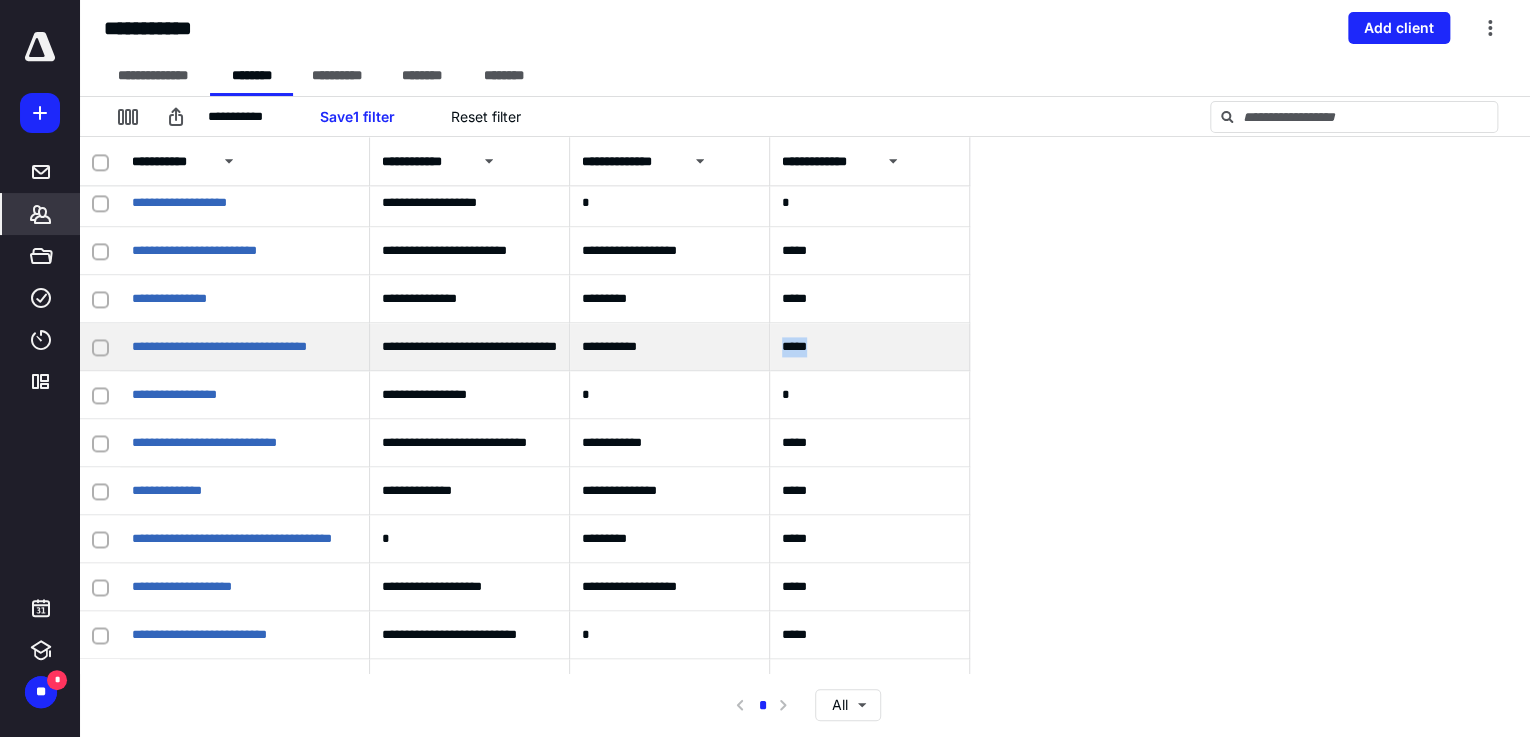drag, startPoint x: 844, startPoint y: 348, endPoint x: 777, endPoint y: 356, distance: 67.47592 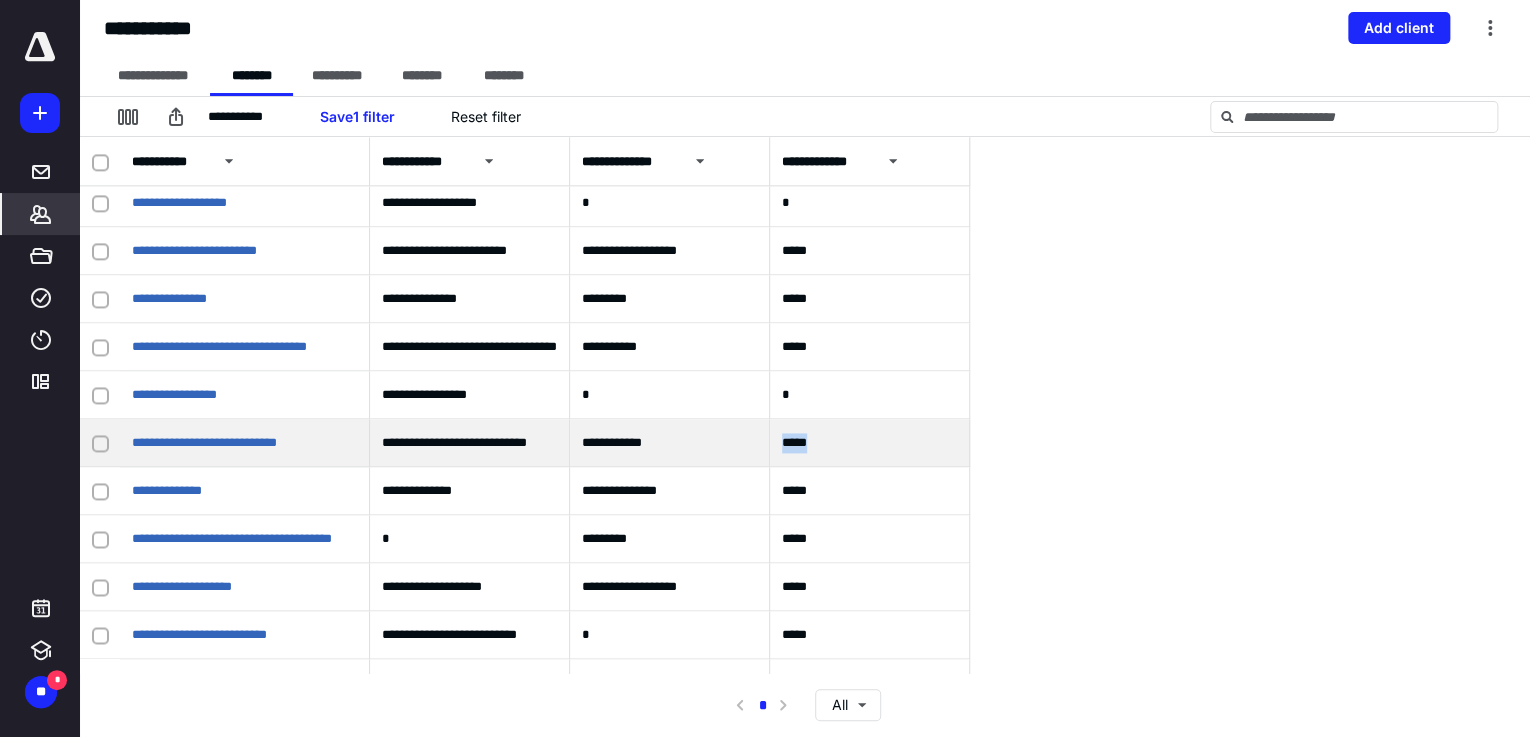 drag, startPoint x: 845, startPoint y: 442, endPoint x: 774, endPoint y: 442, distance: 71 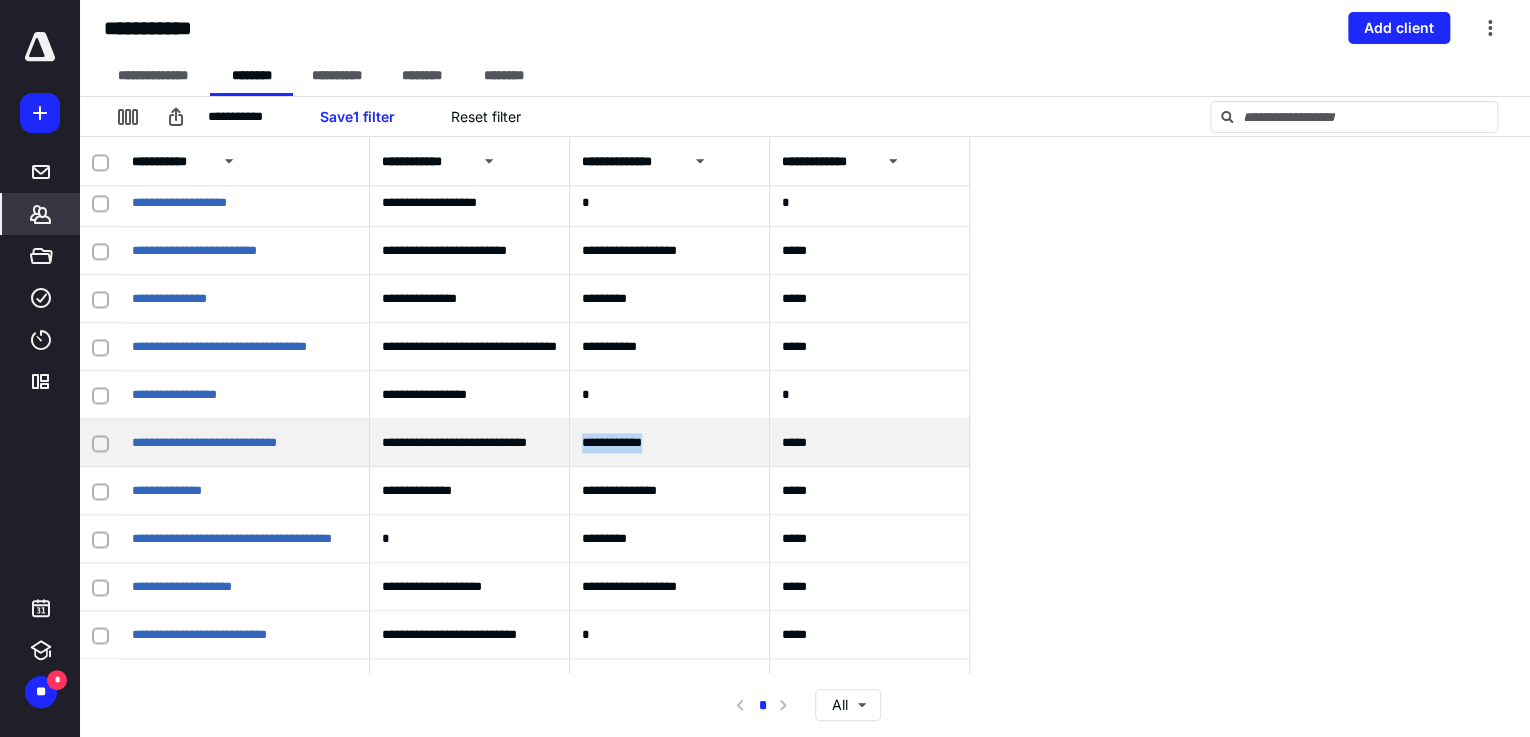 drag, startPoint x: 663, startPoint y: 439, endPoint x: 578, endPoint y: 447, distance: 85.37564 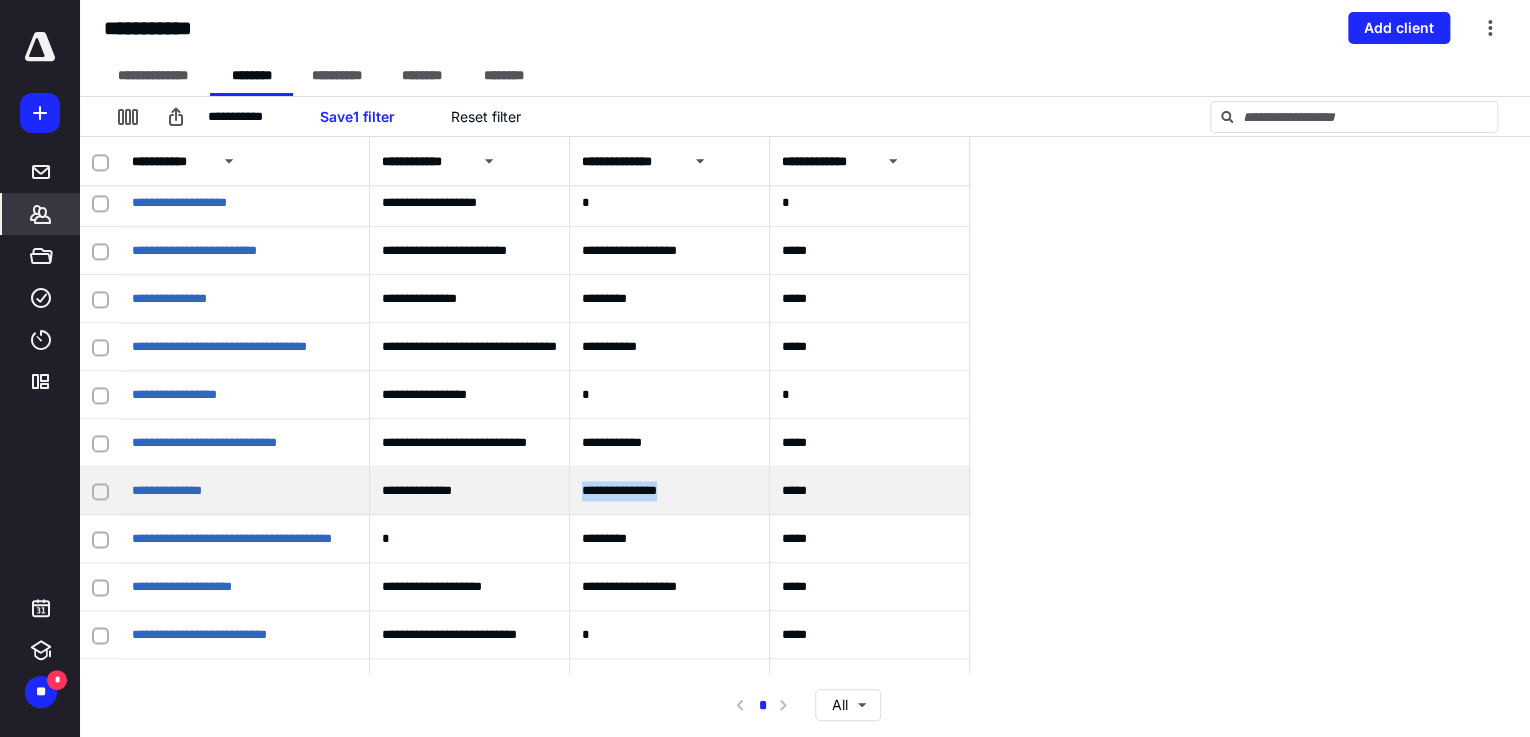 drag, startPoint x: 698, startPoint y: 488, endPoint x: 552, endPoint y: 489, distance: 146.00342 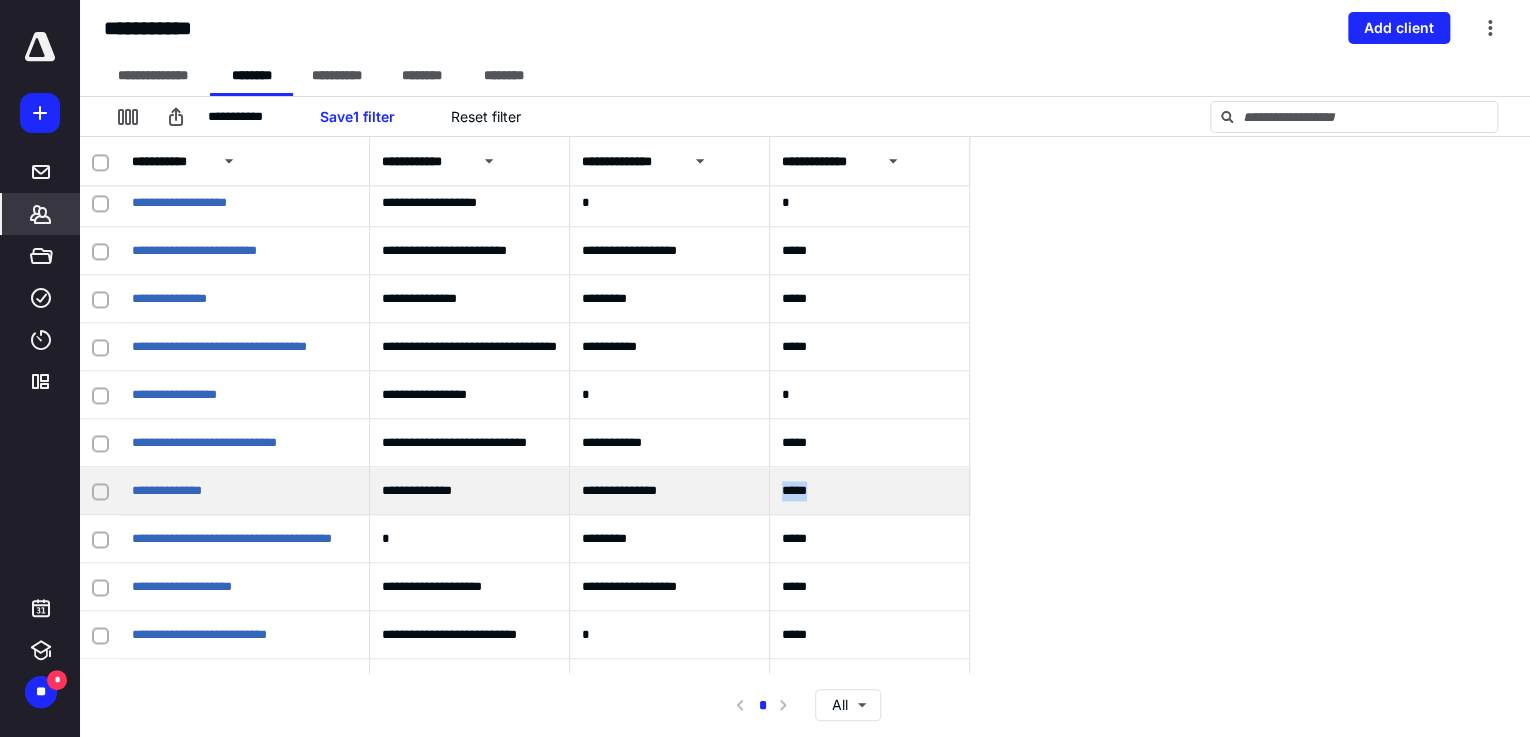 drag, startPoint x: 825, startPoint y: 494, endPoint x: 772, endPoint y: 494, distance: 53 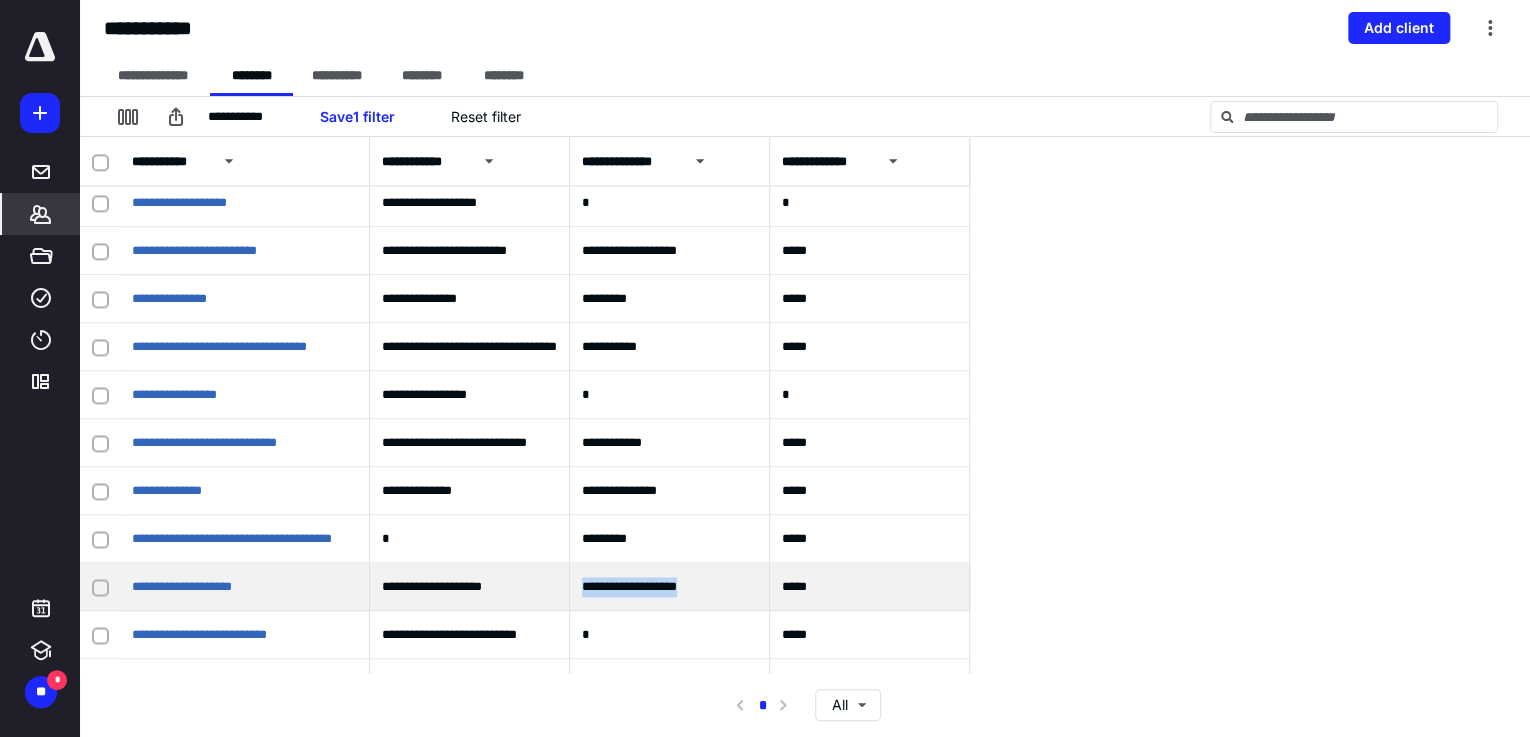 drag, startPoint x: 582, startPoint y: 583, endPoint x: 728, endPoint y: 598, distance: 146.76852 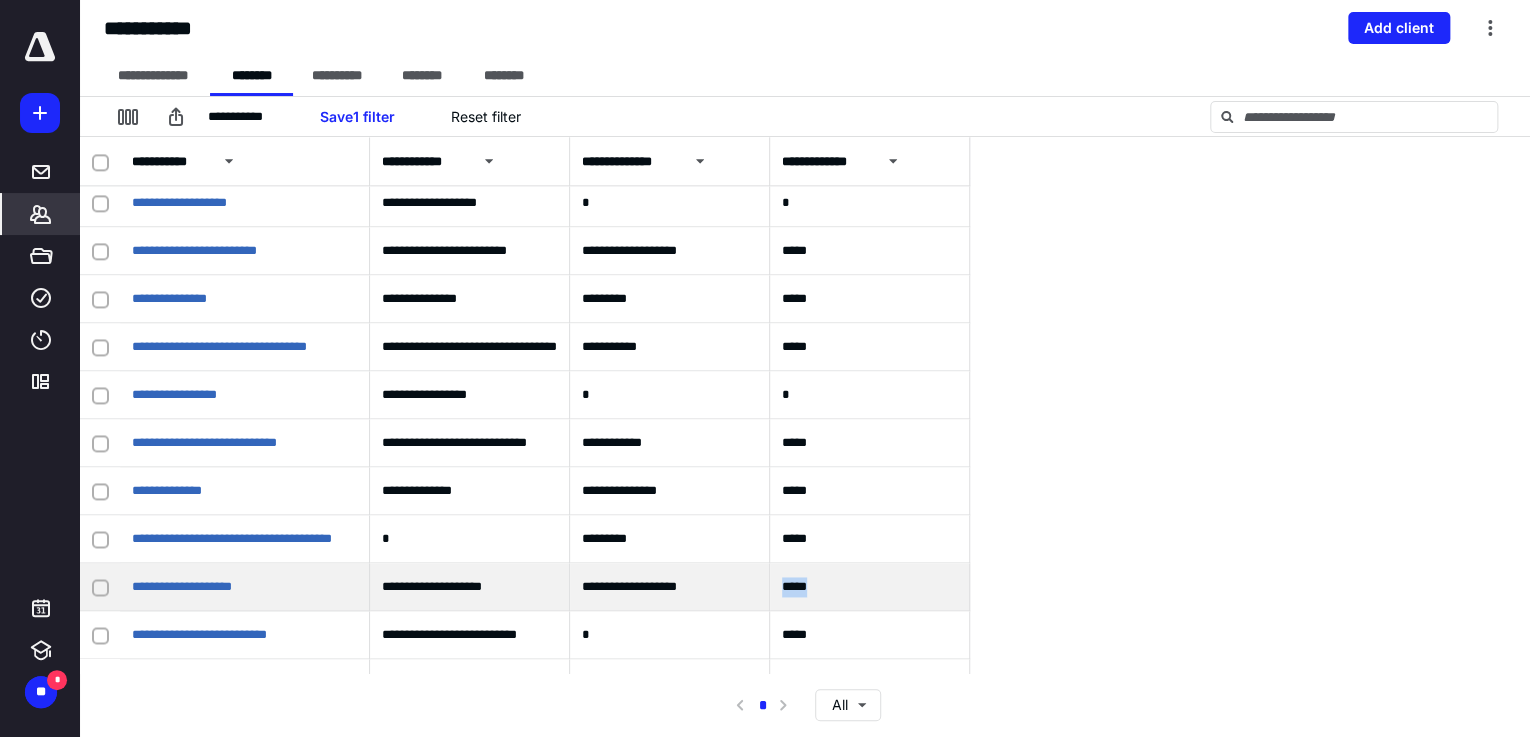 drag, startPoint x: 824, startPoint y: 591, endPoint x: 766, endPoint y: 593, distance: 58.034473 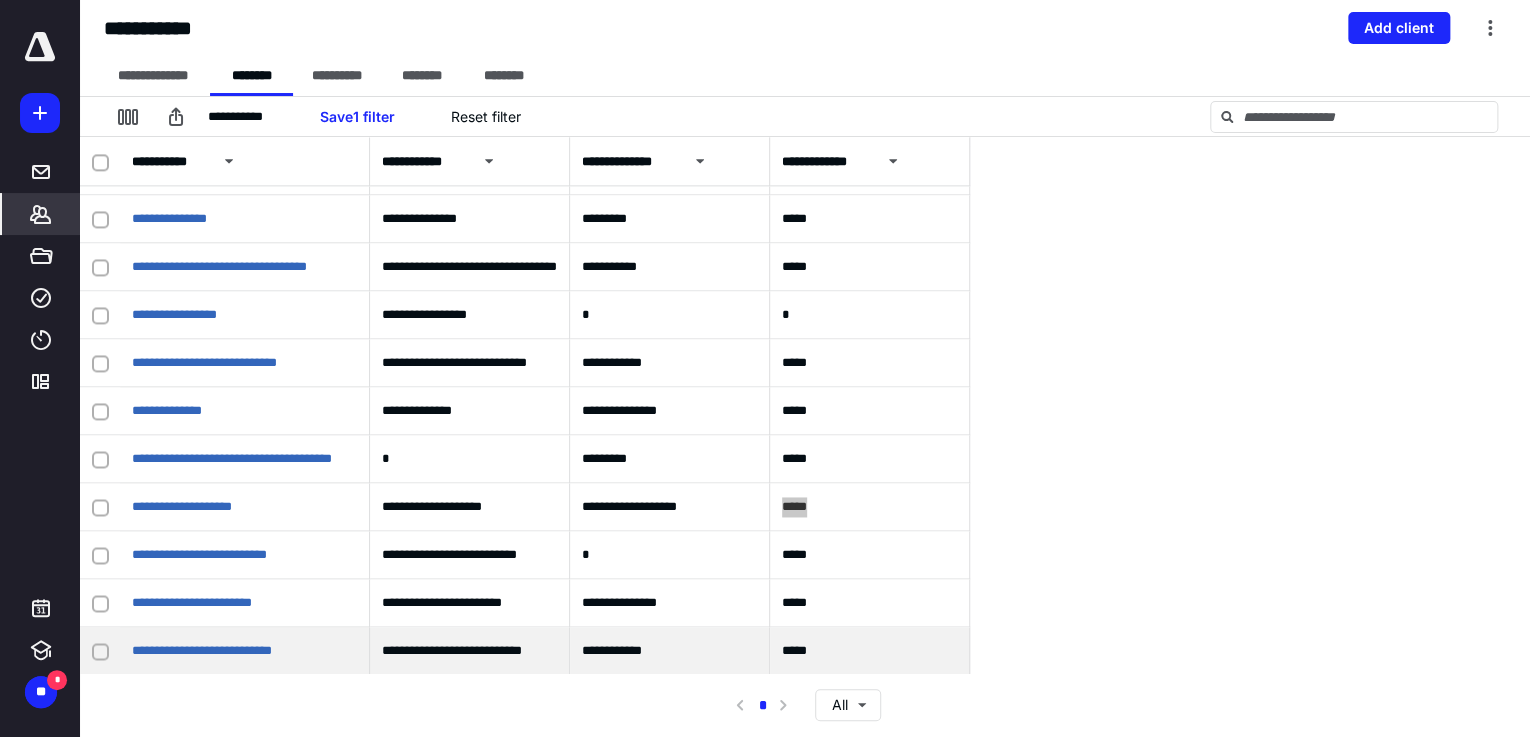 scroll, scrollTop: 12935, scrollLeft: 0, axis: vertical 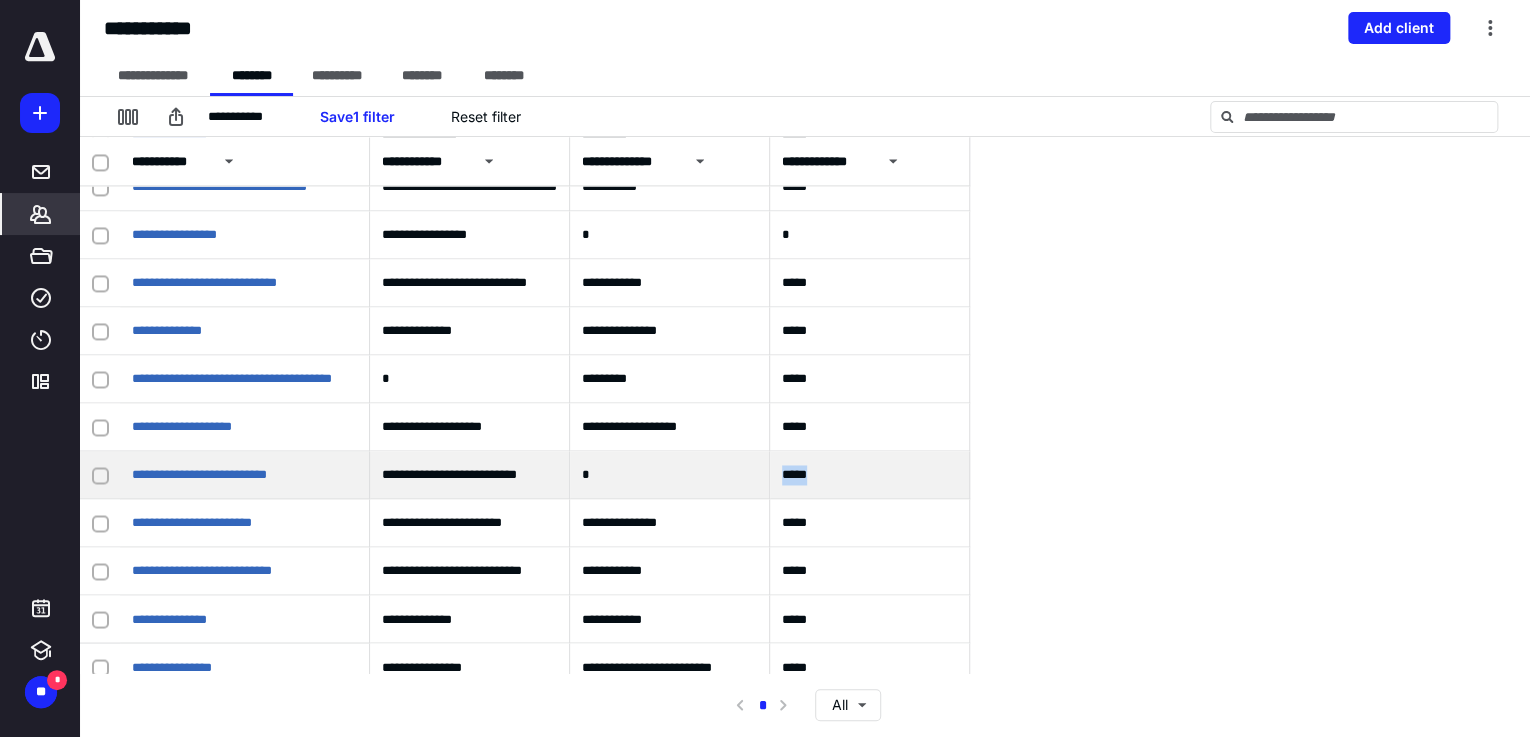 drag, startPoint x: 824, startPoint y: 477, endPoint x: 736, endPoint y: 480, distance: 88.051125 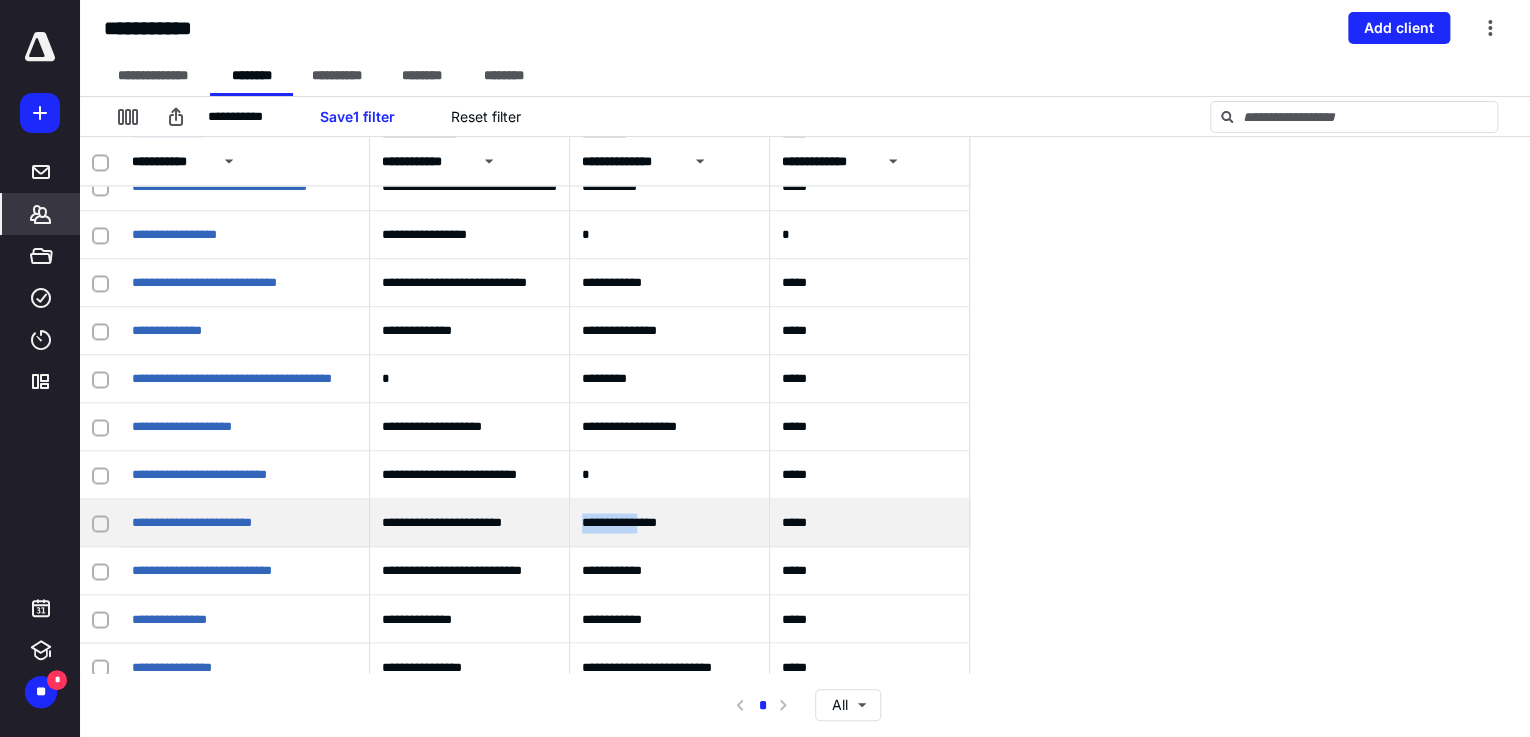 drag, startPoint x: 658, startPoint y: 525, endPoint x: 582, endPoint y: 519, distance: 76.23647 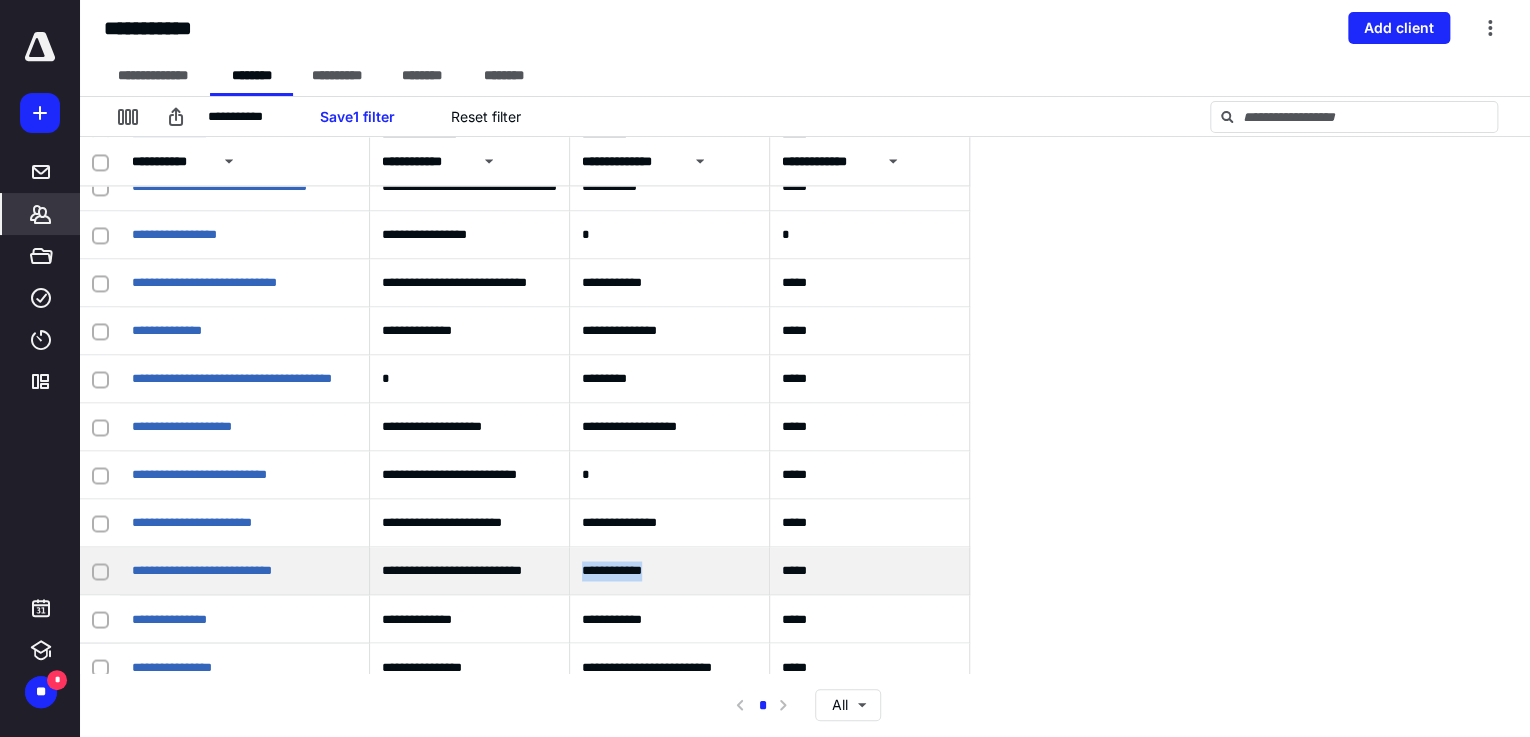 drag, startPoint x: 690, startPoint y: 576, endPoint x: 574, endPoint y: 576, distance: 116 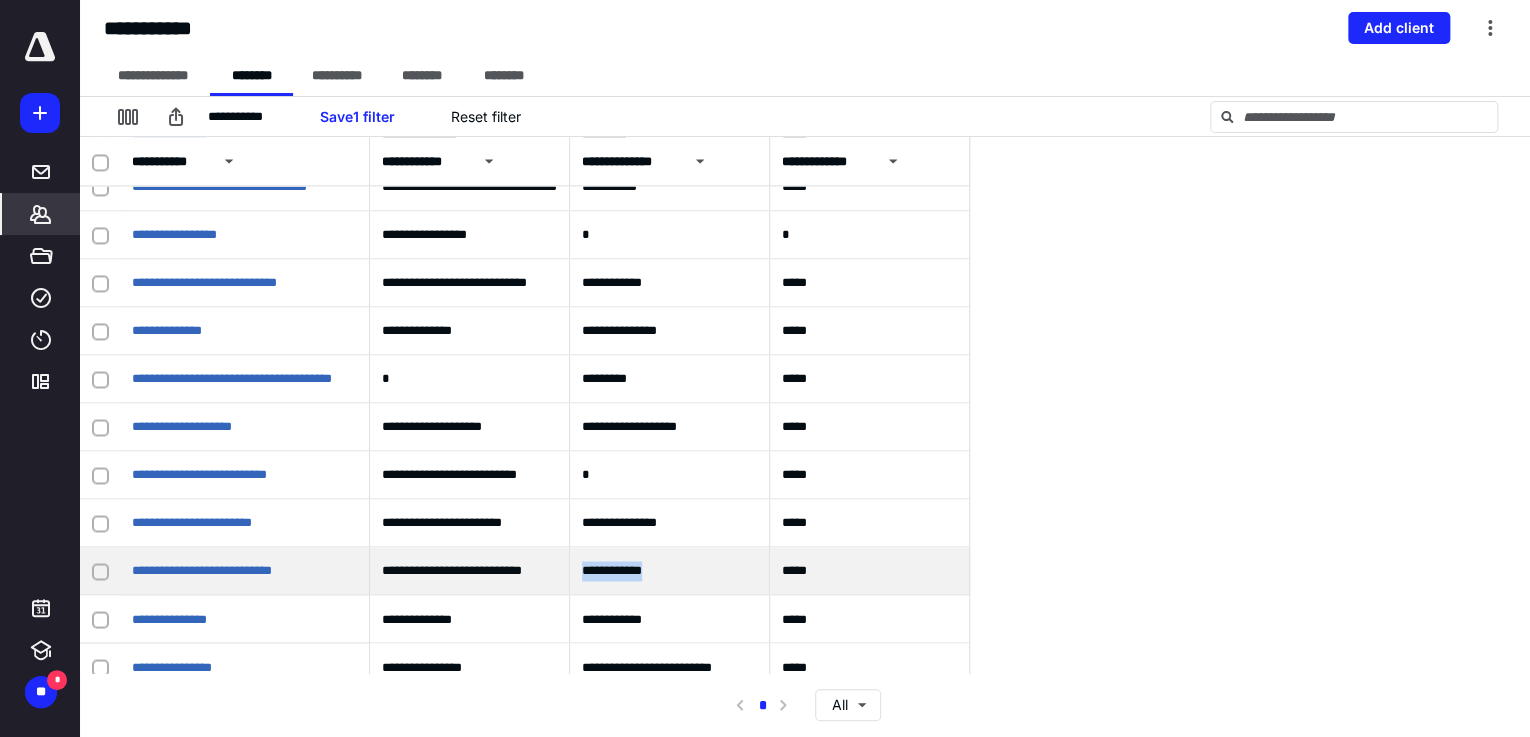 drag, startPoint x: 574, startPoint y: 576, endPoint x: 595, endPoint y: 576, distance: 21 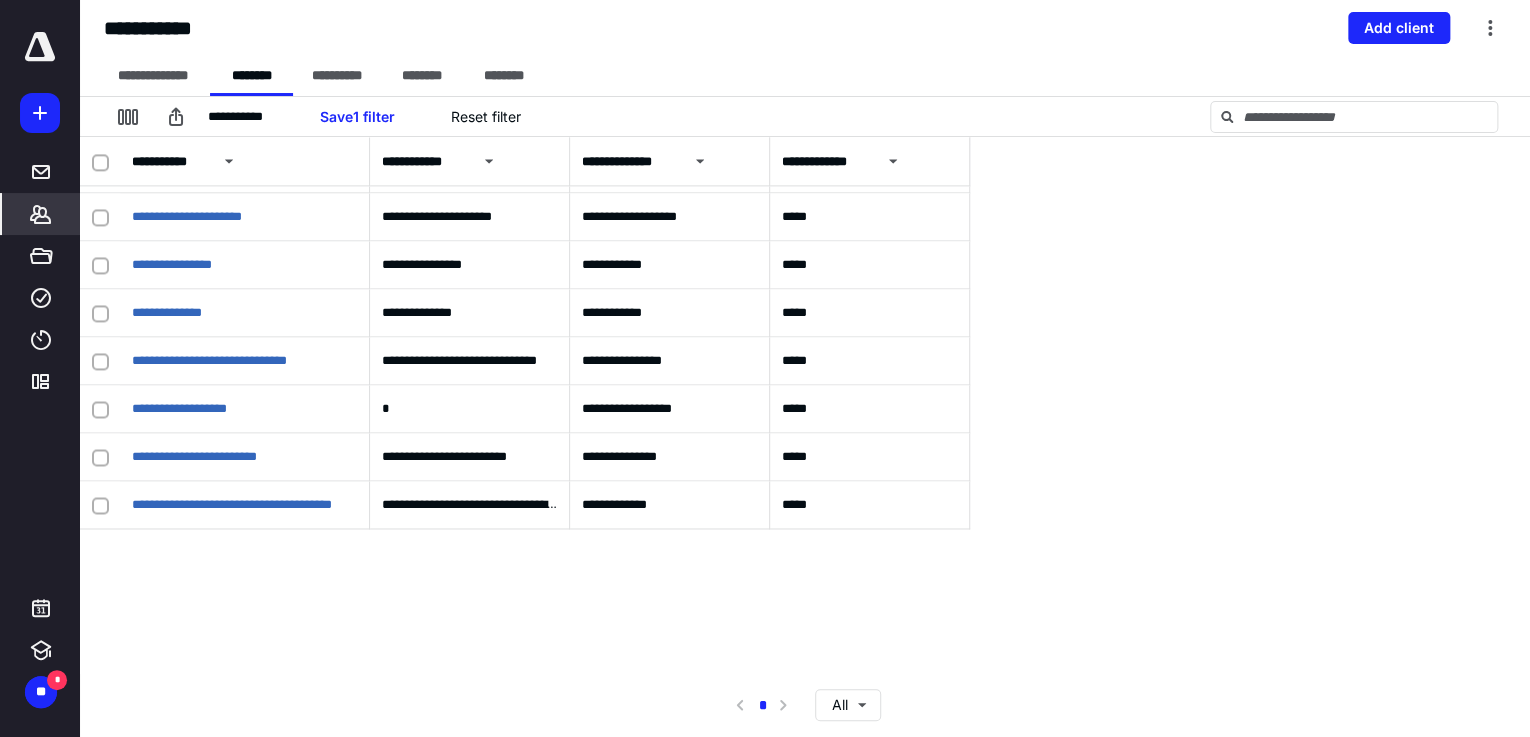 scroll, scrollTop: 0, scrollLeft: 0, axis: both 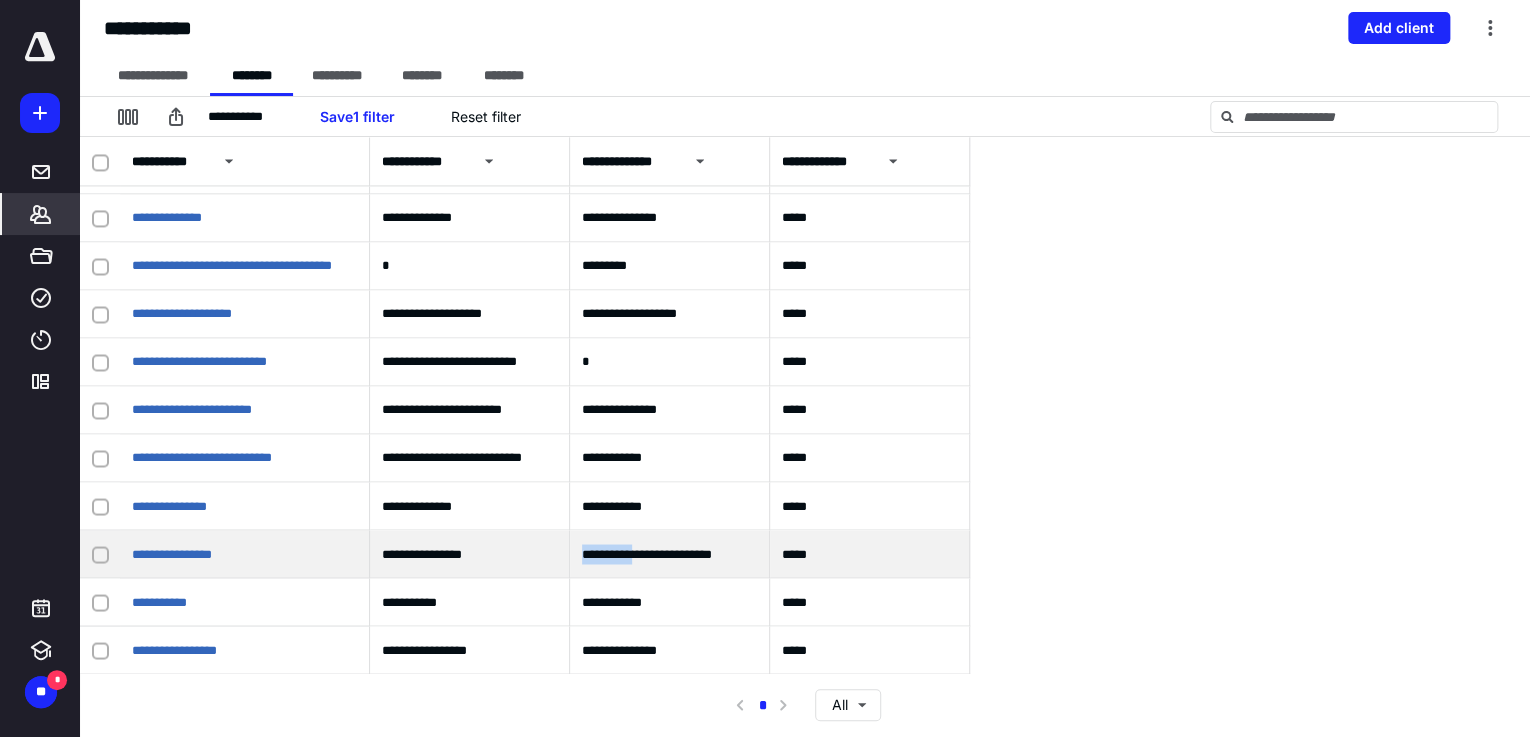 drag, startPoint x: 645, startPoint y: 556, endPoint x: 582, endPoint y: 550, distance: 63.28507 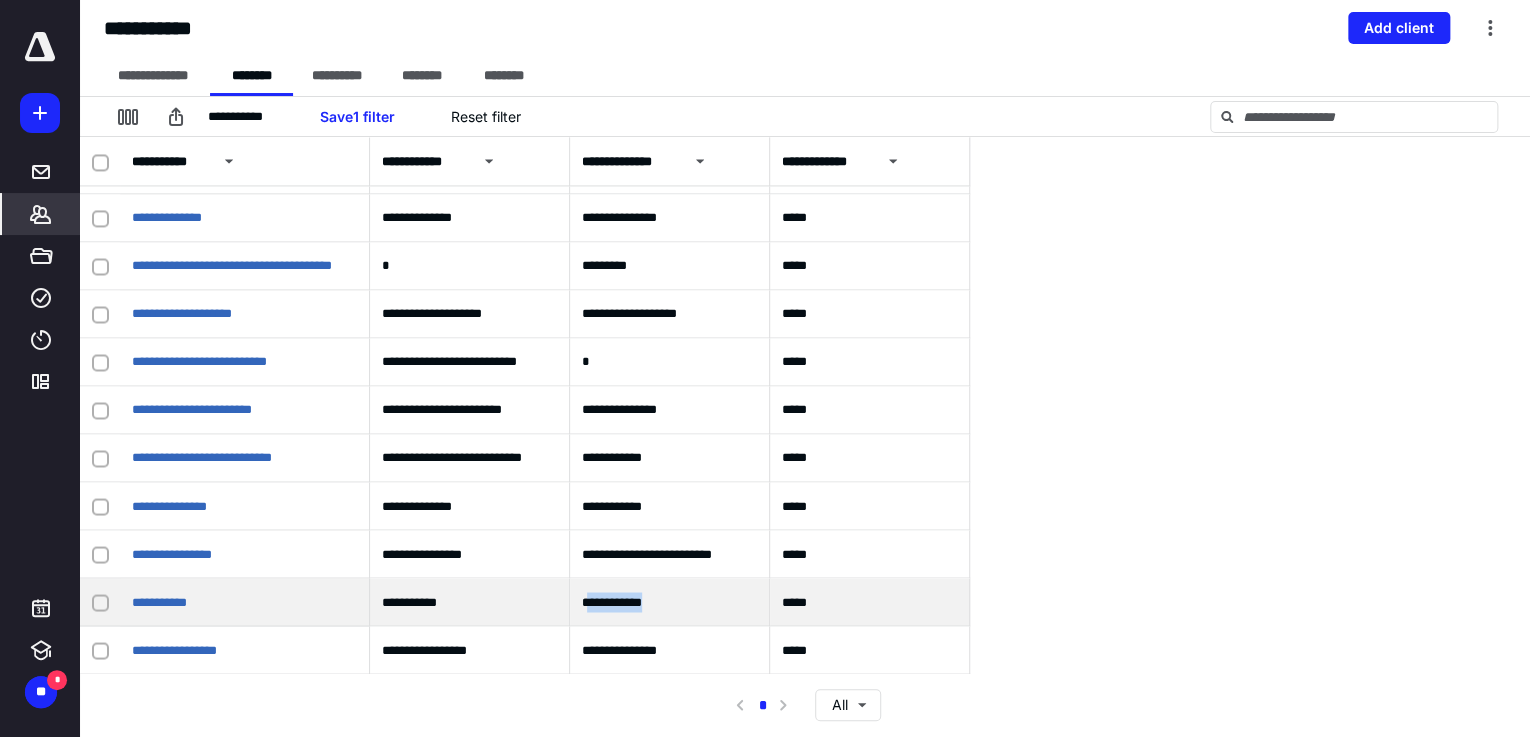 drag, startPoint x: 696, startPoint y: 604, endPoint x: 588, endPoint y: 600, distance: 108.07405 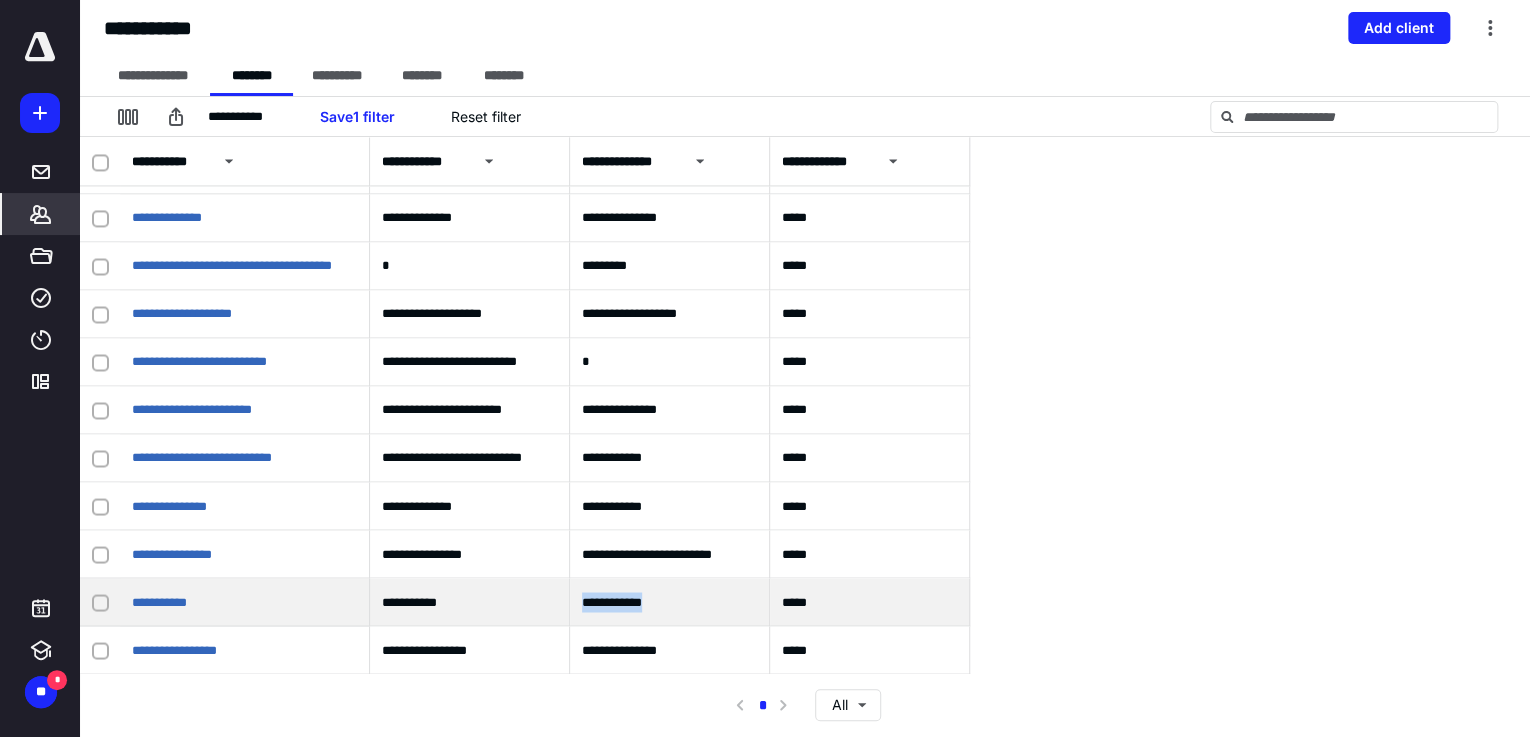 drag, startPoint x: 588, startPoint y: 600, endPoint x: 677, endPoint y: 608, distance: 89.358826 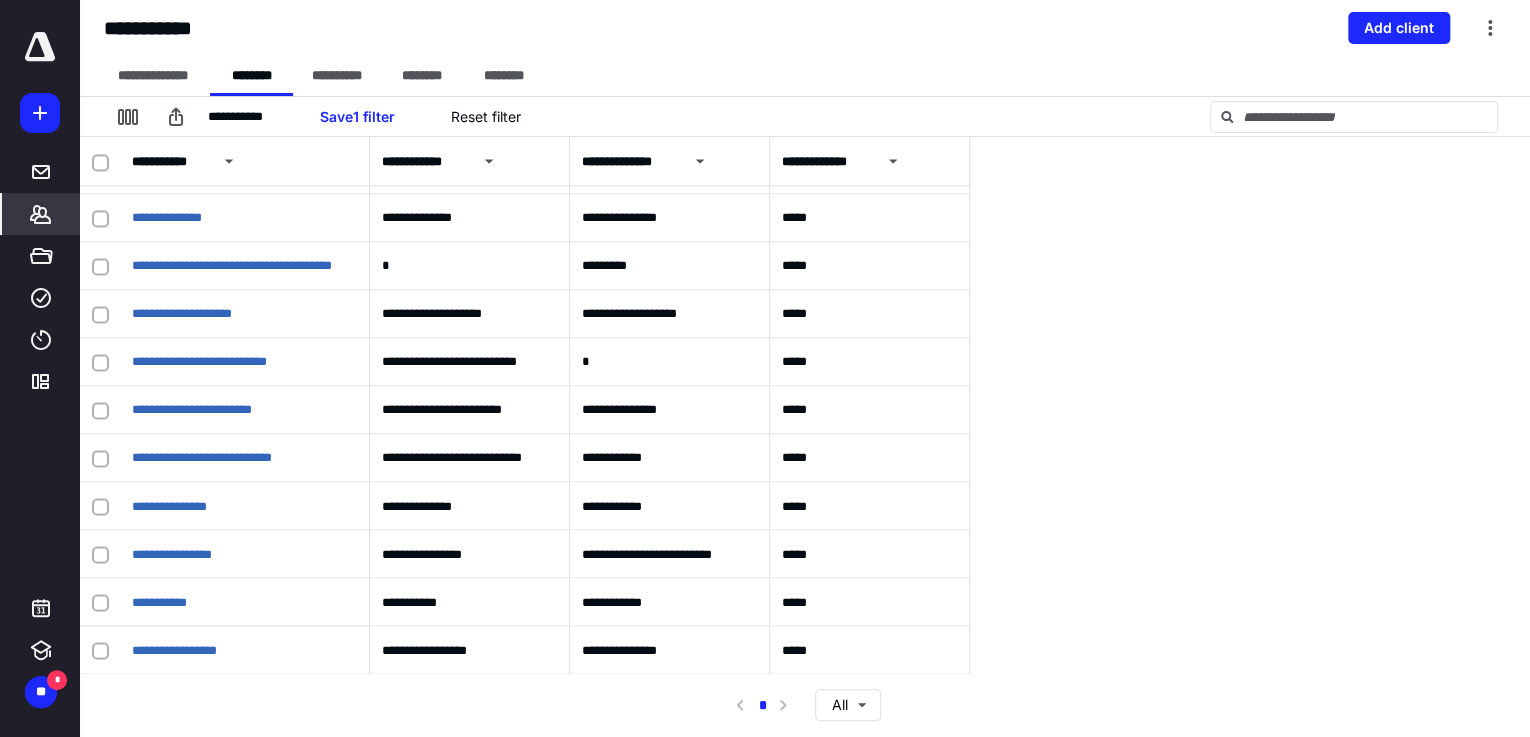 drag, startPoint x: 1516, startPoint y: 452, endPoint x: 1508, endPoint y: 462, distance: 12.806249 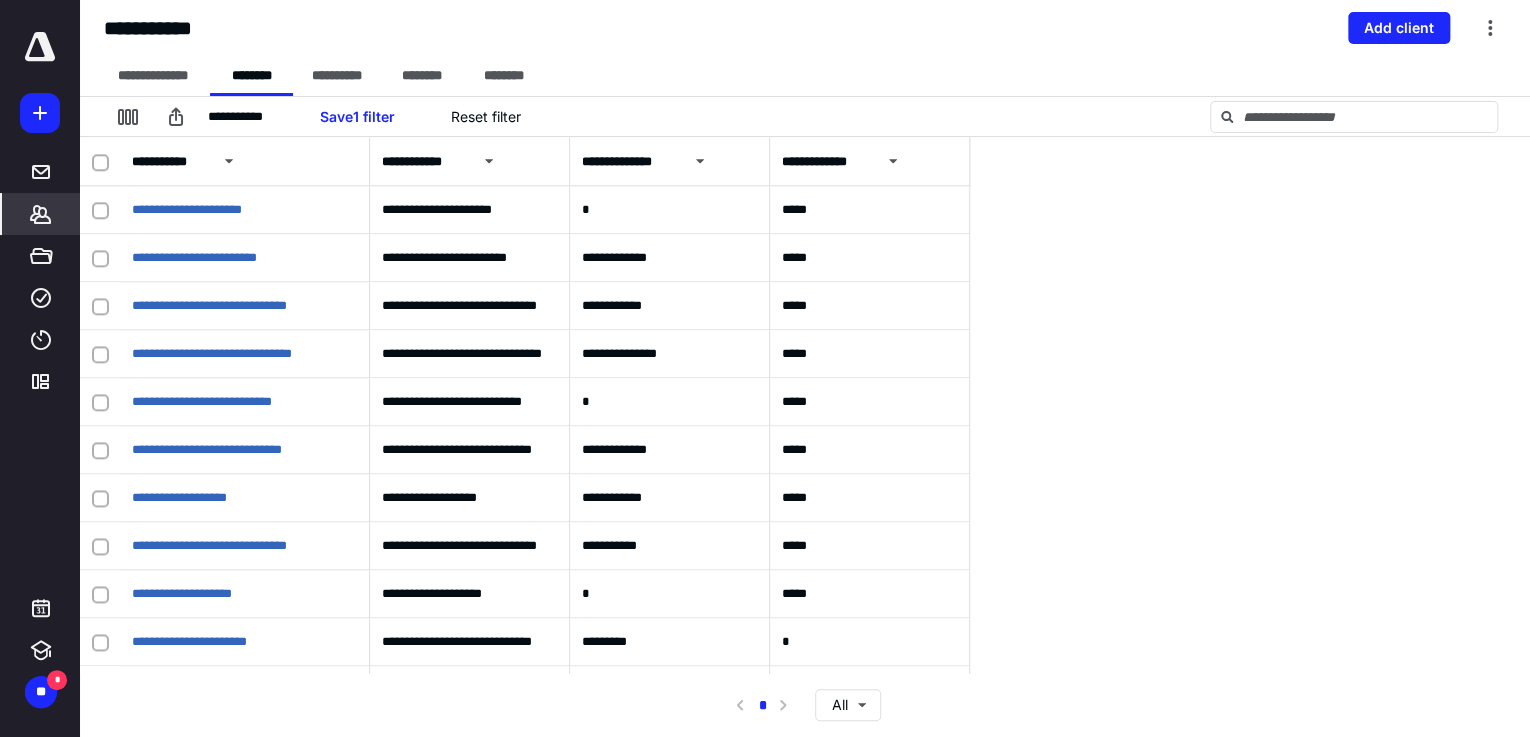 scroll, scrollTop: 4923, scrollLeft: 0, axis: vertical 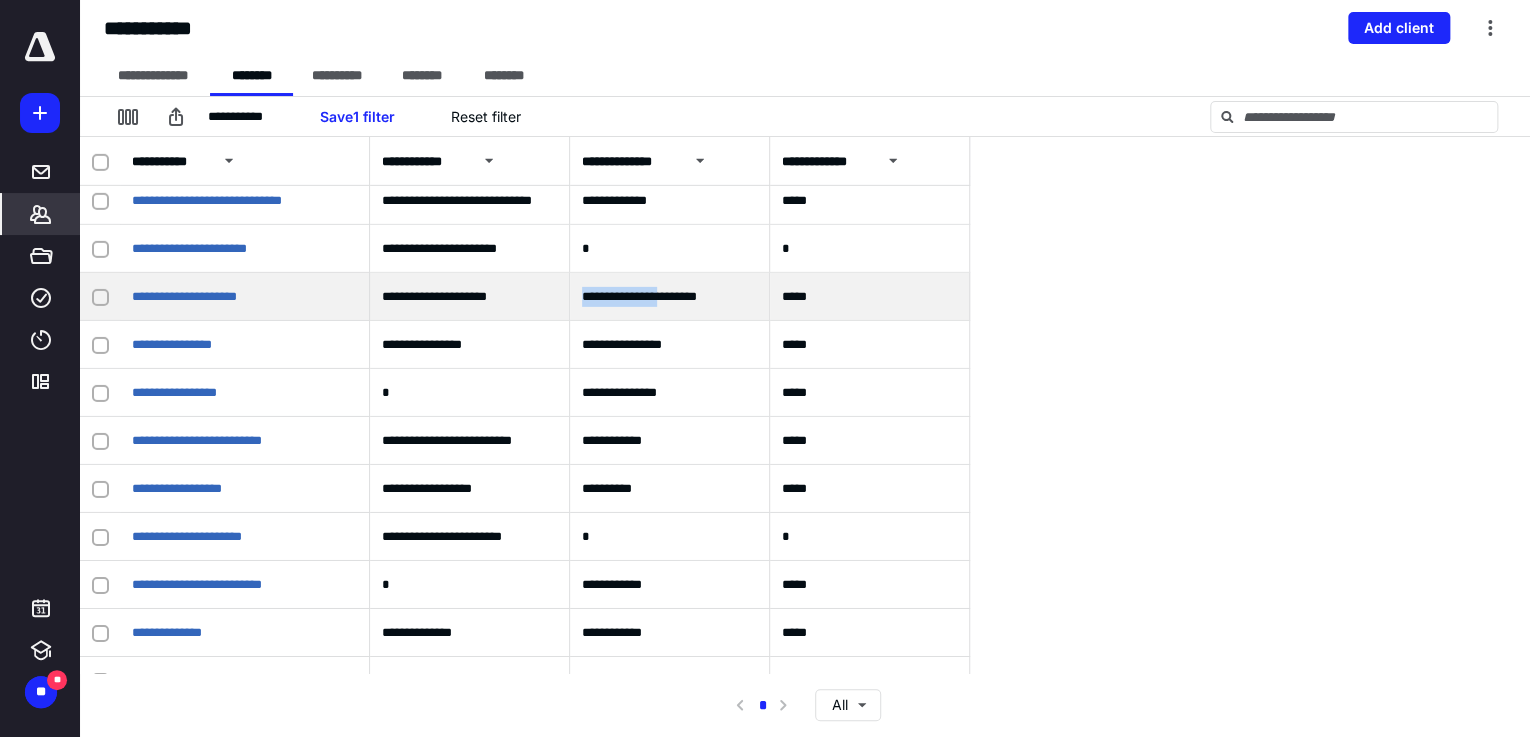 drag, startPoint x: 678, startPoint y: 298, endPoint x: 564, endPoint y: 296, distance: 114.01754 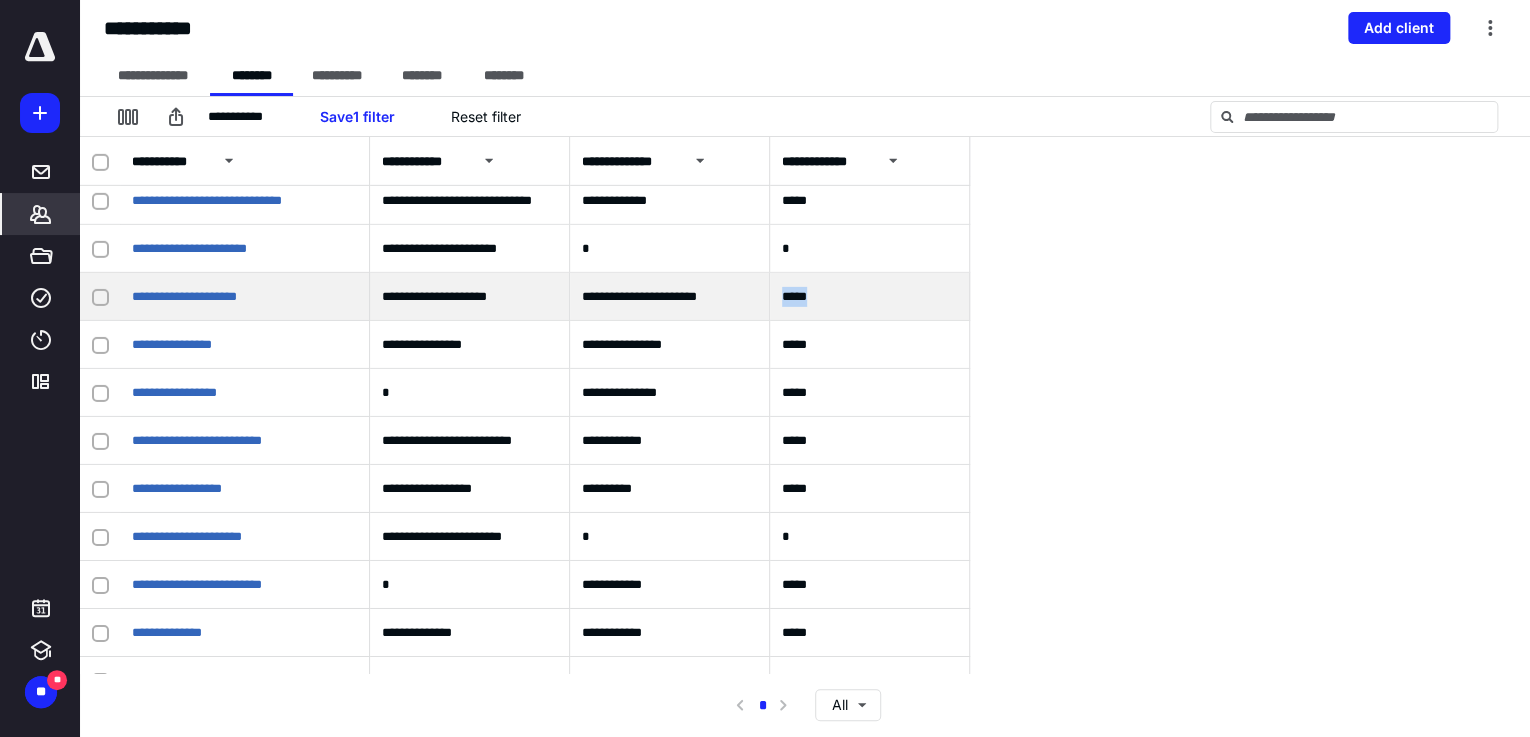 drag, startPoint x: 833, startPoint y: 301, endPoint x: 737, endPoint y: 307, distance: 96.18732 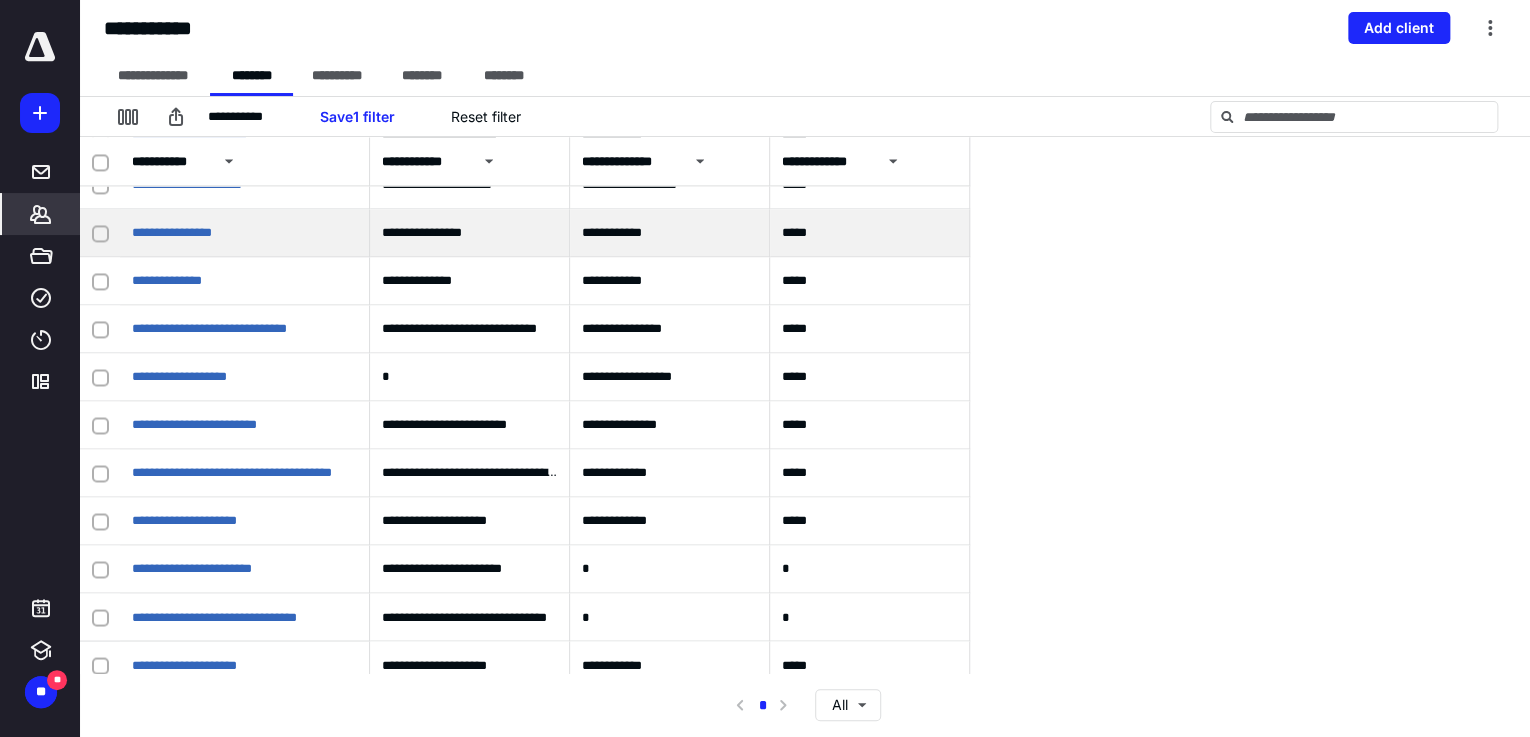 scroll, scrollTop: 1545, scrollLeft: 0, axis: vertical 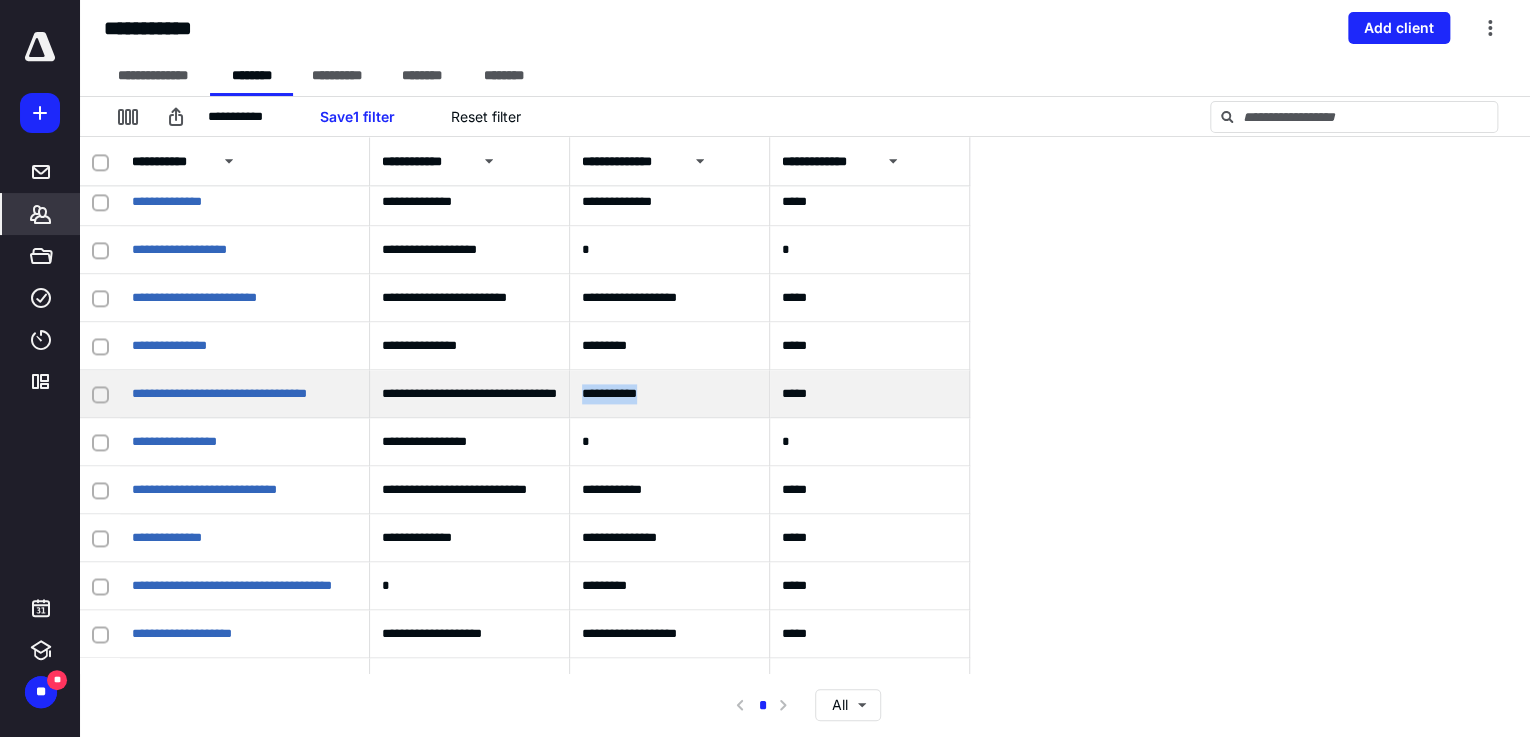 drag, startPoint x: 672, startPoint y: 396, endPoint x: 576, endPoint y: 390, distance: 96.18732 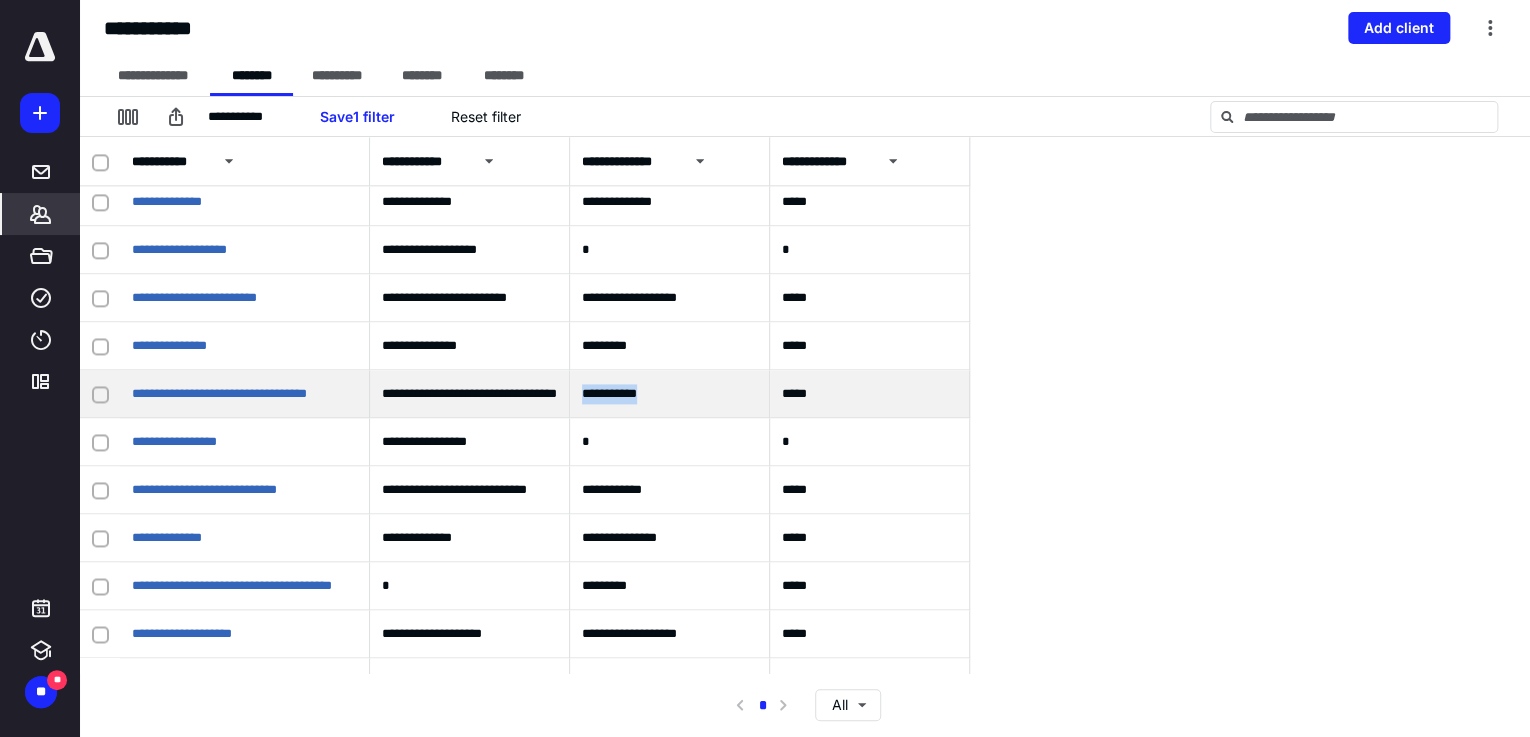 drag, startPoint x: 576, startPoint y: 390, endPoint x: 594, endPoint y: 390, distance: 18 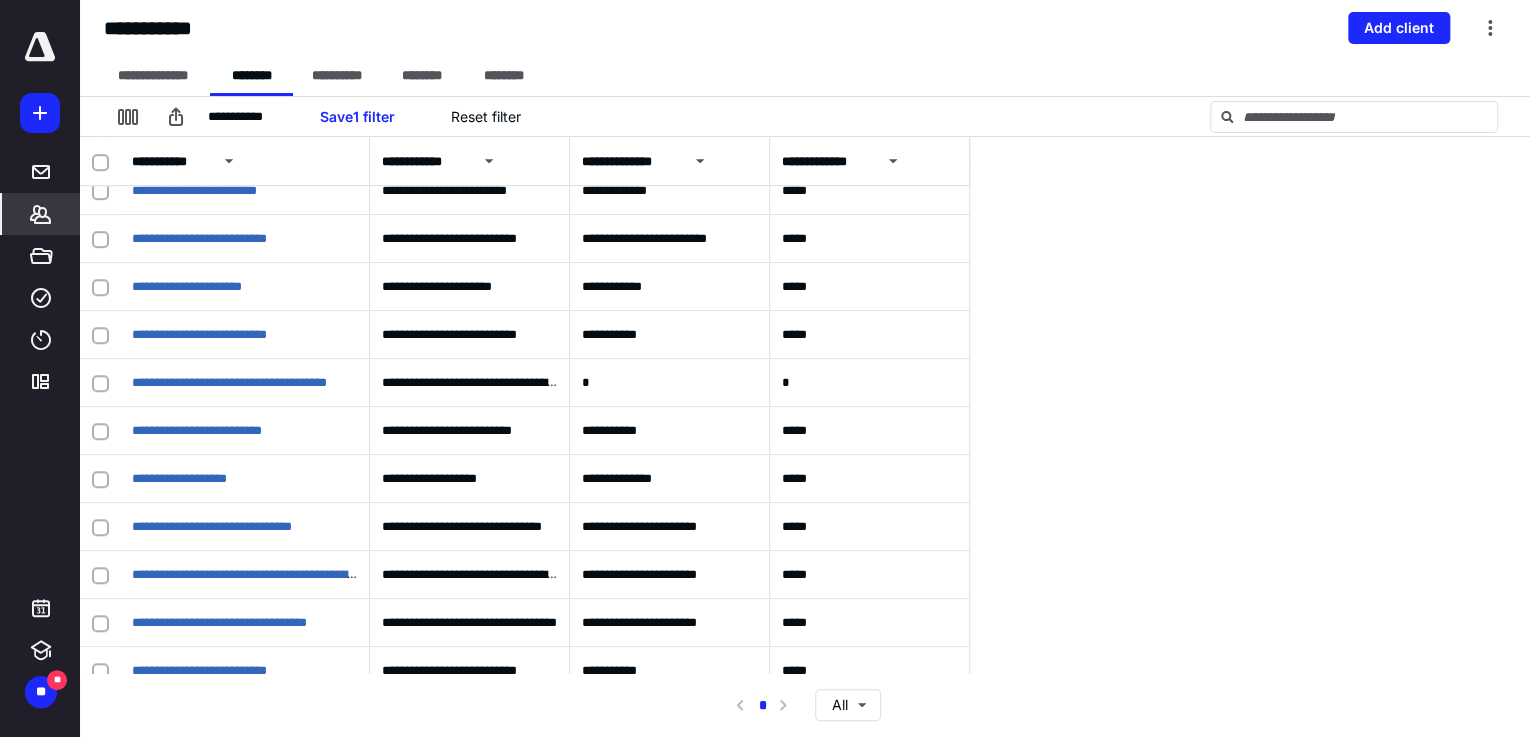 scroll, scrollTop: 0, scrollLeft: 0, axis: both 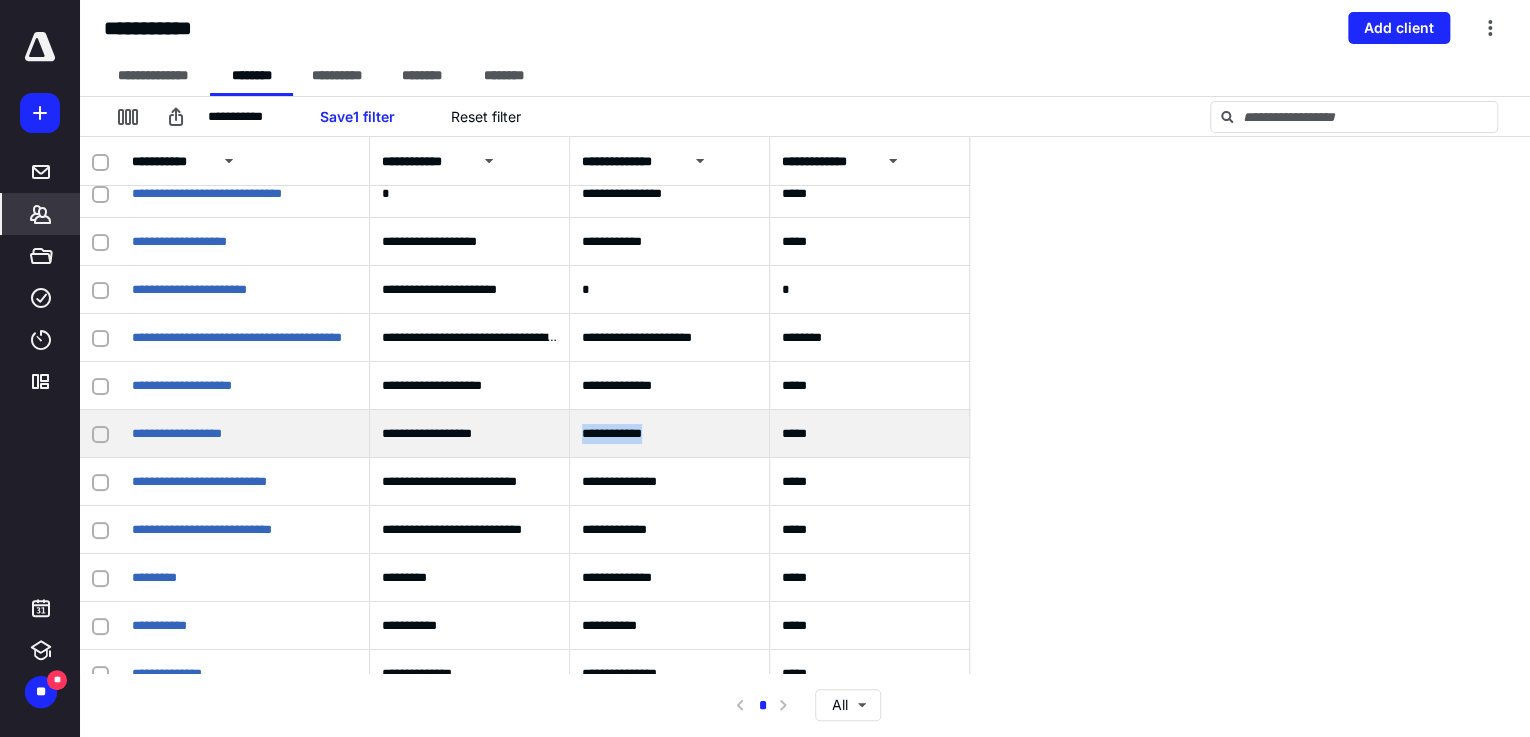 drag, startPoint x: 672, startPoint y: 441, endPoint x: 555, endPoint y: 440, distance: 117.00427 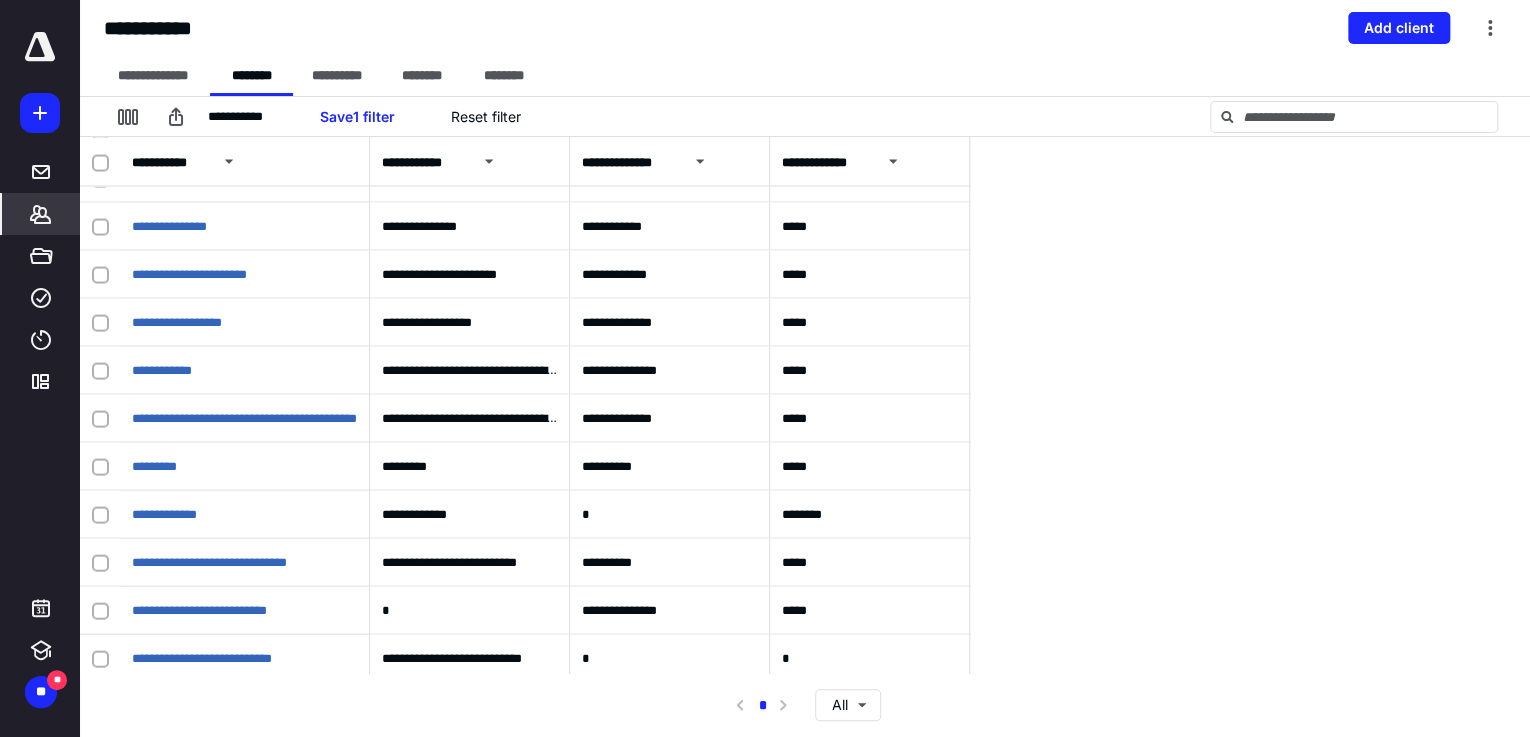 scroll, scrollTop: 5920, scrollLeft: 0, axis: vertical 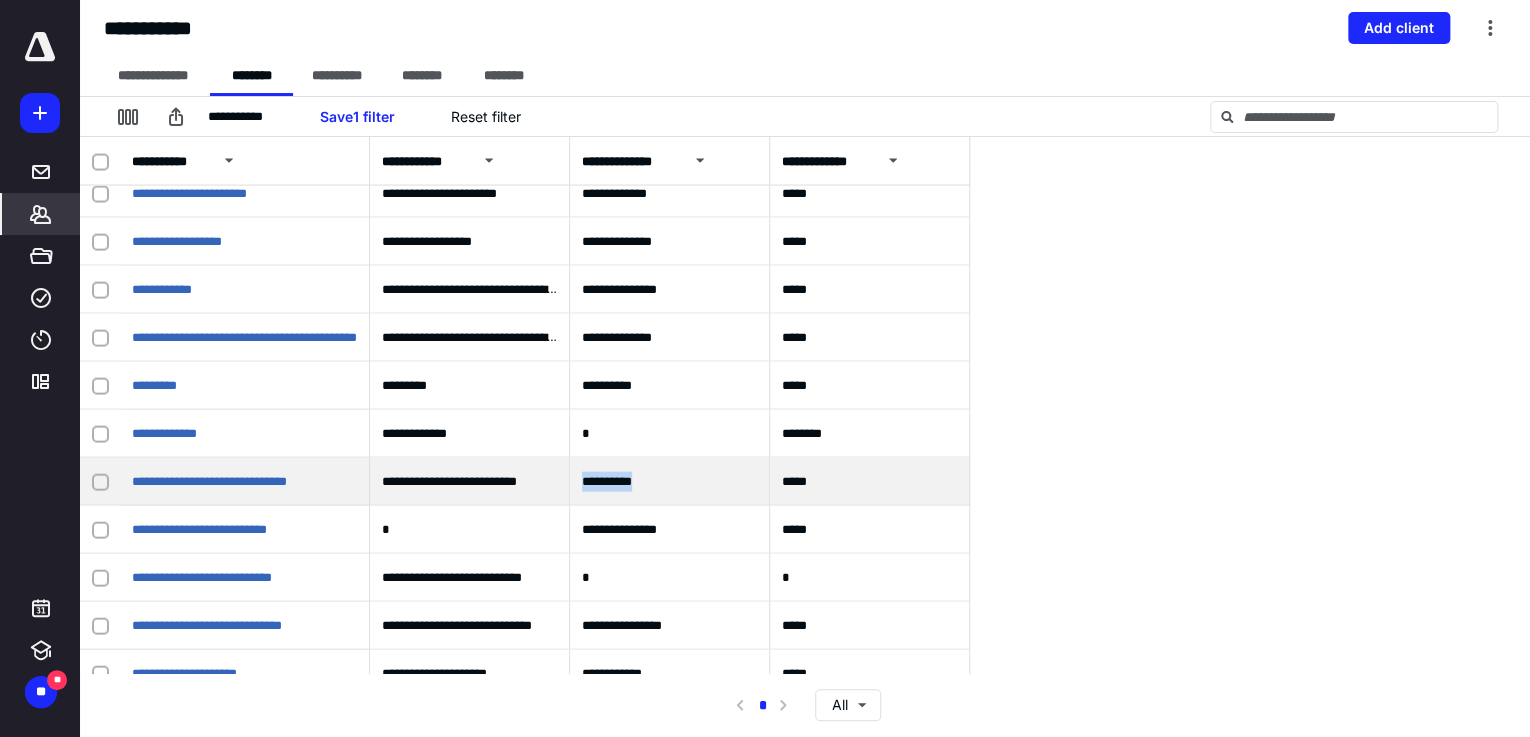 drag, startPoint x: 668, startPoint y: 487, endPoint x: 582, endPoint y: 488, distance: 86.00581 